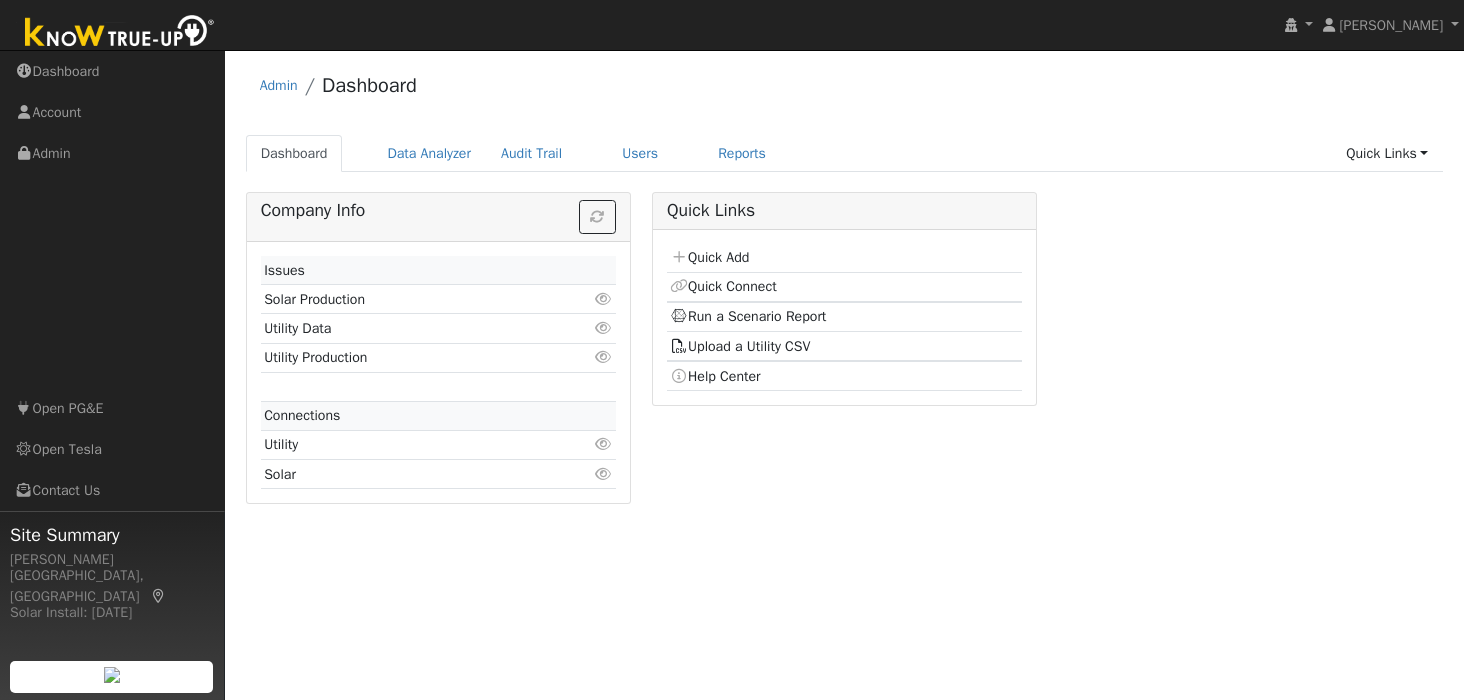 scroll, scrollTop: 0, scrollLeft: 0, axis: both 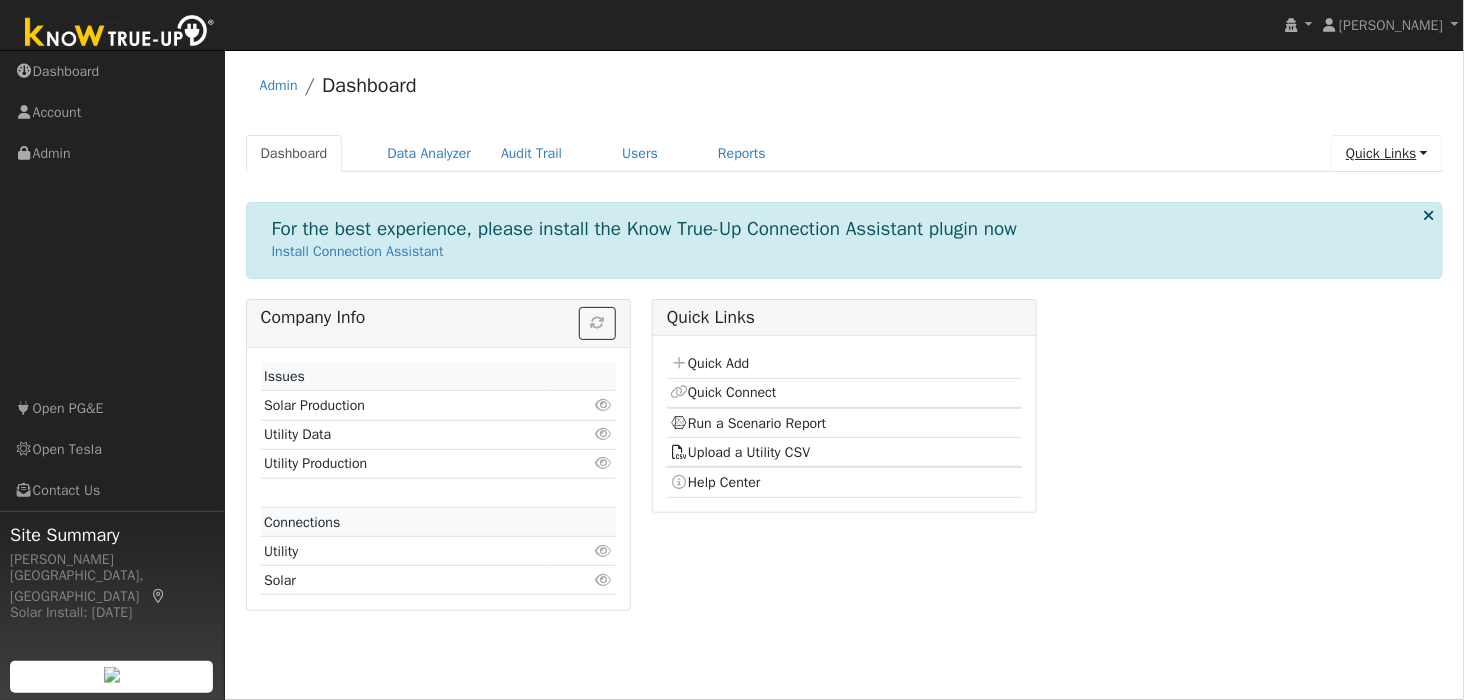 click on "Quick Links" at bounding box center (1387, 153) 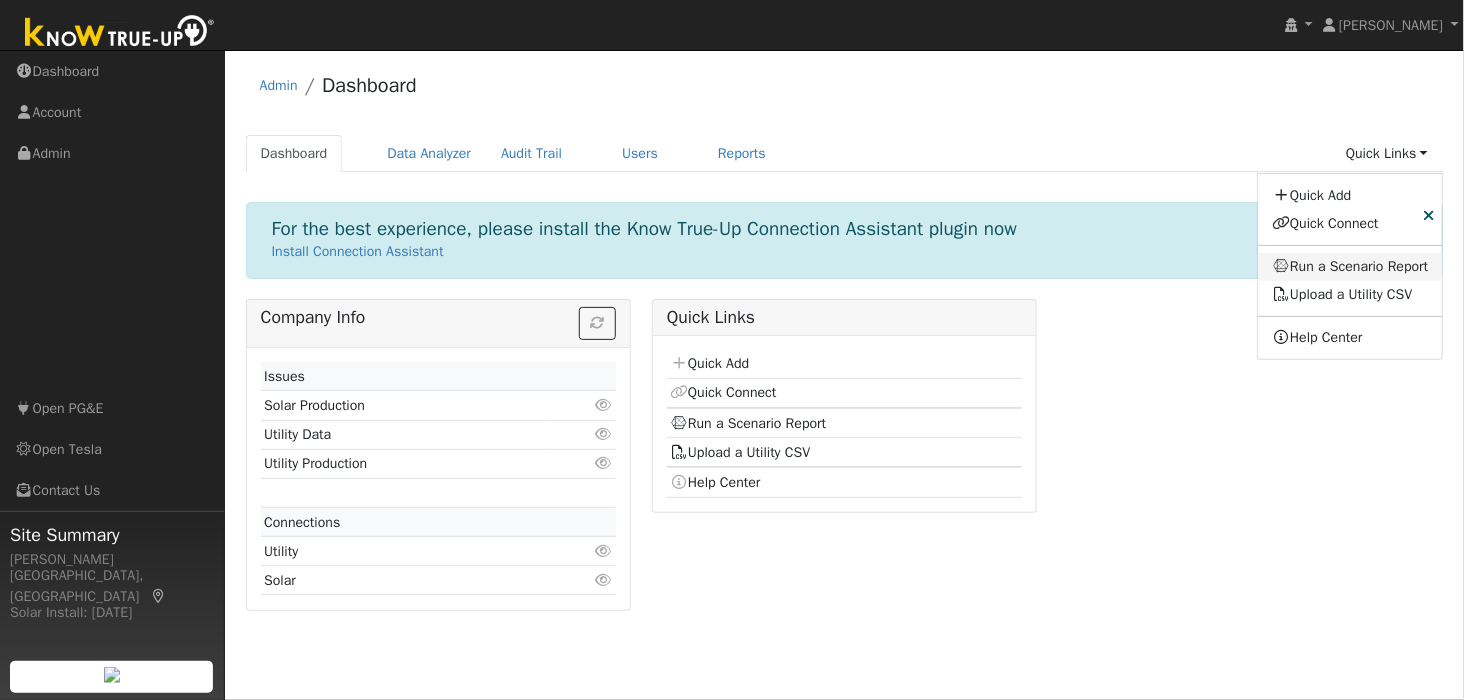 click on "Run a Scenario Report" at bounding box center (1351, 267) 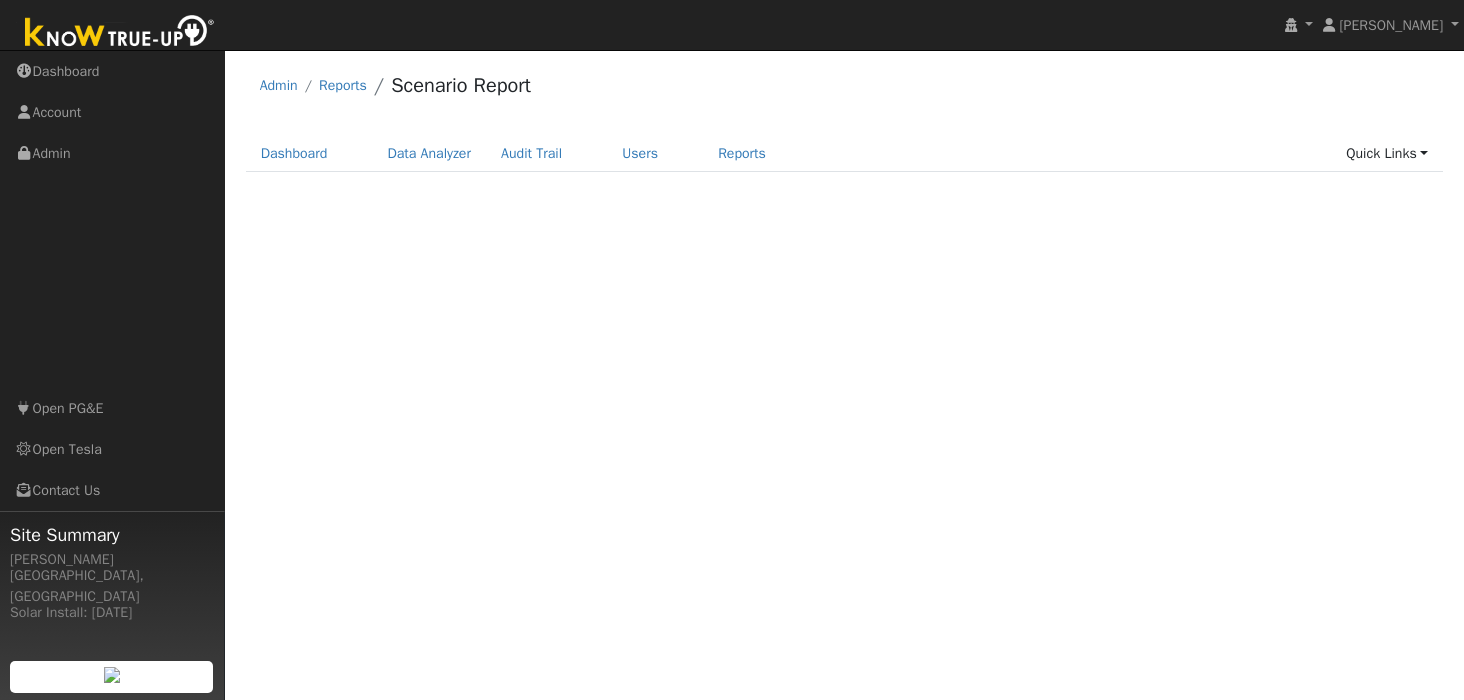 scroll, scrollTop: 0, scrollLeft: 0, axis: both 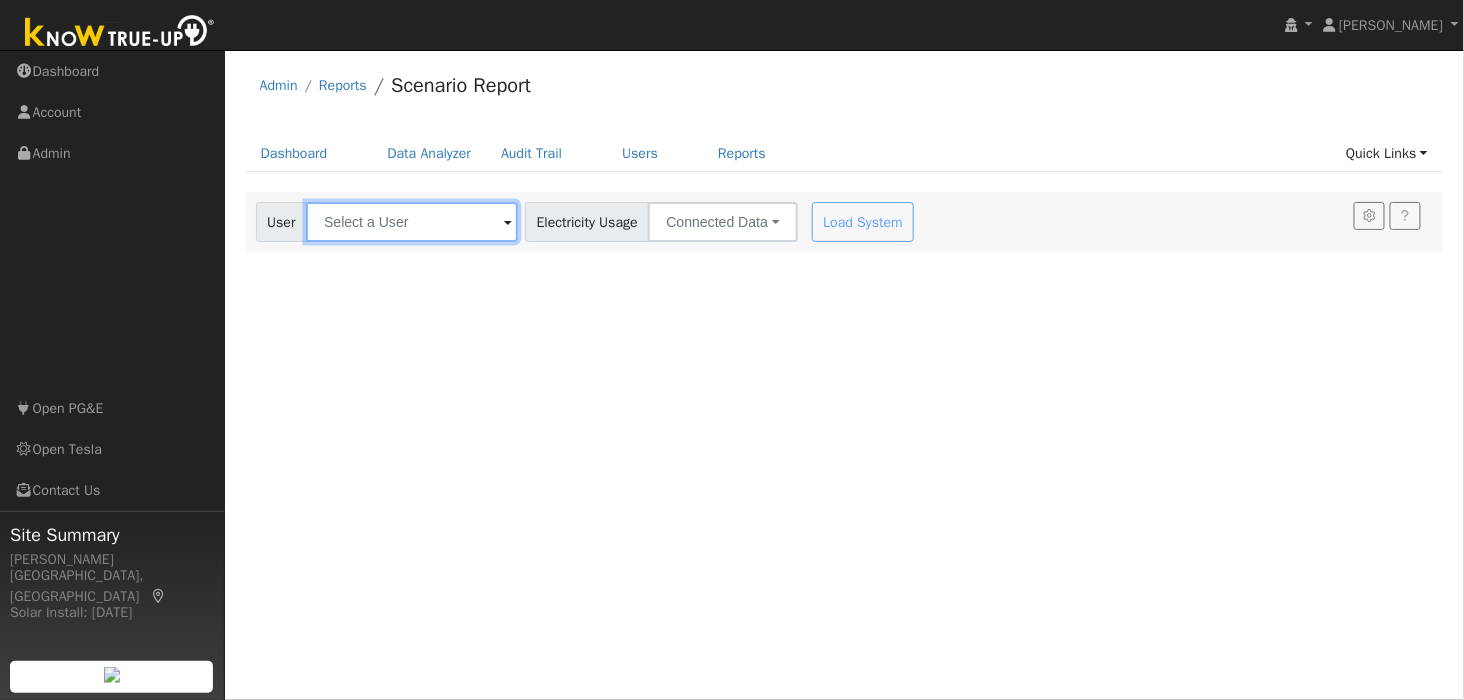 click at bounding box center (412, 222) 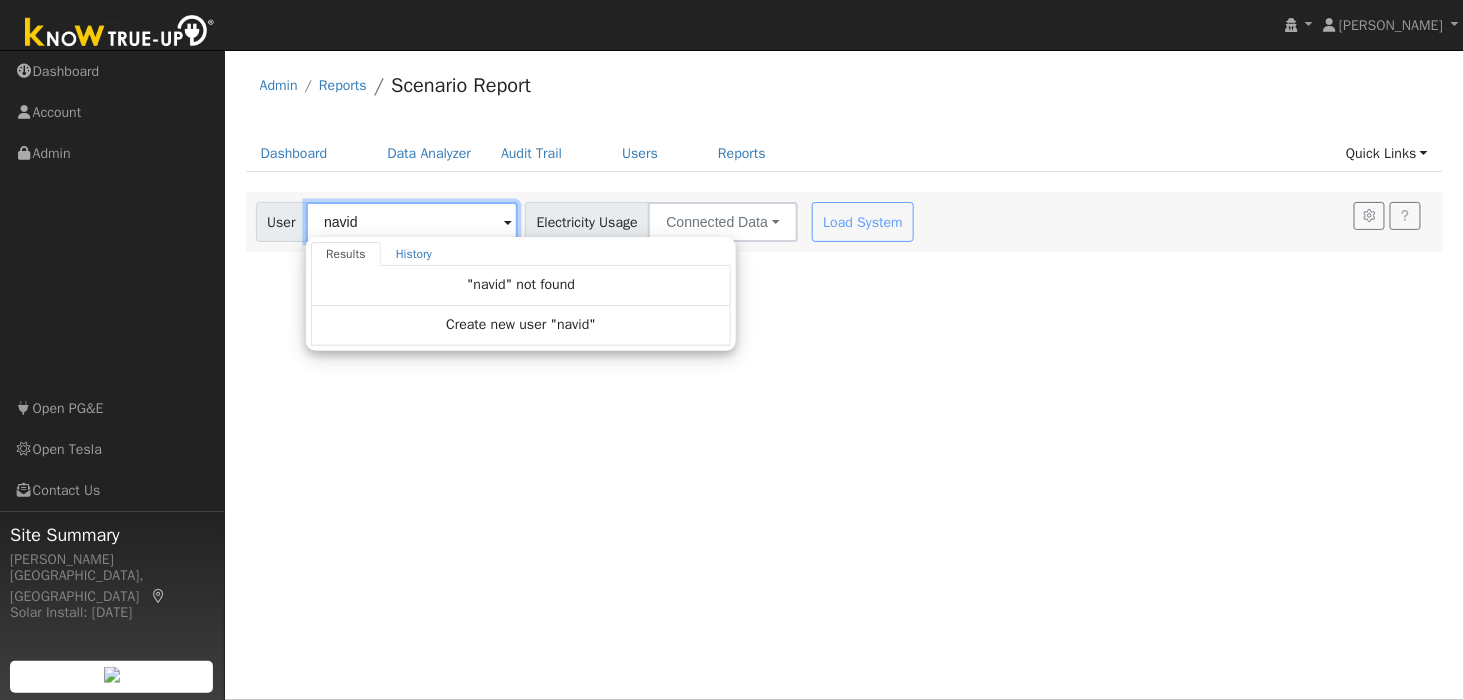 click on "navid" at bounding box center (412, 222) 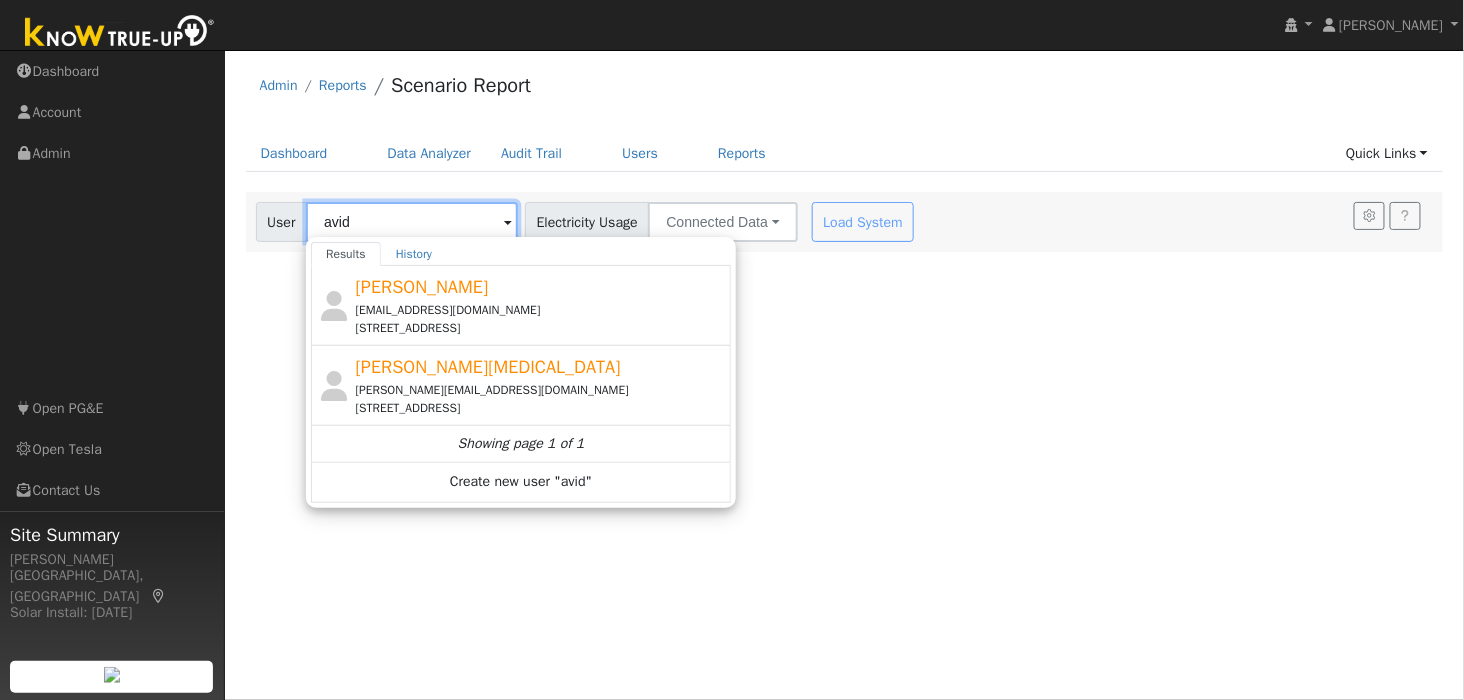 drag, startPoint x: 361, startPoint y: 225, endPoint x: 316, endPoint y: 228, distance: 45.099888 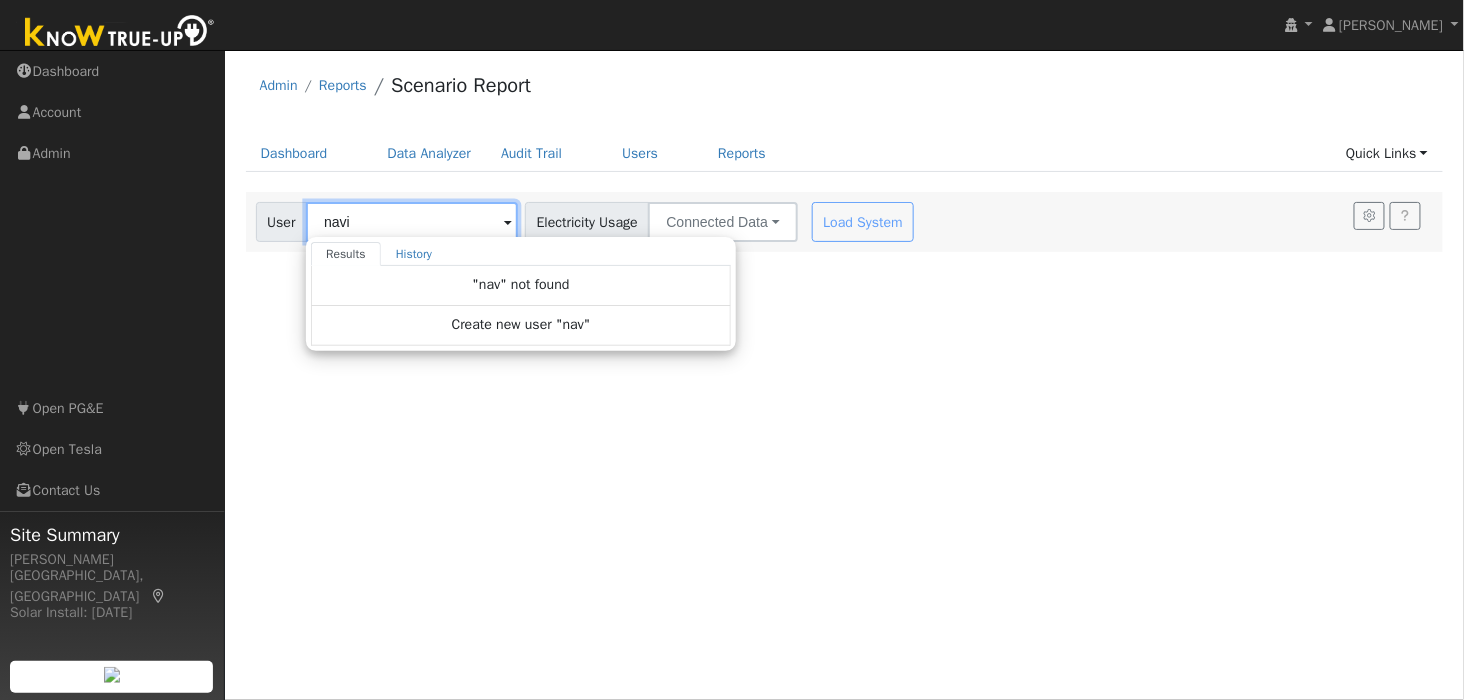 type on "navid" 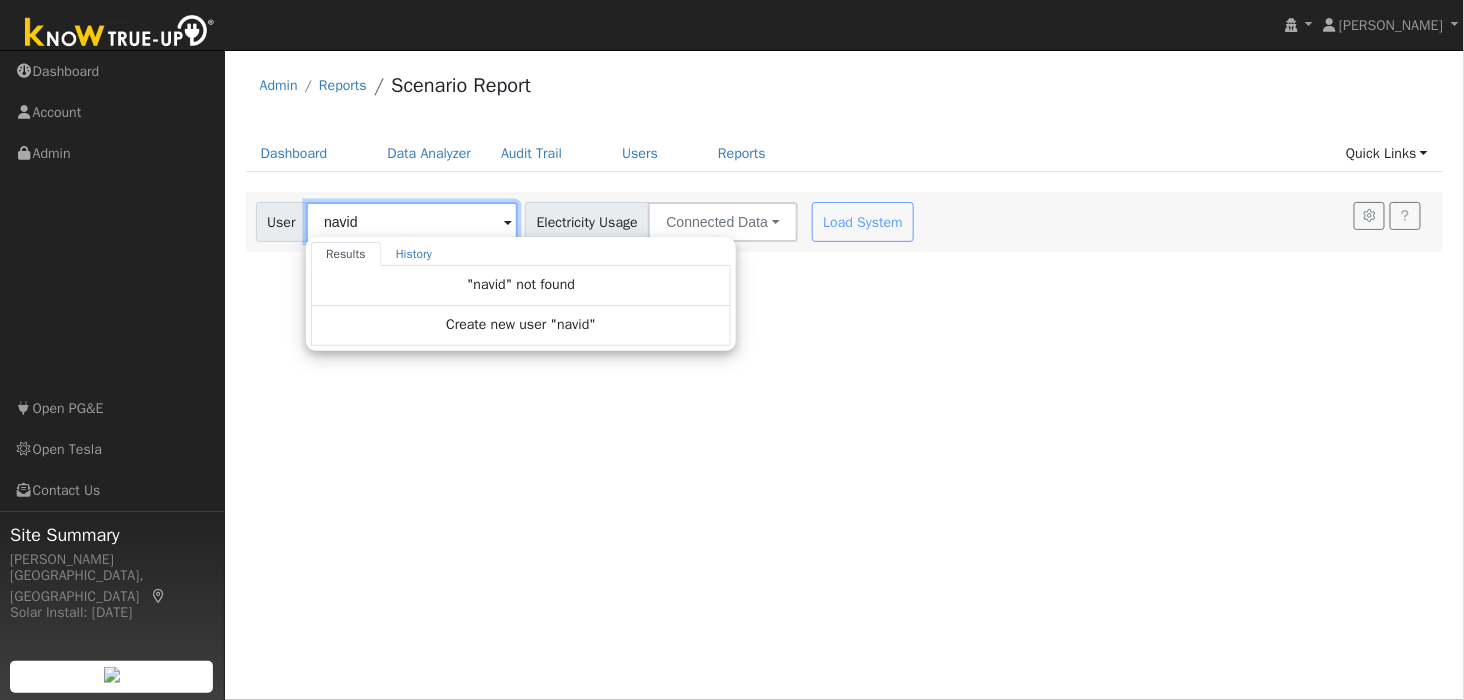 drag, startPoint x: 389, startPoint y: 219, endPoint x: 250, endPoint y: 209, distance: 139.35925 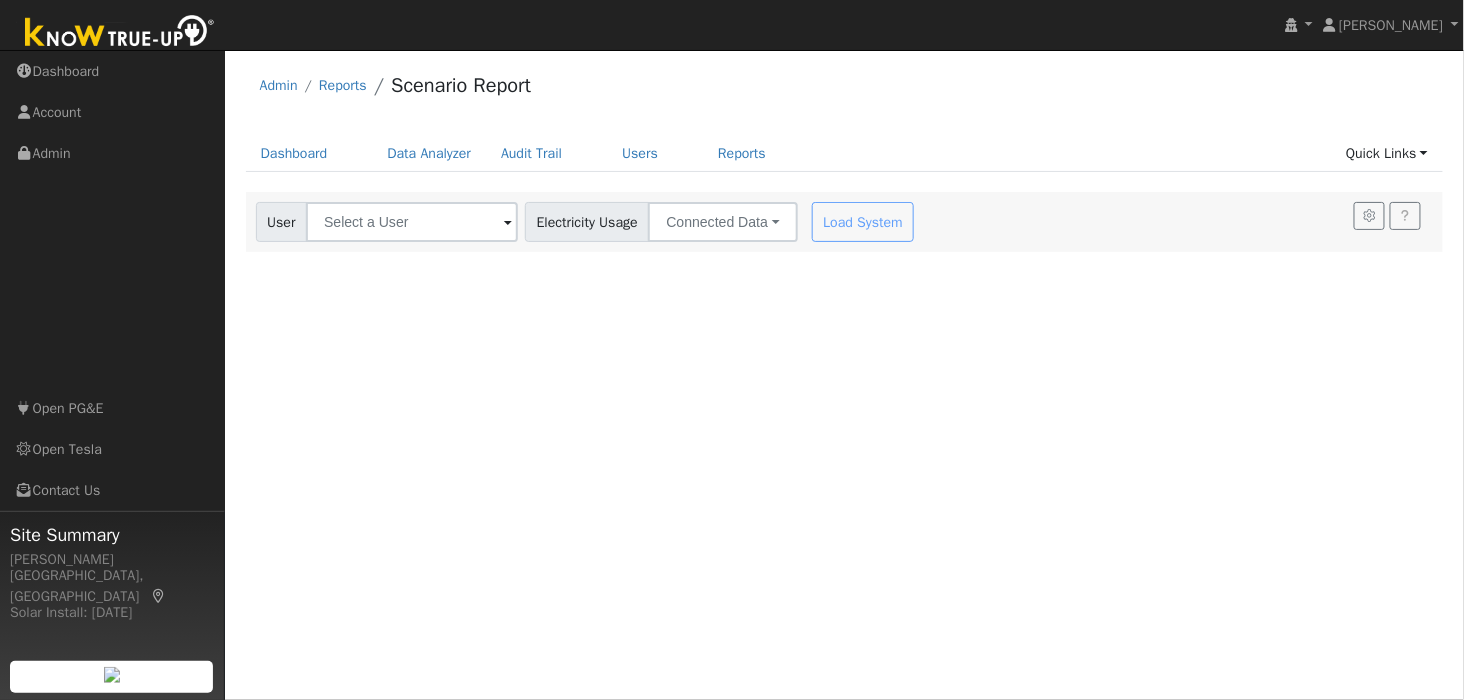click at bounding box center (508, 223) 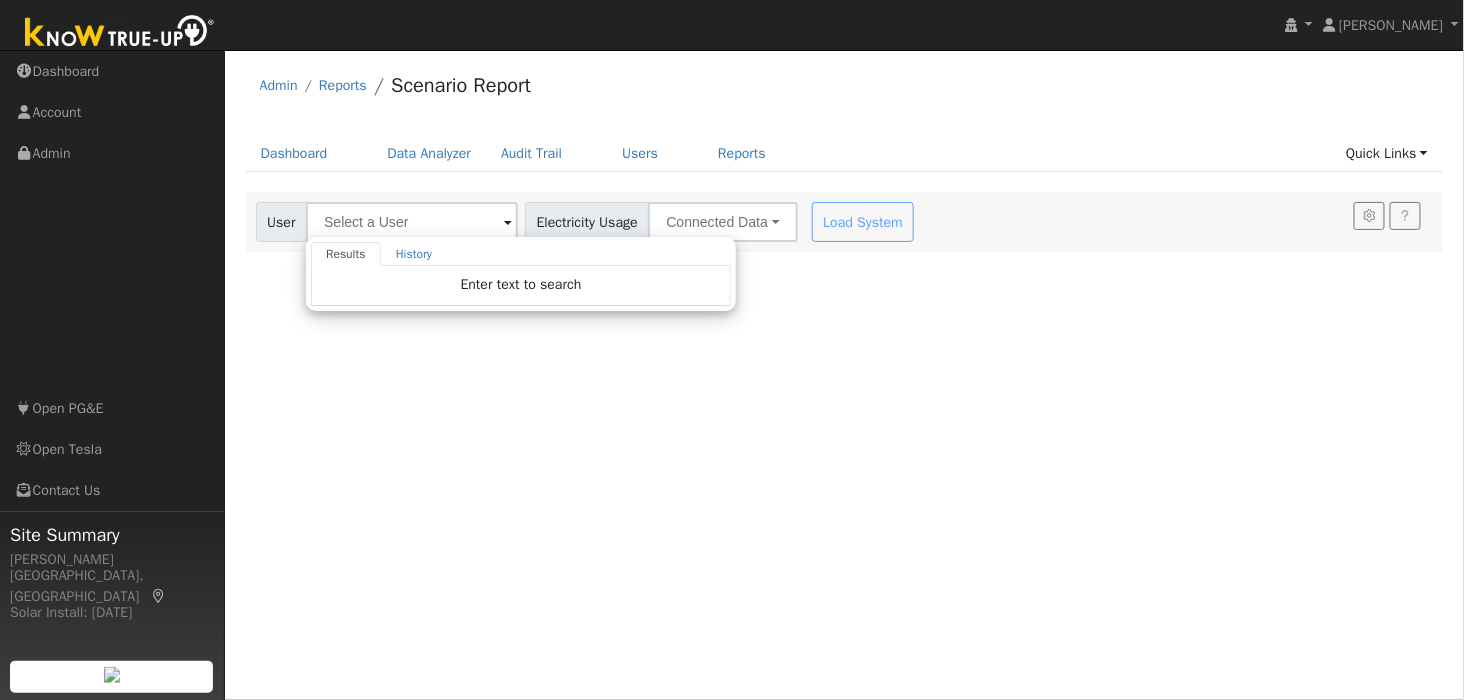 click on "User Profile First name Last name Email Email Notifications No Emails No Emails Weekly Emails Monthly Emails Cancel Save
Terms Of Service
Close
Login as User
Select a User
Admin
Reports
Scenario Report" at bounding box center [844, 375] 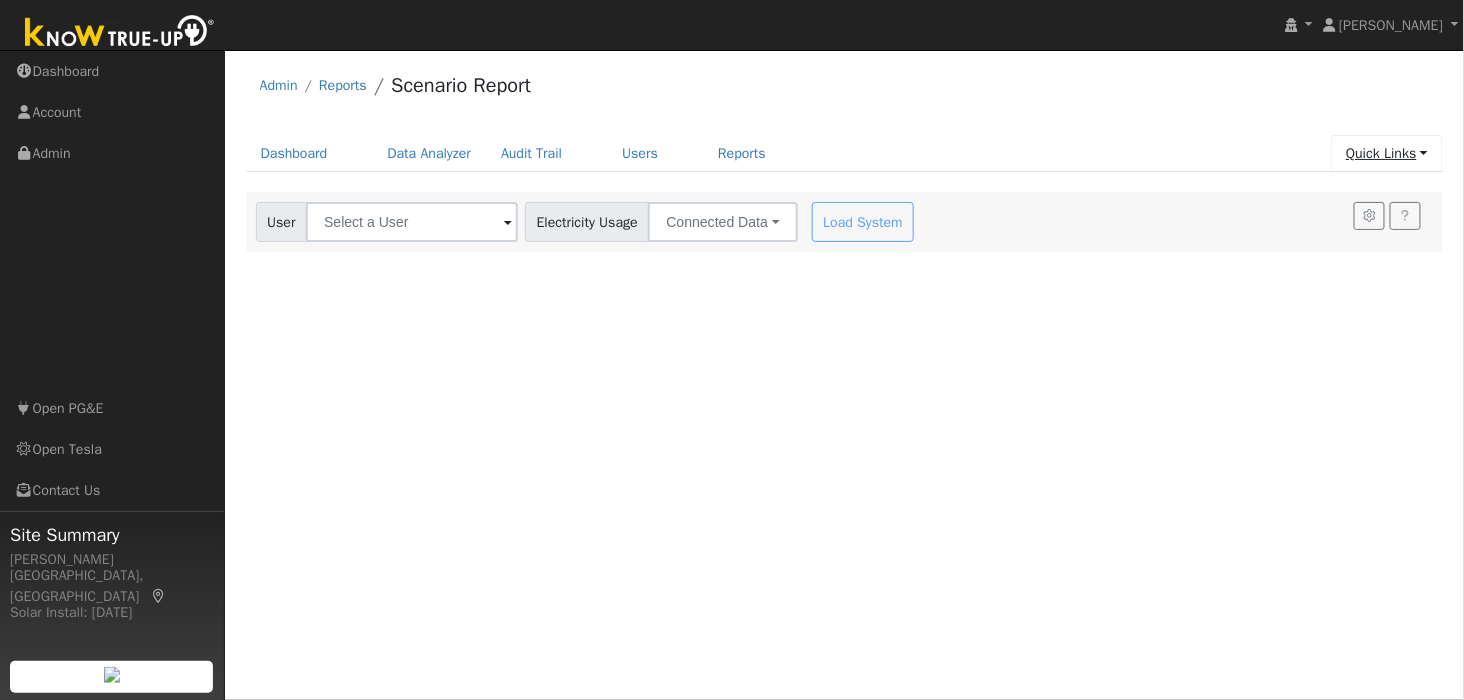 click on "Quick Links" at bounding box center (1387, 153) 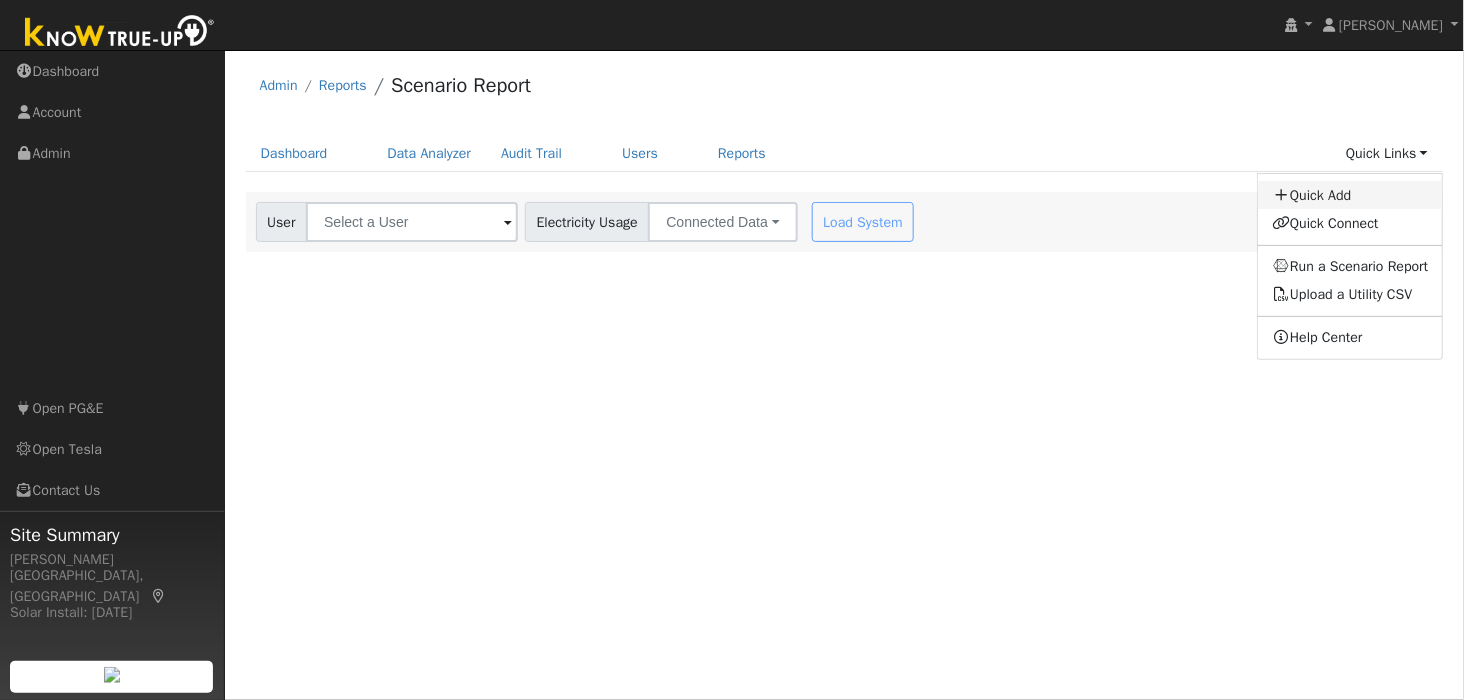 click on "Quick Add" at bounding box center (1351, 195) 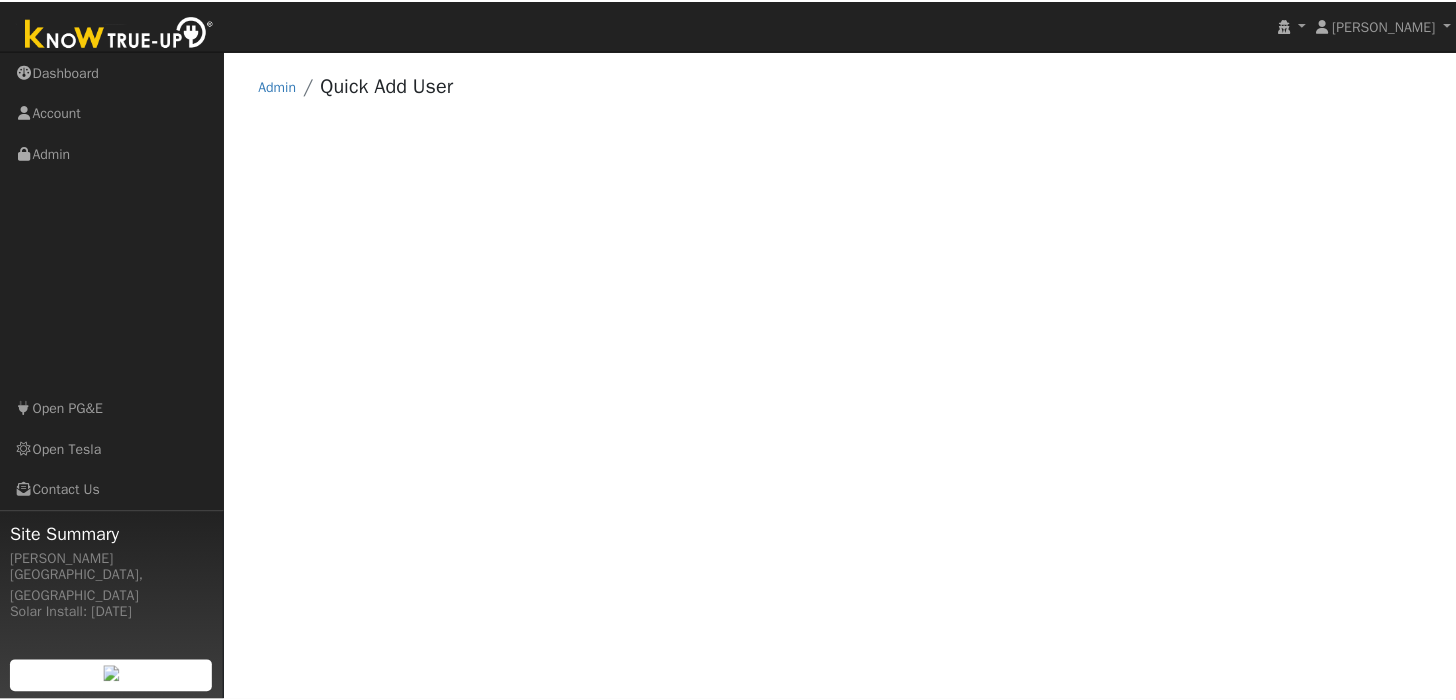 scroll, scrollTop: 0, scrollLeft: 0, axis: both 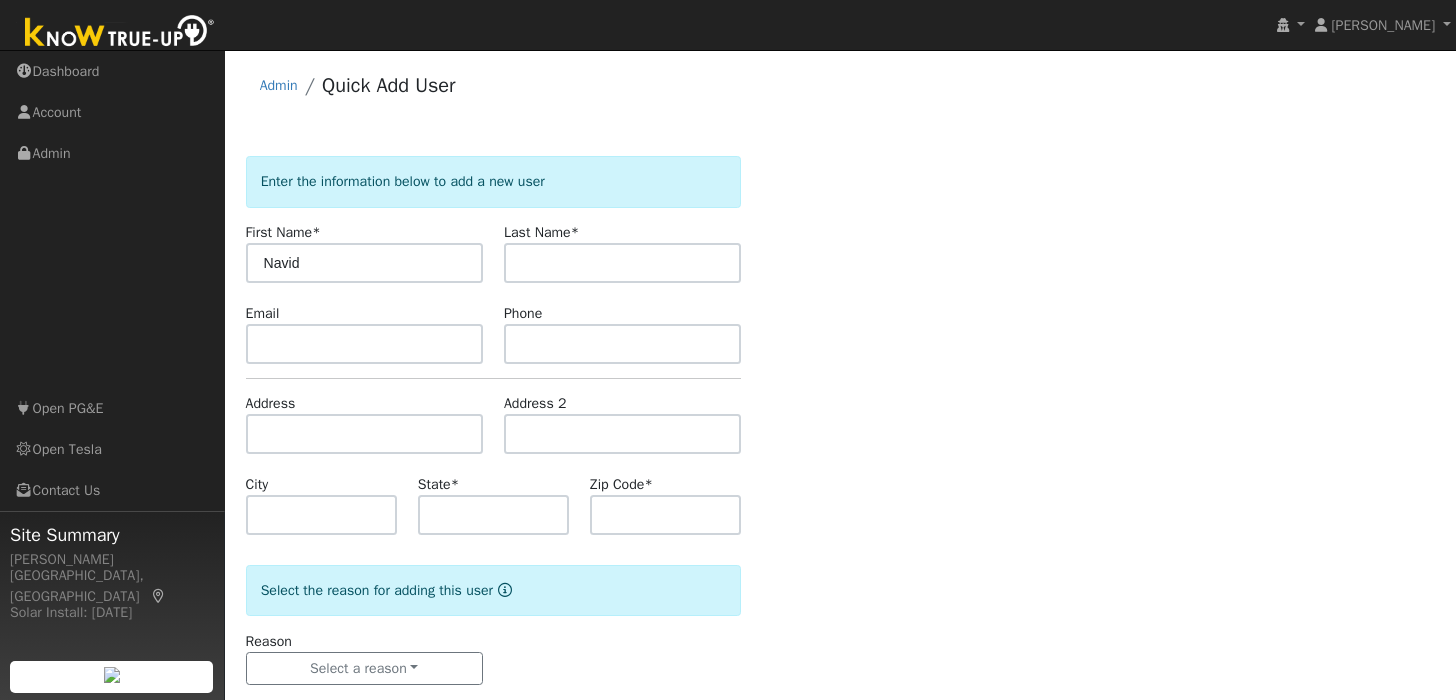 type on "Navid" 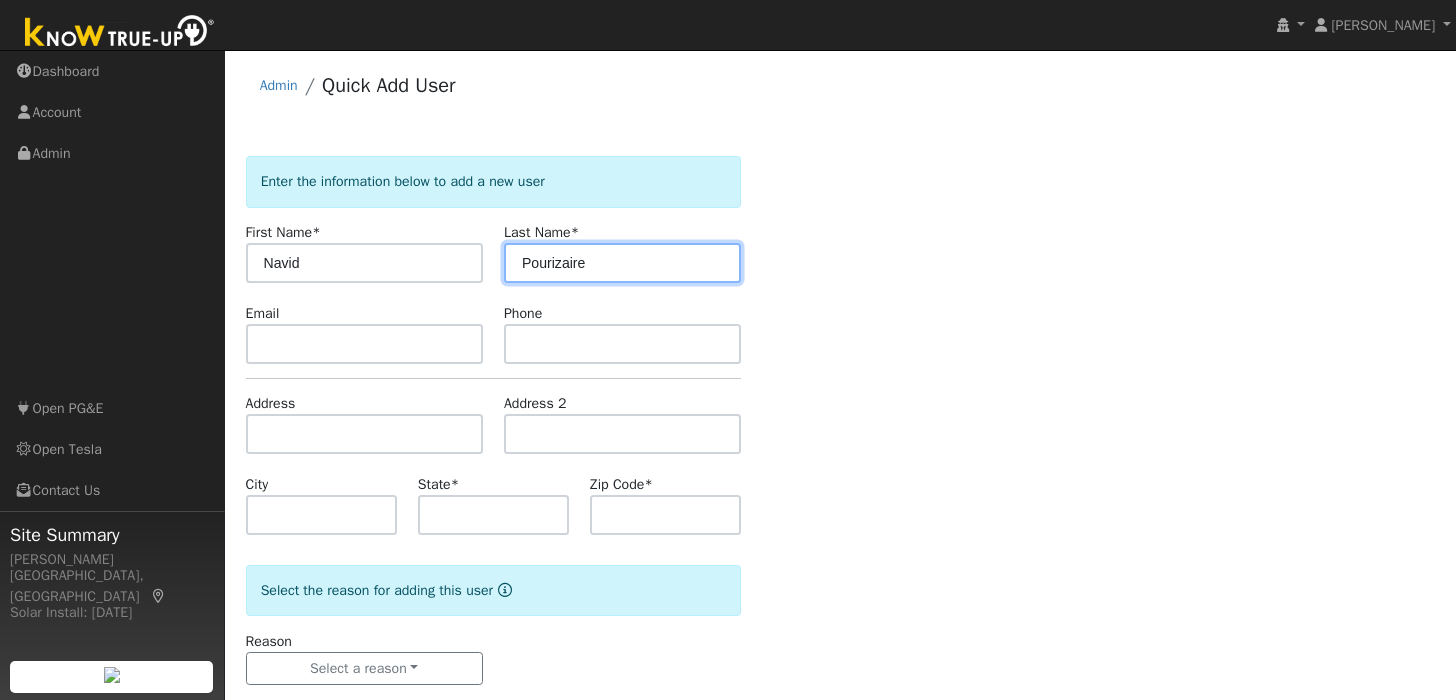 click on "Pourizaire" at bounding box center [622, 263] 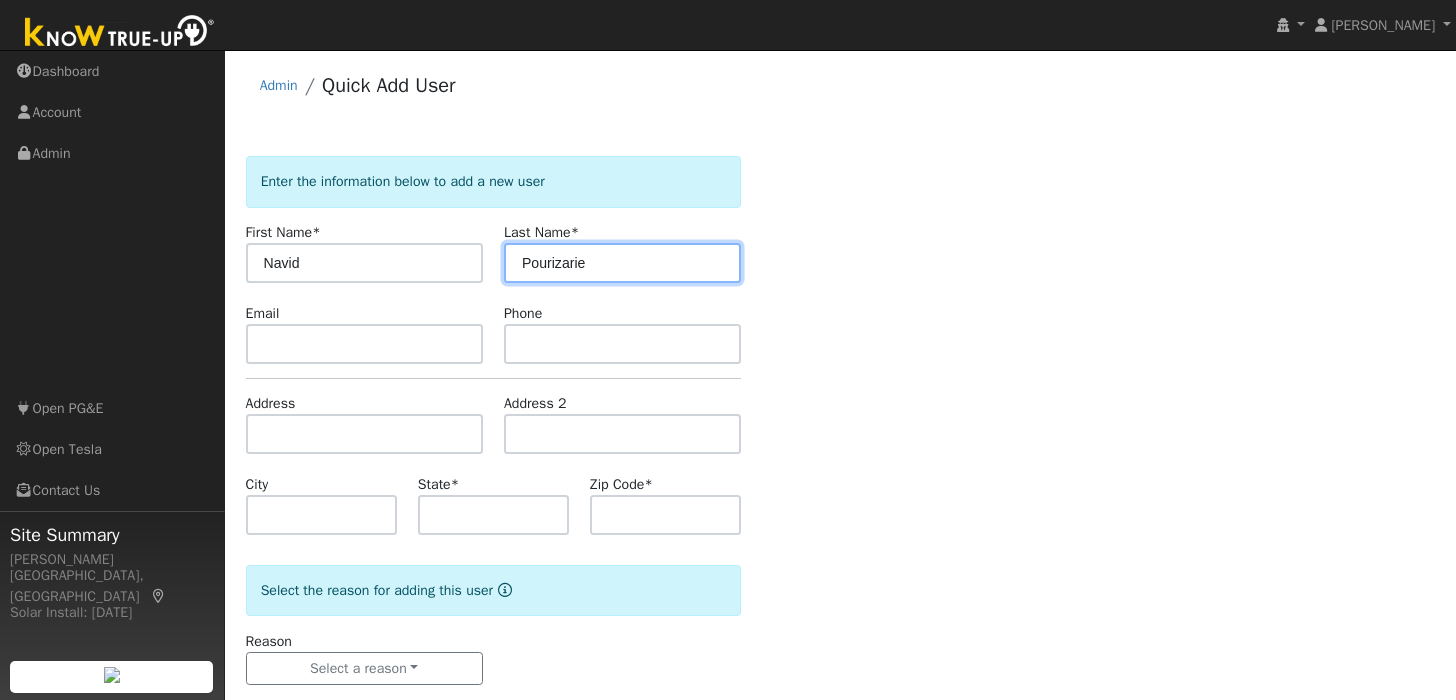 click on "Pourizarie" at bounding box center (622, 263) 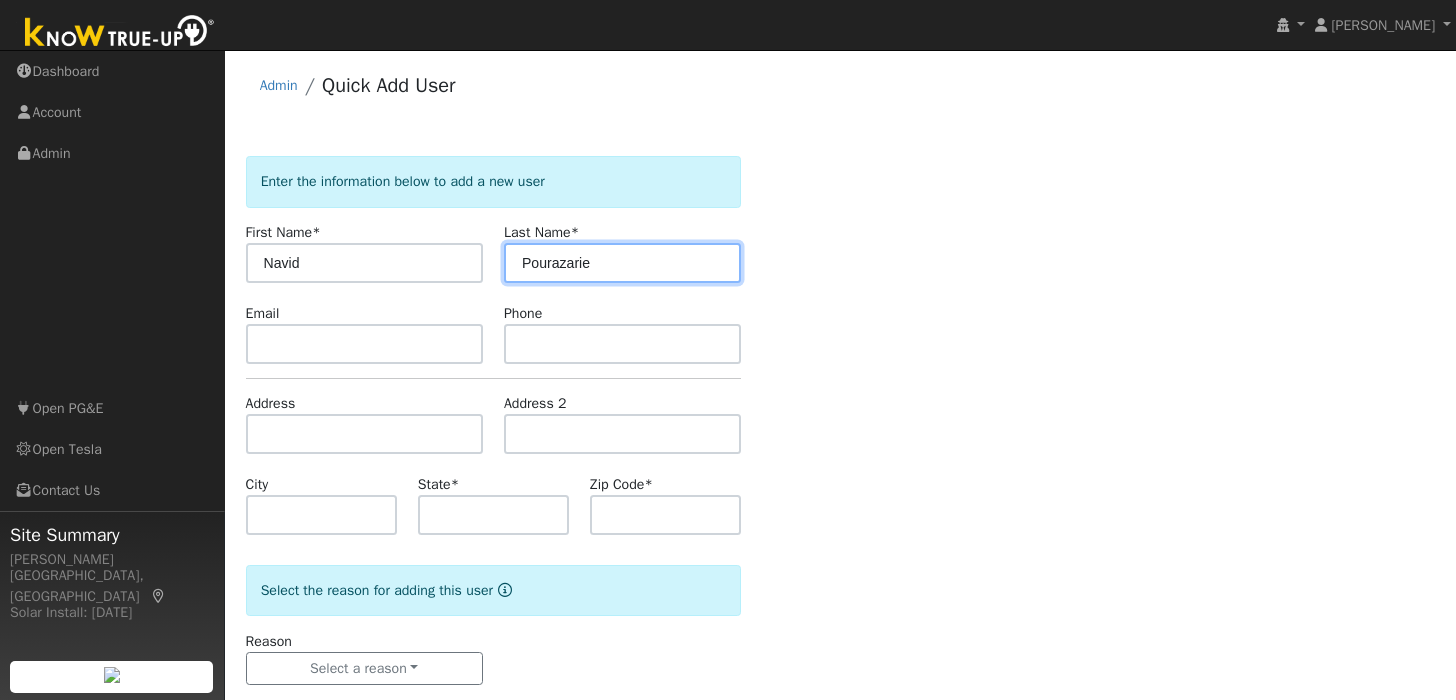 type on "Pourazarie" 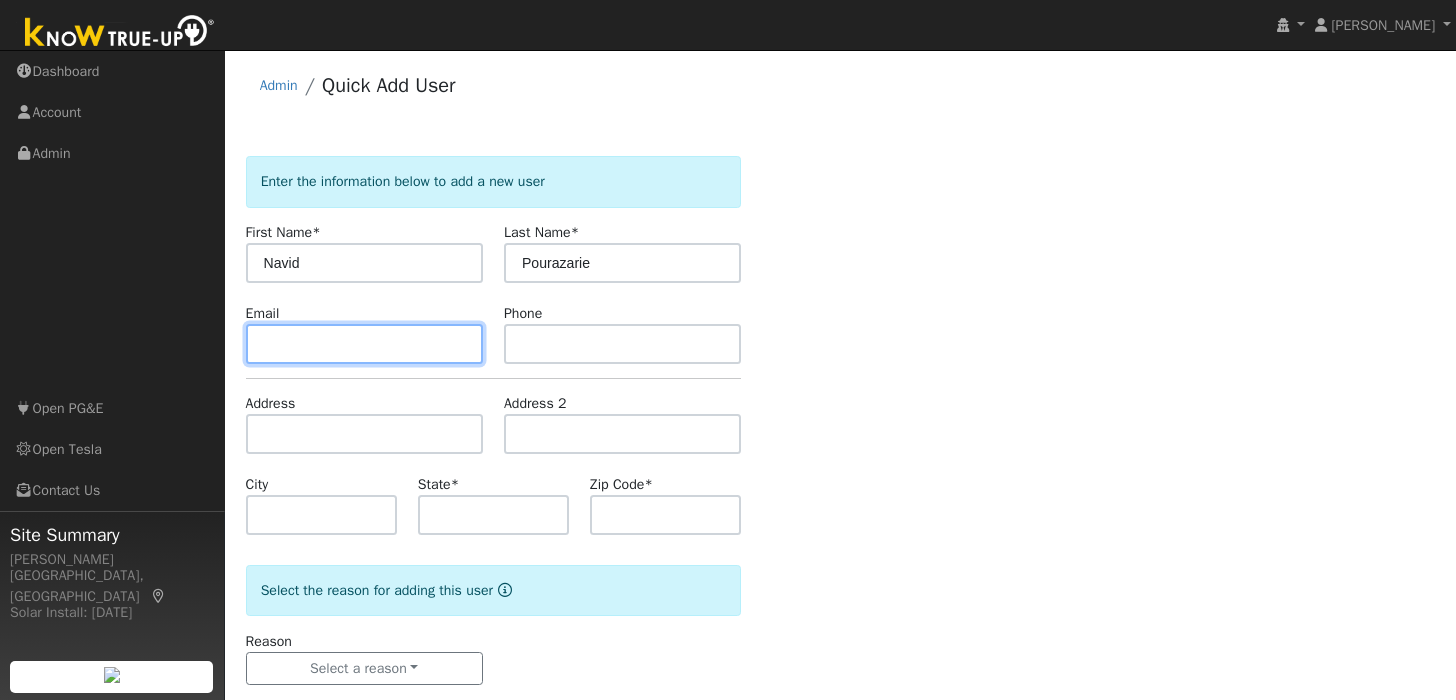 click at bounding box center (364, 344) 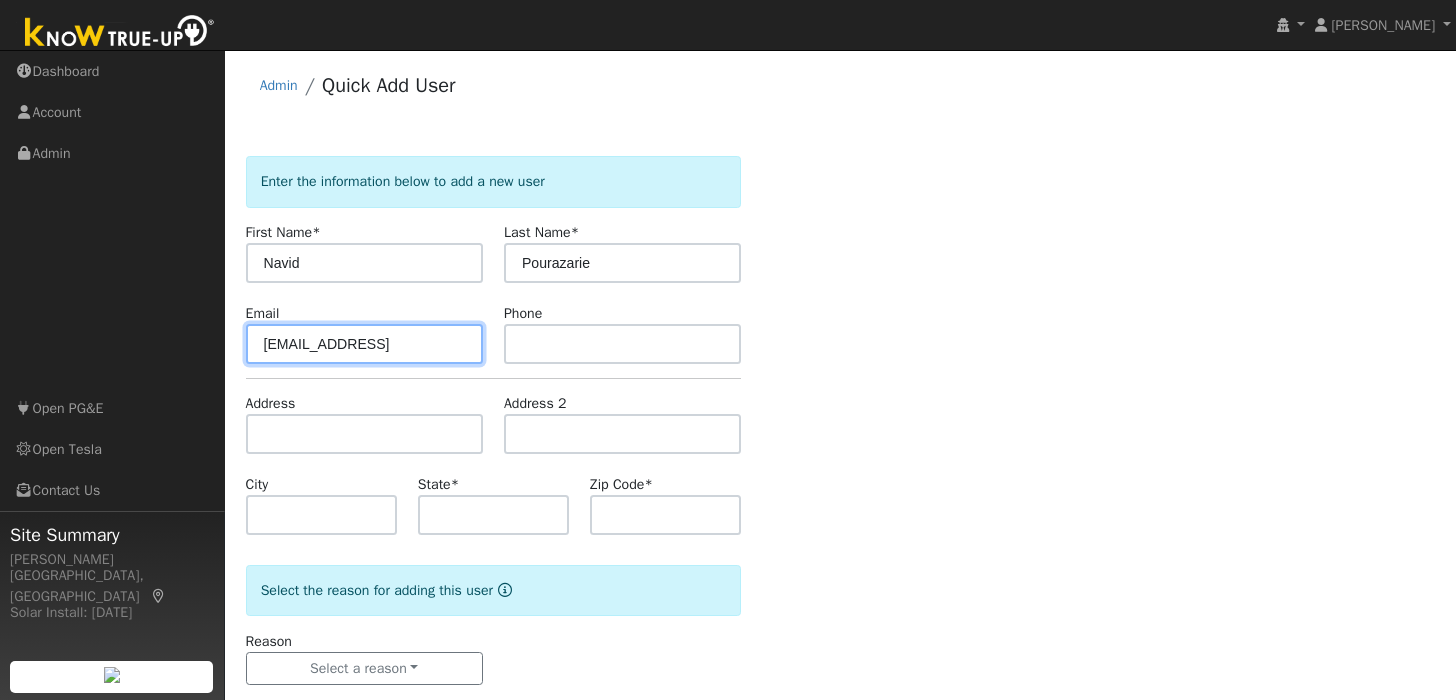 scroll, scrollTop: 0, scrollLeft: 19, axis: horizontal 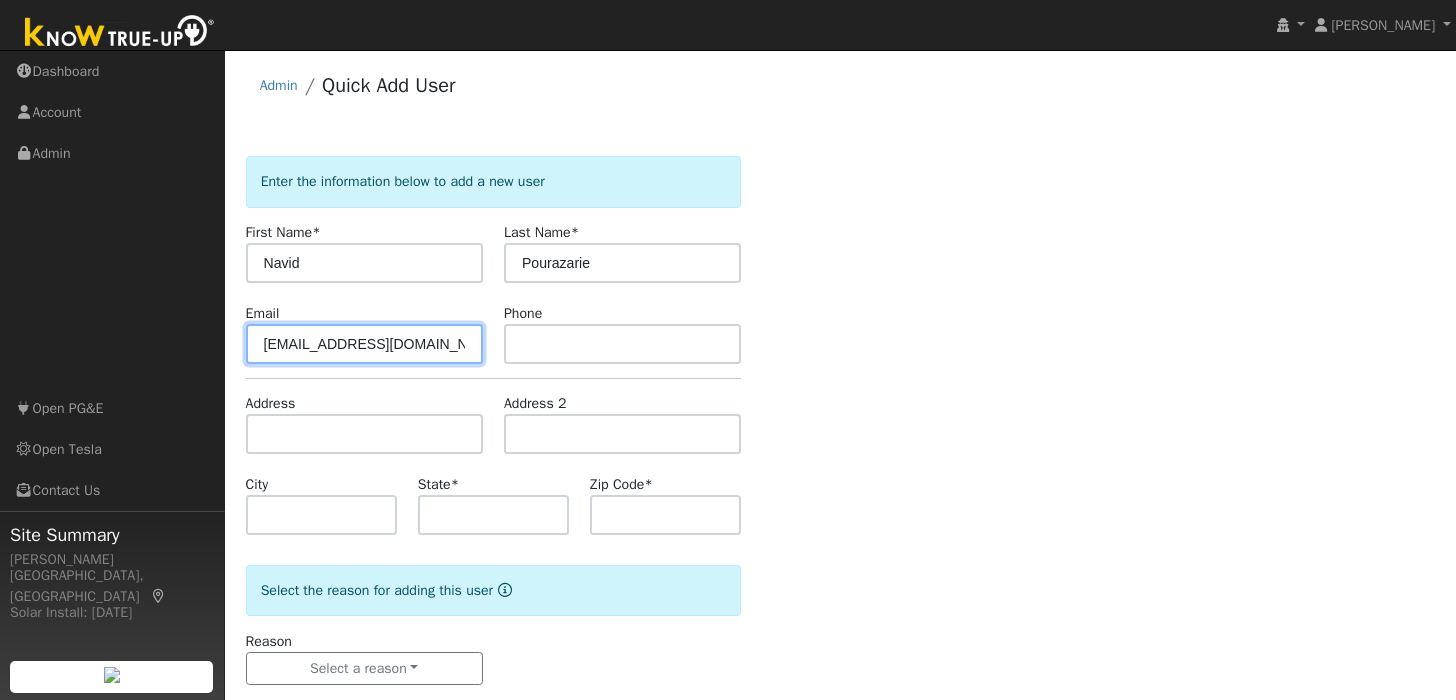 type on "pourazarie@gmail.com" 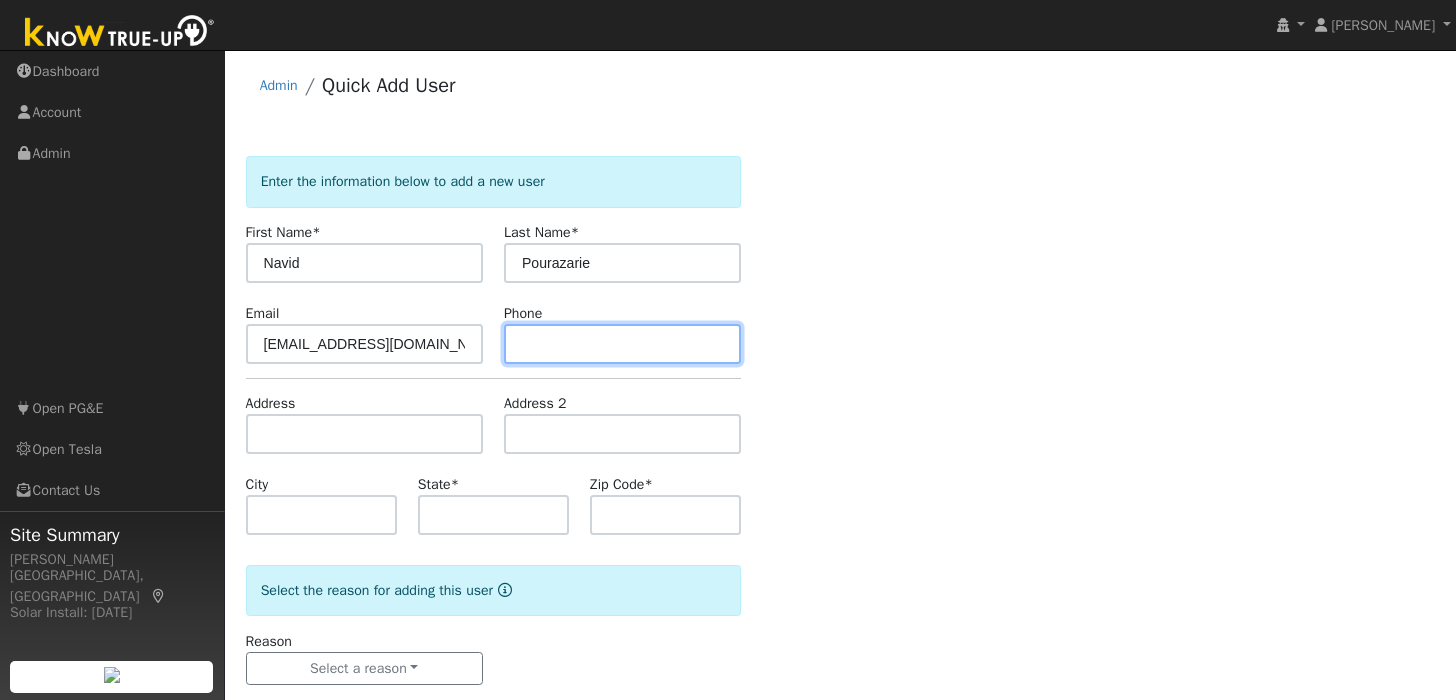 click at bounding box center (622, 344) 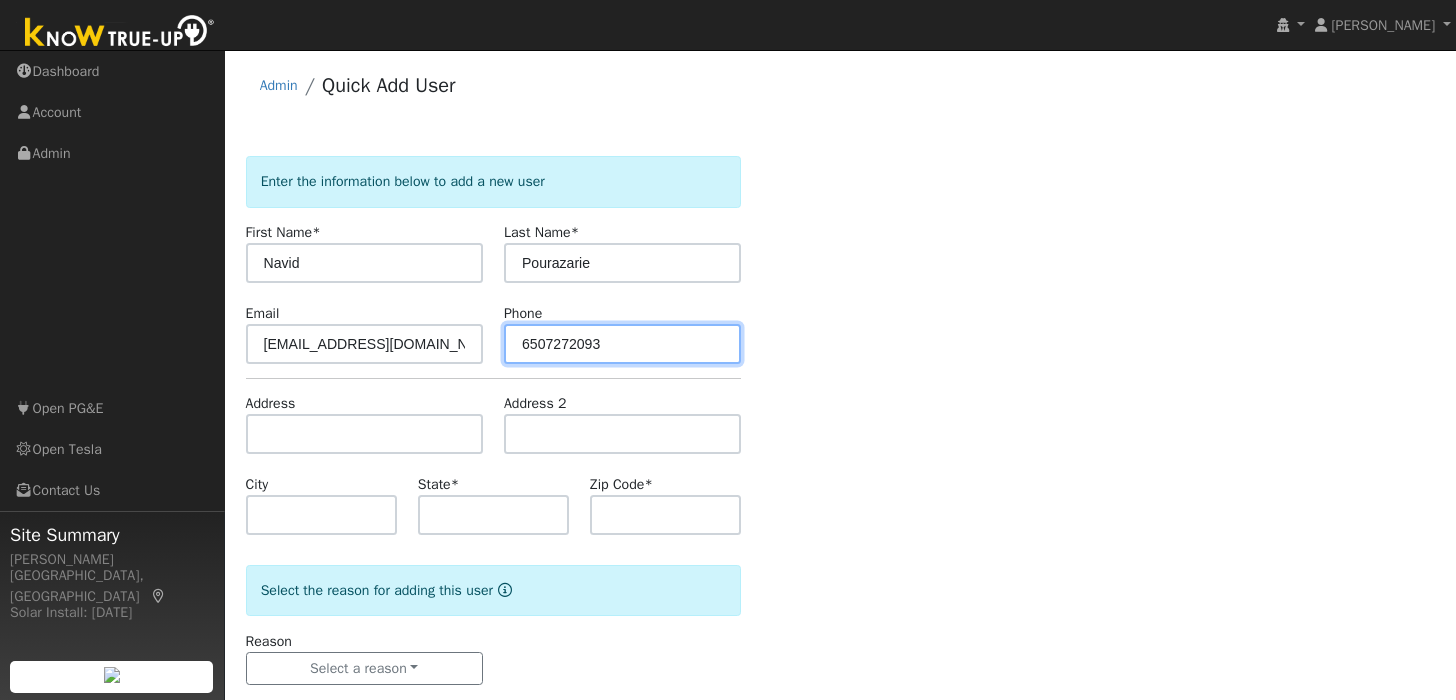 type on "6507272093" 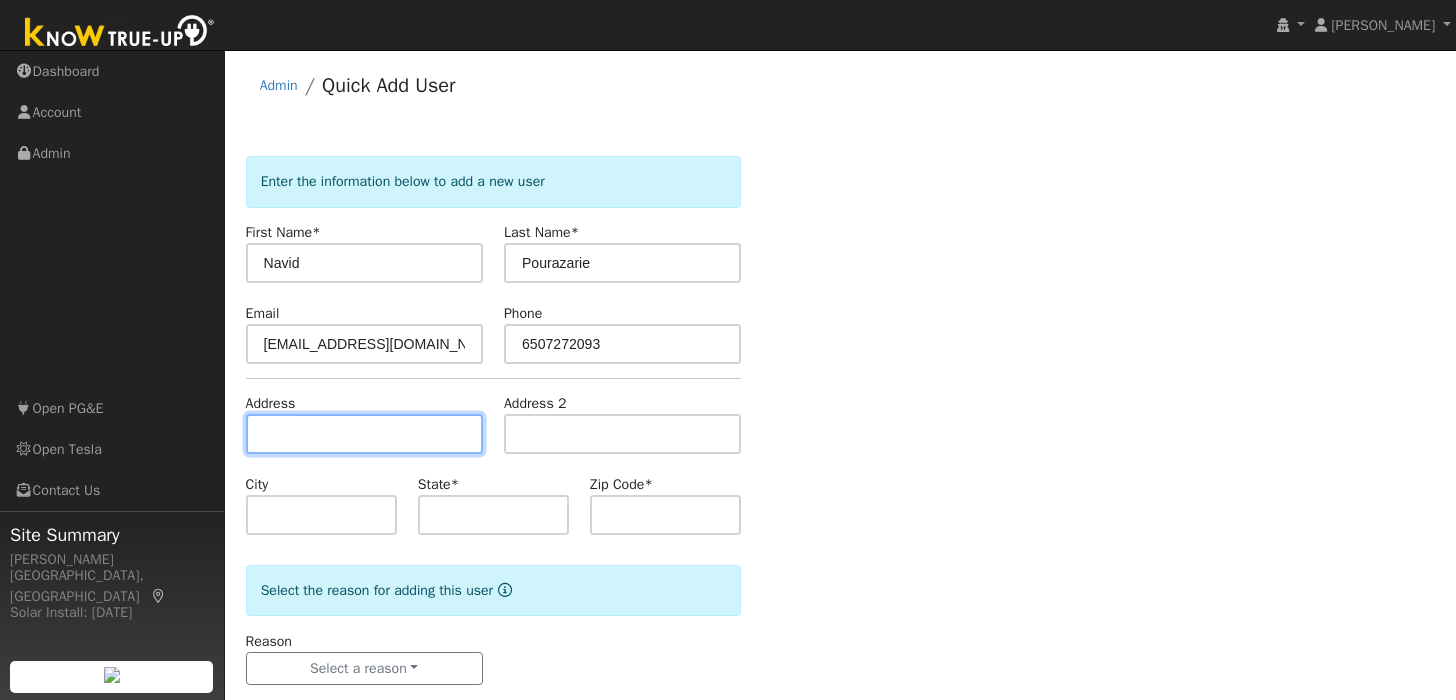 click at bounding box center (364, 434) 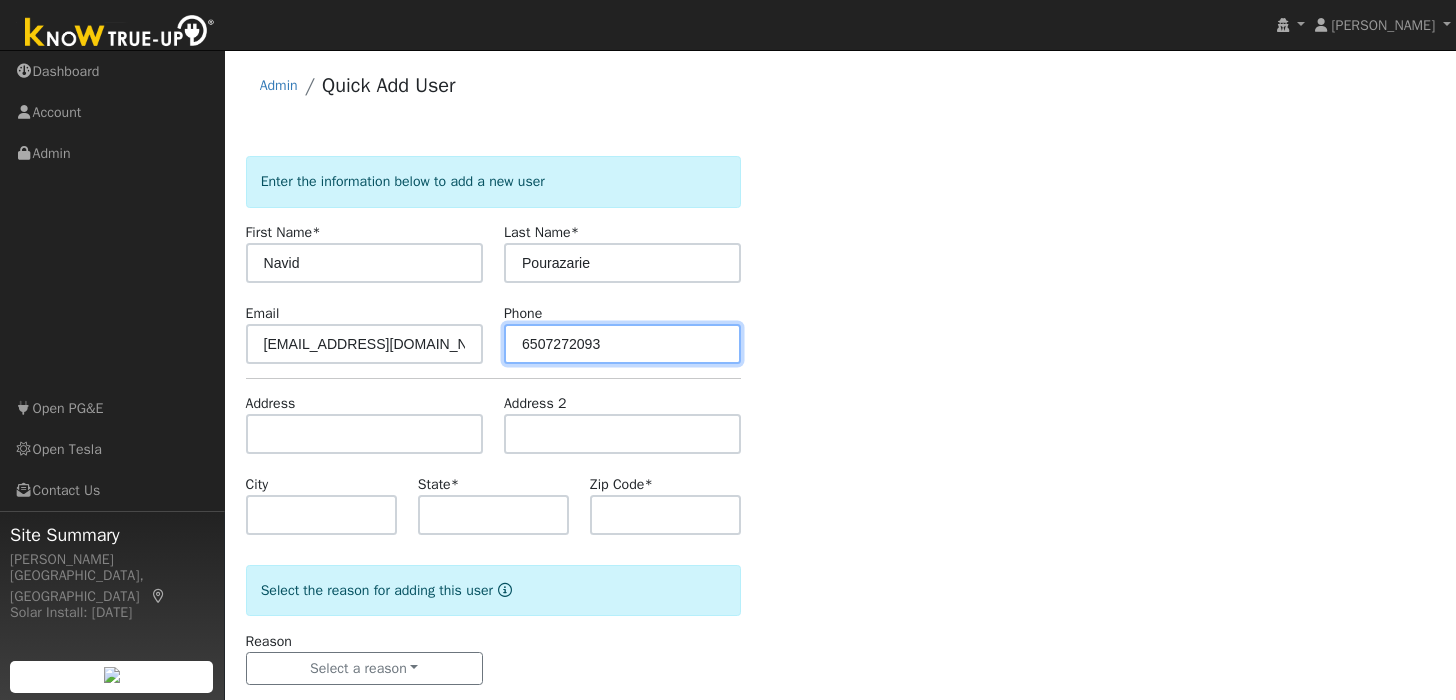 click on "6507272093" at bounding box center (622, 344) 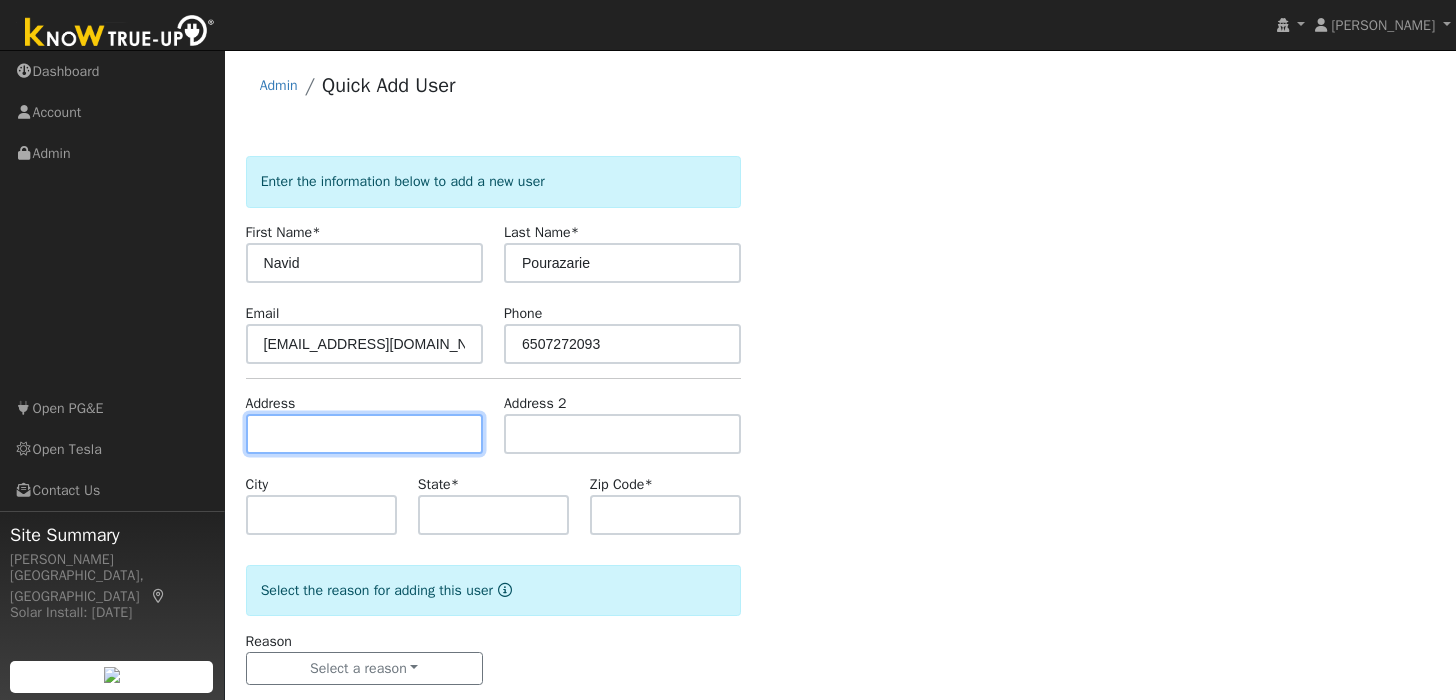click at bounding box center (364, 434) 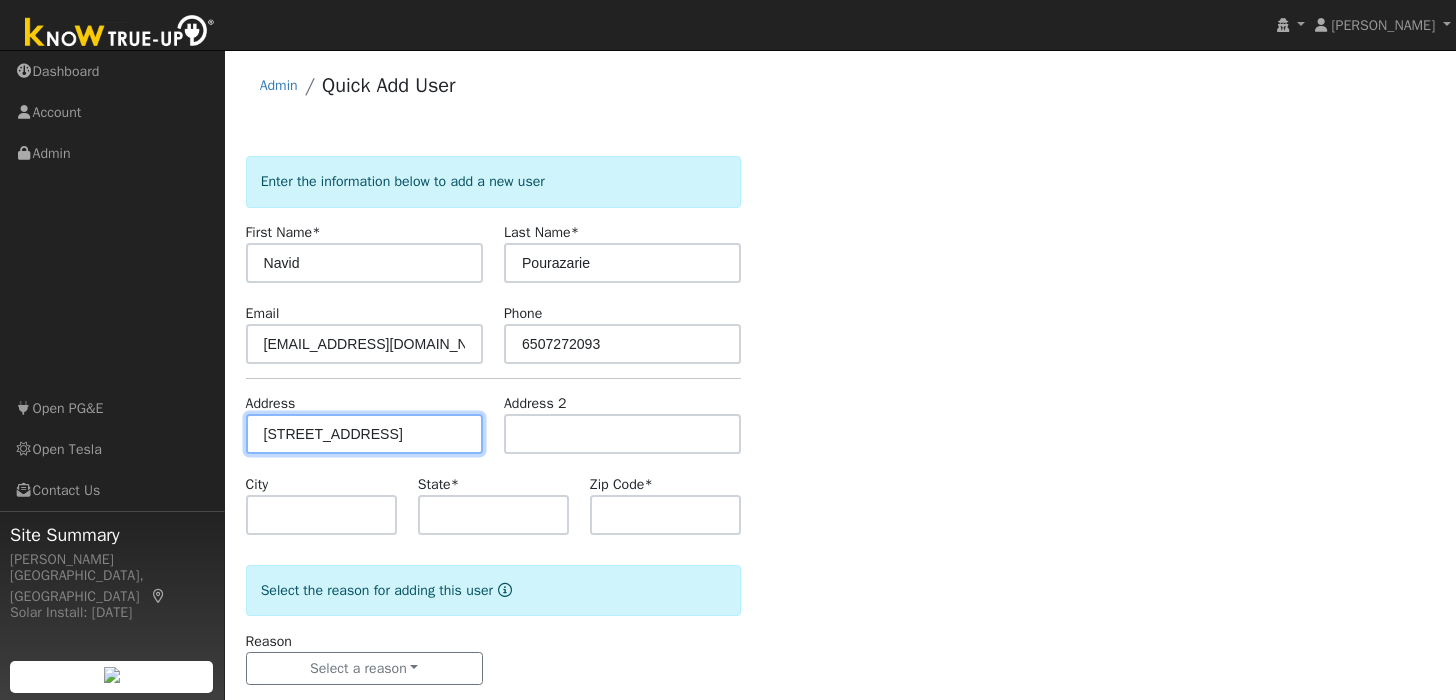 scroll, scrollTop: 0, scrollLeft: 79, axis: horizontal 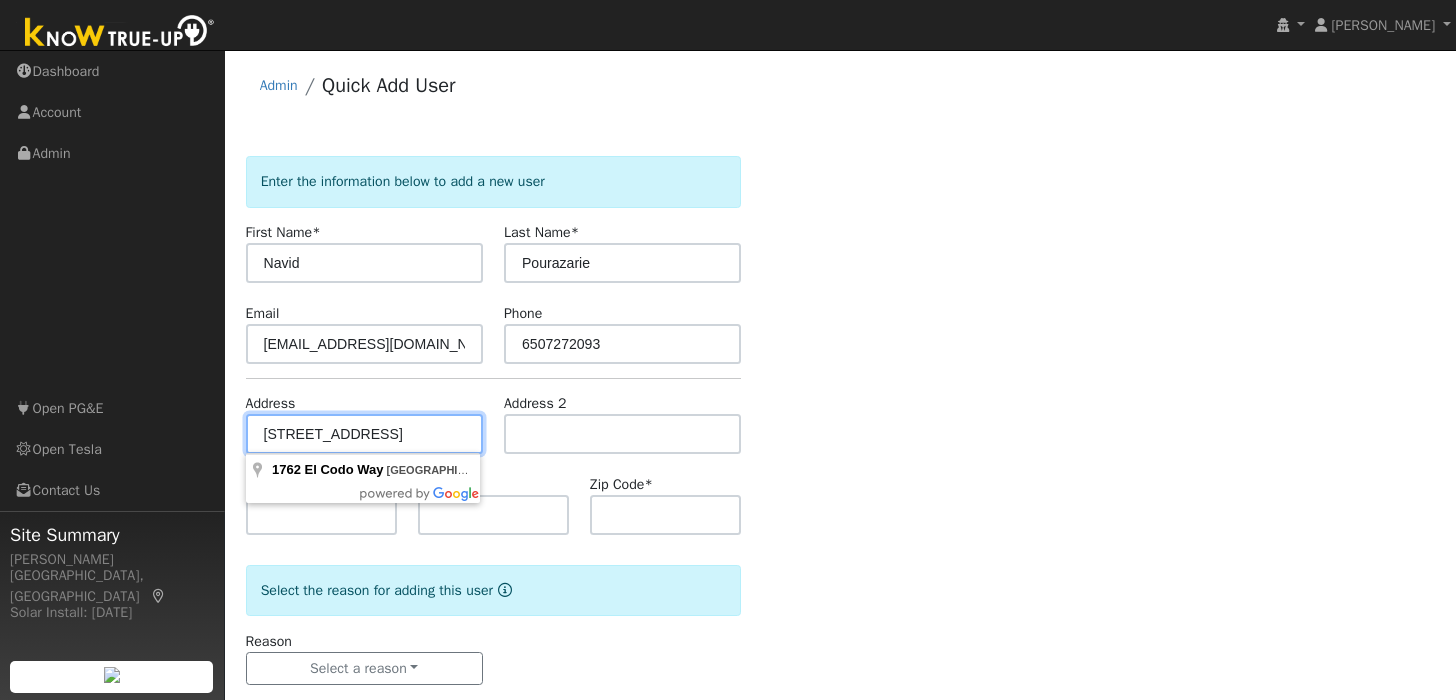 drag, startPoint x: 306, startPoint y: 434, endPoint x: 489, endPoint y: 440, distance: 183.09833 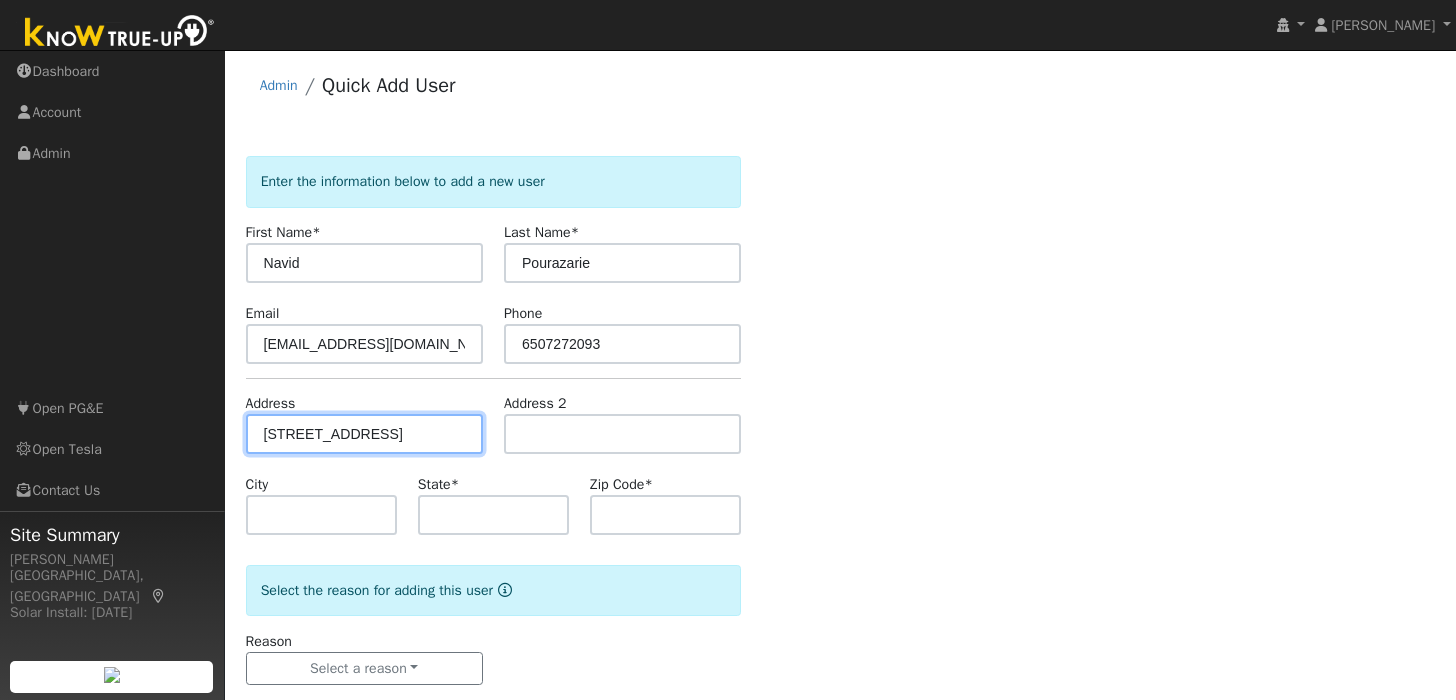 type on "1762 El Codo Way" 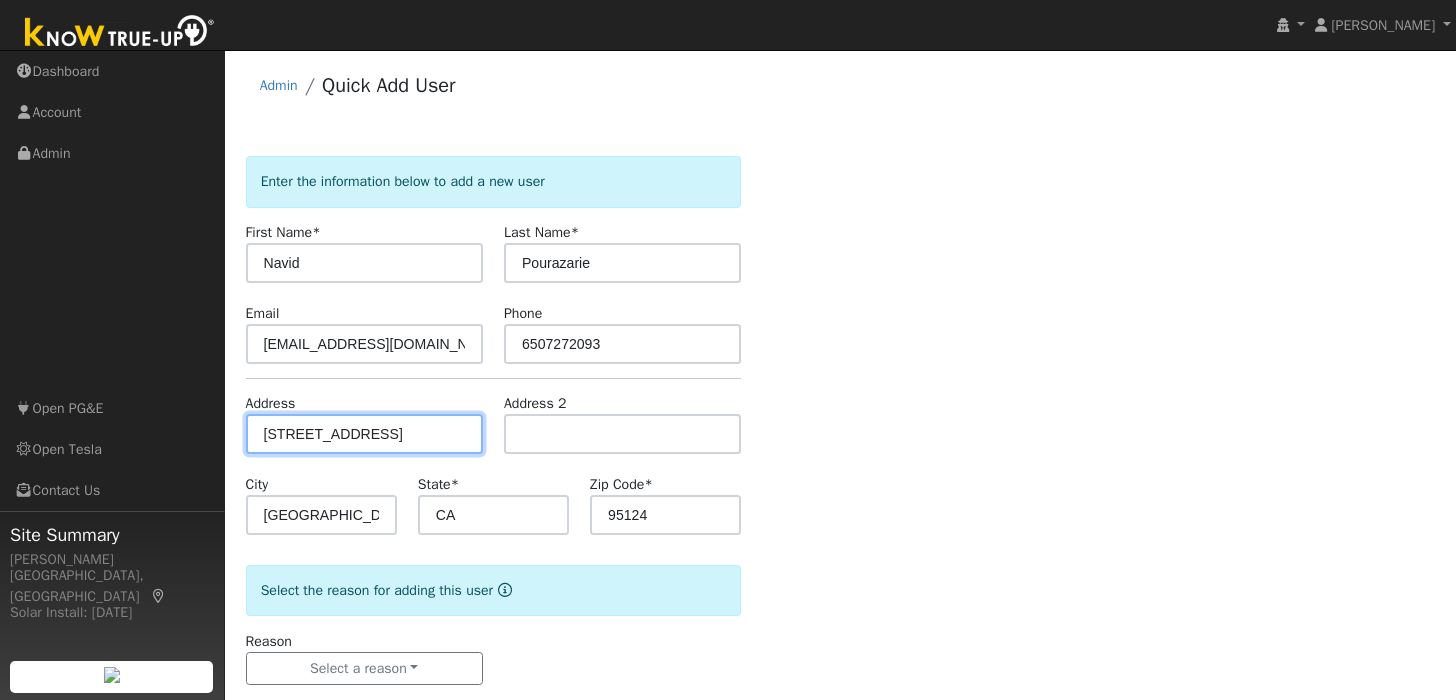 scroll, scrollTop: 0, scrollLeft: 0, axis: both 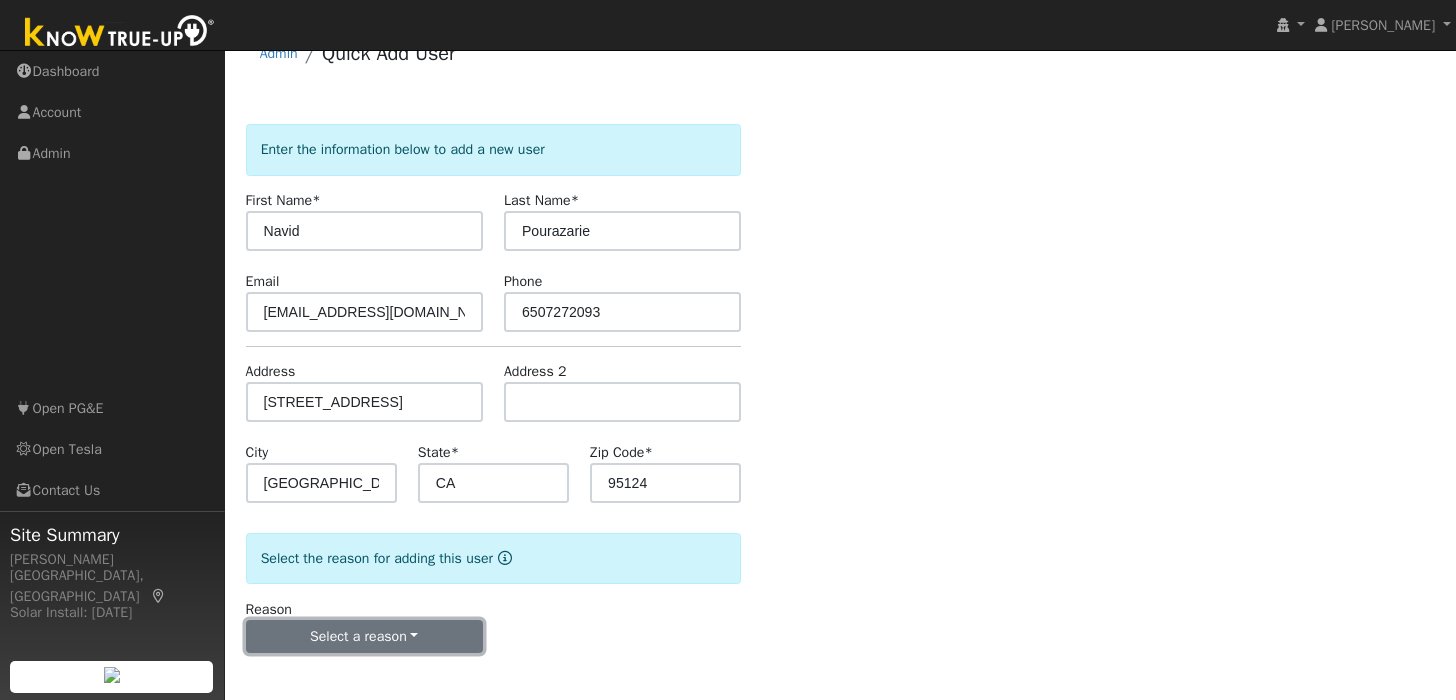 drag, startPoint x: 489, startPoint y: 440, endPoint x: 402, endPoint y: 639, distance: 217.18655 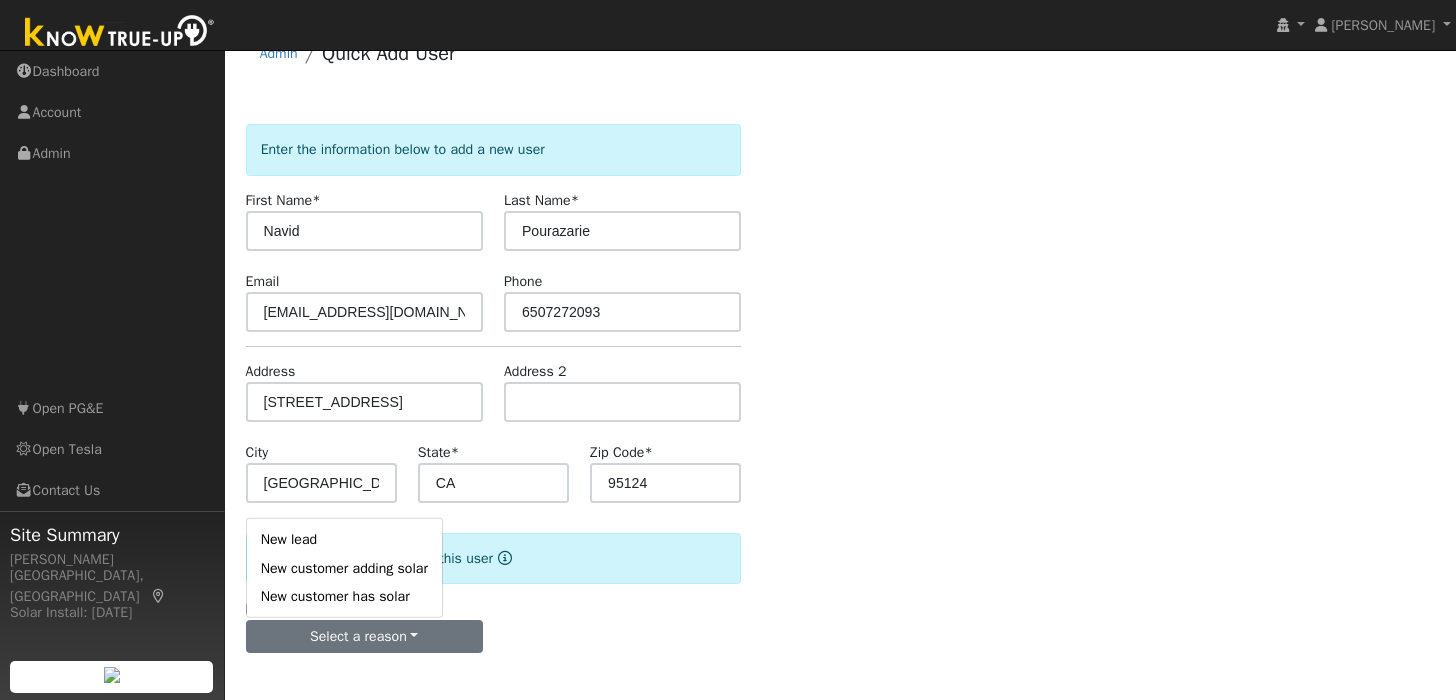 click on "New lead" at bounding box center (344, 540) 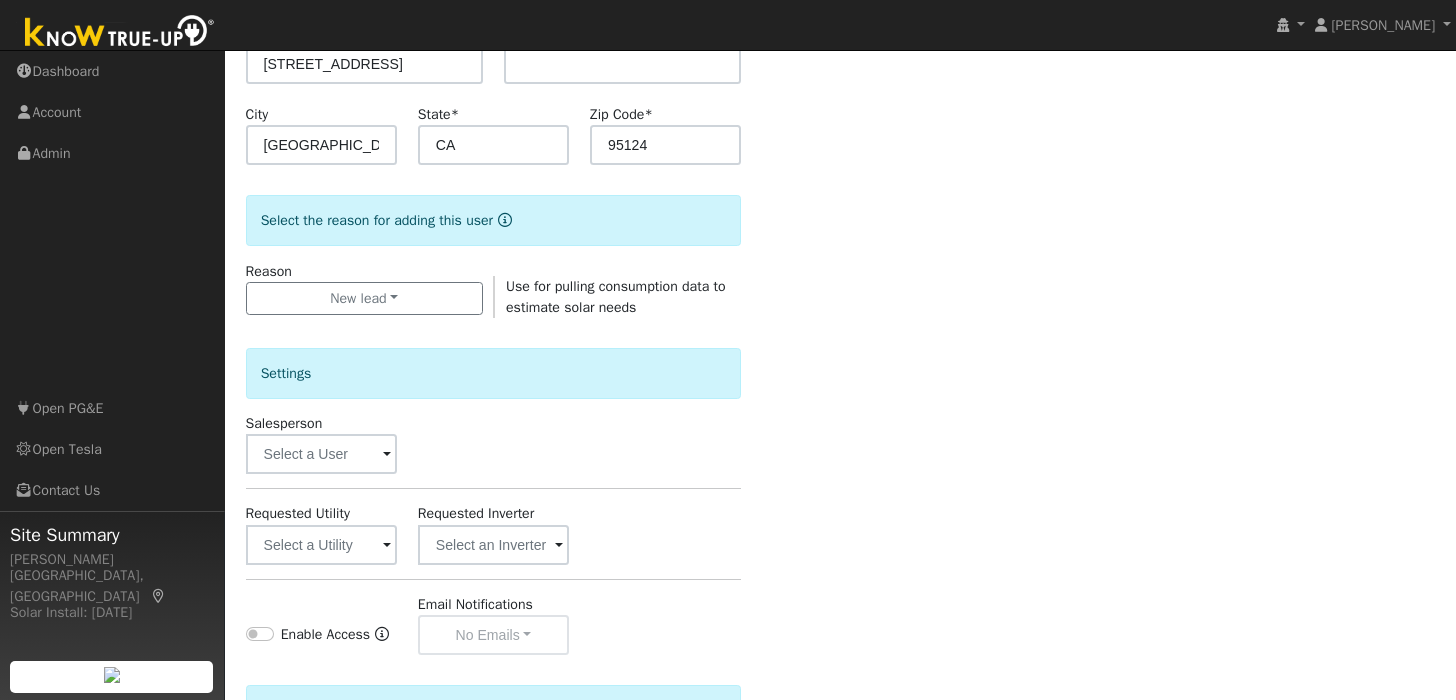 scroll, scrollTop: 404, scrollLeft: 0, axis: vertical 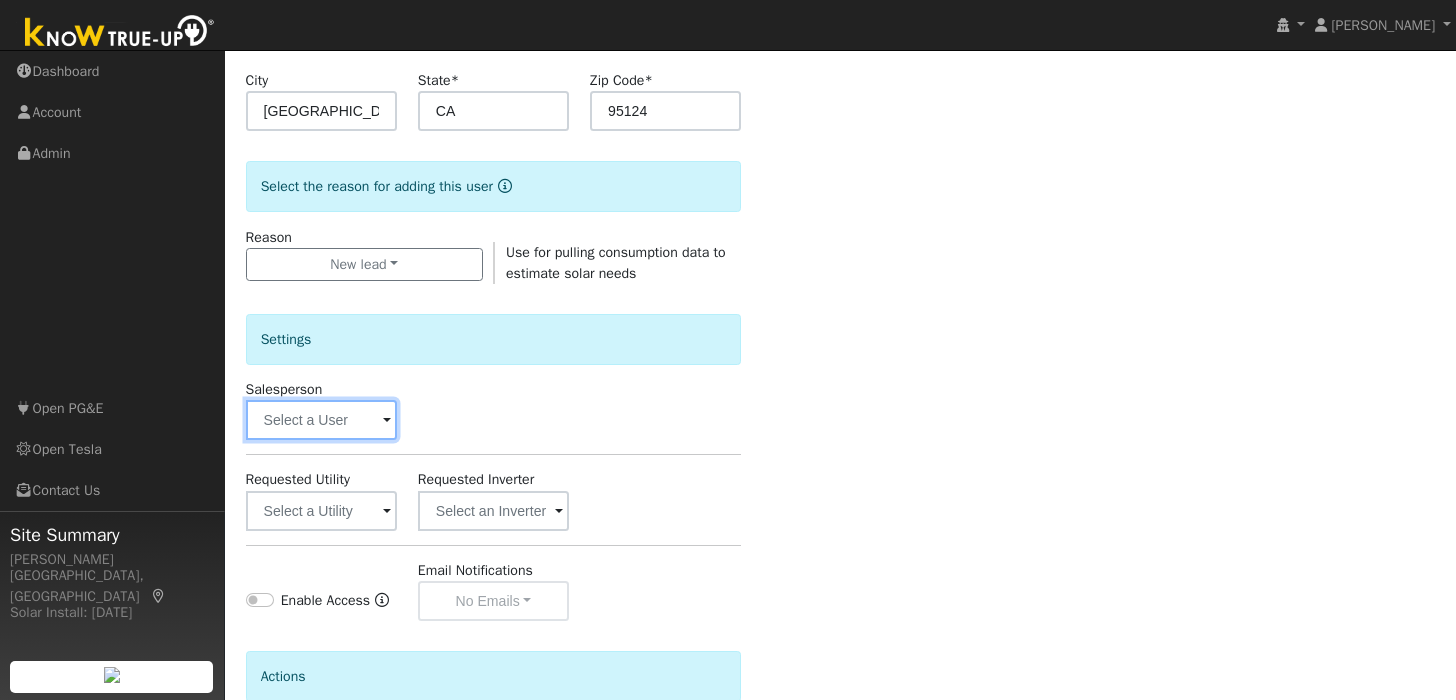 click at bounding box center (321, 420) 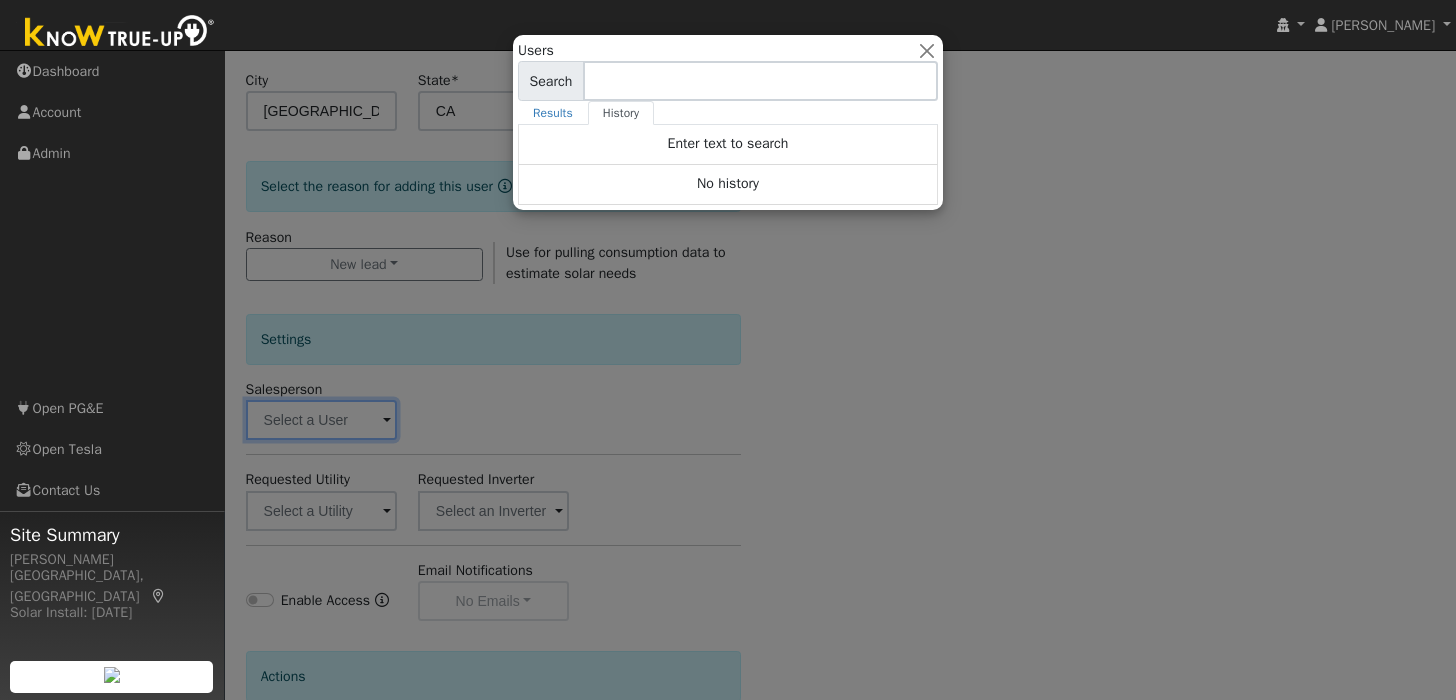 click at bounding box center [728, 350] 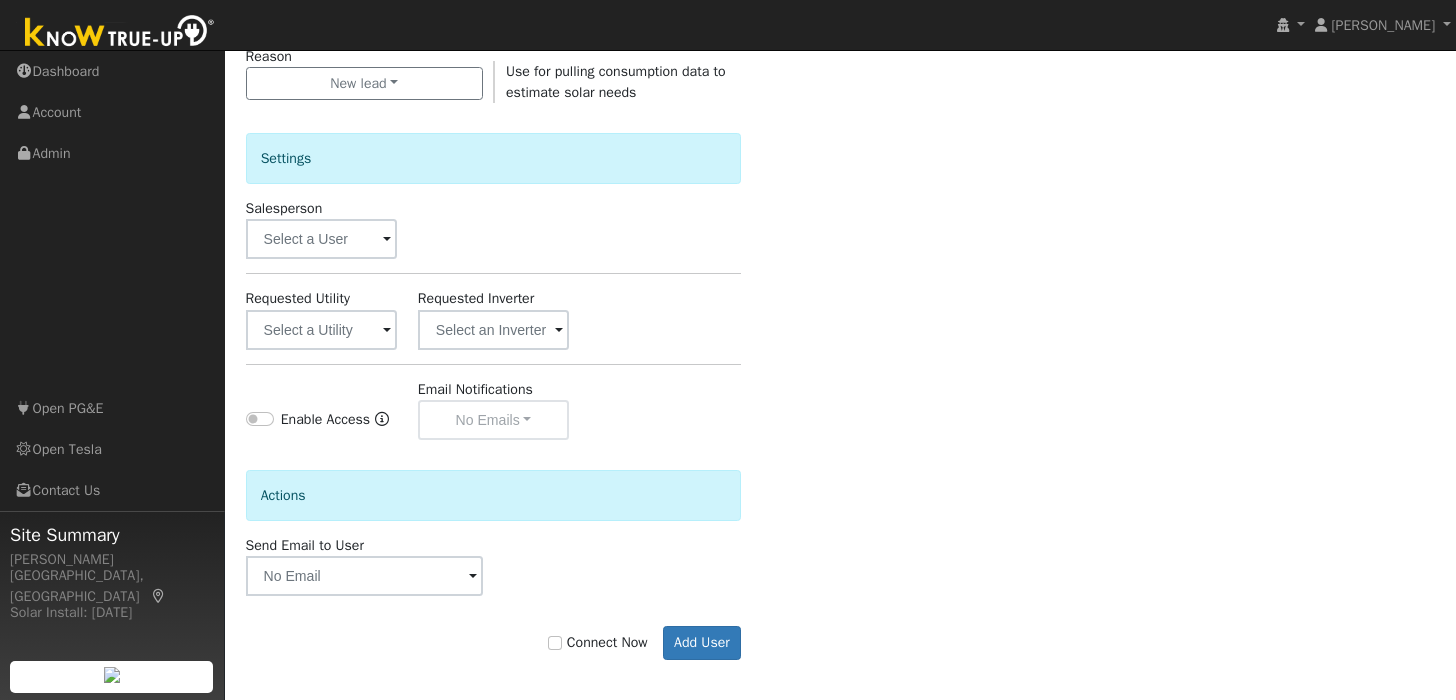 scroll, scrollTop: 590, scrollLeft: 0, axis: vertical 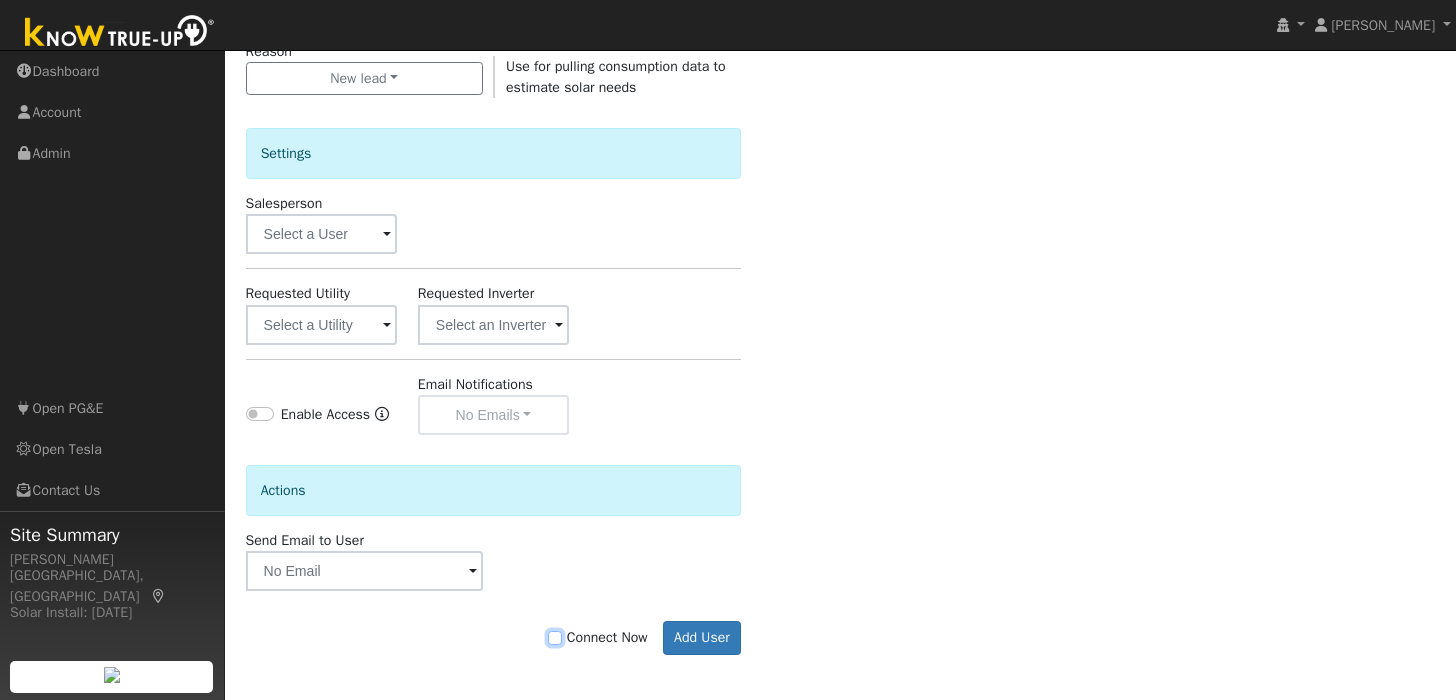 click on "Connect Now" at bounding box center (555, 638) 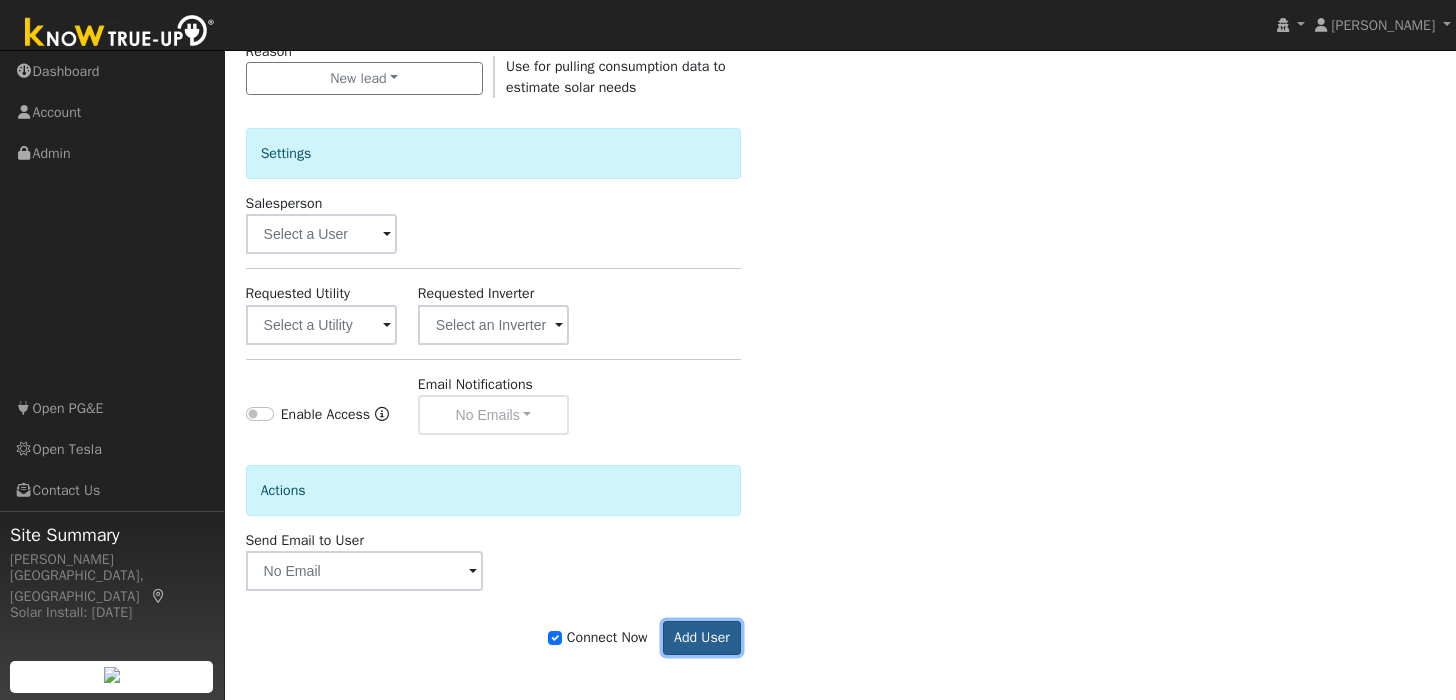 click on "Add User" at bounding box center [702, 638] 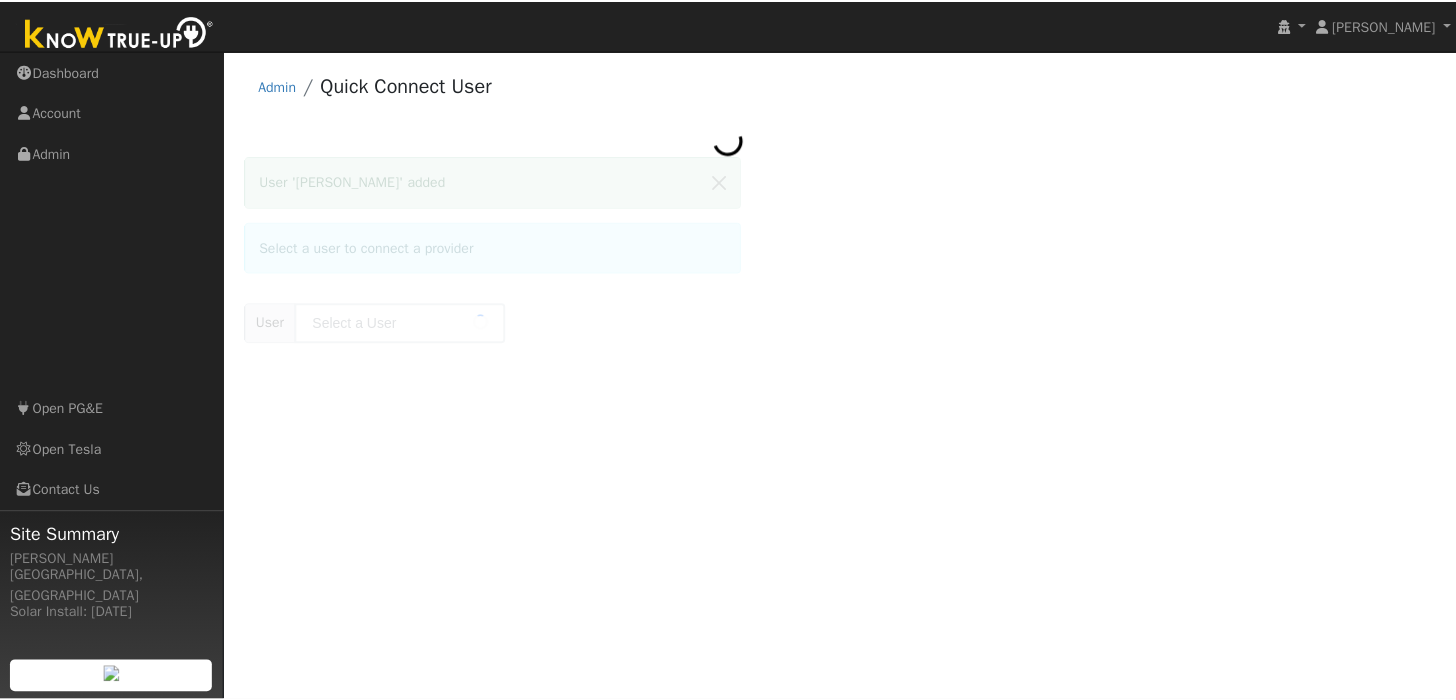 scroll, scrollTop: 0, scrollLeft: 0, axis: both 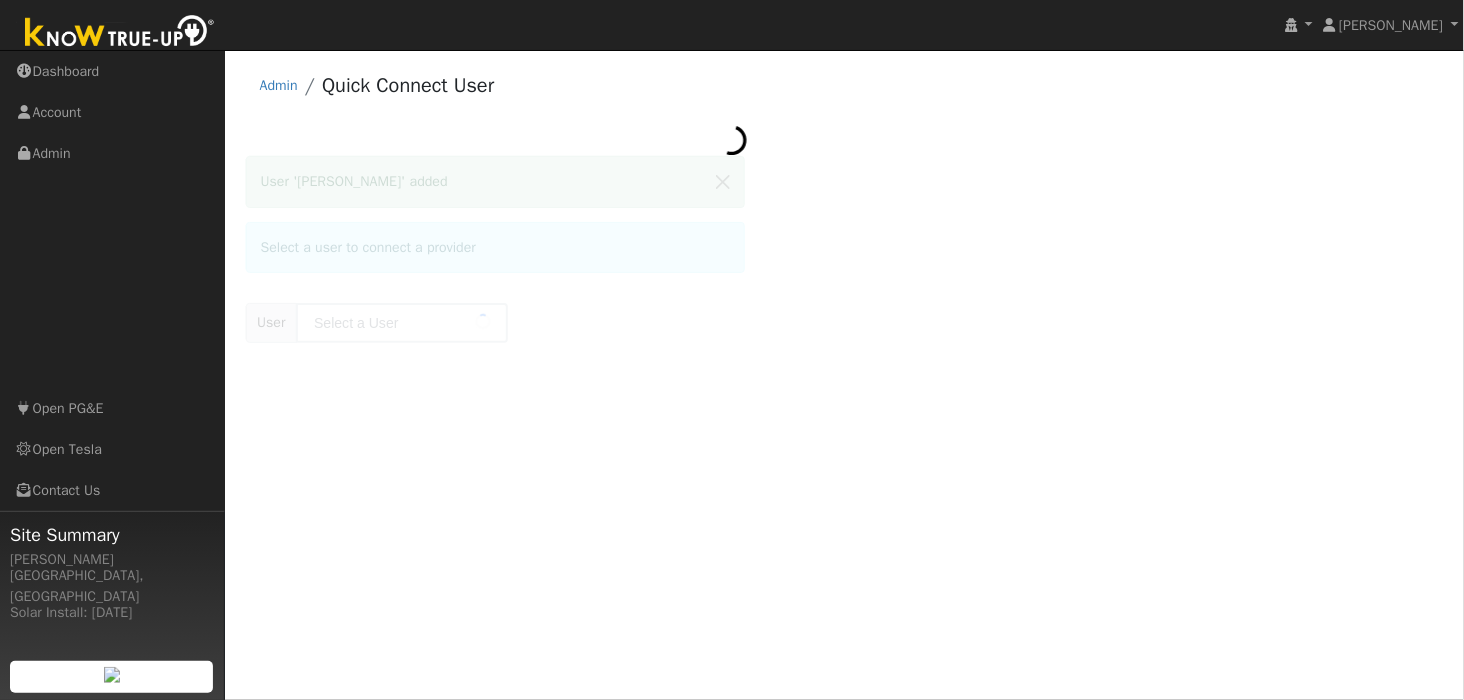 type on "[PERSON_NAME]" 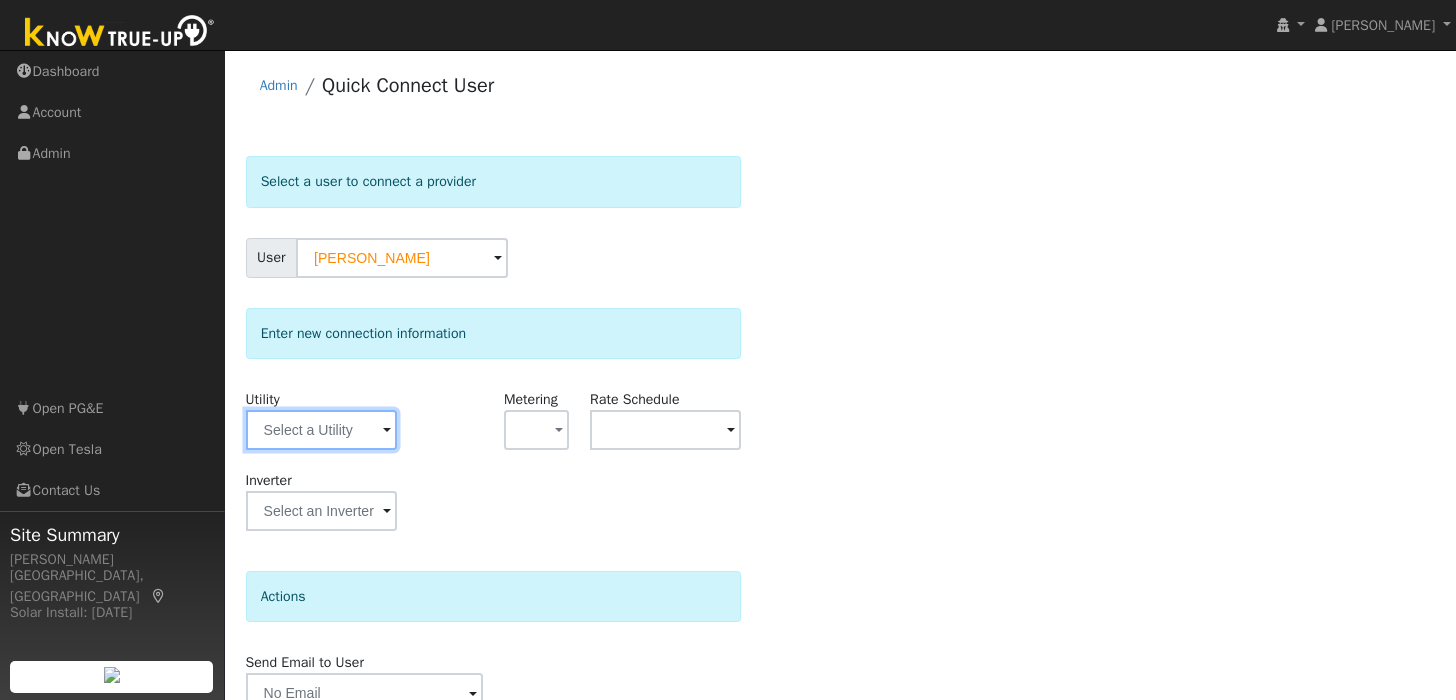 click at bounding box center [321, 430] 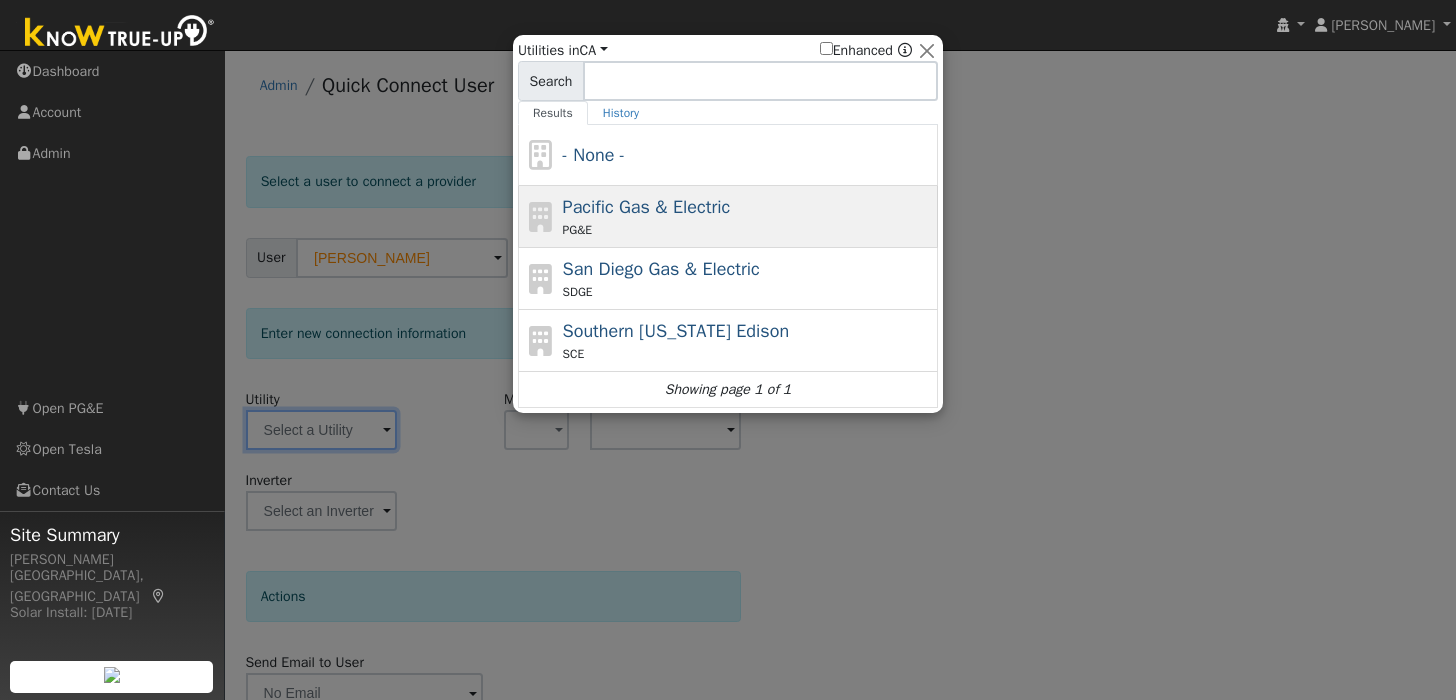 click on "Pacific Gas & Electric PG&E" at bounding box center [748, 216] 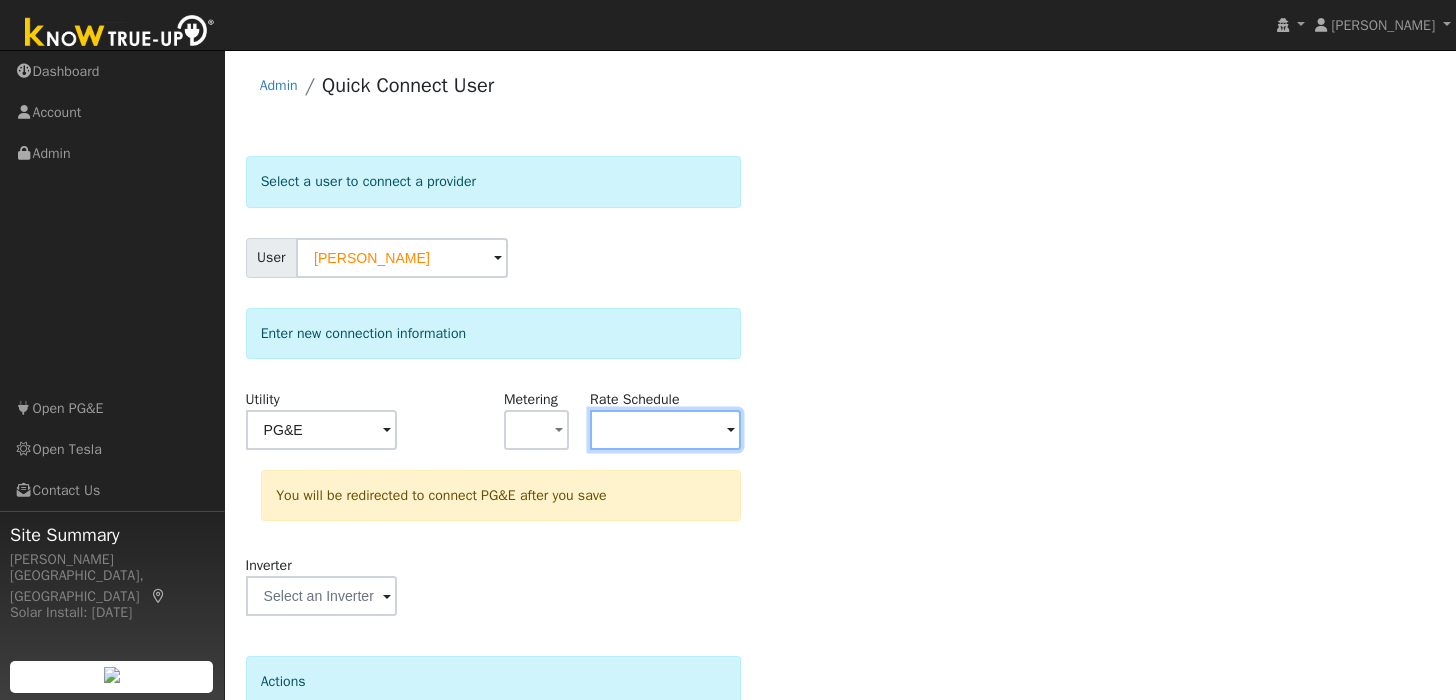 drag, startPoint x: 664, startPoint y: 432, endPoint x: 571, endPoint y: 439, distance: 93.26307 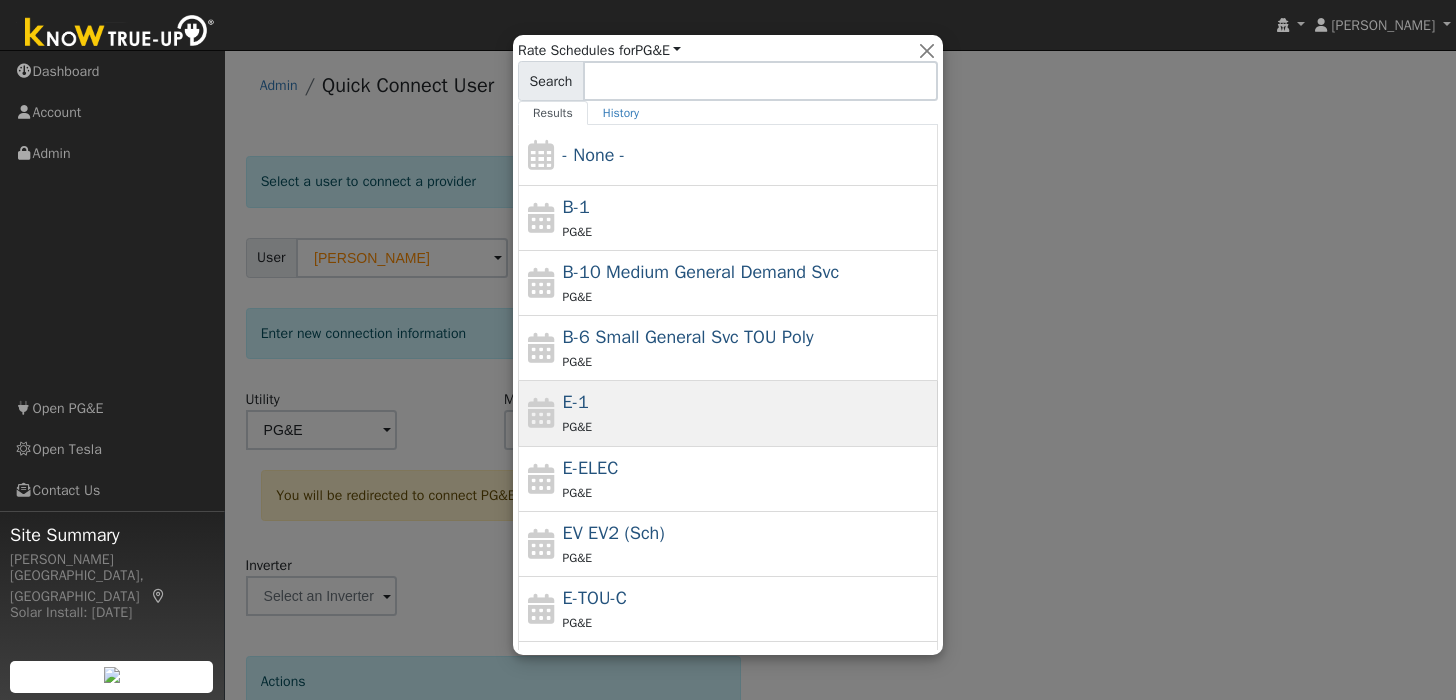 click on "E-1 PG&E" 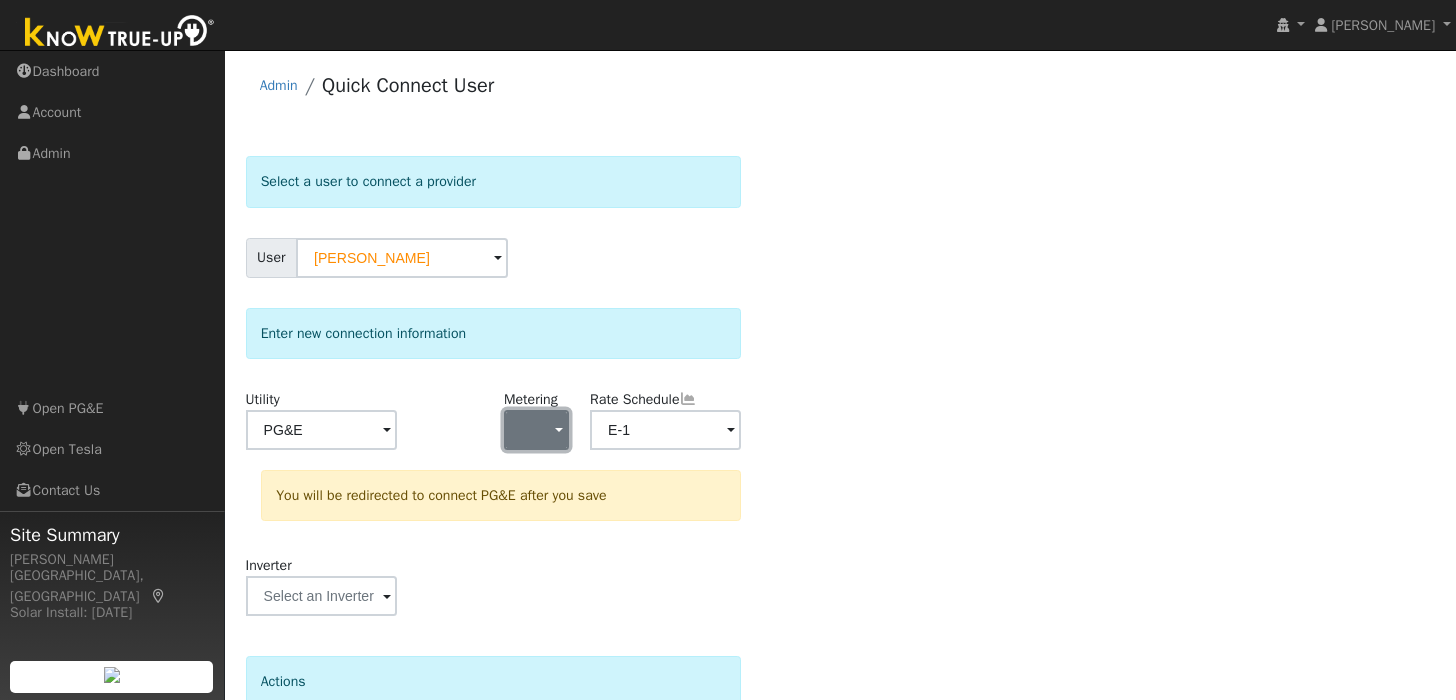 click at bounding box center [536, 430] 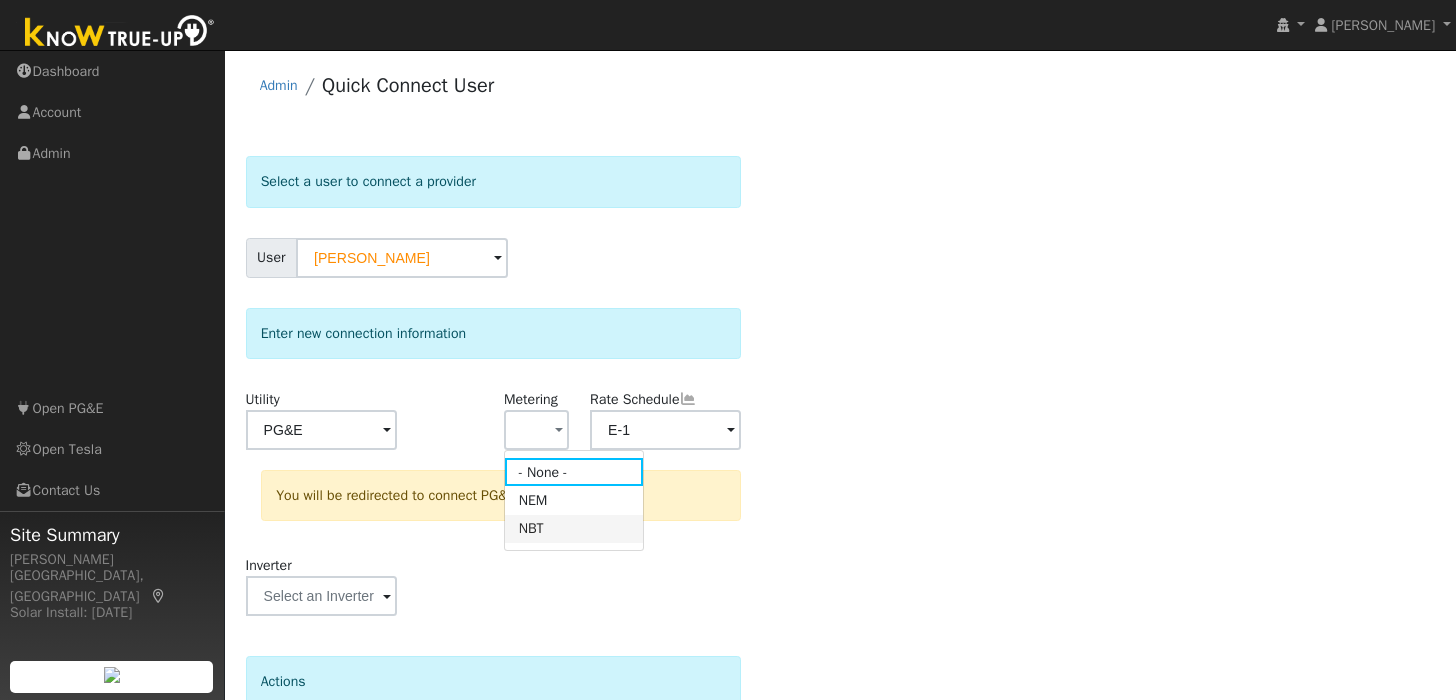 click on "NBT" at bounding box center [574, 529] 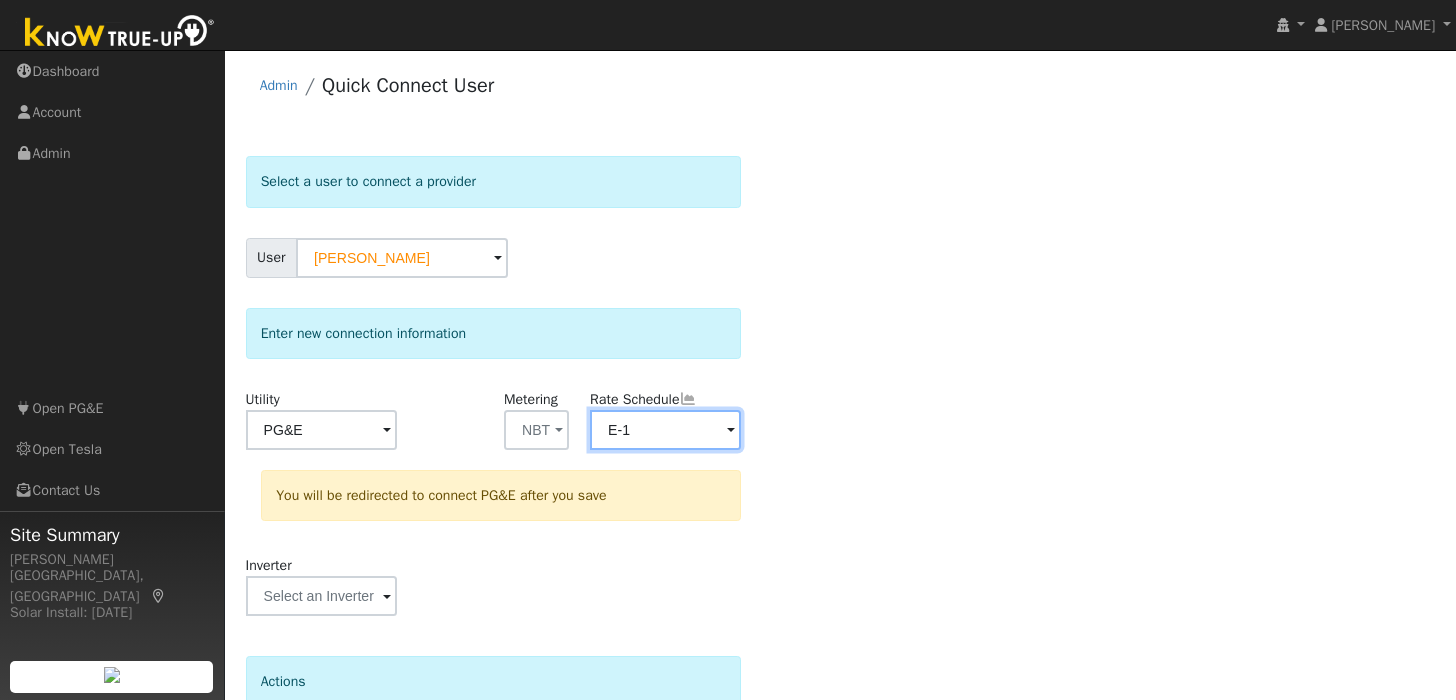click on "E-1" at bounding box center [321, 430] 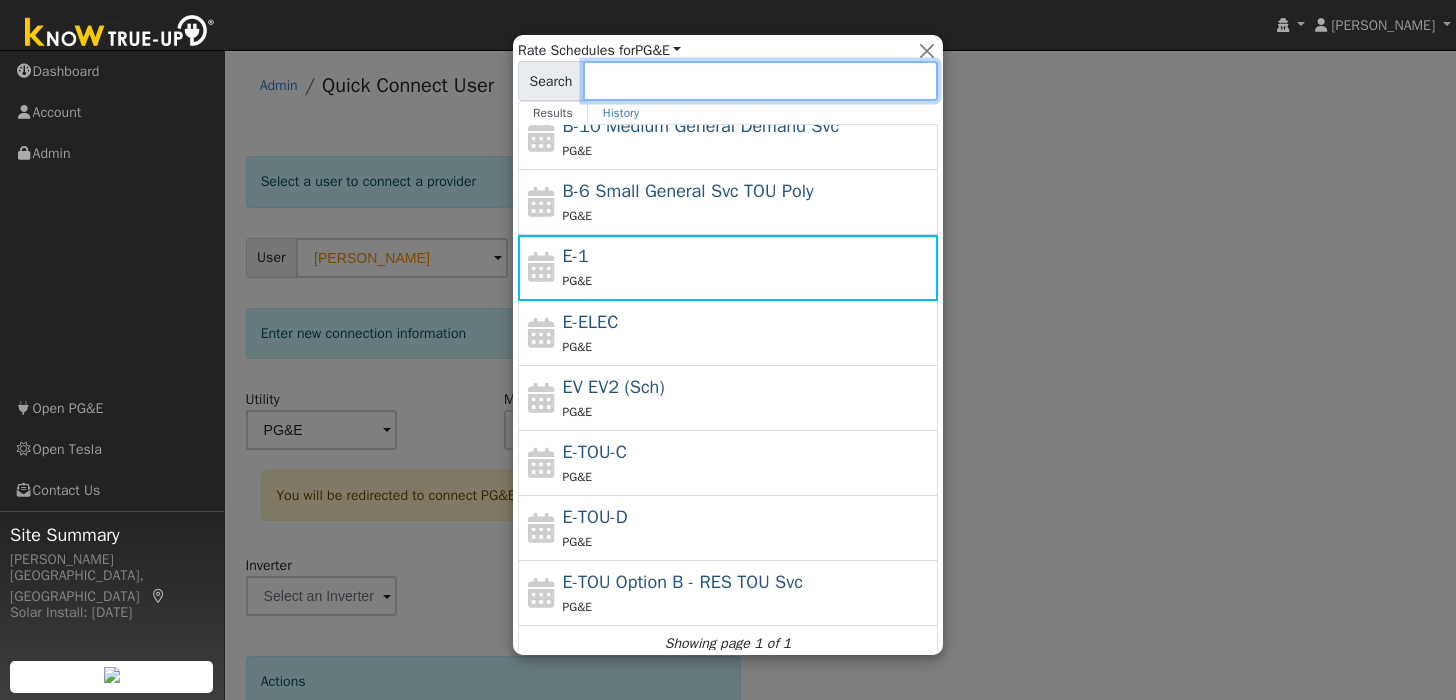 scroll, scrollTop: 153, scrollLeft: 0, axis: vertical 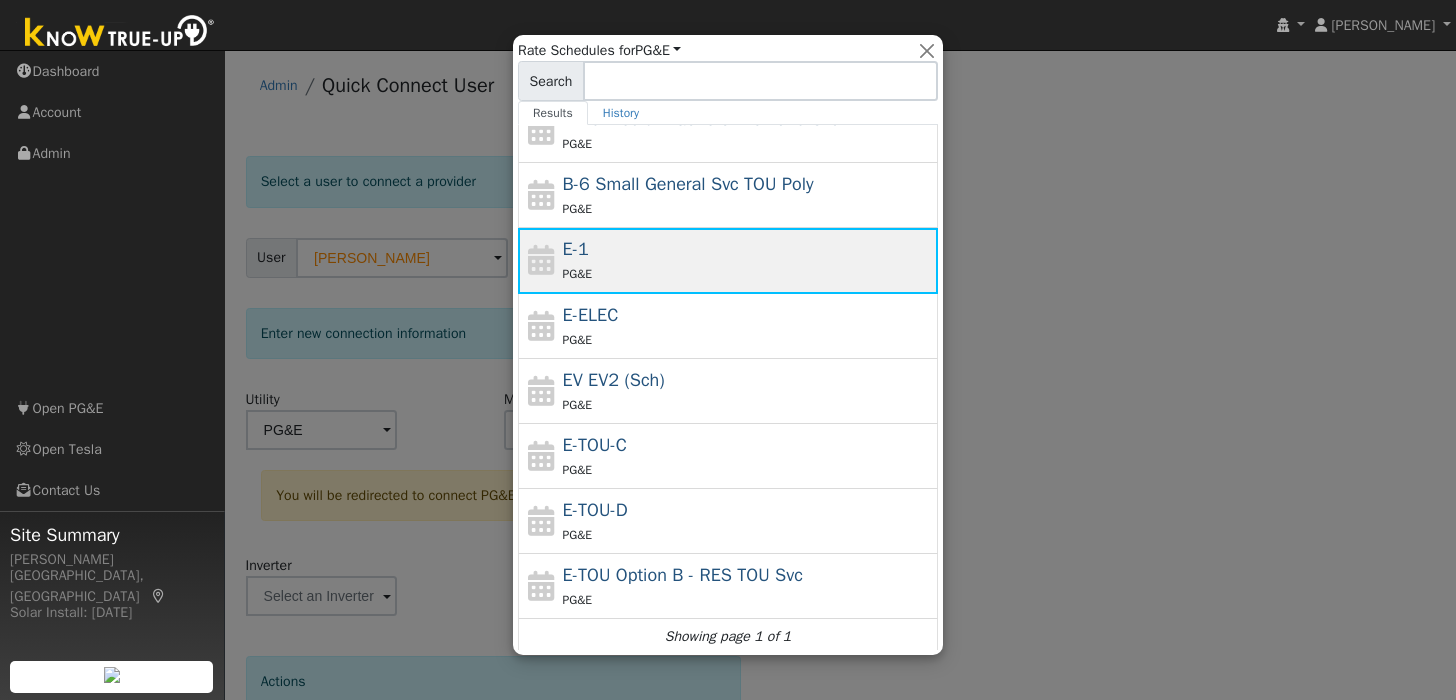click on "E-1 PG&E" at bounding box center (748, 260) 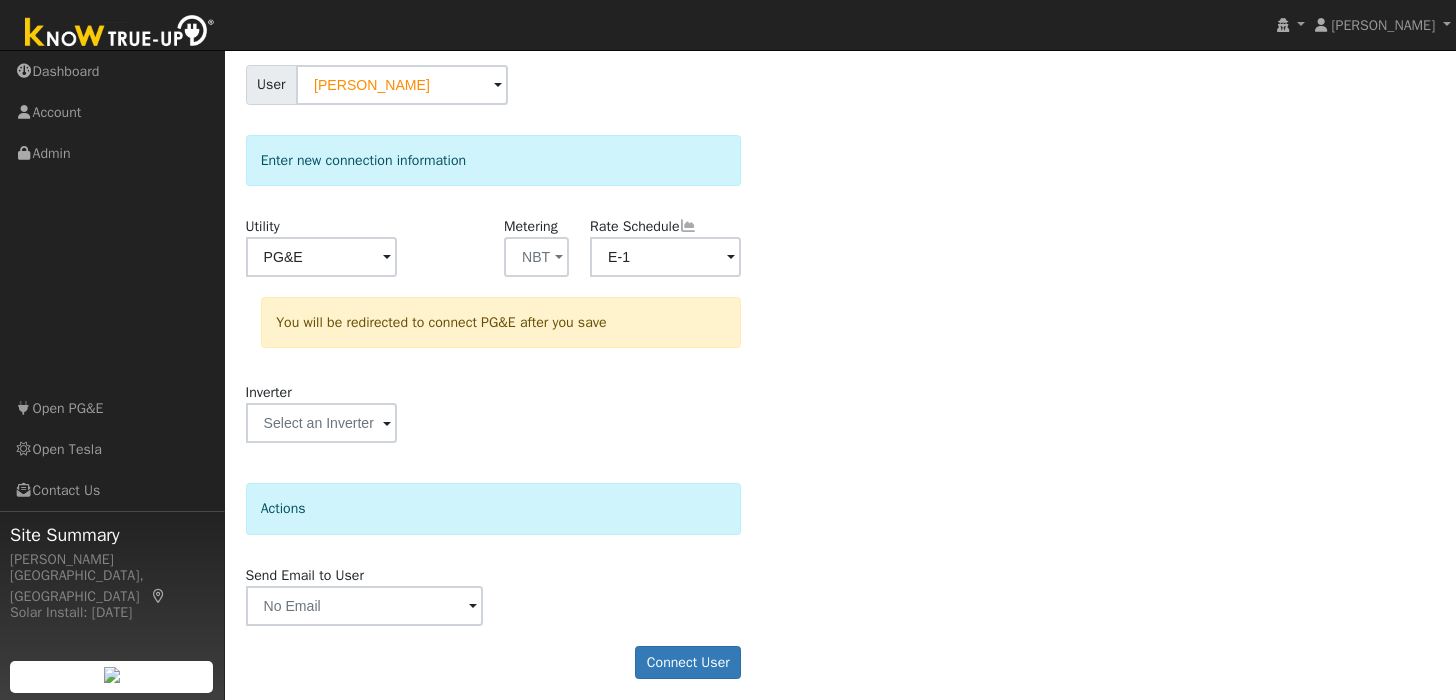 scroll, scrollTop: 178, scrollLeft: 0, axis: vertical 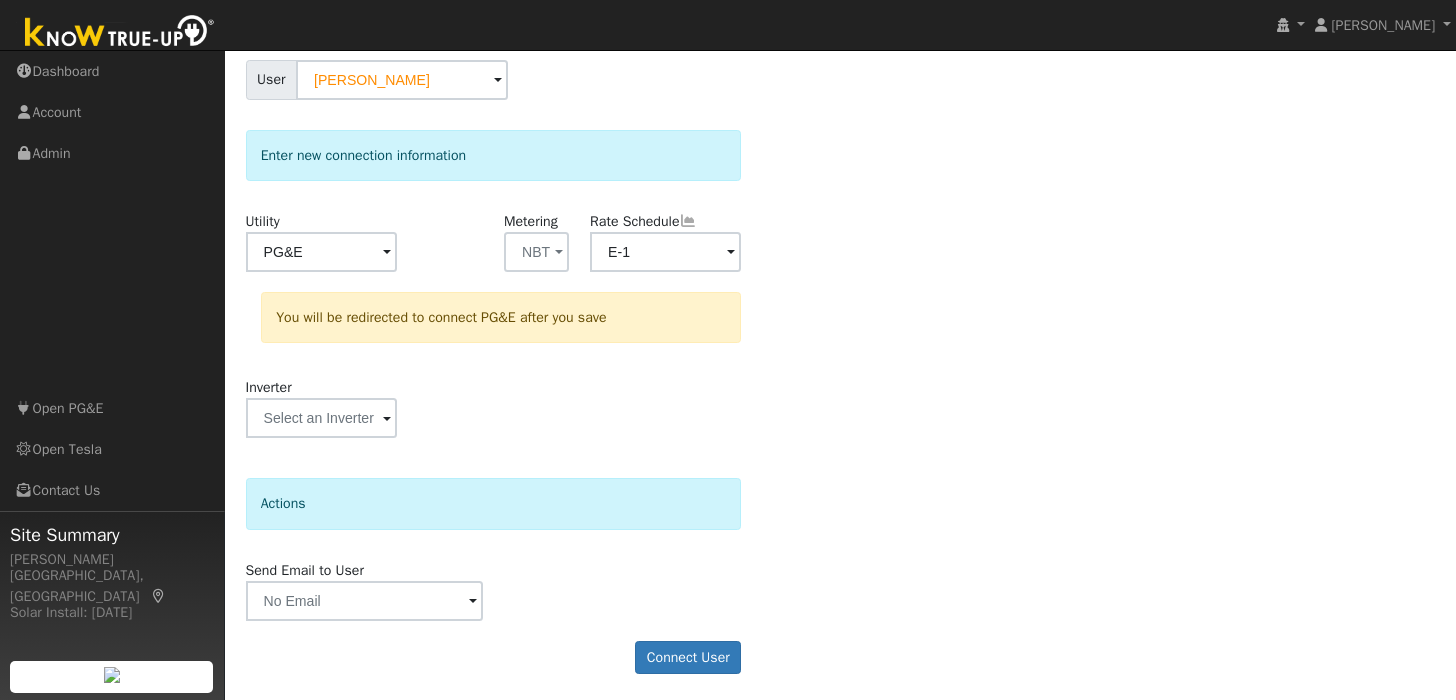 click at bounding box center (473, 602) 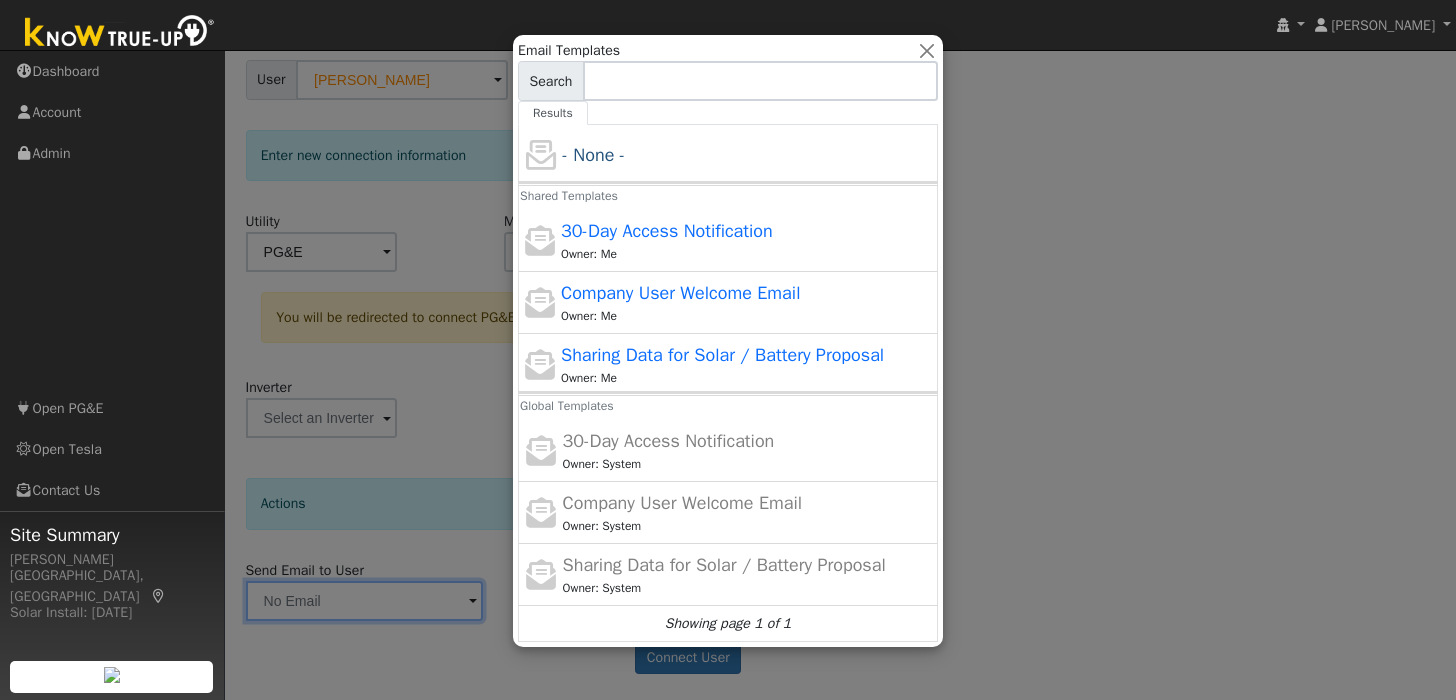 click at bounding box center [728, 350] 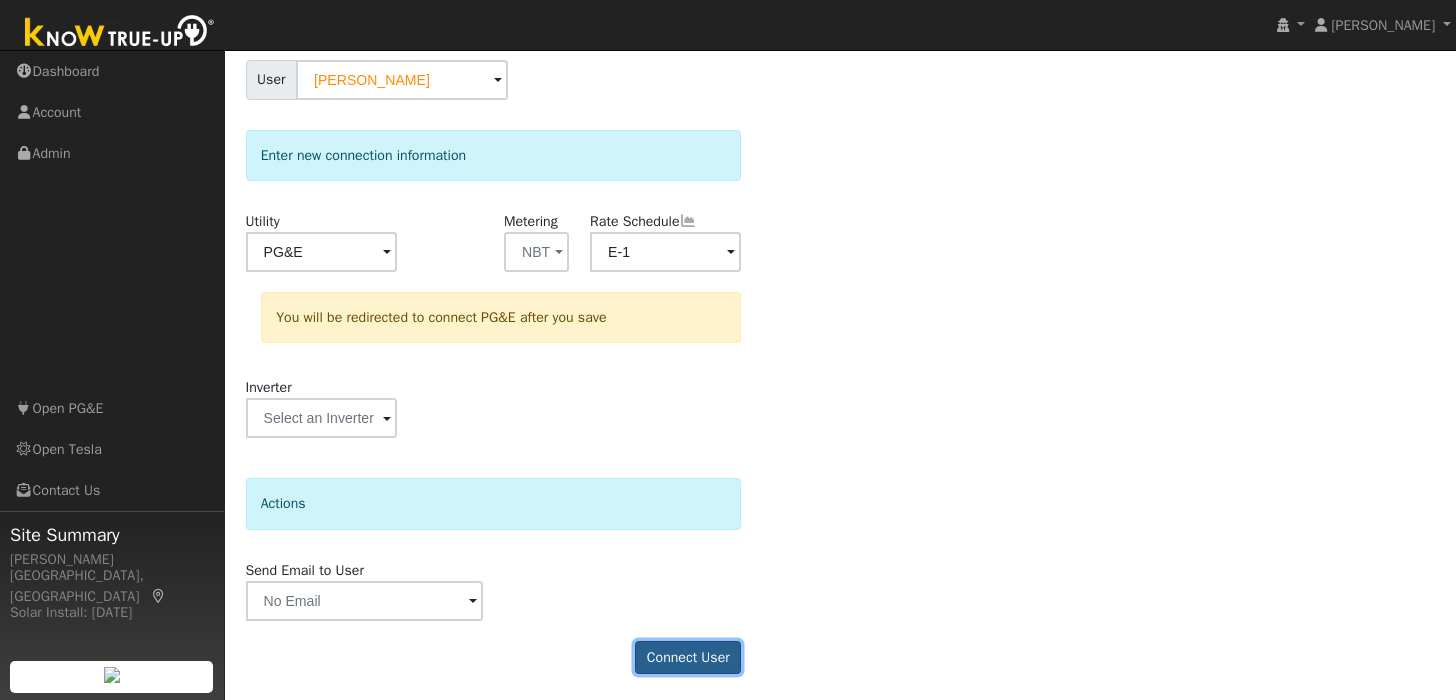 click on "Connect User" at bounding box center (688, 658) 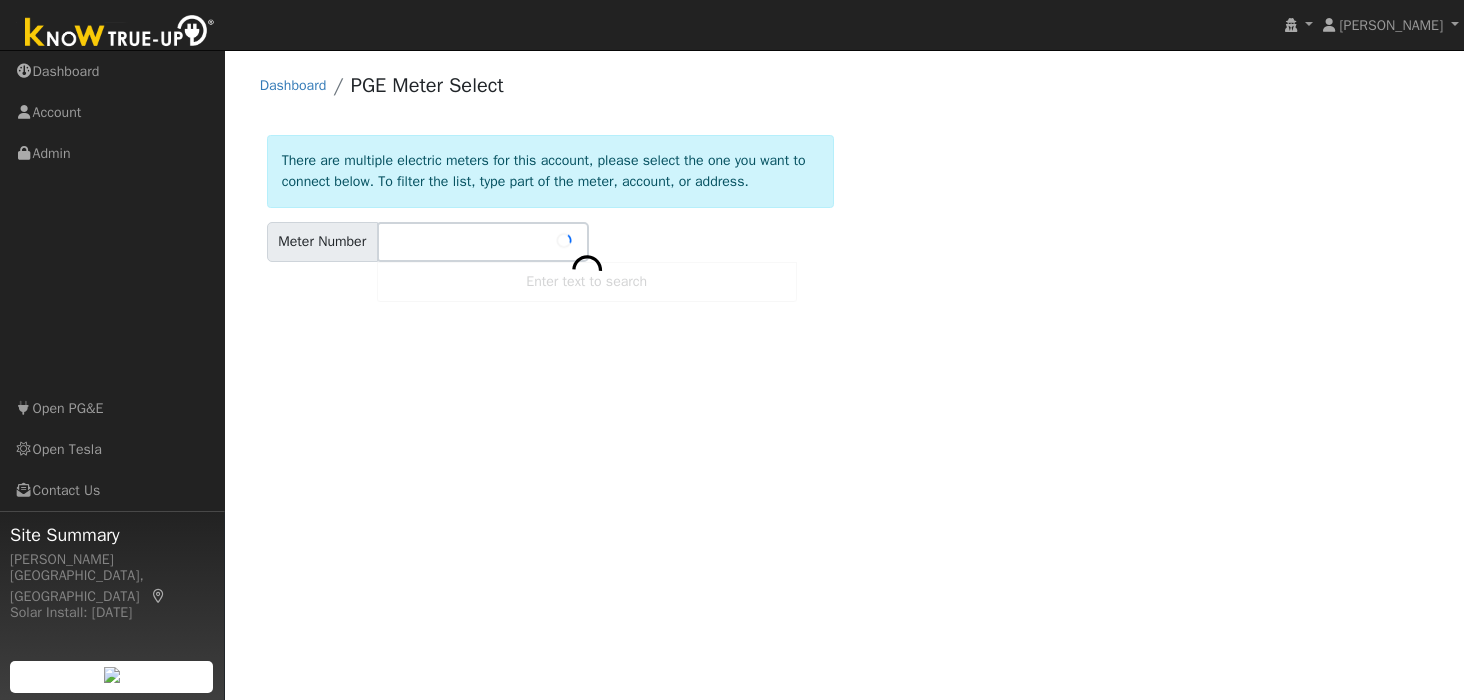 scroll, scrollTop: 0, scrollLeft: 0, axis: both 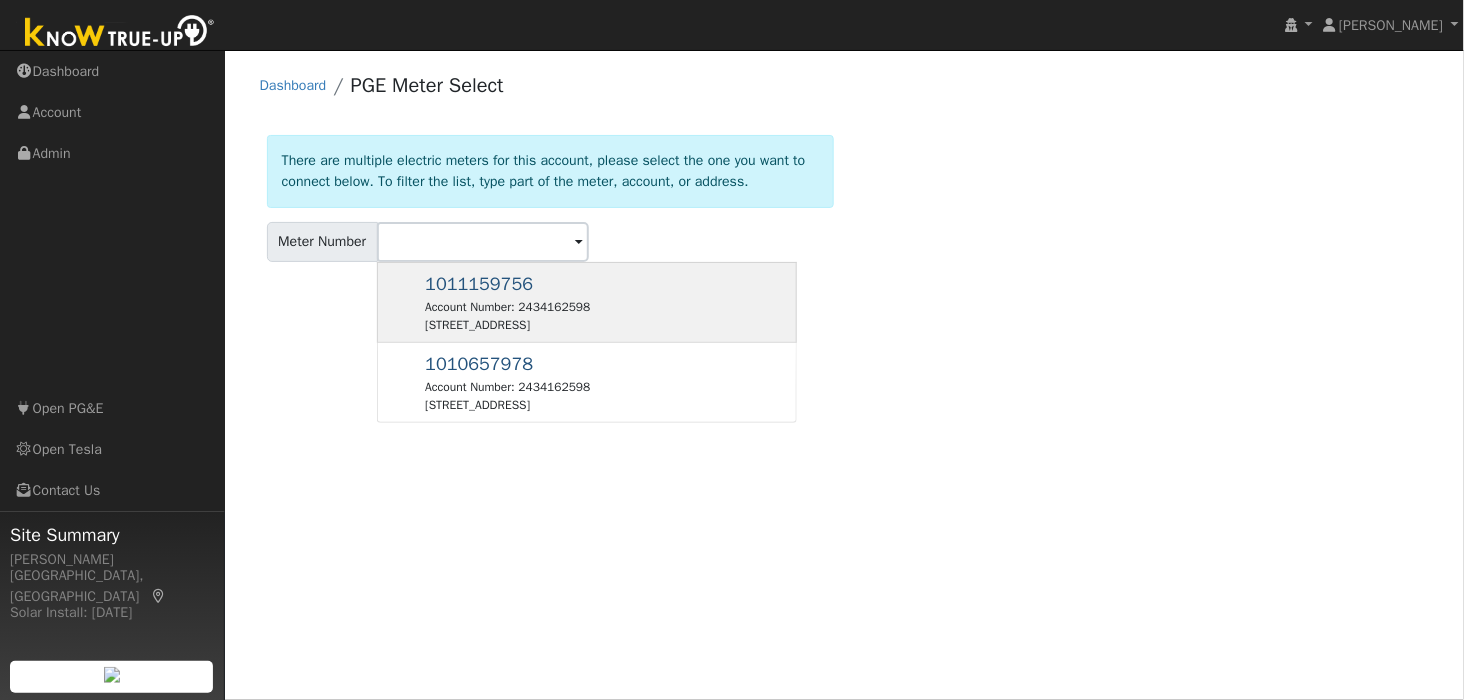 click on "[STREET_ADDRESS]" at bounding box center [507, 325] 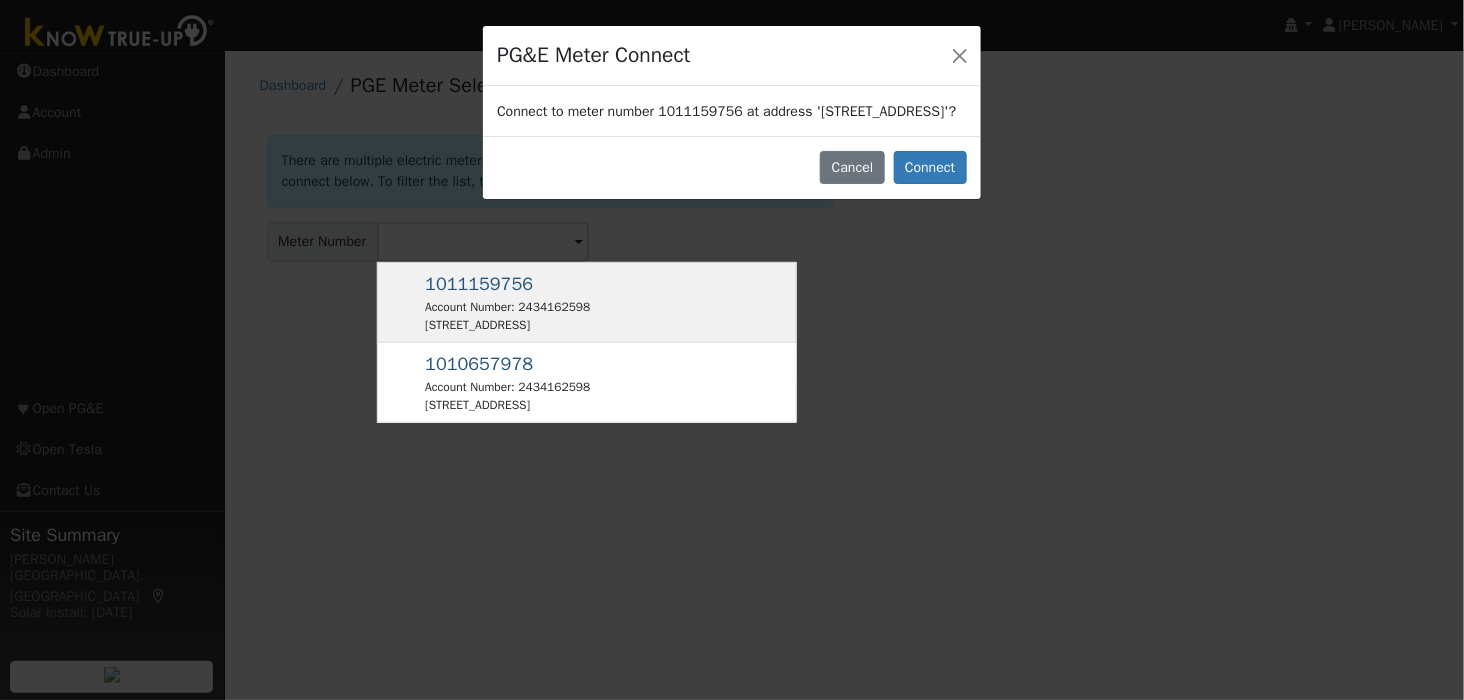 click on "[STREET_ADDRESS]" at bounding box center (507, 325) 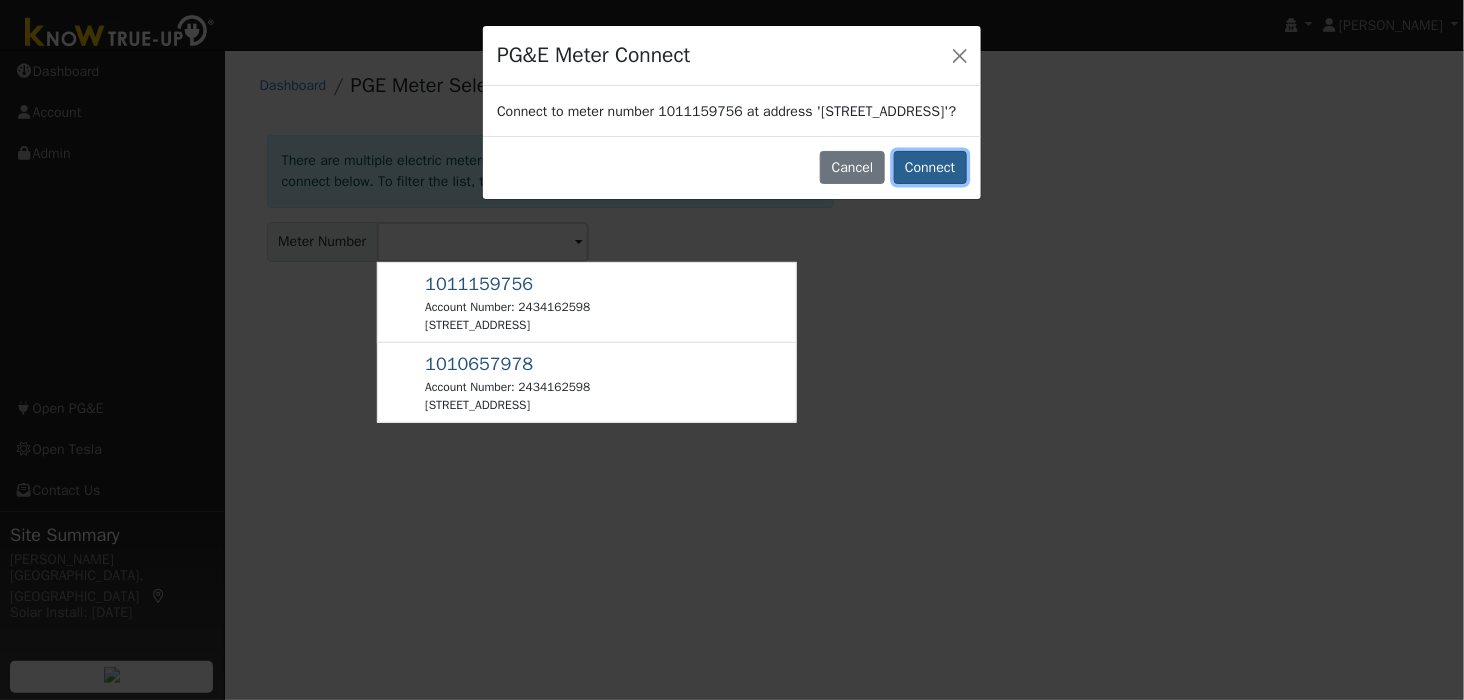 click on "Connect" at bounding box center [930, 168] 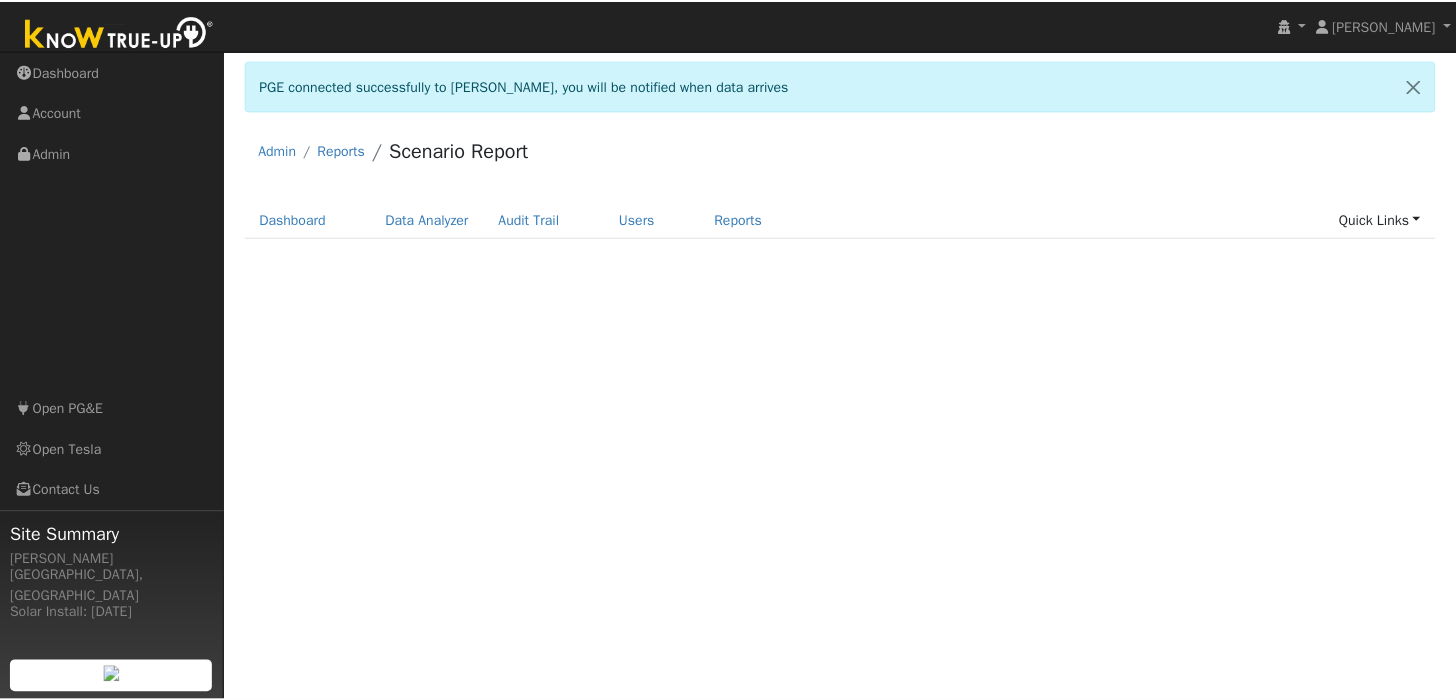 scroll, scrollTop: 0, scrollLeft: 0, axis: both 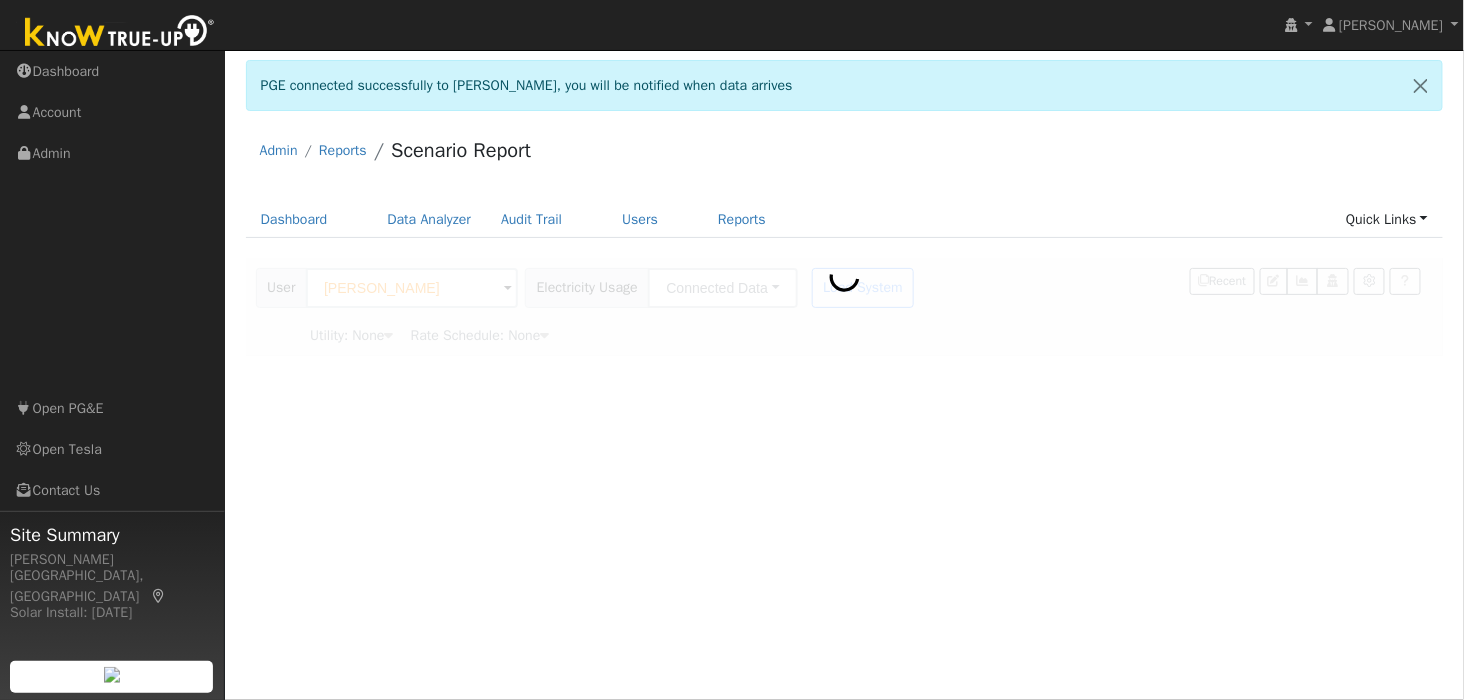 type on "Pacific Gas & Electric" 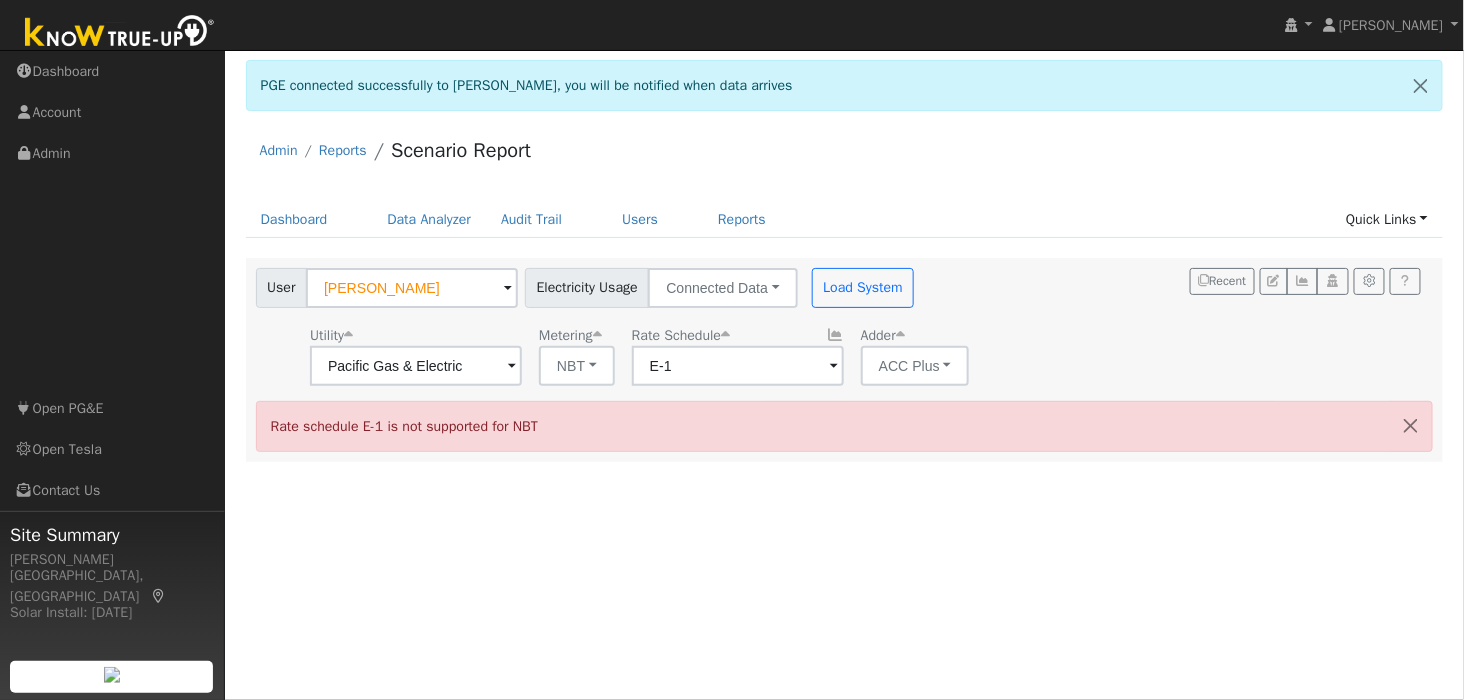click at bounding box center (512, 367) 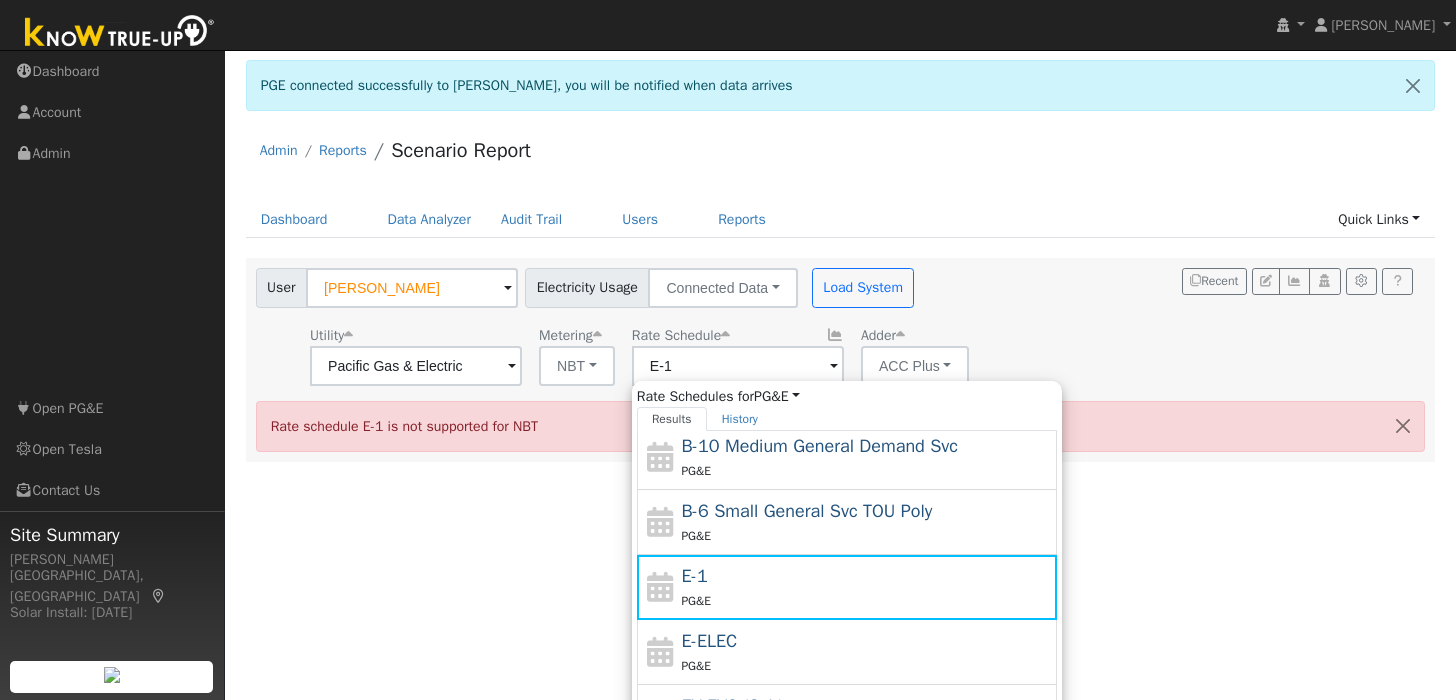 scroll, scrollTop: 213, scrollLeft: 0, axis: vertical 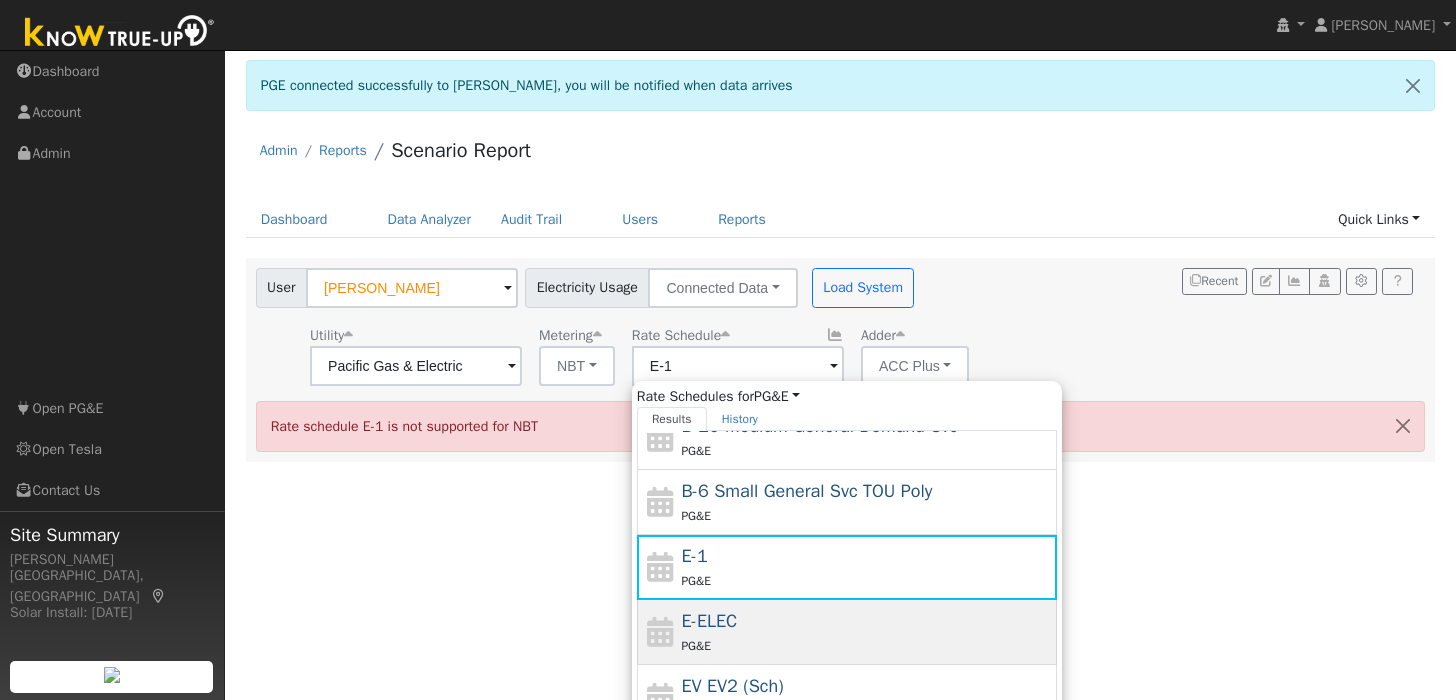 click on "E-ELEC PG&E" at bounding box center (866, 632) 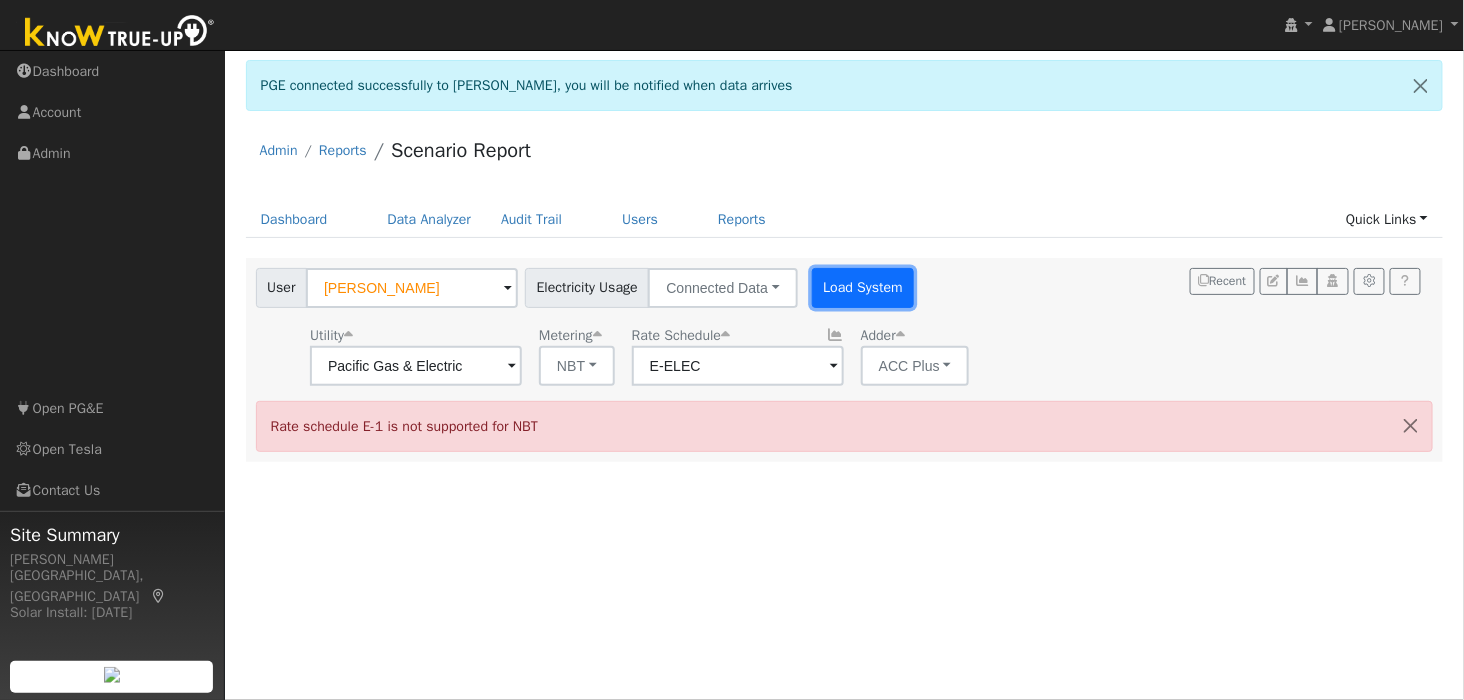 click on "Load System" at bounding box center [863, 288] 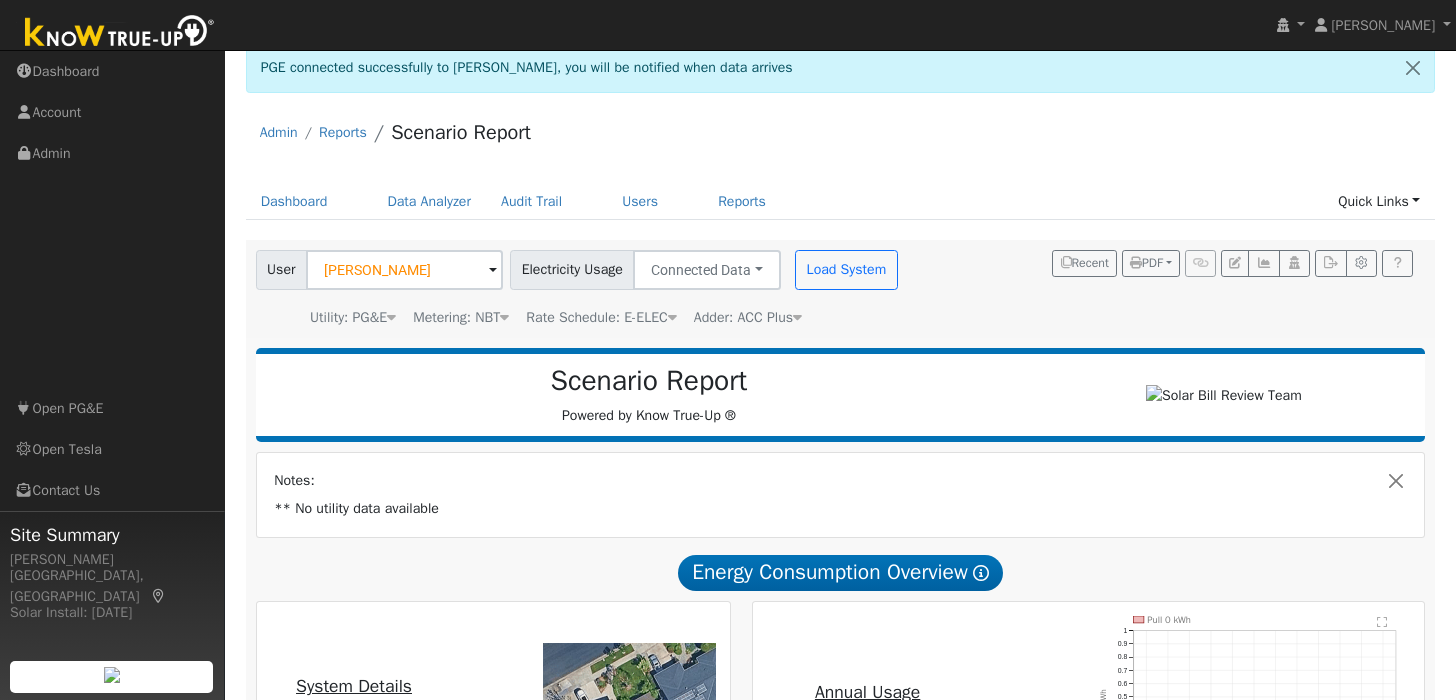 scroll, scrollTop: 0, scrollLeft: 0, axis: both 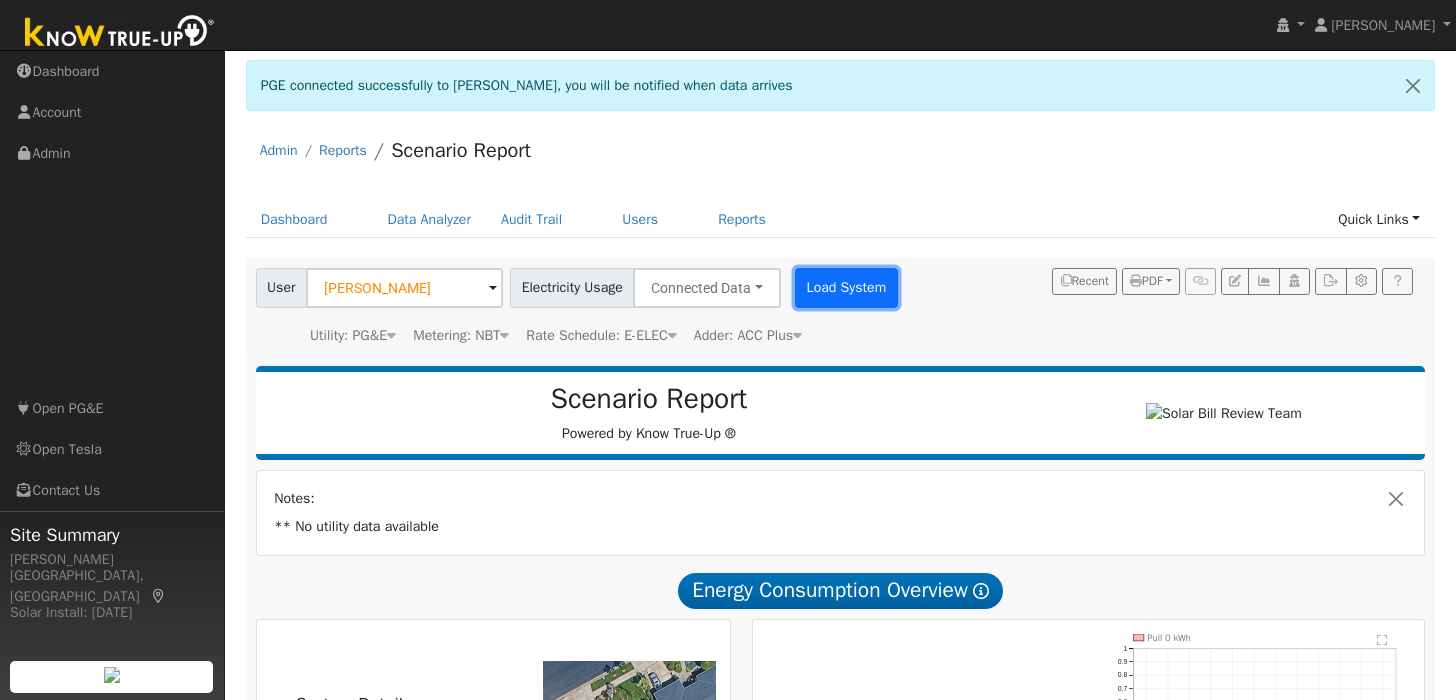 click on "Load System" at bounding box center [846, 288] 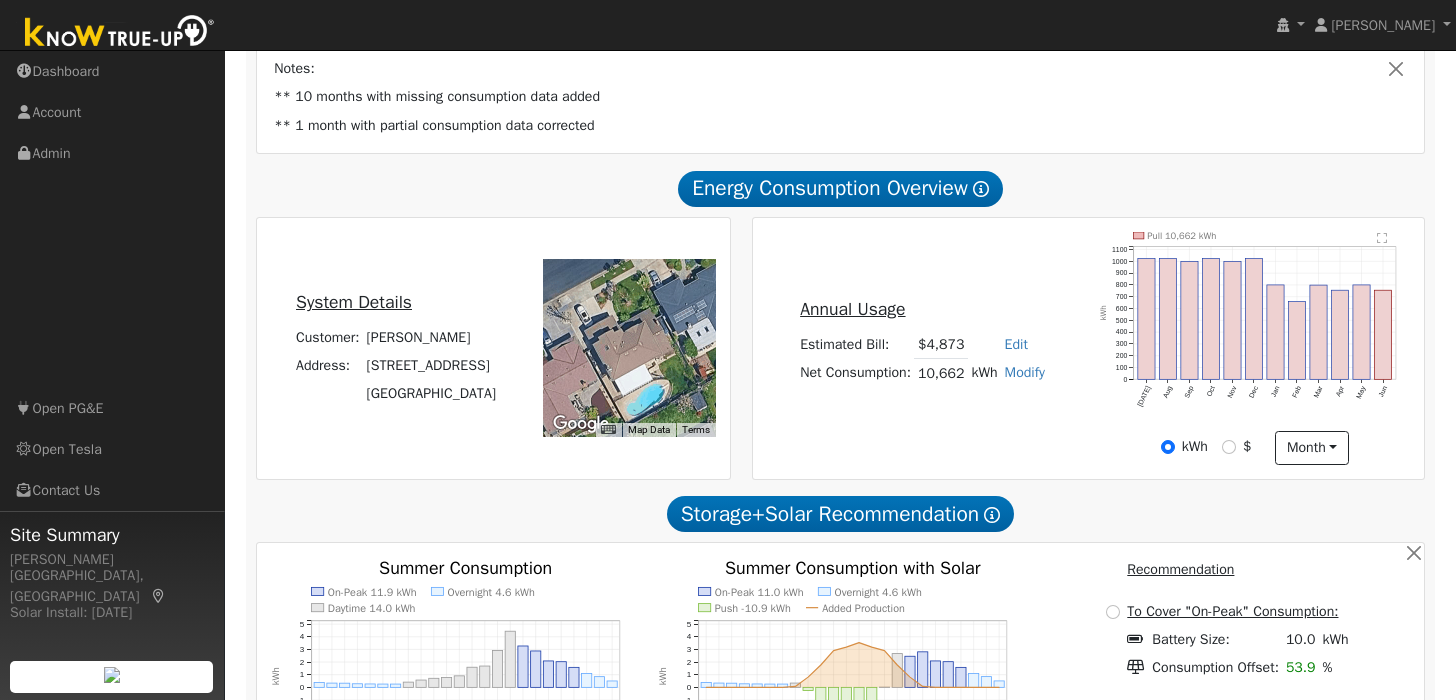 scroll, scrollTop: 450, scrollLeft: 0, axis: vertical 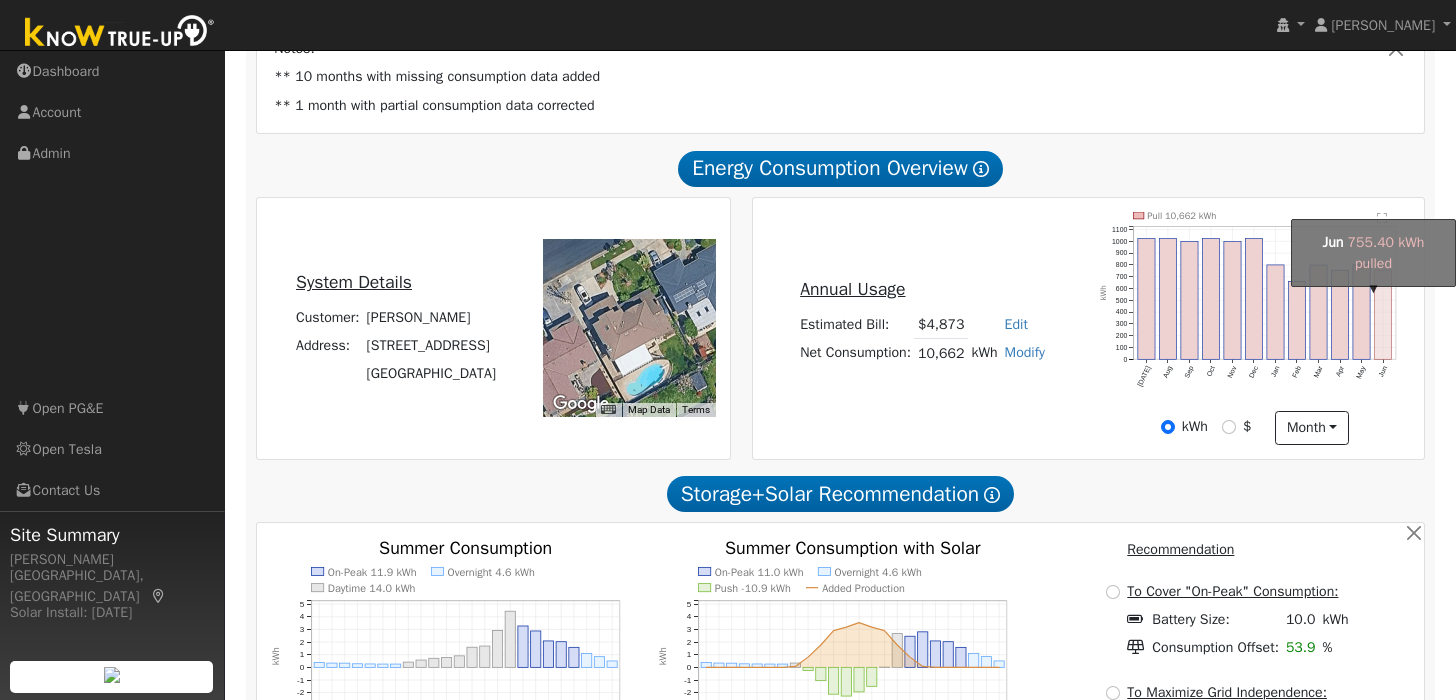 click on "onclick=""" 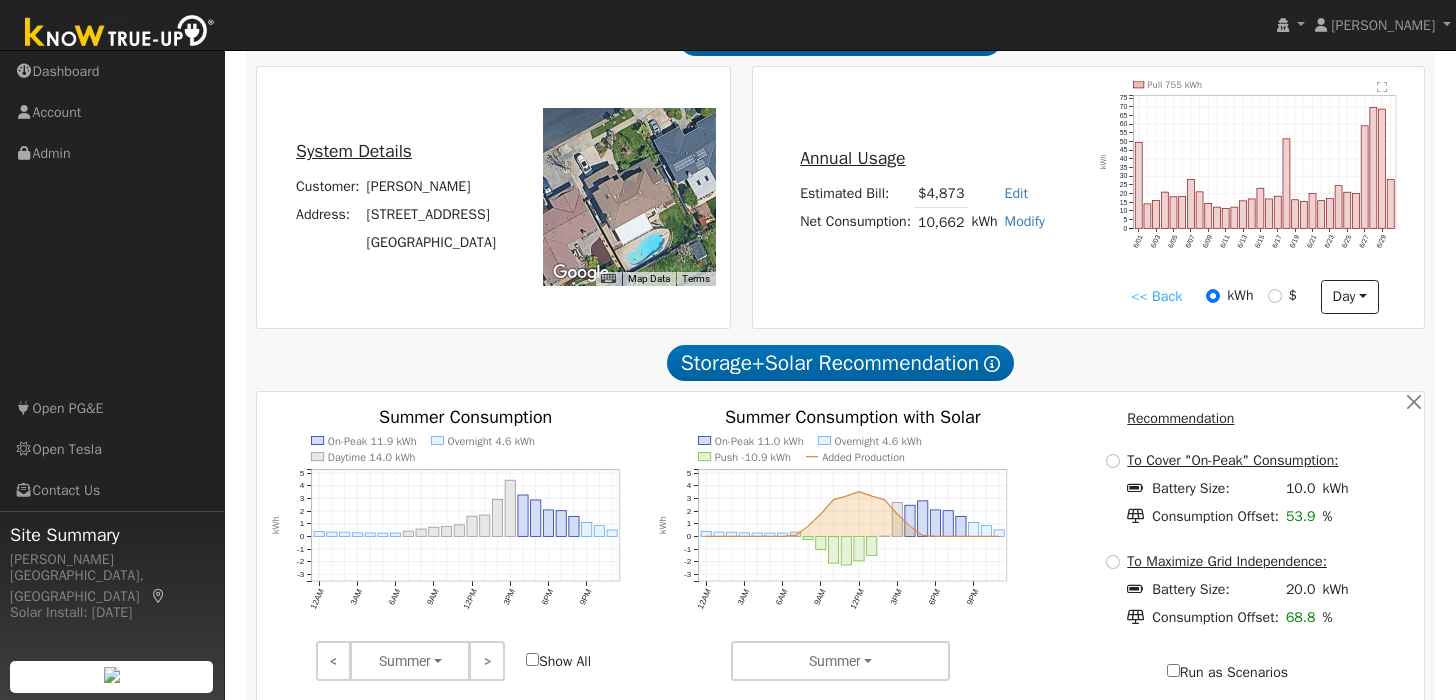 scroll, scrollTop: 570, scrollLeft: 0, axis: vertical 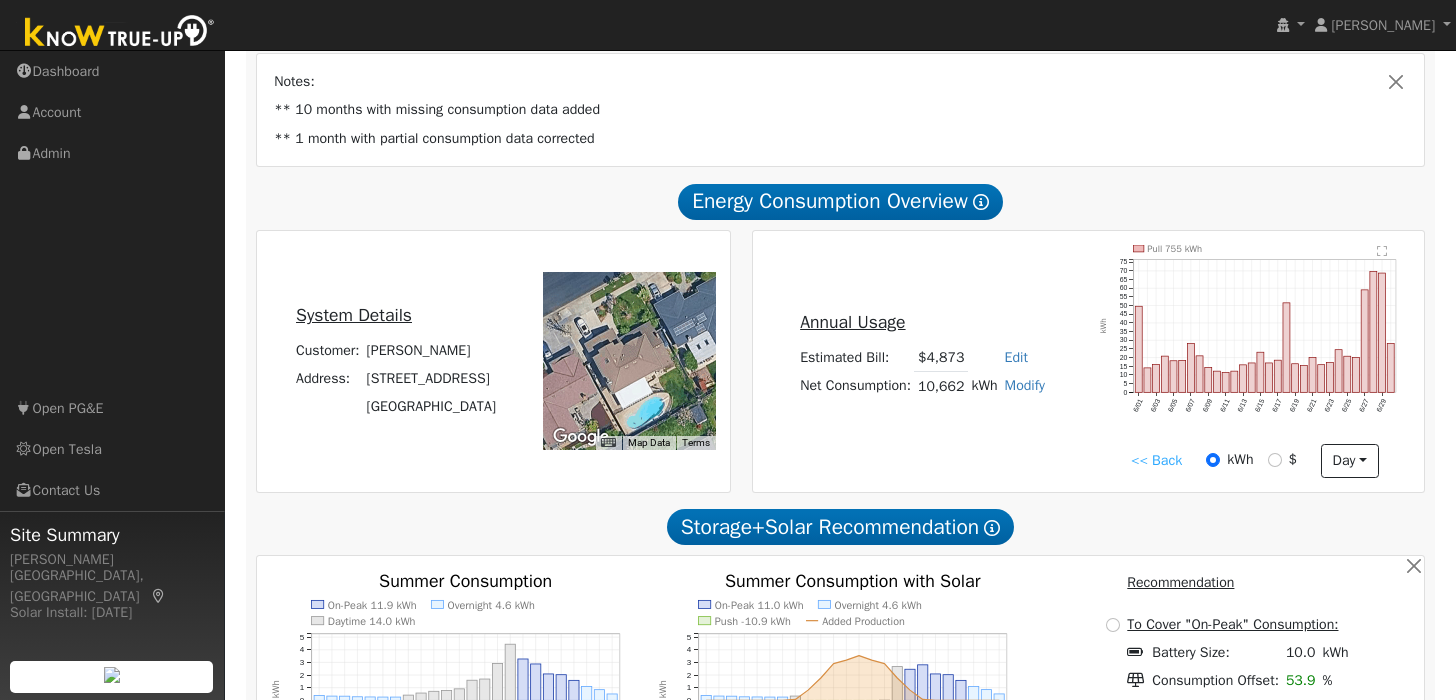 click on "Modify" at bounding box center (1025, 385) 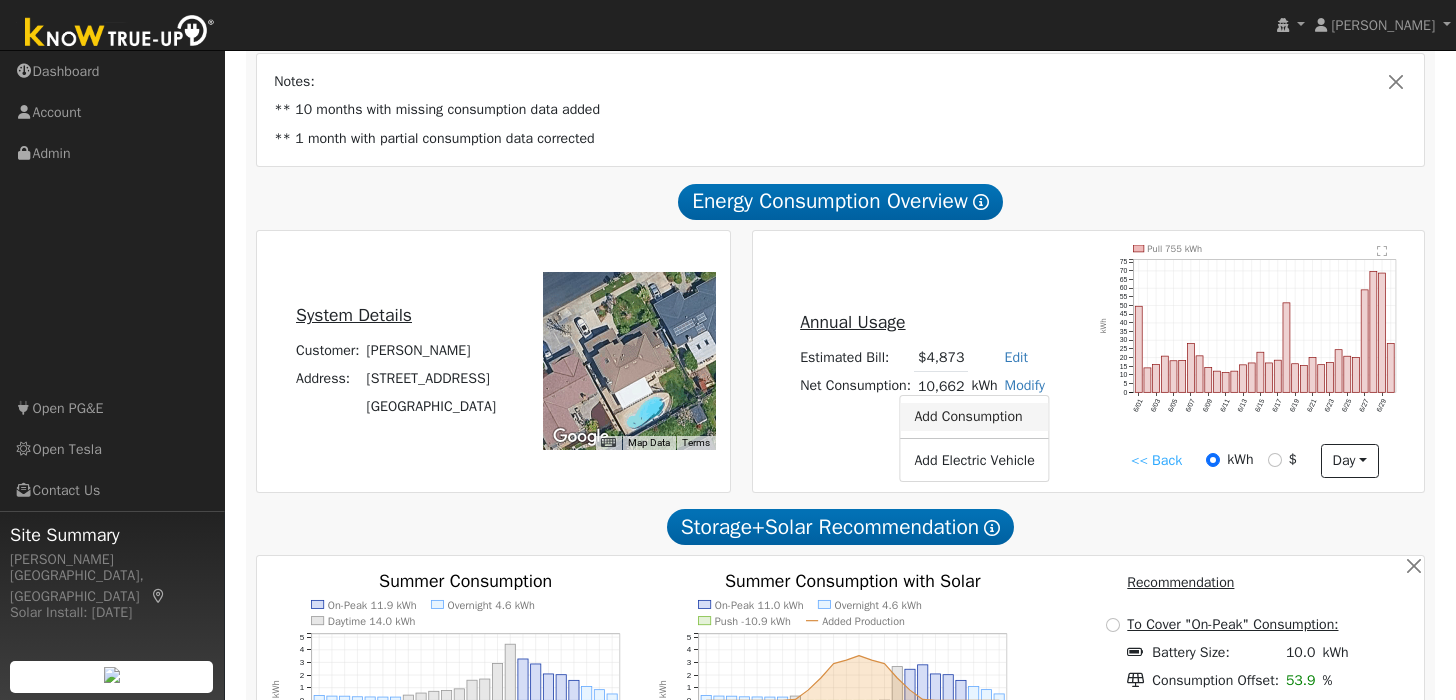 click on "Add Consumption" at bounding box center [974, 417] 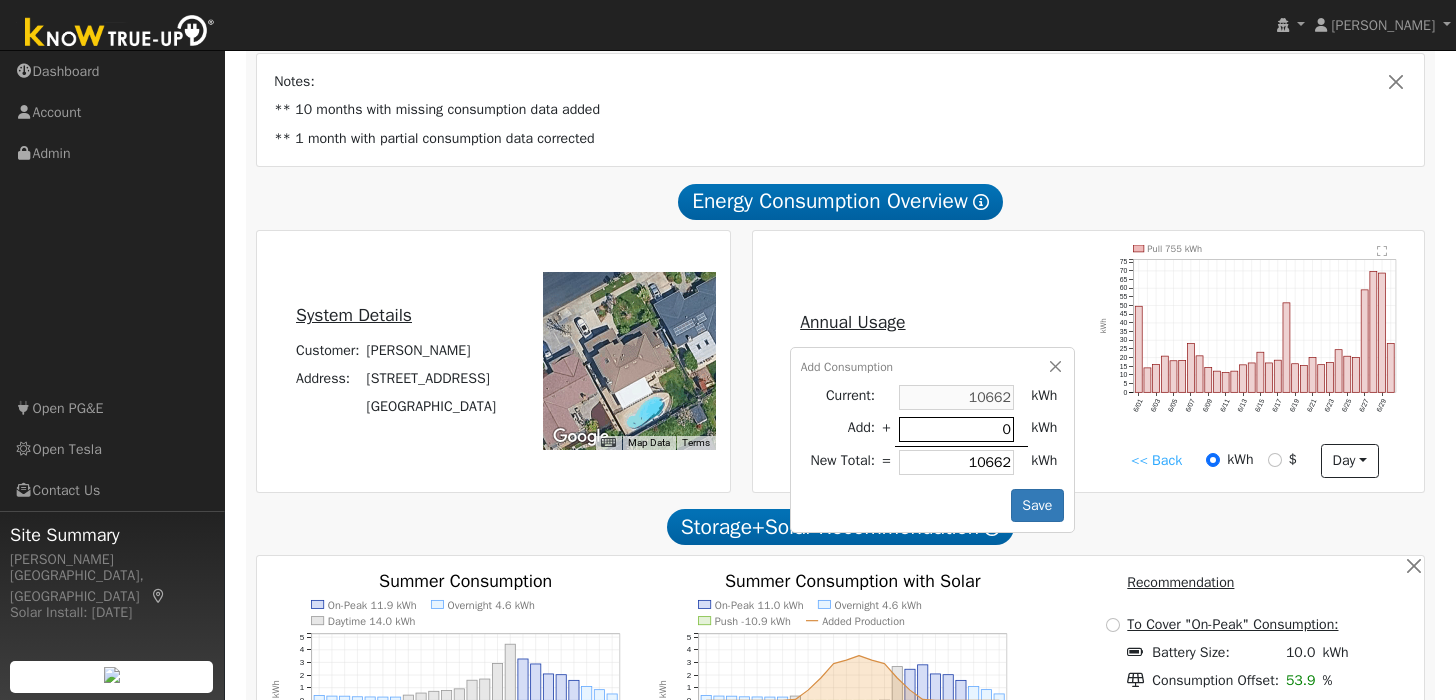 type on "7" 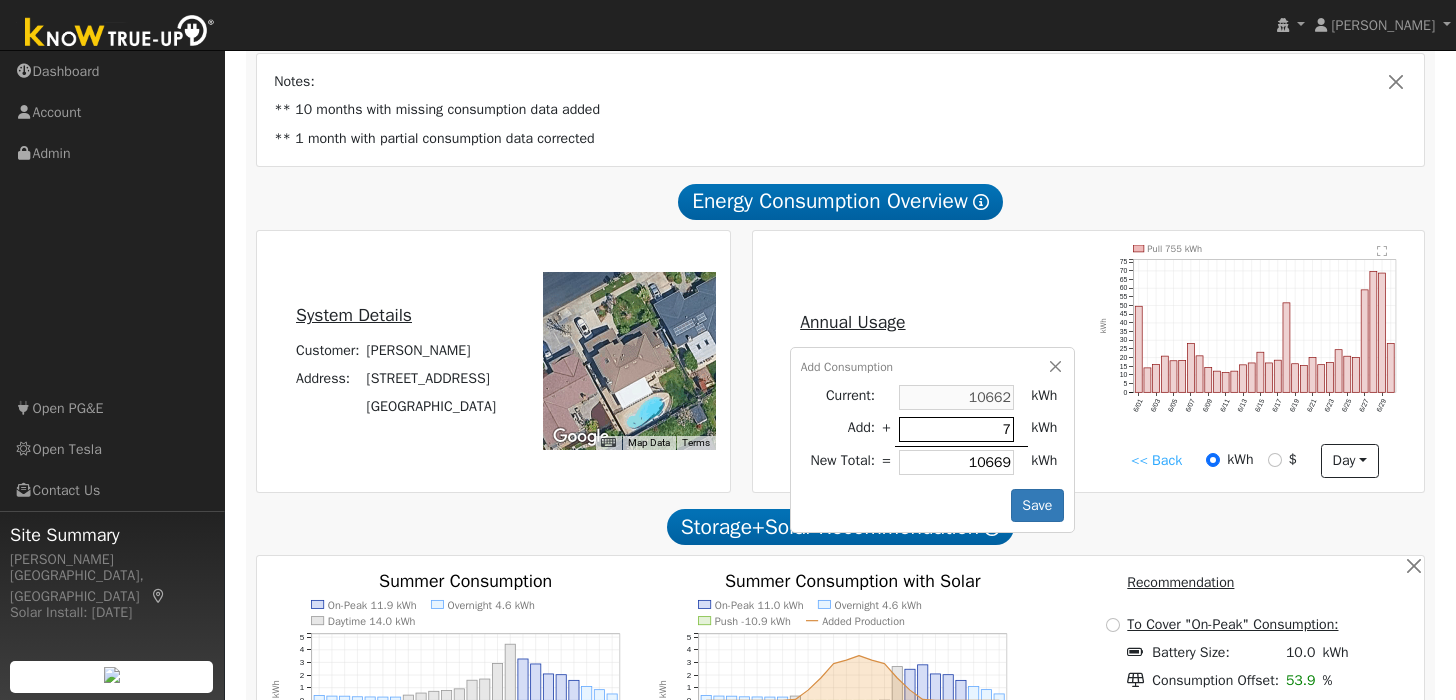 type on "70" 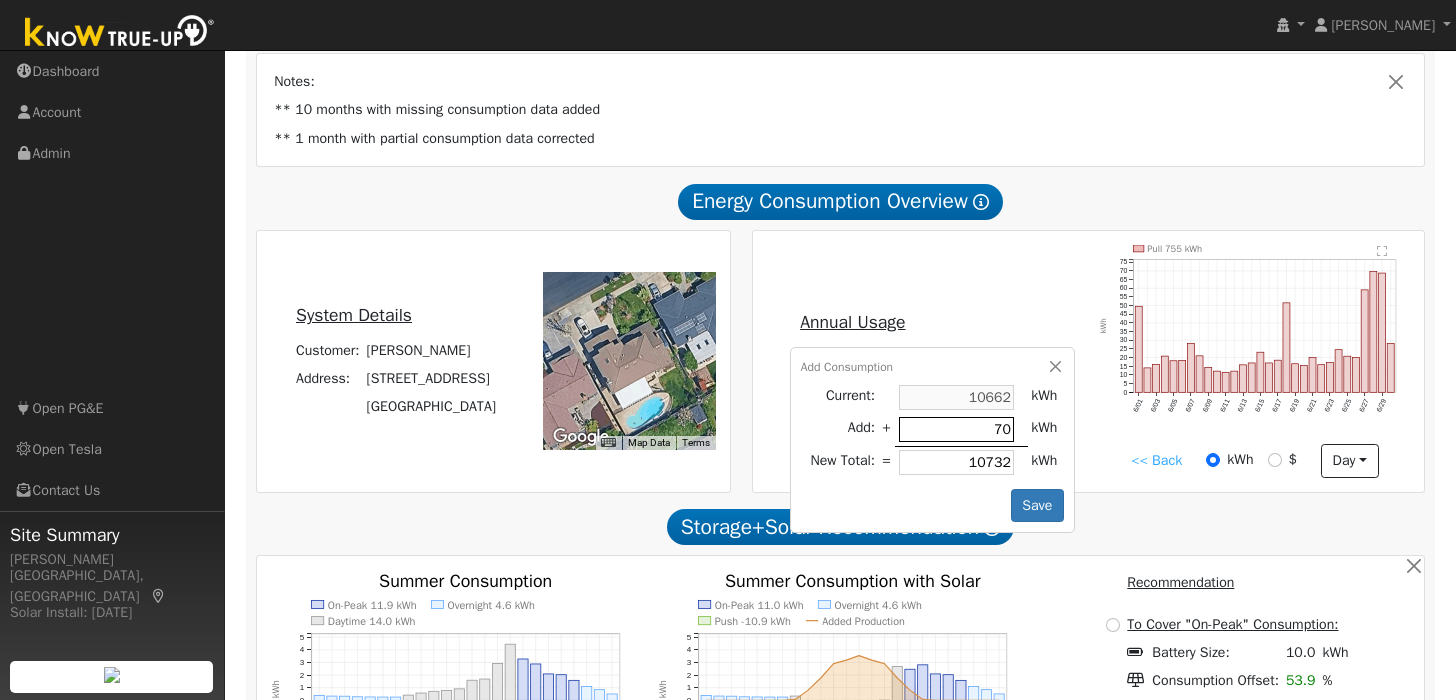 type on "700" 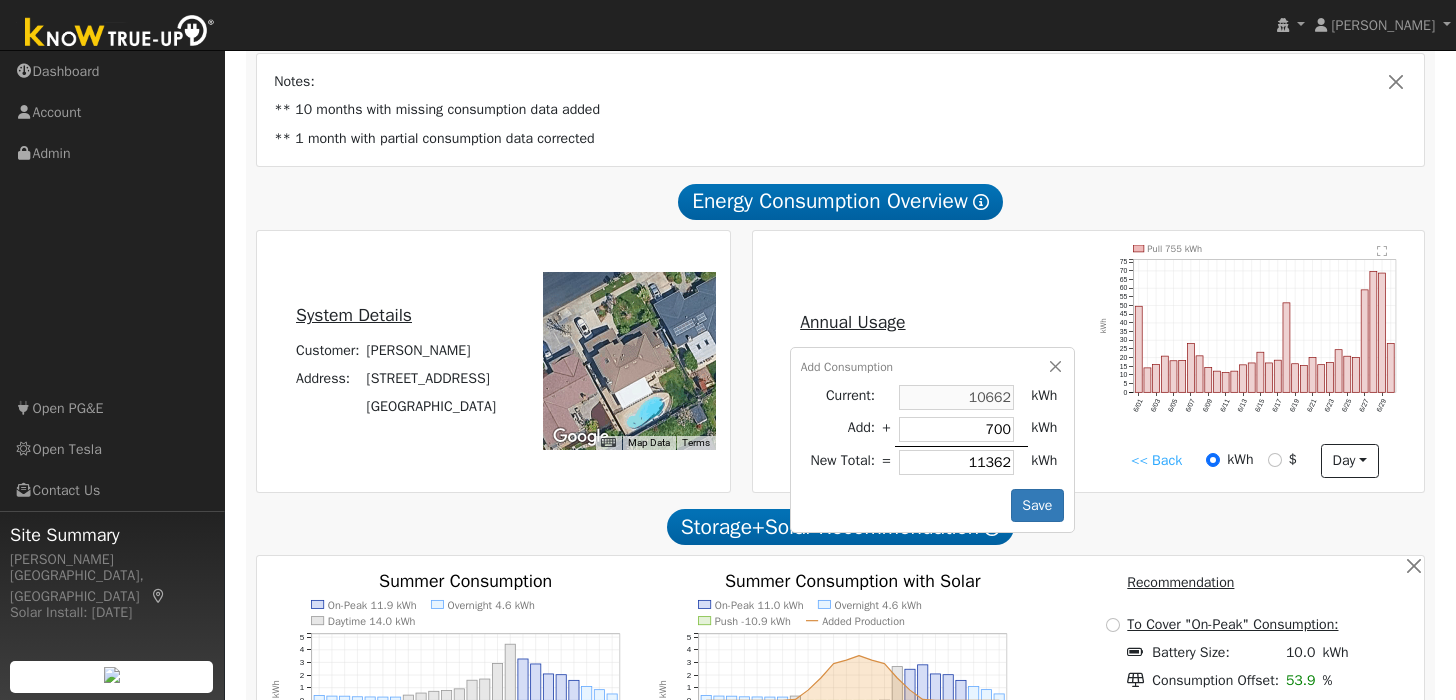 type on "700" 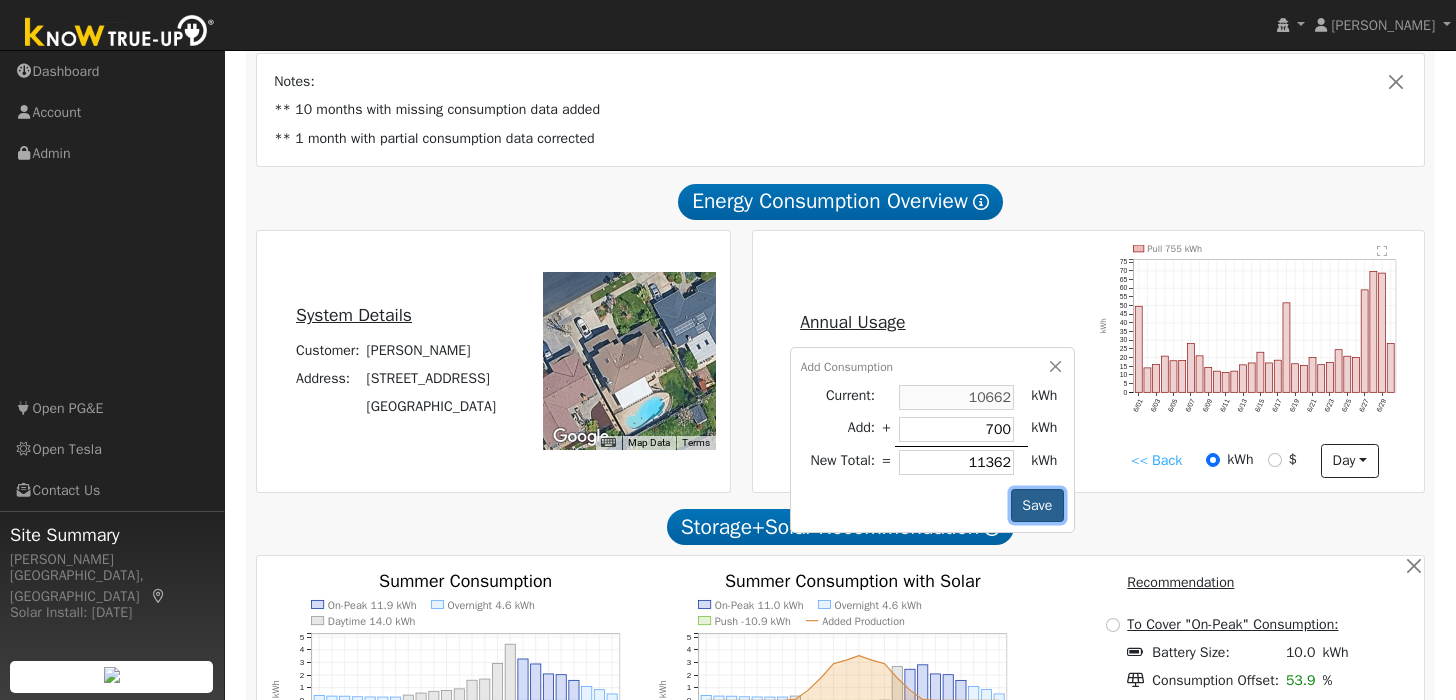 click on "Save" at bounding box center [1037, 506] 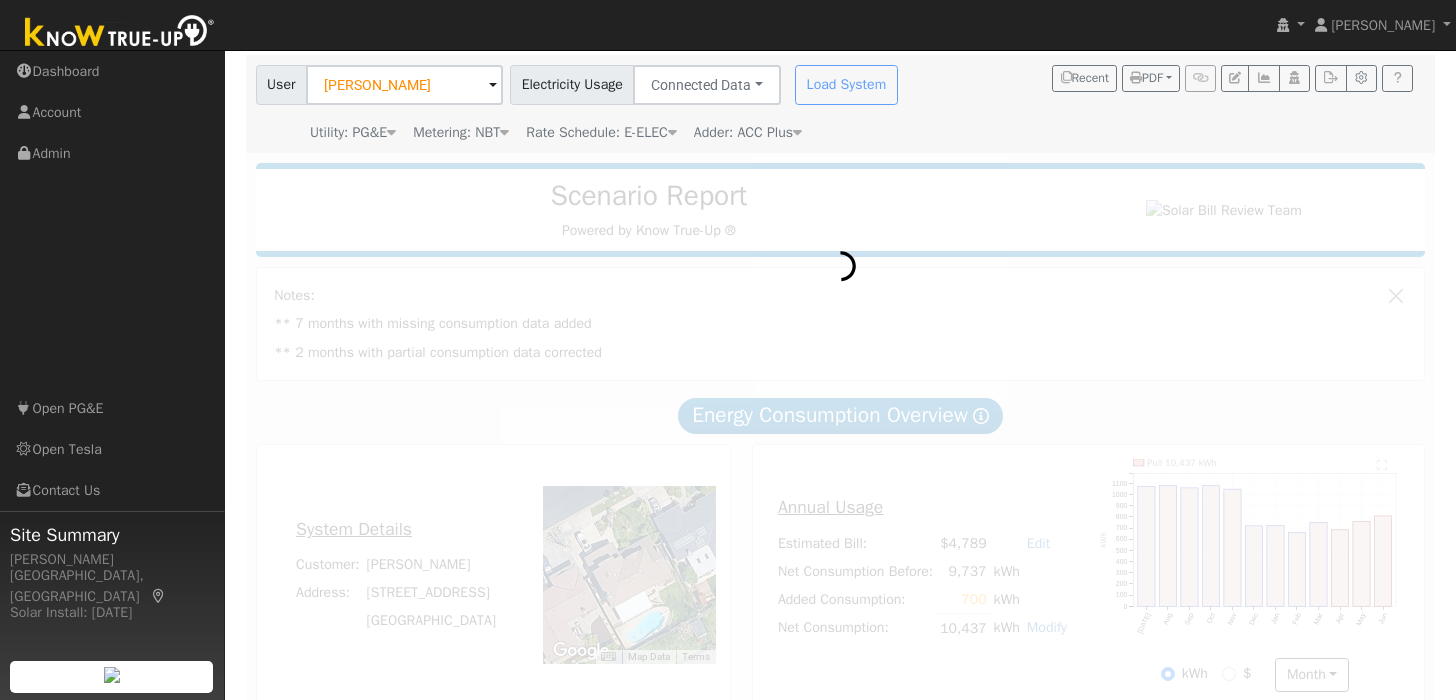 scroll, scrollTop: 442, scrollLeft: 0, axis: vertical 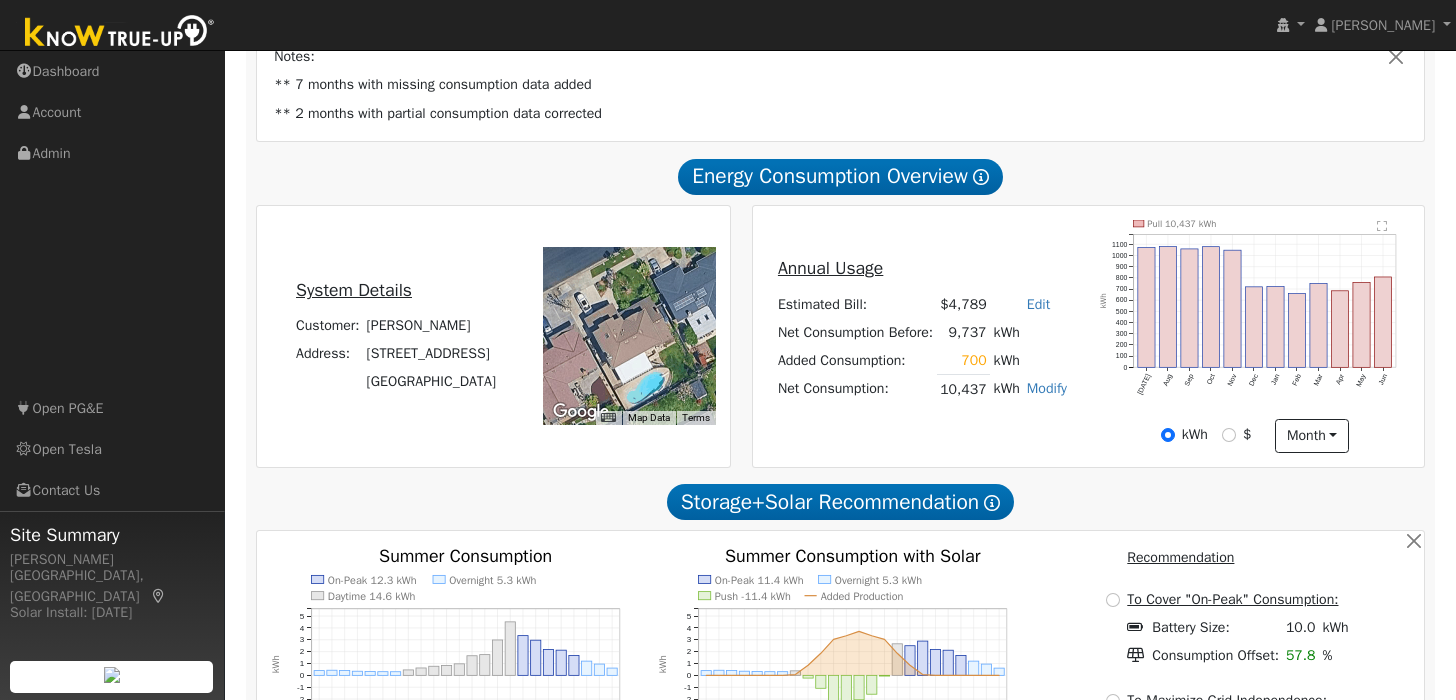 click on "Edit" at bounding box center (1038, 304) 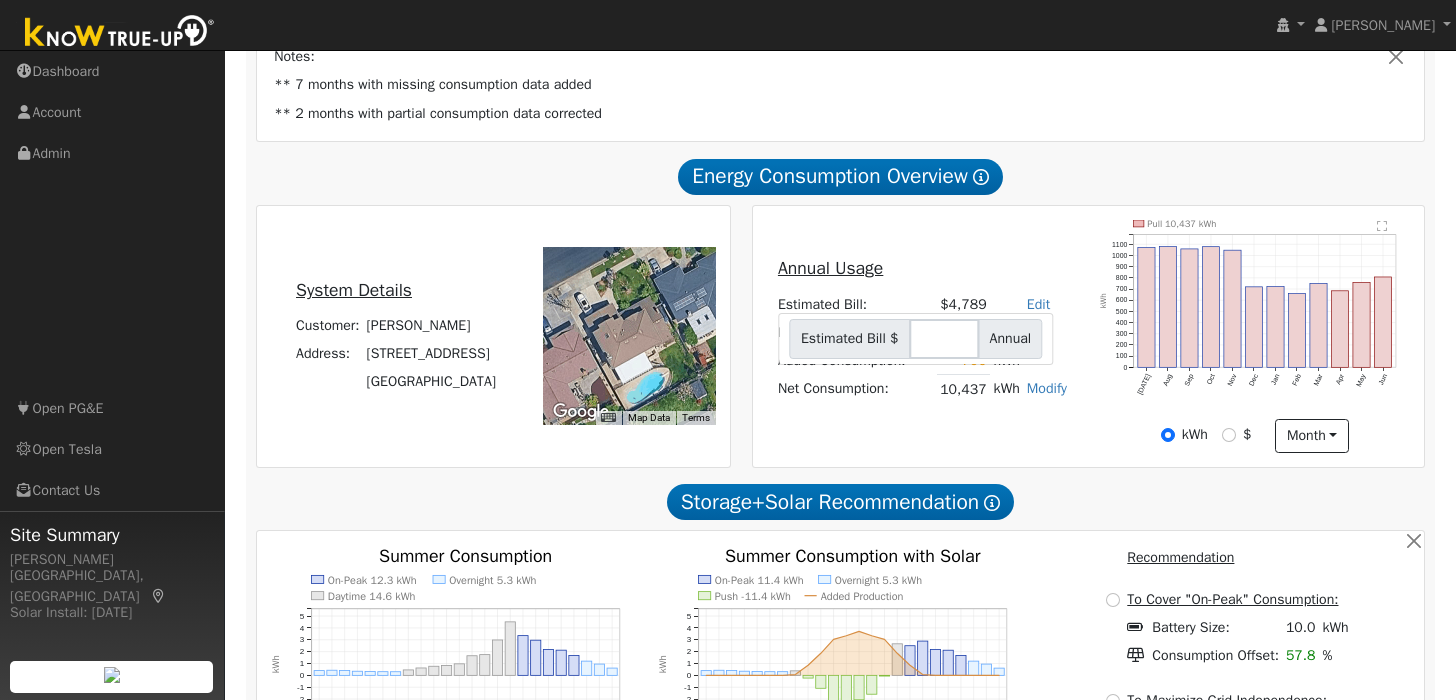 click on "Pull 10,437 kWh Jul Aug Sep Oct Nov Dec Jan Feb Mar Apr May Jun 0 100 200 300 400 500 600 700 800 900 1000 1100  kWh onclick="" onclick="" onclick="" onclick="" onclick="" onclick="" onclick="" onclick="" onclick="" onclick="" onclick="" onclick="" onclick="" onclick="" onclick="" onclick="" onclick="" onclick="" onclick="" onclick="" onclick="" onclick="" onclick="" onclick=""" at bounding box center (1255, 319) 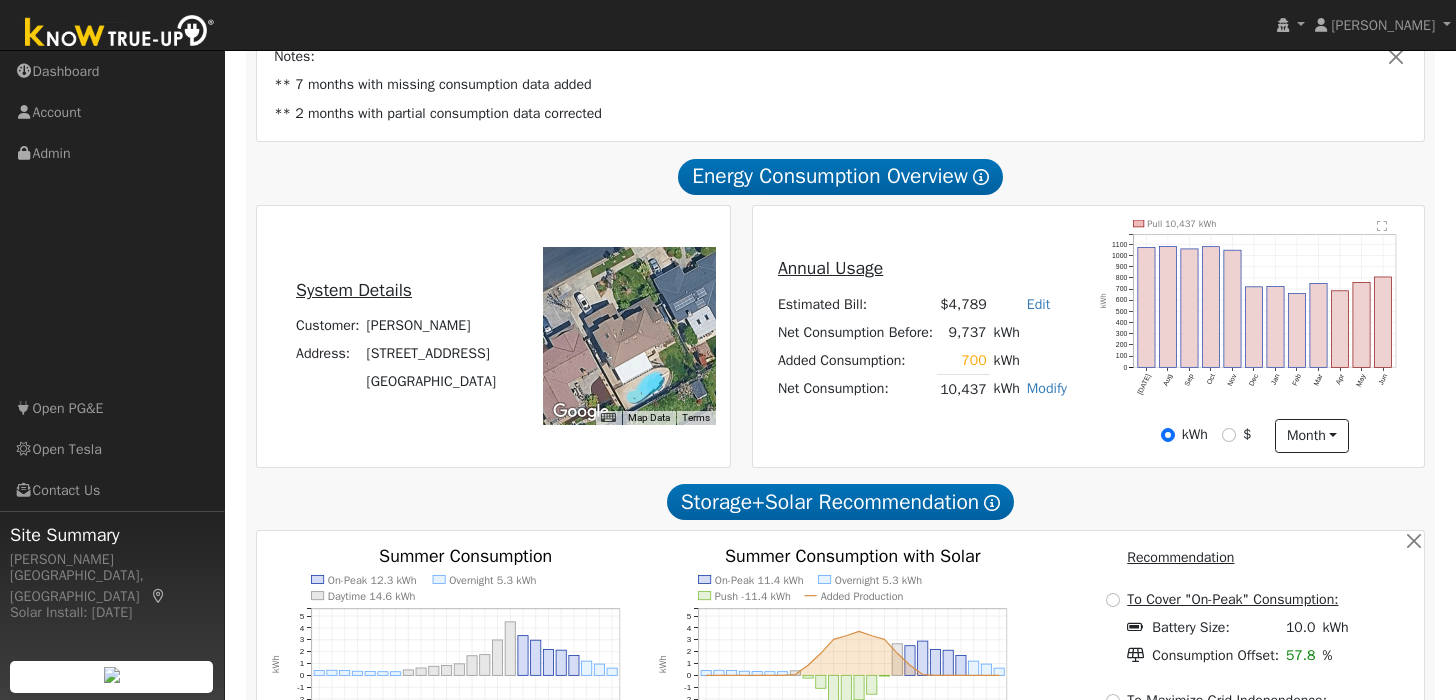 click on "kWh" at bounding box center (1006, 360) 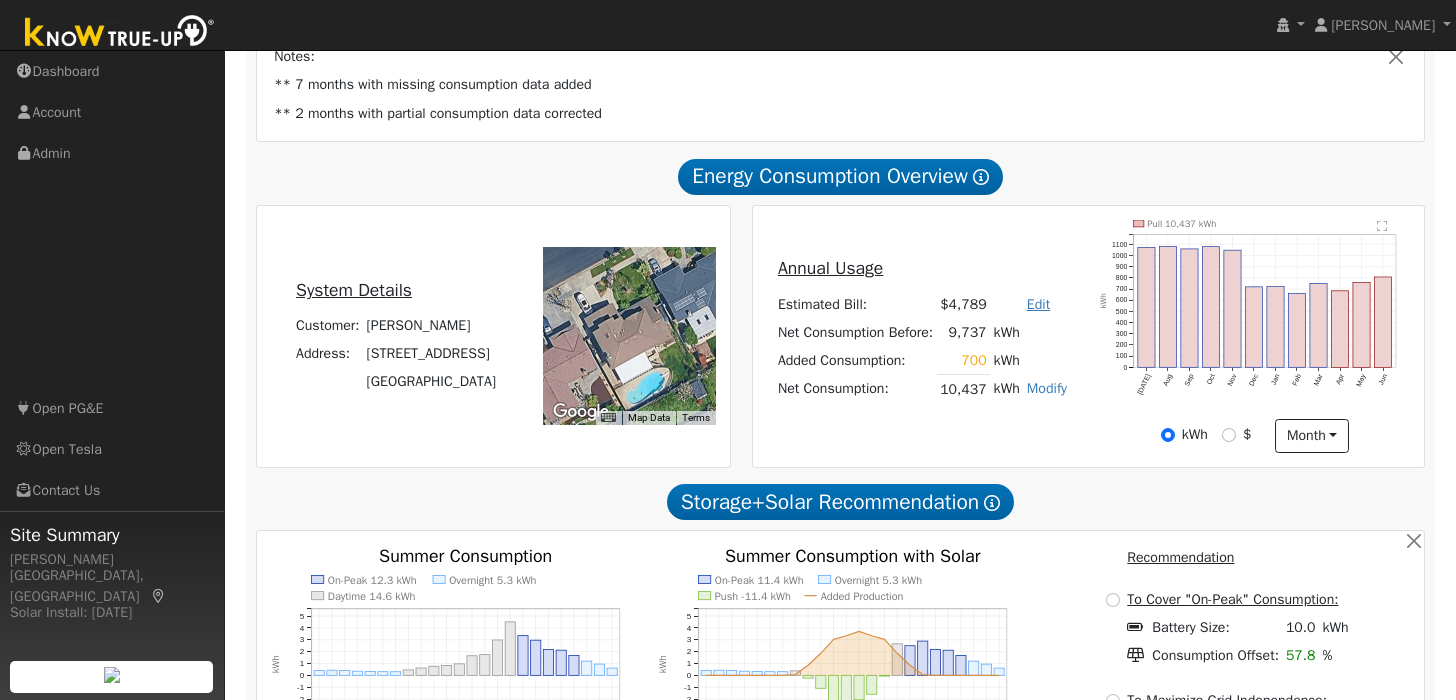 click on "Edit" at bounding box center (1038, 304) 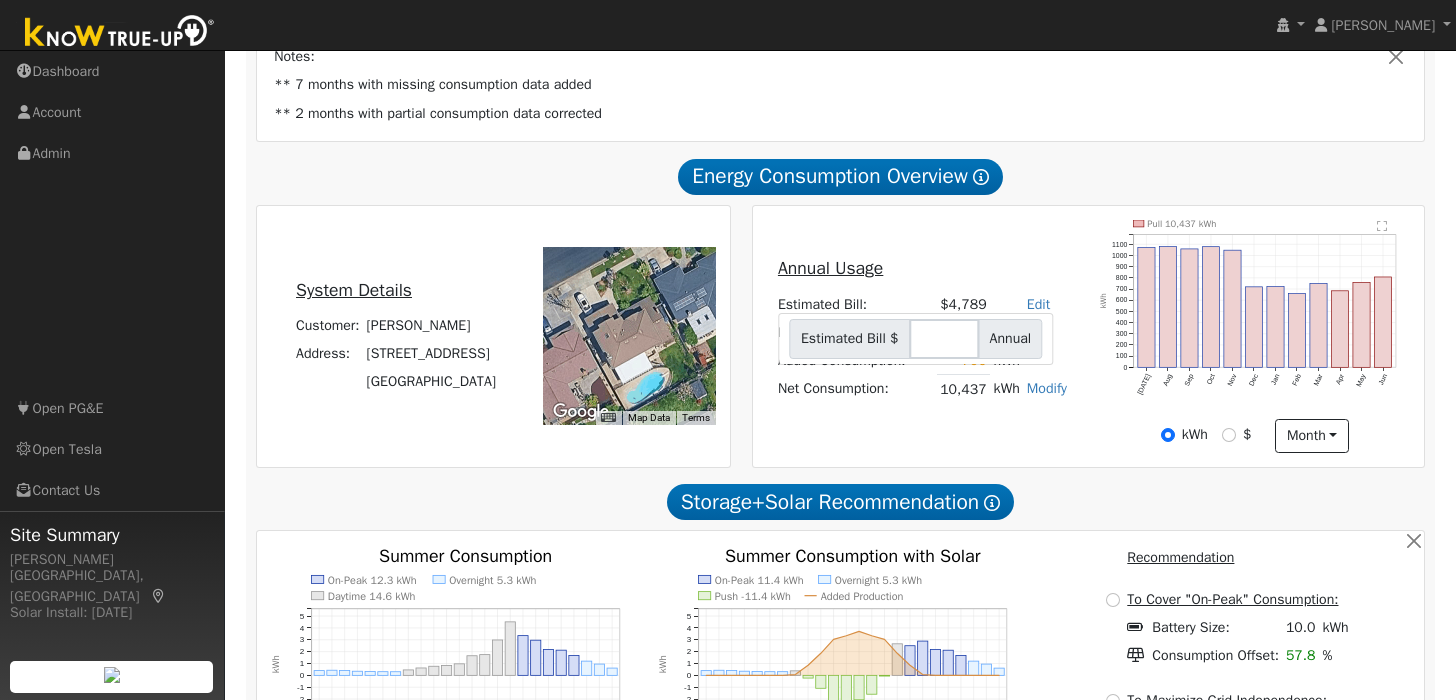 click on "Annual Usage Estimated Bill: $4,789 Edit Estimated Bill $ Annual Net Consumption Before: 9,737  kWh Added Consumption: 700  kWh Net Consumption: 10,437  kWh Modify Edit Consumption Add Electric Vehicle  Add Consumption  Current: 9737 kWh Add: + 700 kWh New Total: = 11362 kWh Save  Add Electric Vehicle  miles per week Save" at bounding box center (922, 336) 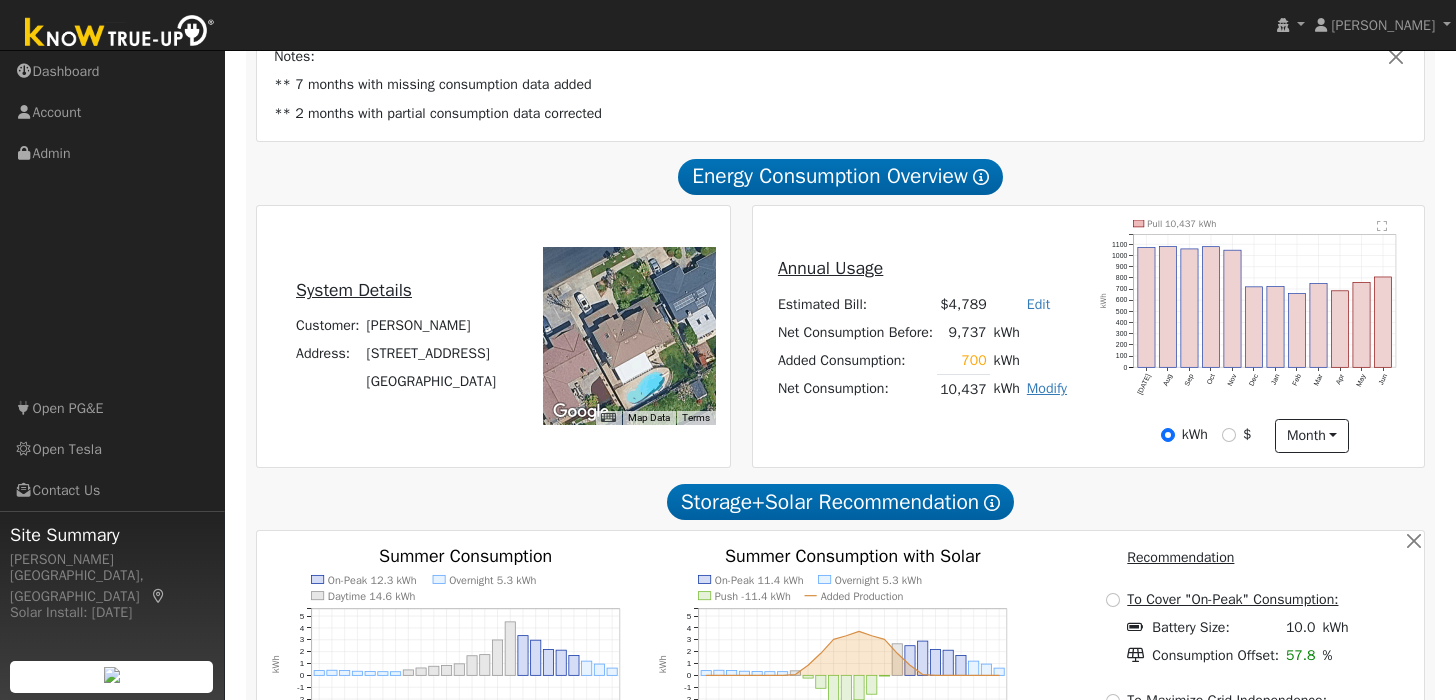 click on "Modify" at bounding box center (1047, 388) 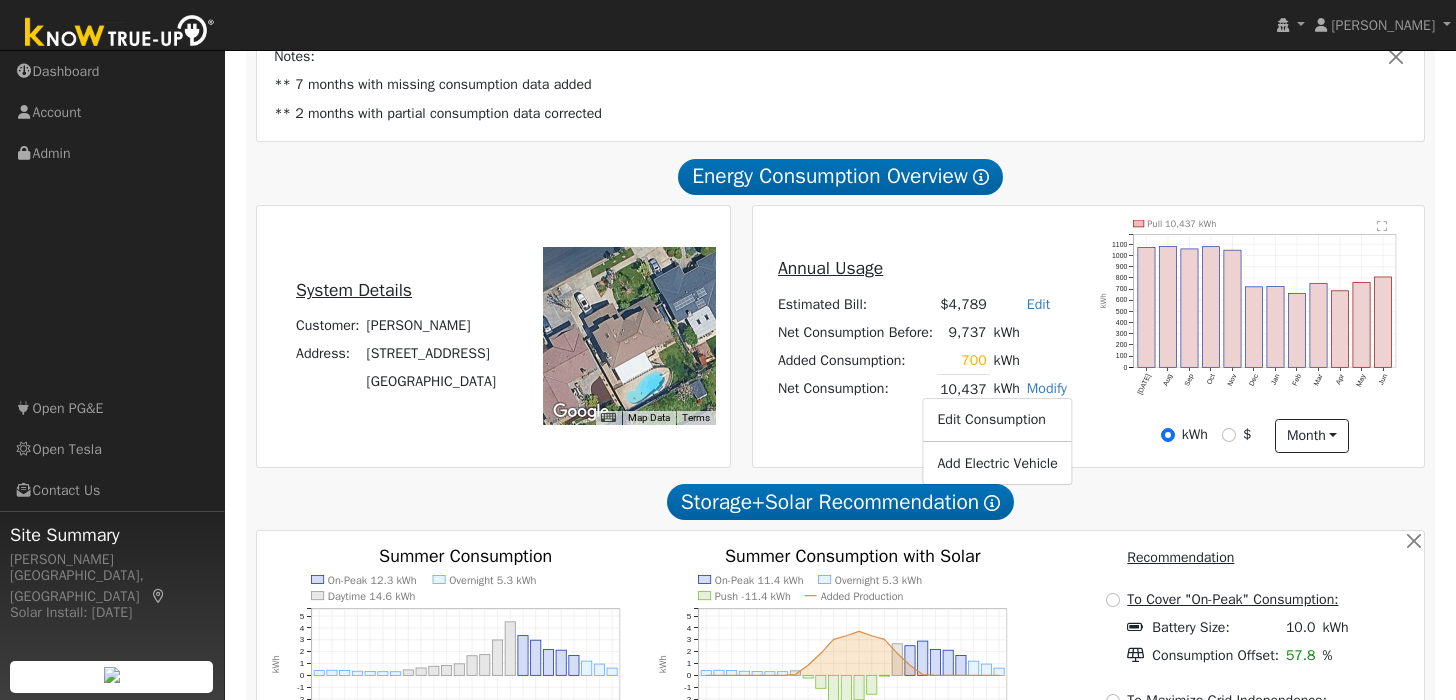 click on "700" at bounding box center (963, 360) 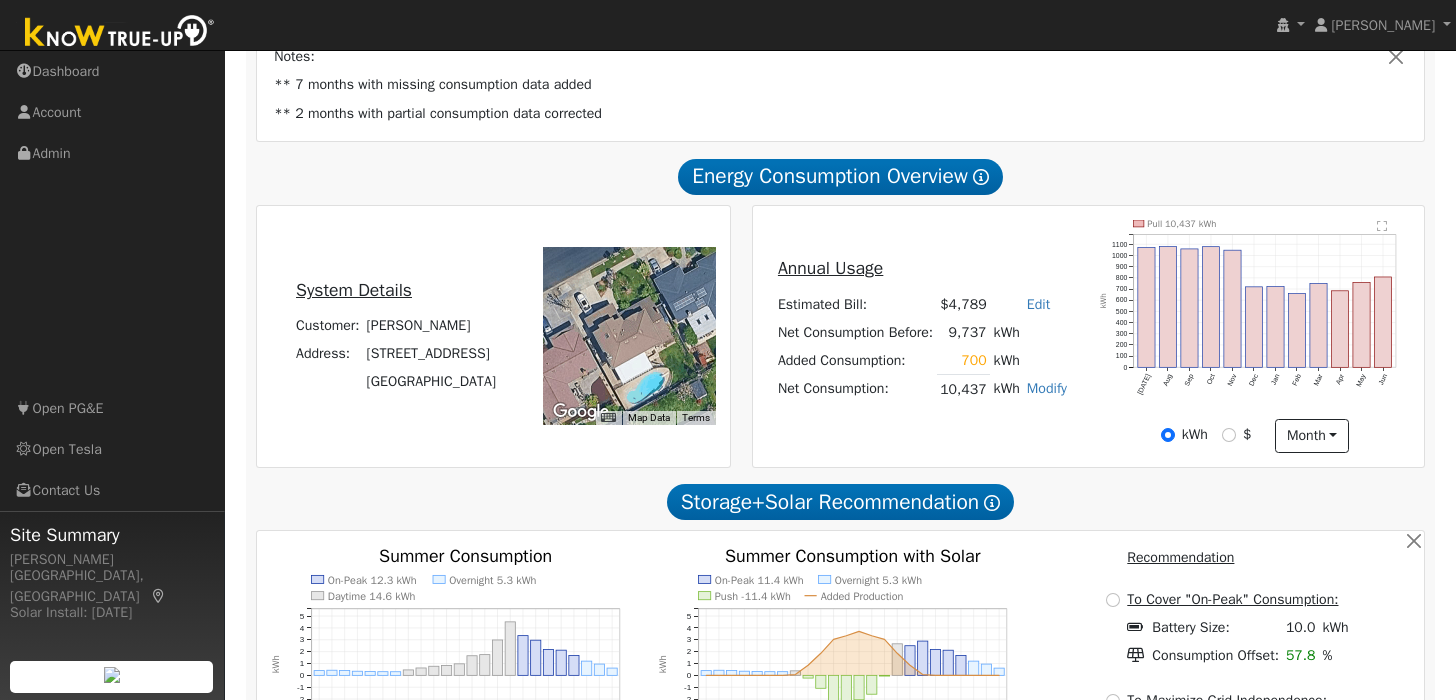 click on "700" at bounding box center [963, 360] 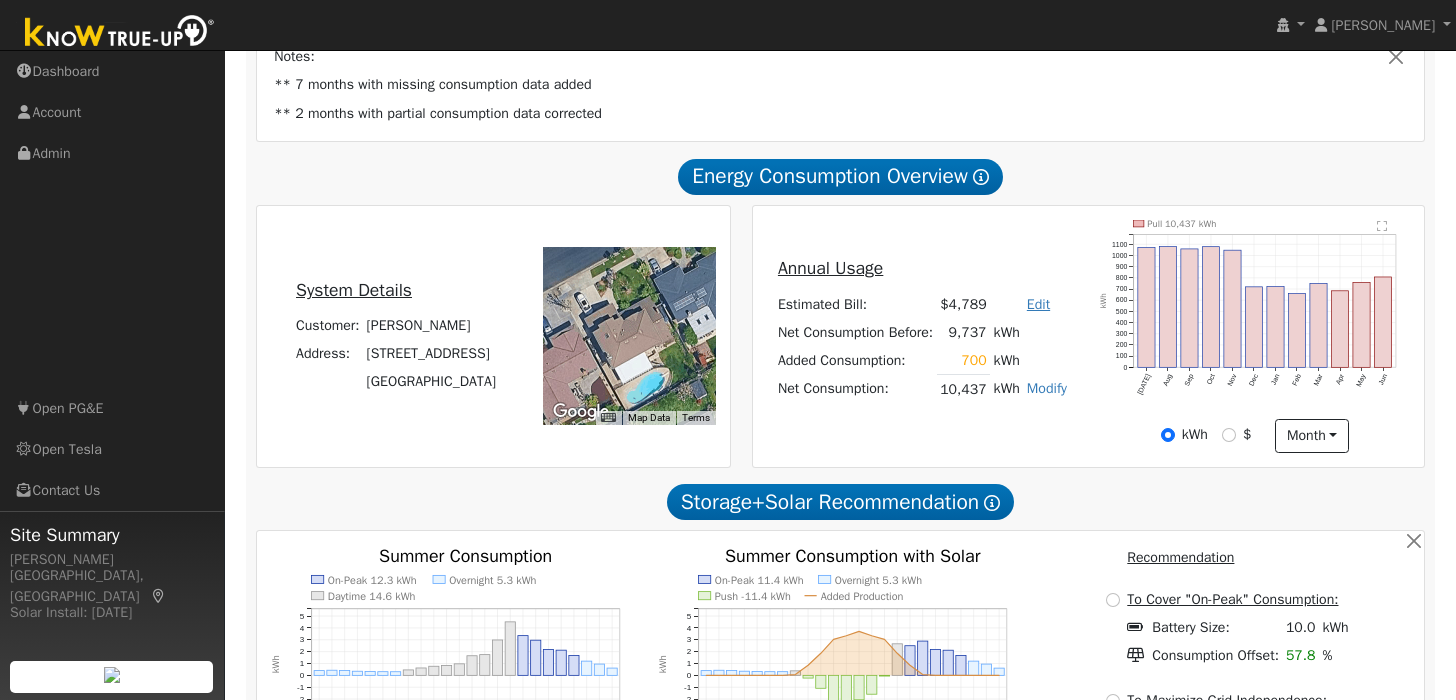 click on "Edit" at bounding box center (1038, 304) 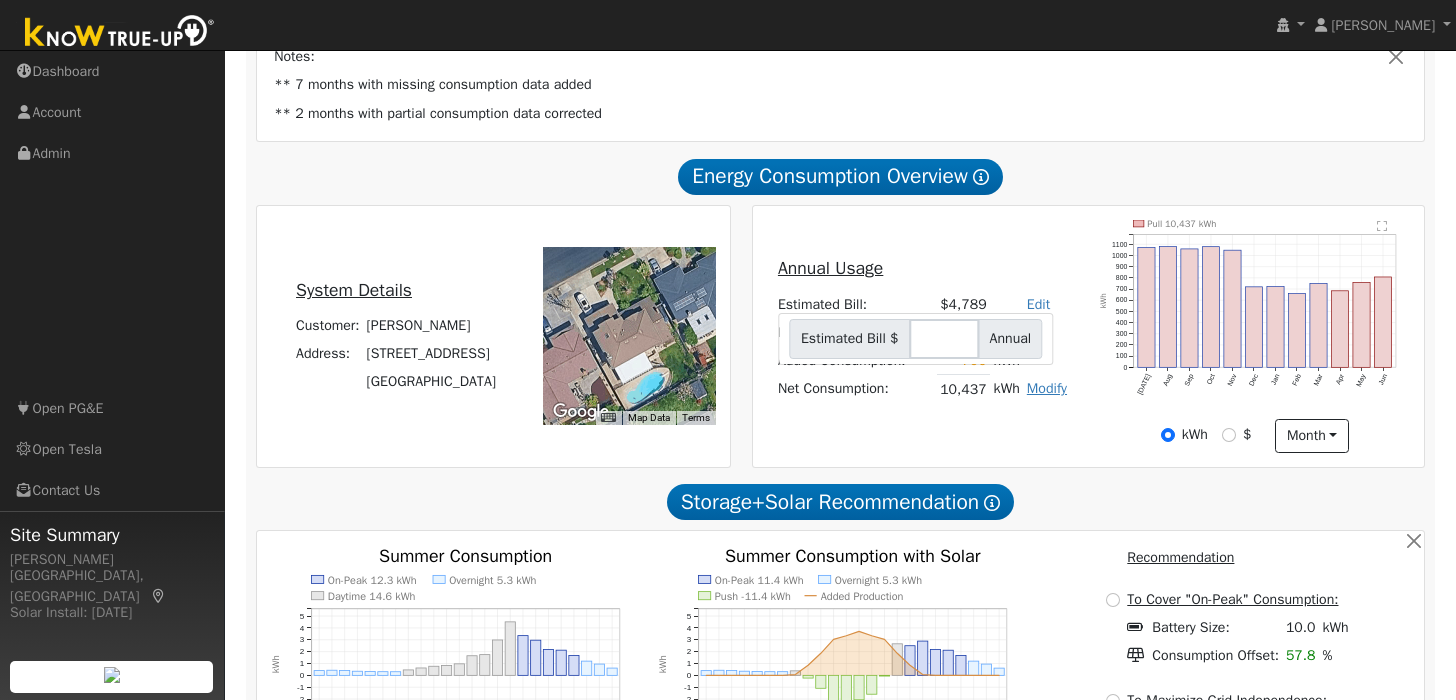 click on "Modify" at bounding box center (1047, 388) 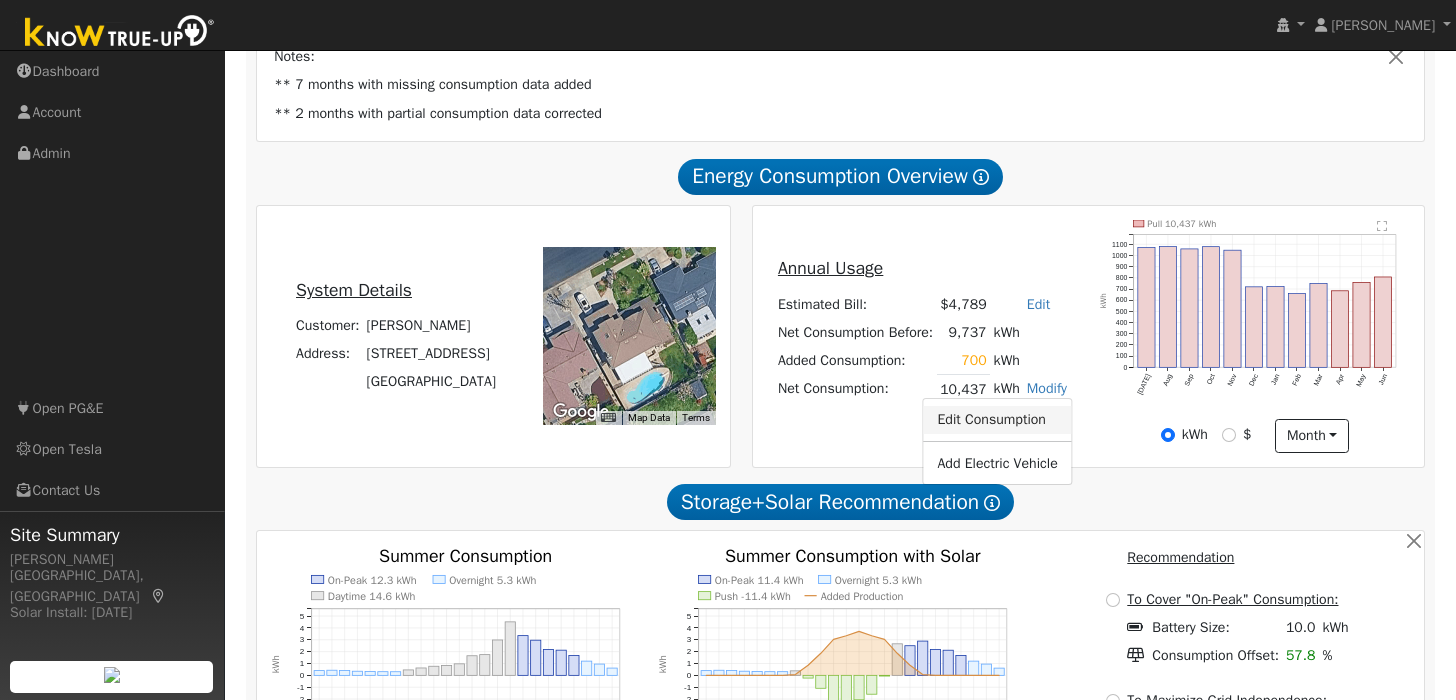 click on "Edit Consumption" at bounding box center [997, 420] 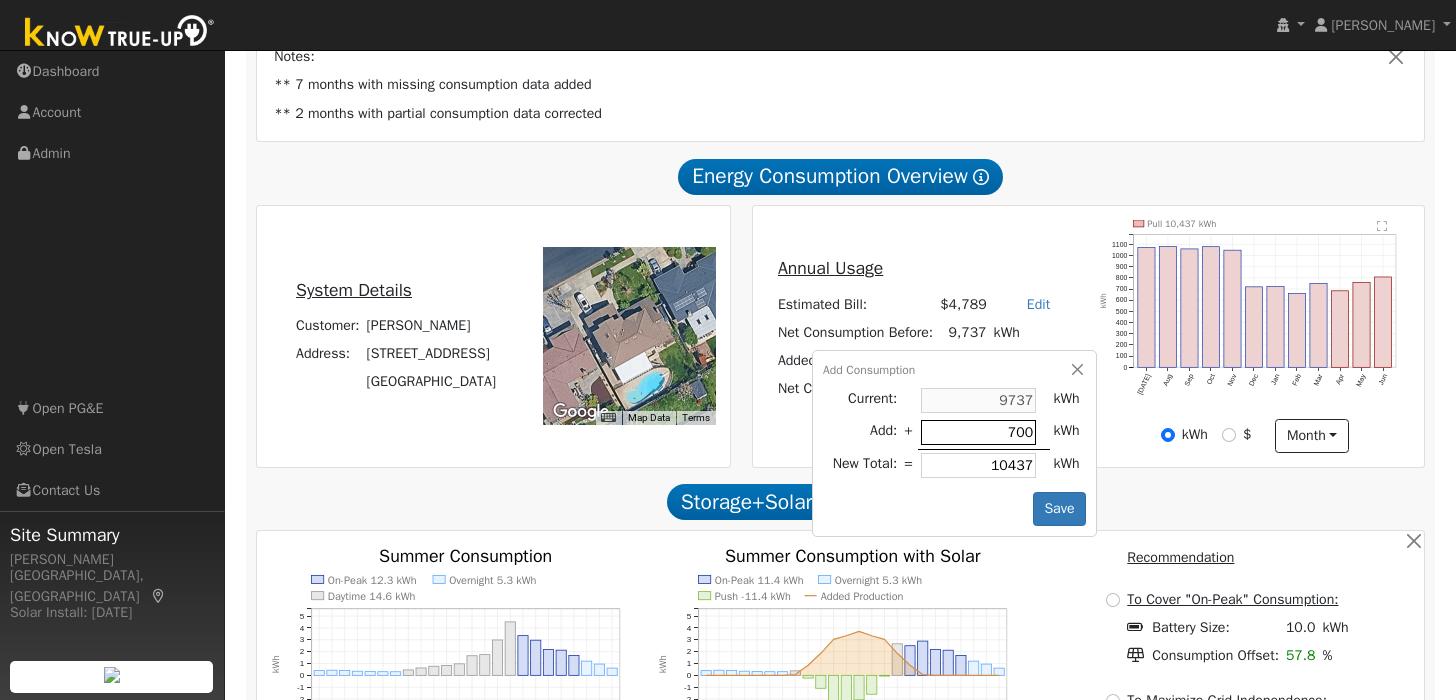 type on "1" 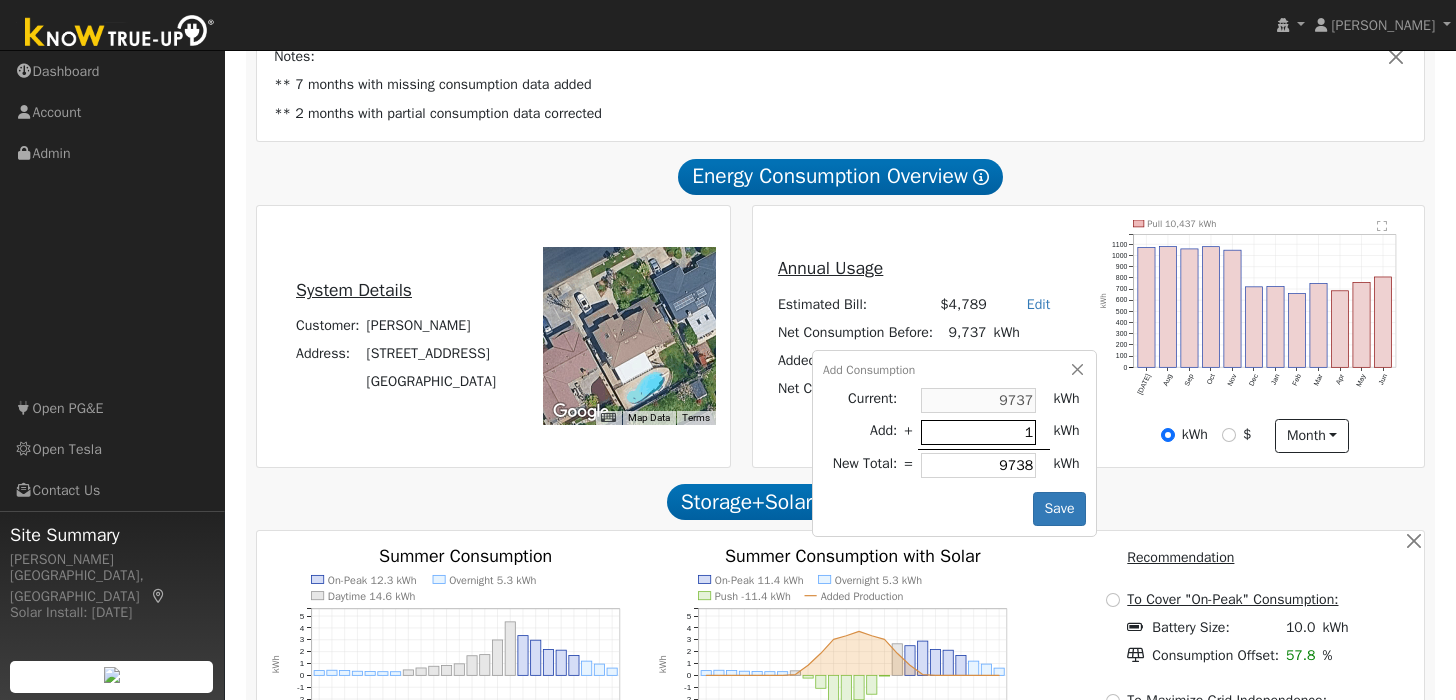 type on "18" 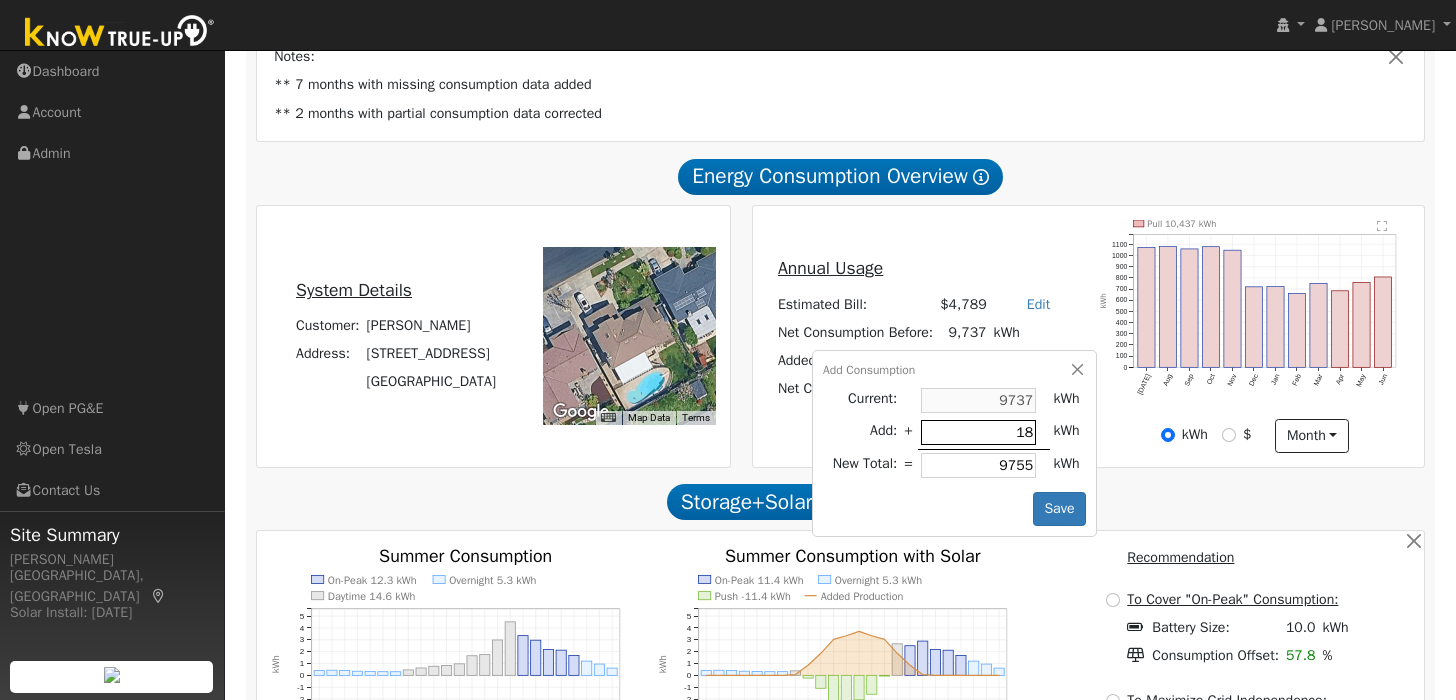 type on "188" 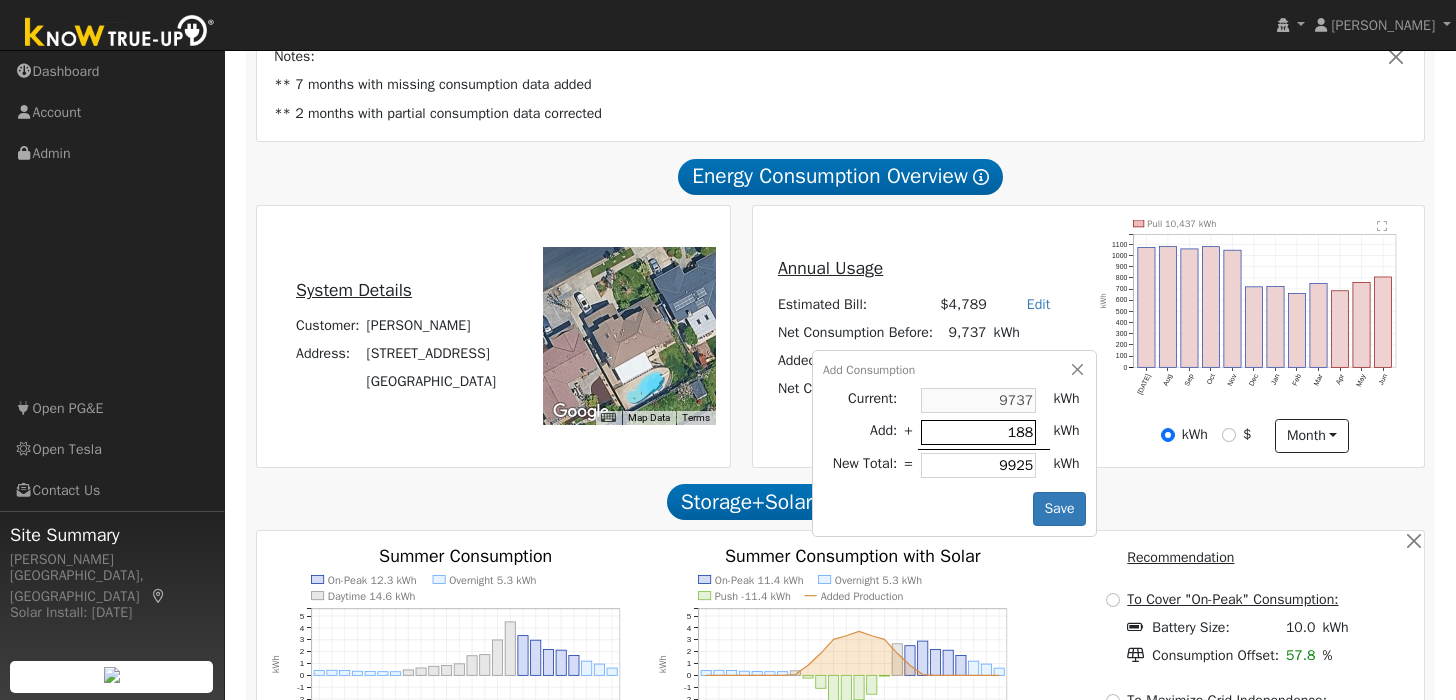 type on "1880" 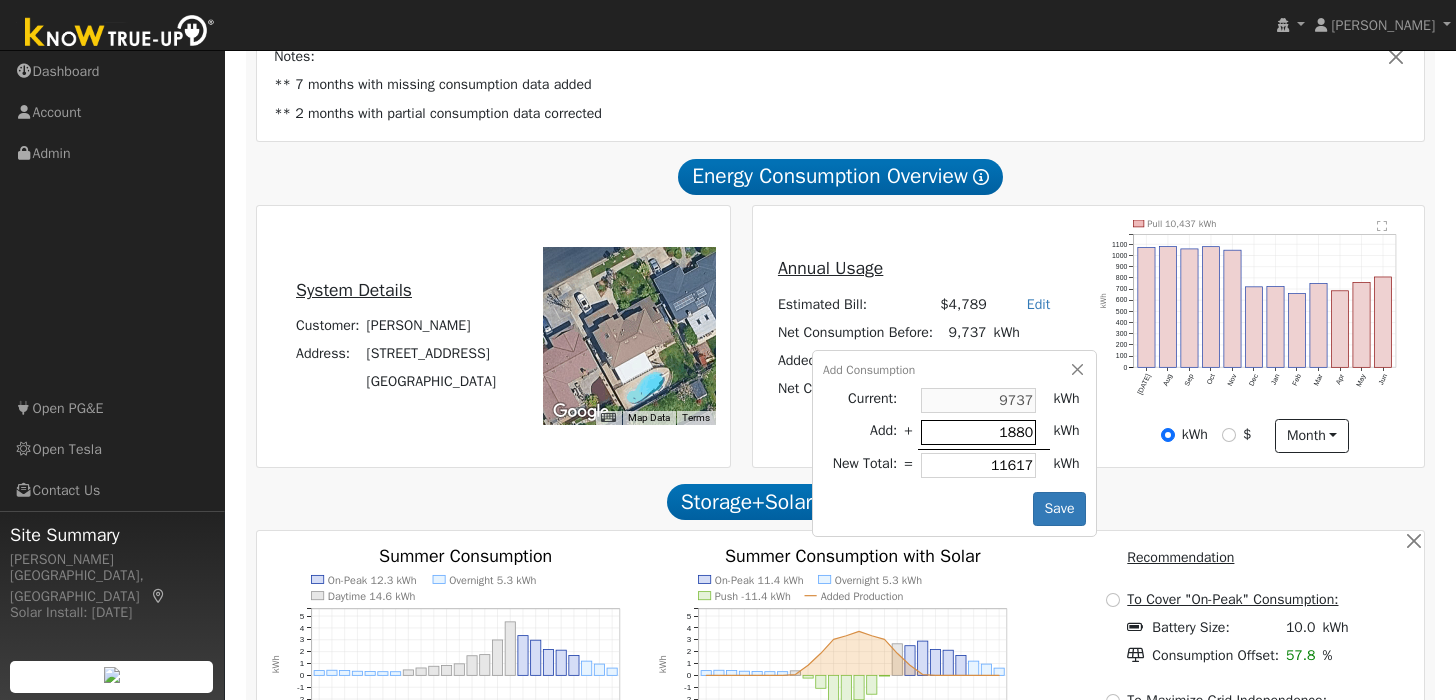 click on "1880" at bounding box center (978, 432) 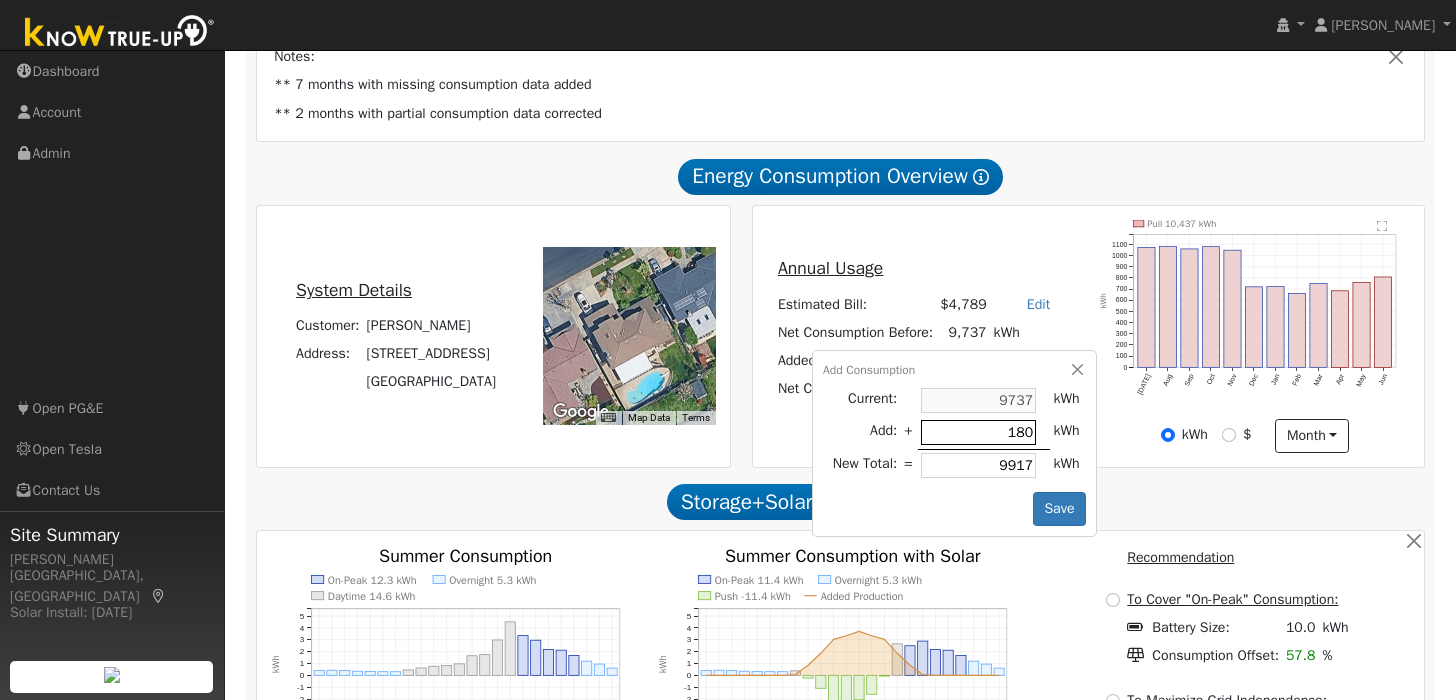 type on "1580" 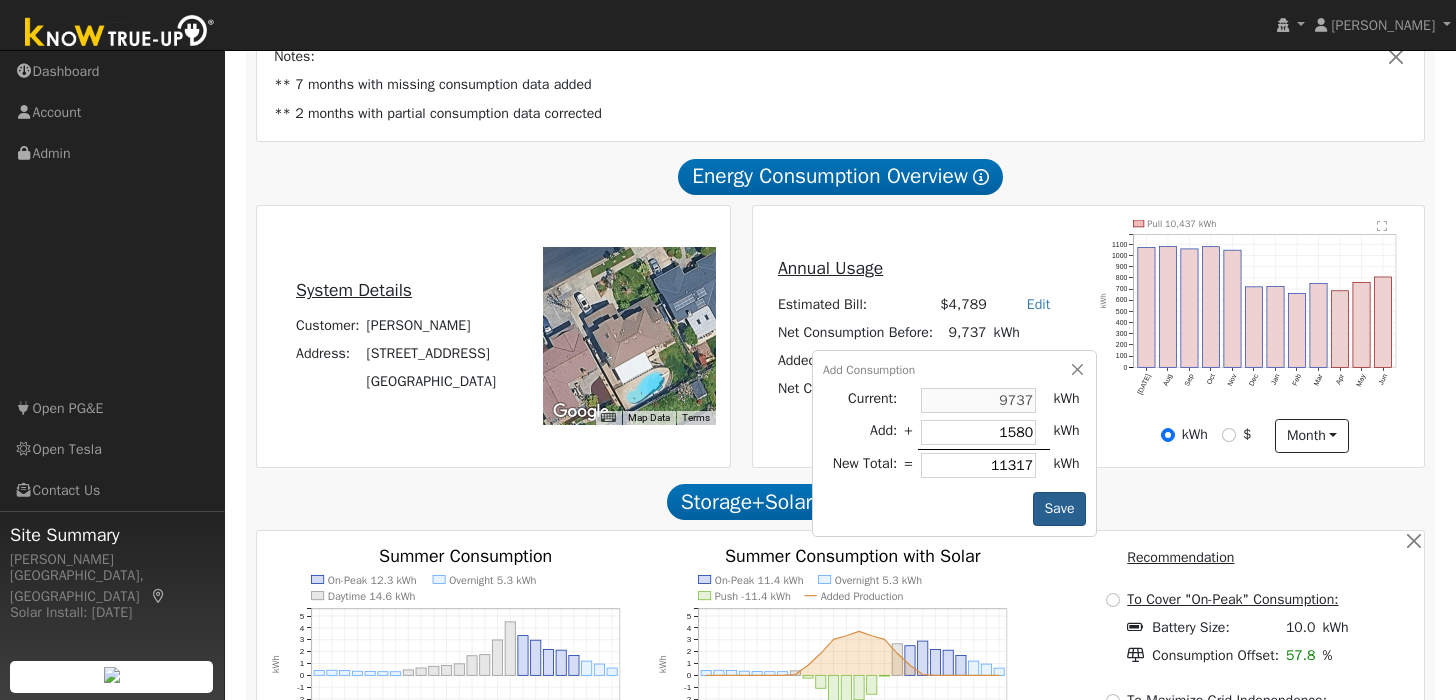 type on "1580" 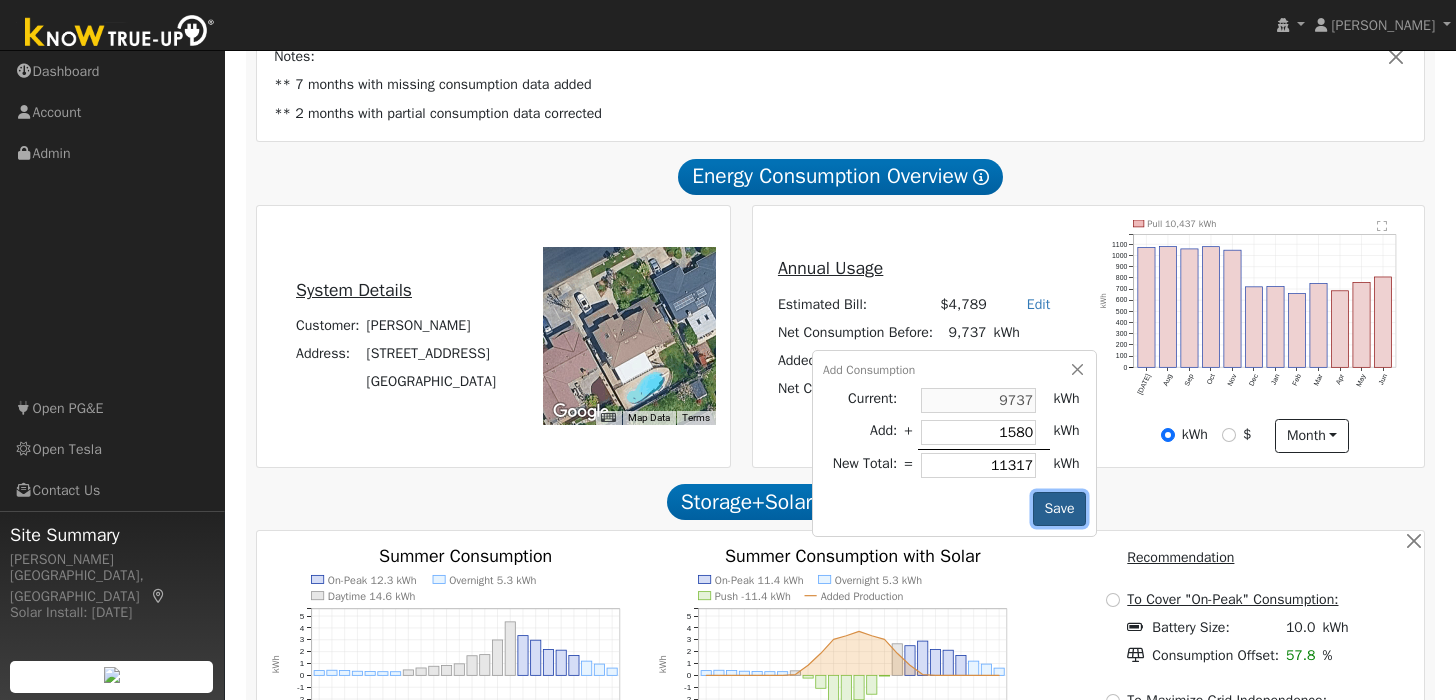 click on "Save" at bounding box center [1059, 509] 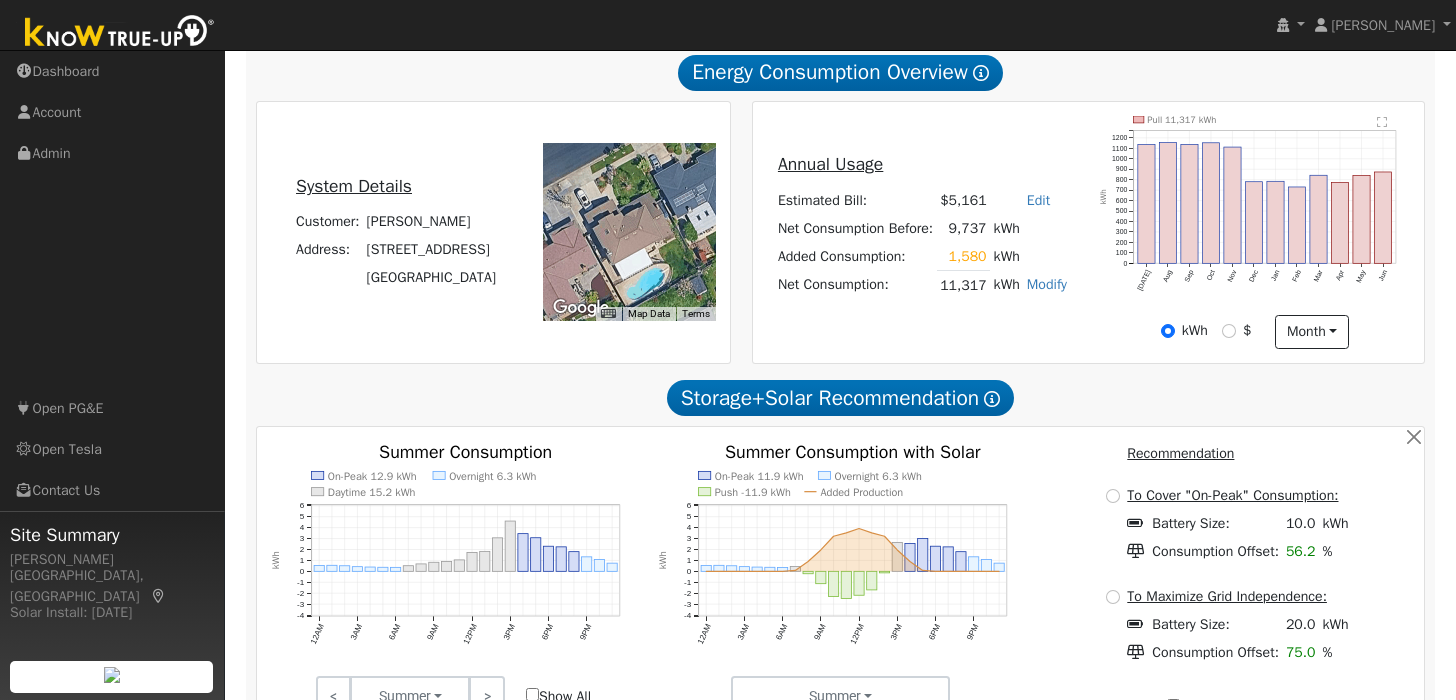 scroll, scrollTop: 548, scrollLeft: 0, axis: vertical 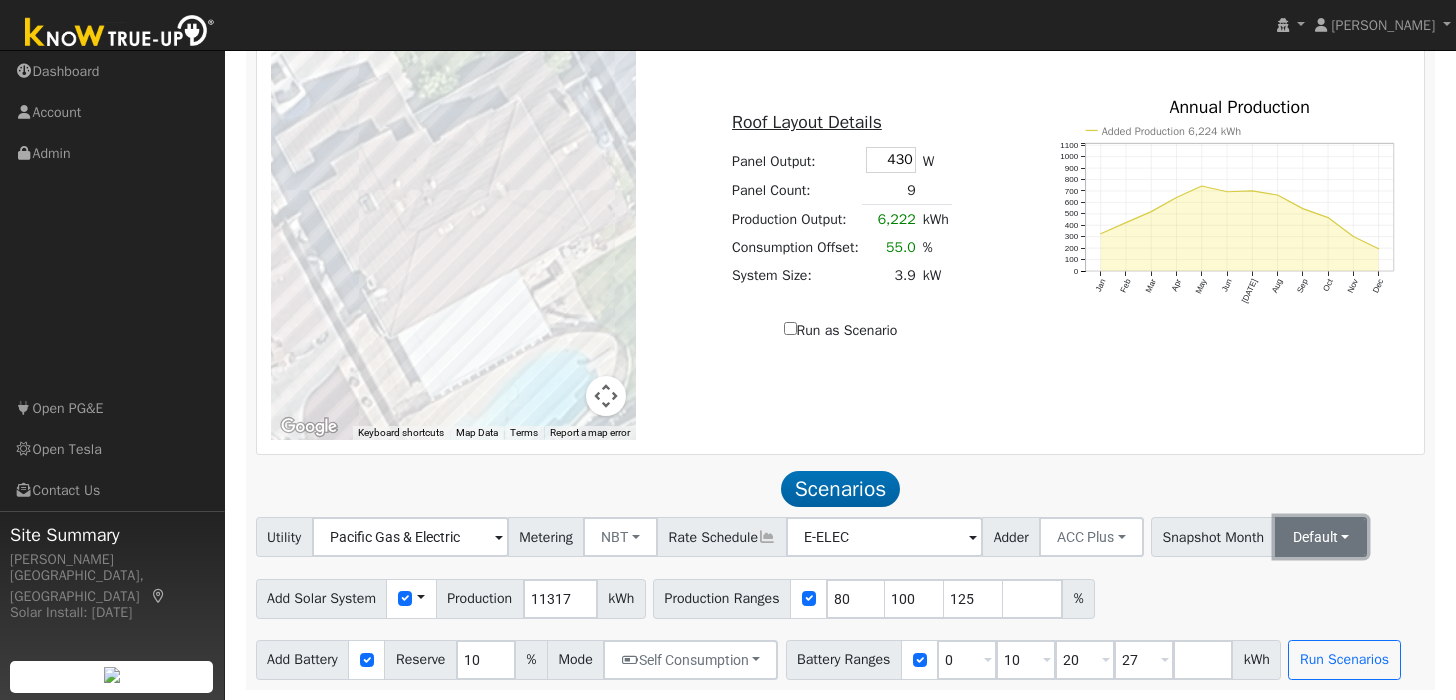 click on "Default" at bounding box center (1321, 537) 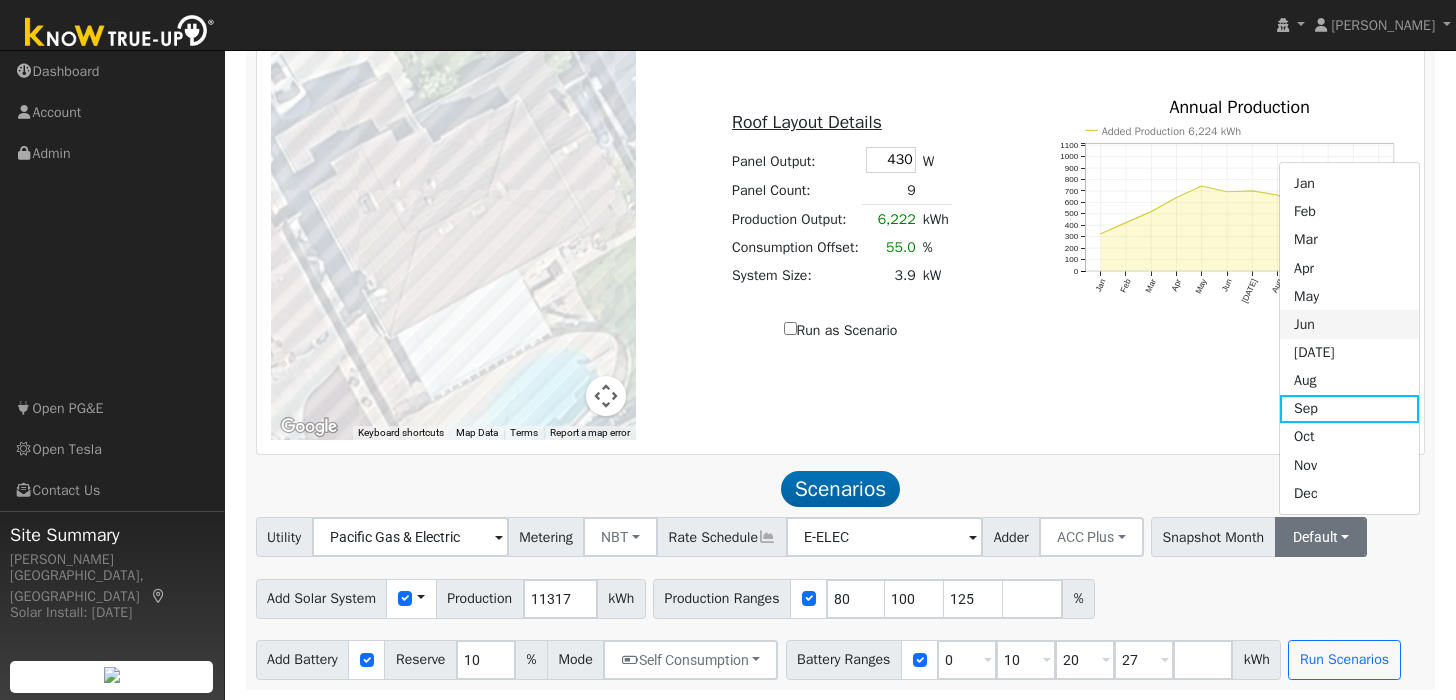 click on "Jun" at bounding box center [1349, 324] 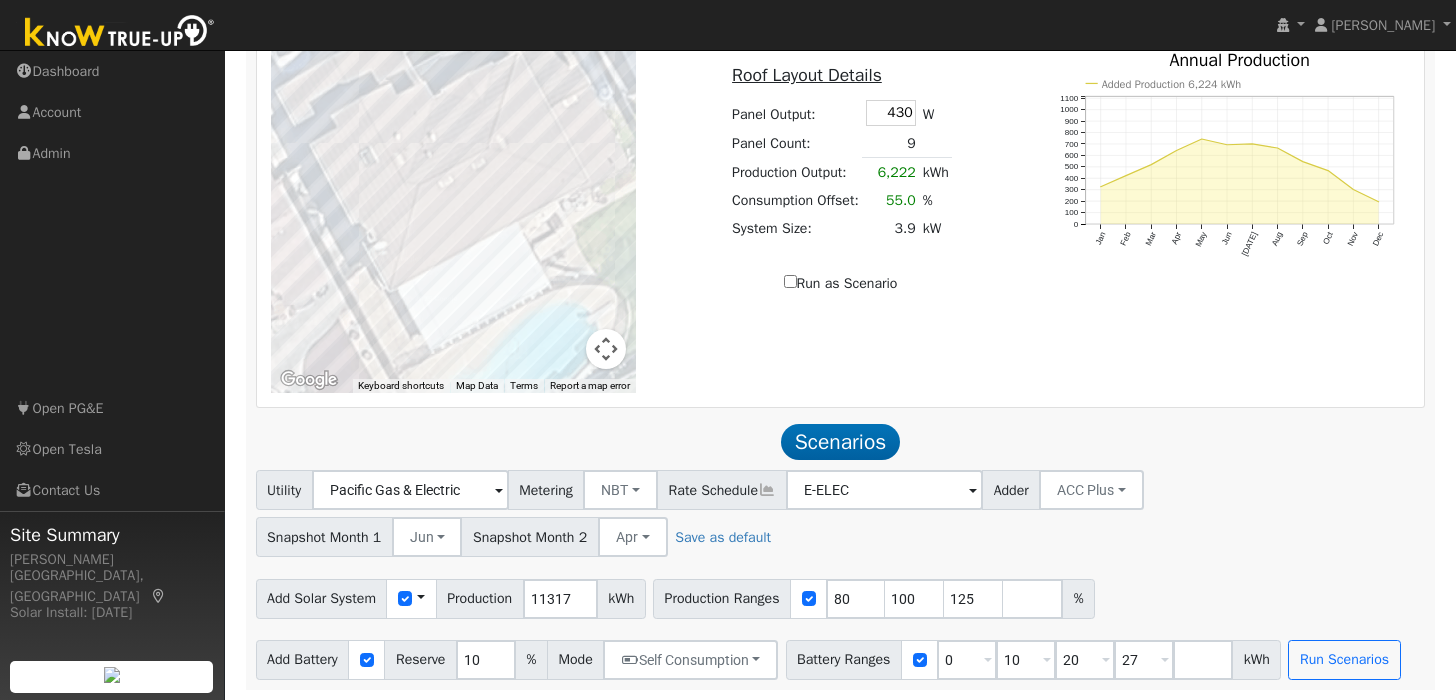scroll, scrollTop: 1472, scrollLeft: 0, axis: vertical 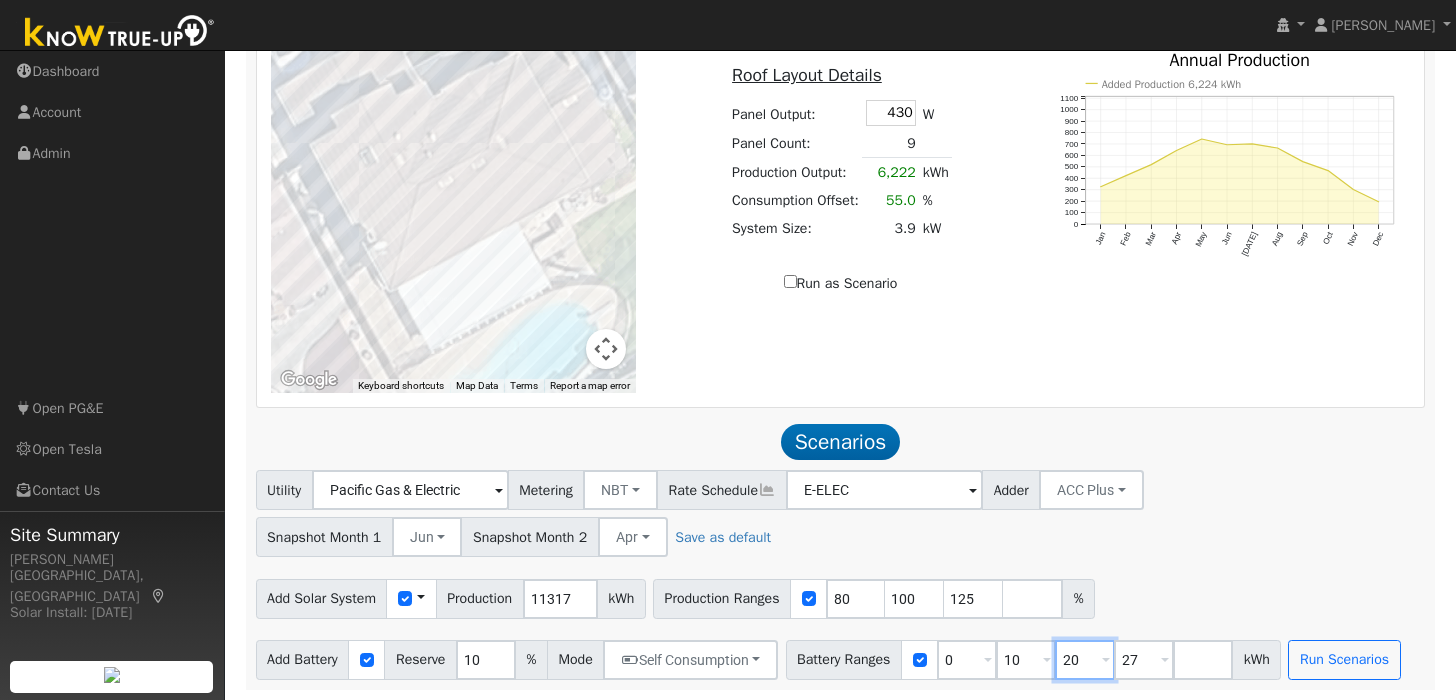 drag, startPoint x: 1097, startPoint y: 613, endPoint x: 1077, endPoint y: 617, distance: 20.396078 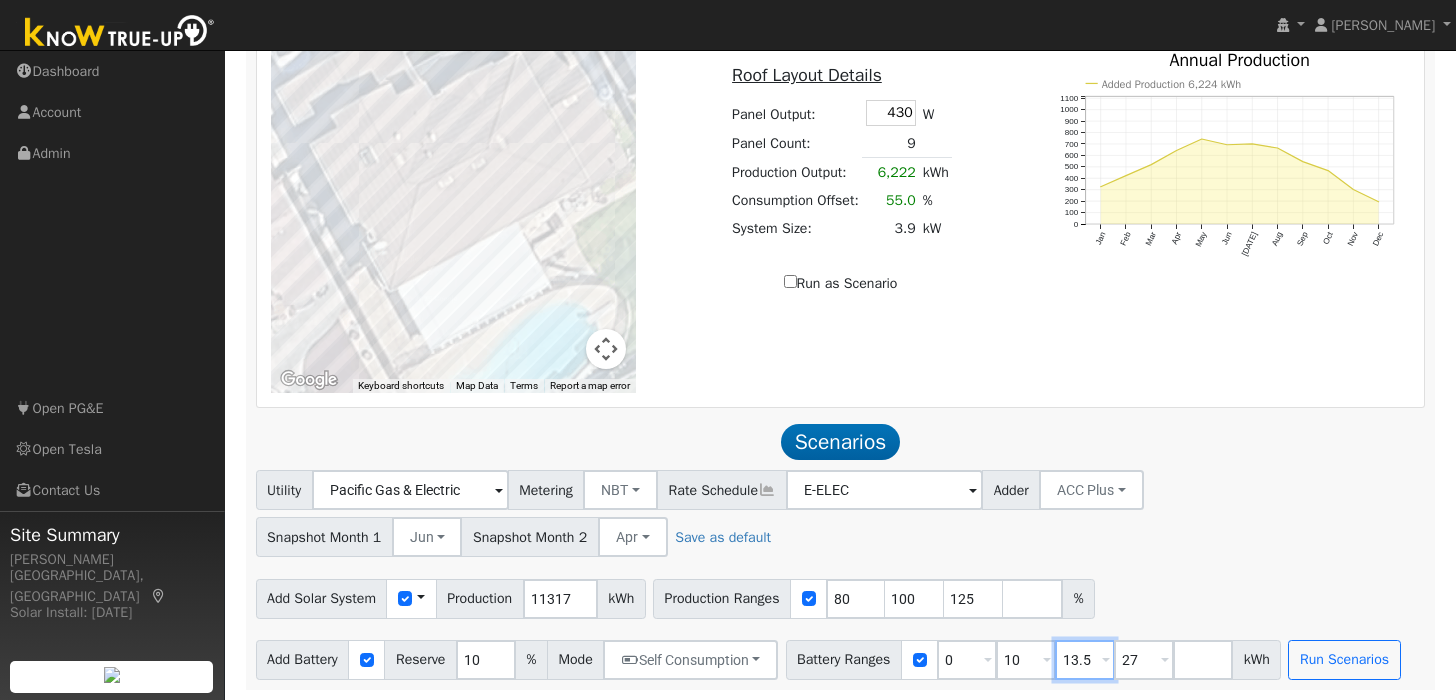 type on "13.5" 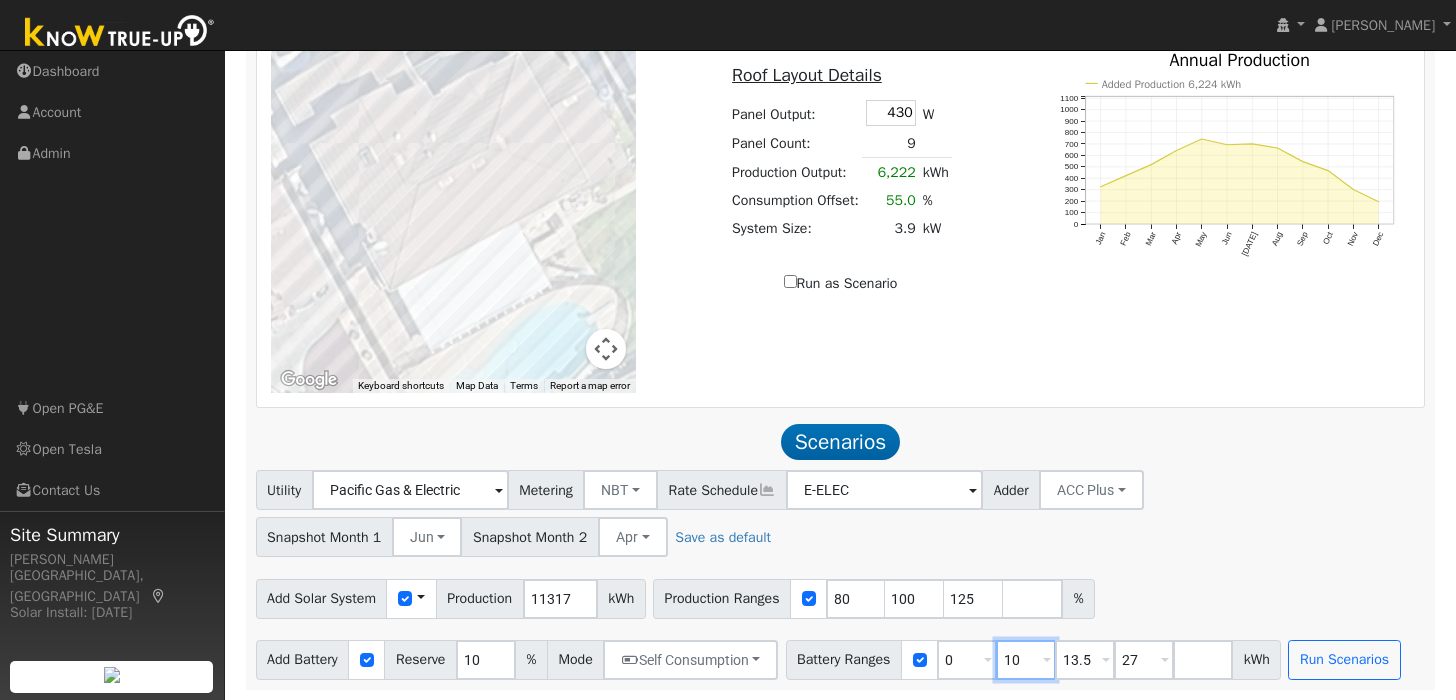 drag, startPoint x: 1045, startPoint y: 607, endPoint x: 1024, endPoint y: 612, distance: 21.587032 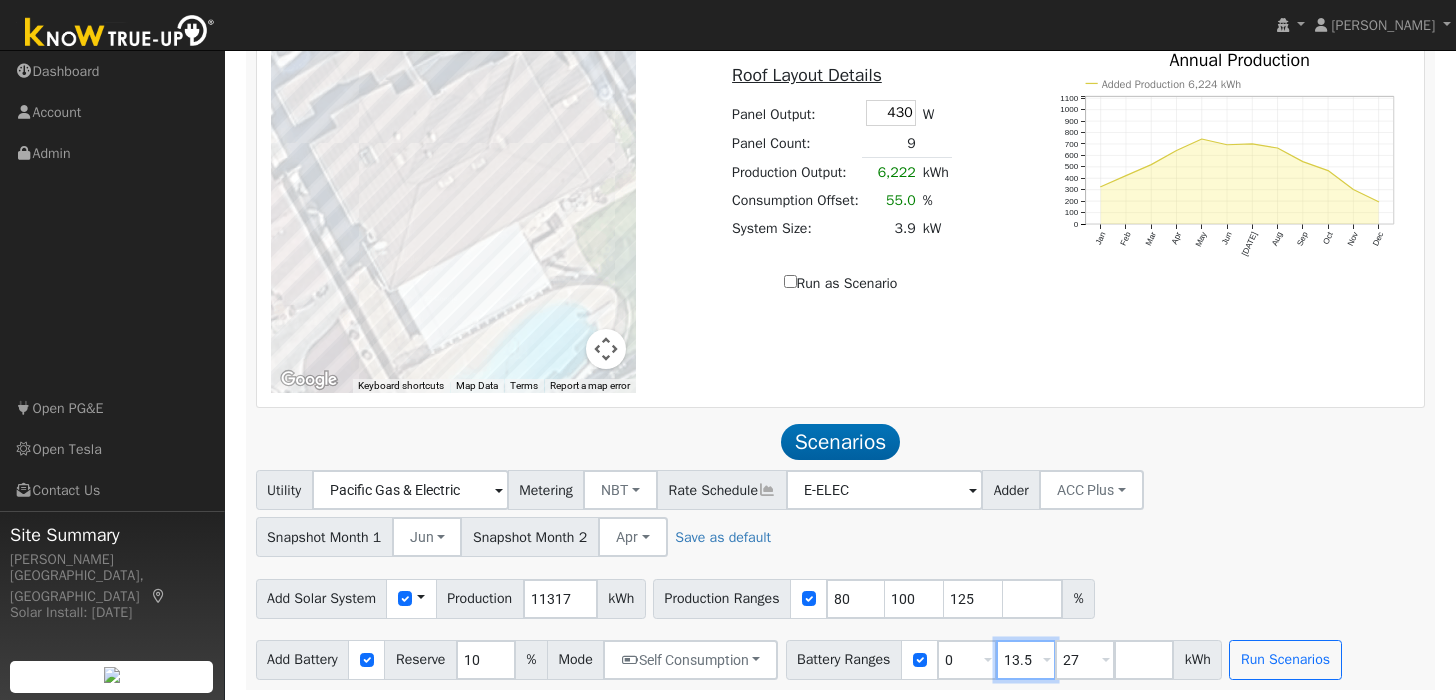 scroll, scrollTop: 1425, scrollLeft: 0, axis: vertical 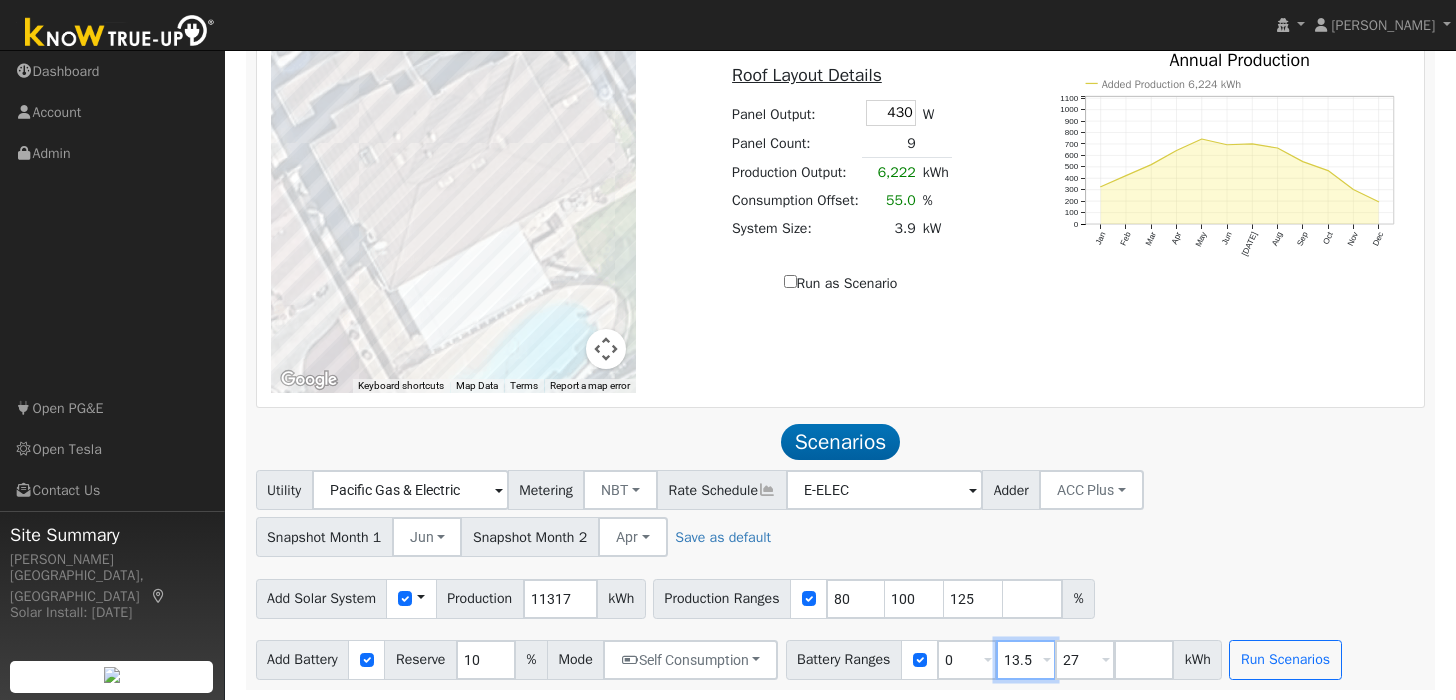 type on "13.5" 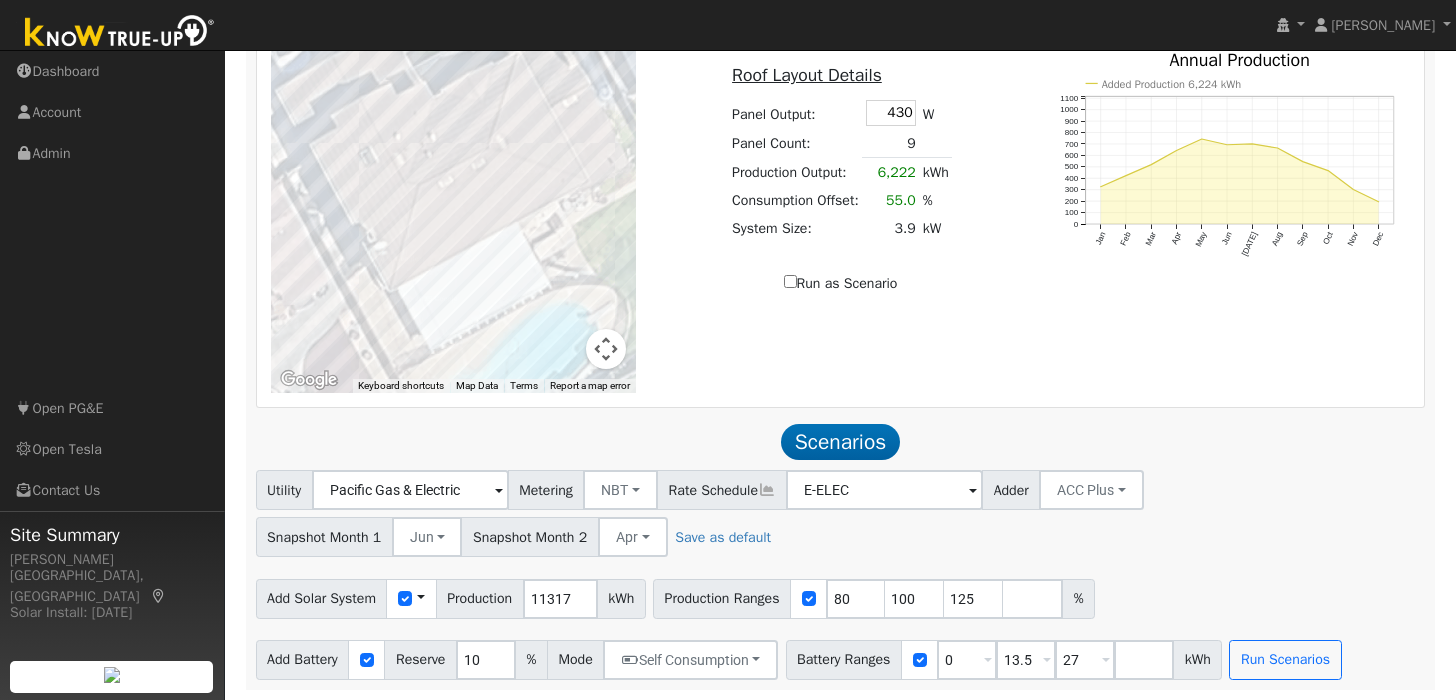click on "Add Solar System Use CSV Data Production 11317 kWh Production Ranges 80 100 125 %" at bounding box center [840, 595] 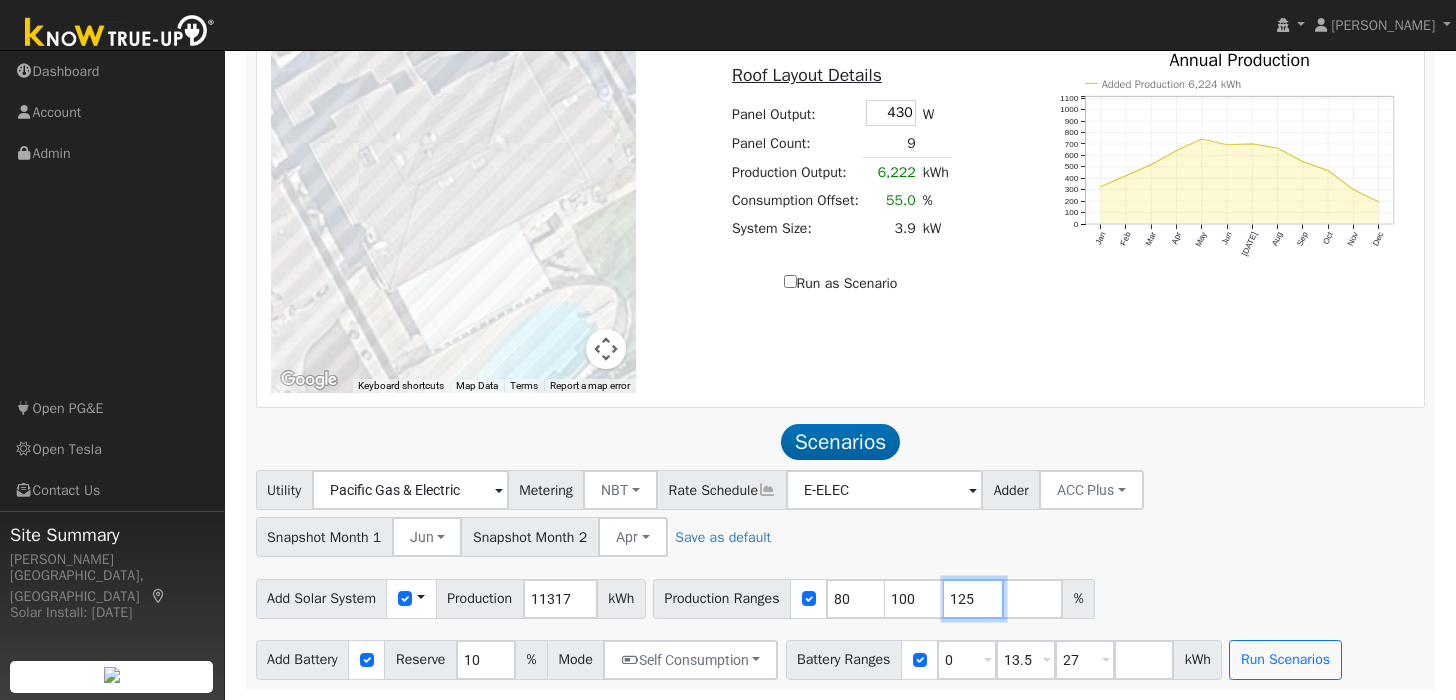 drag, startPoint x: 991, startPoint y: 601, endPoint x: 965, endPoint y: 601, distance: 26 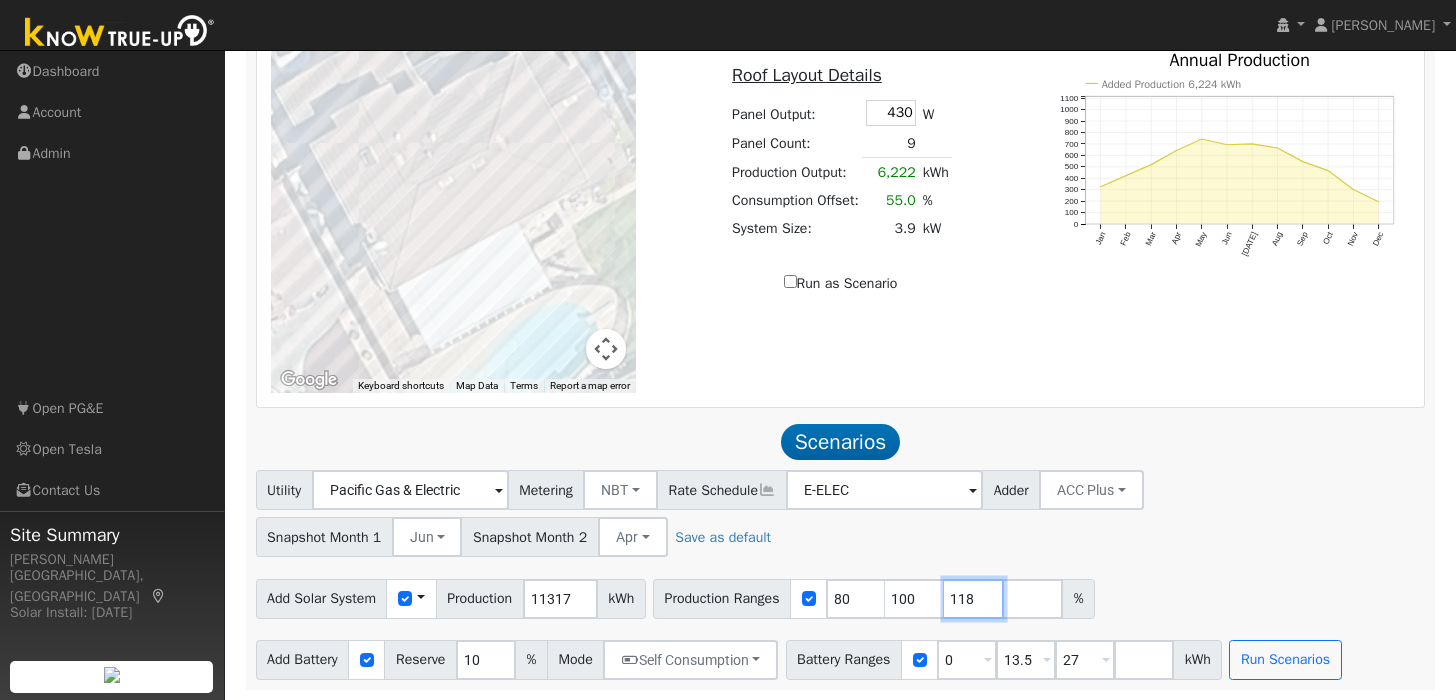 type on "118" 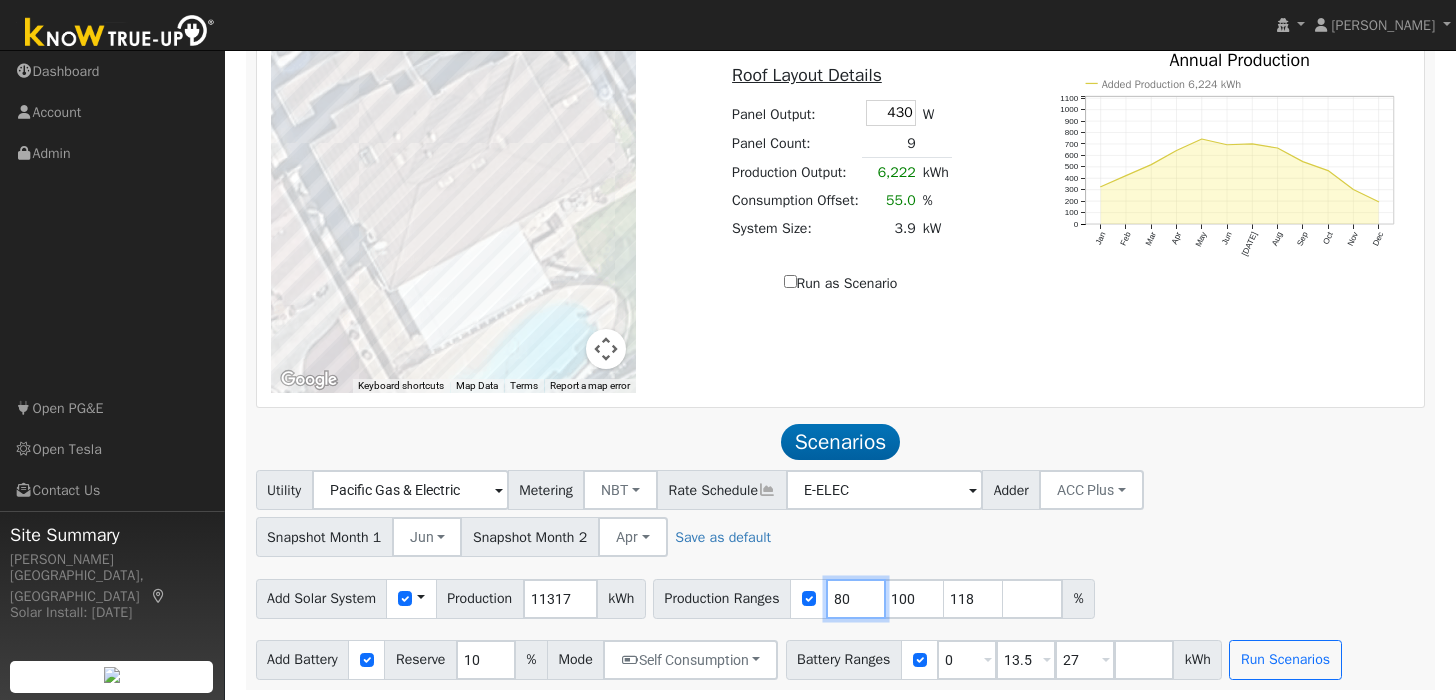 drag, startPoint x: 873, startPoint y: 601, endPoint x: 841, endPoint y: 597, distance: 32.24903 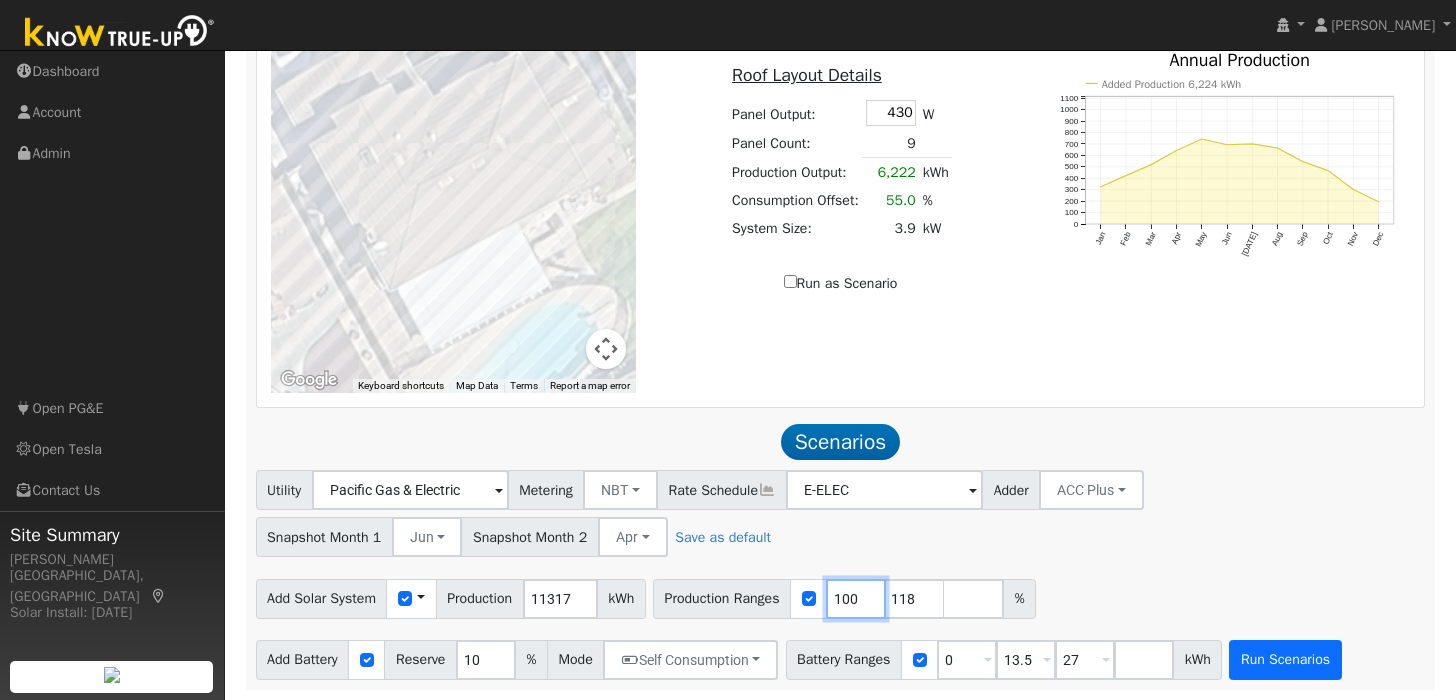 type on "100" 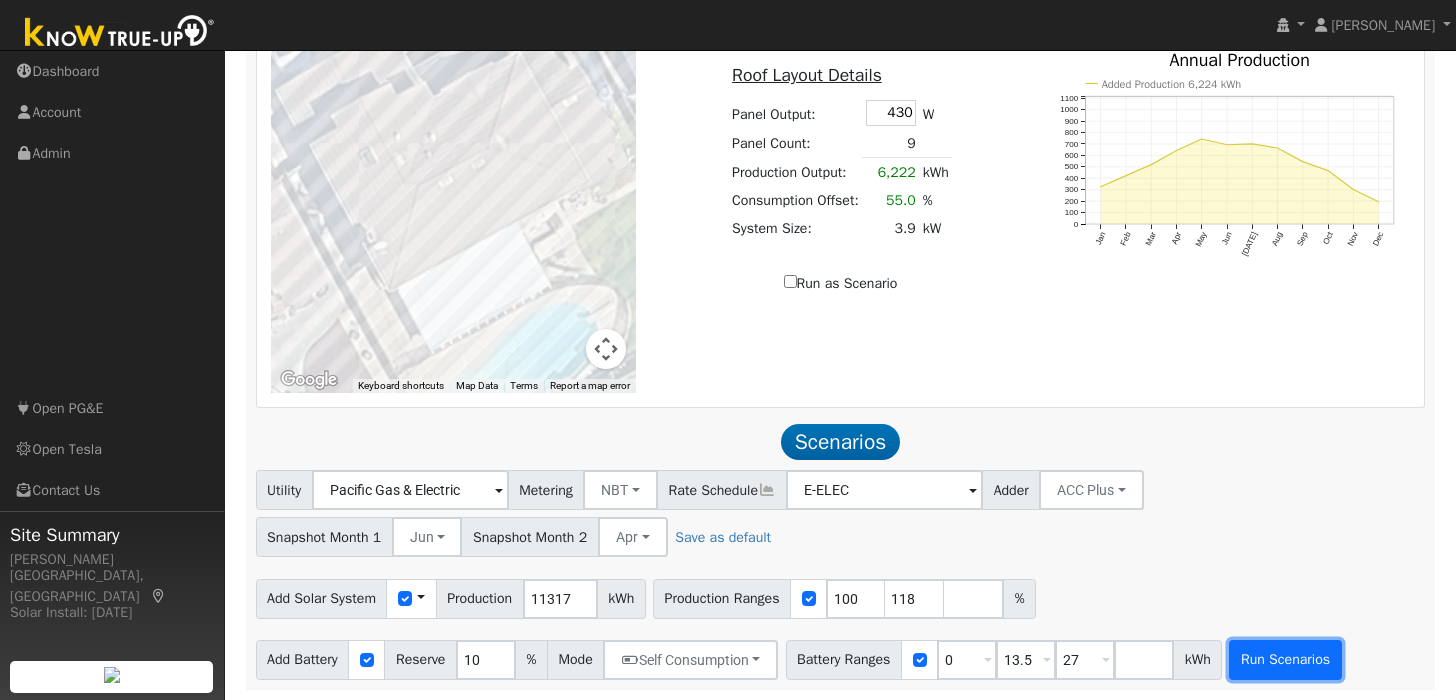 click on "Run Scenarios" at bounding box center (1285, 660) 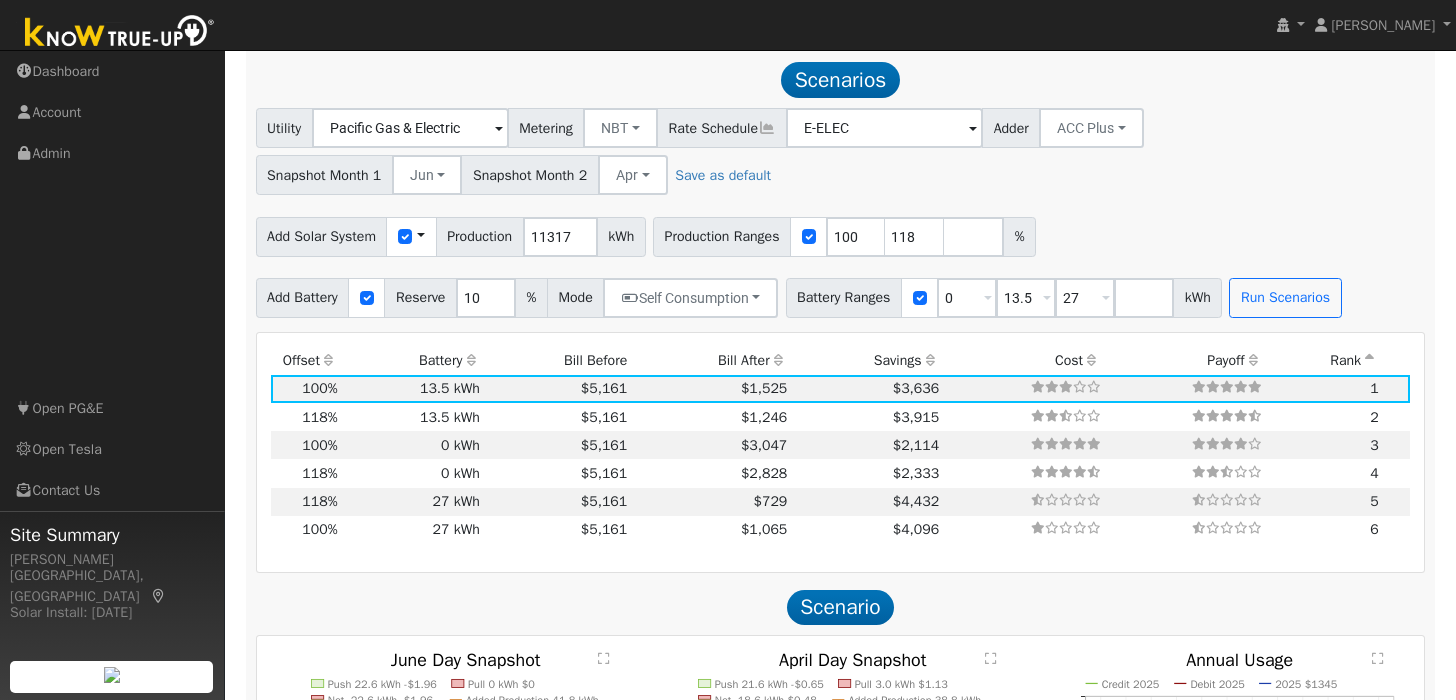 scroll, scrollTop: 1788, scrollLeft: 0, axis: vertical 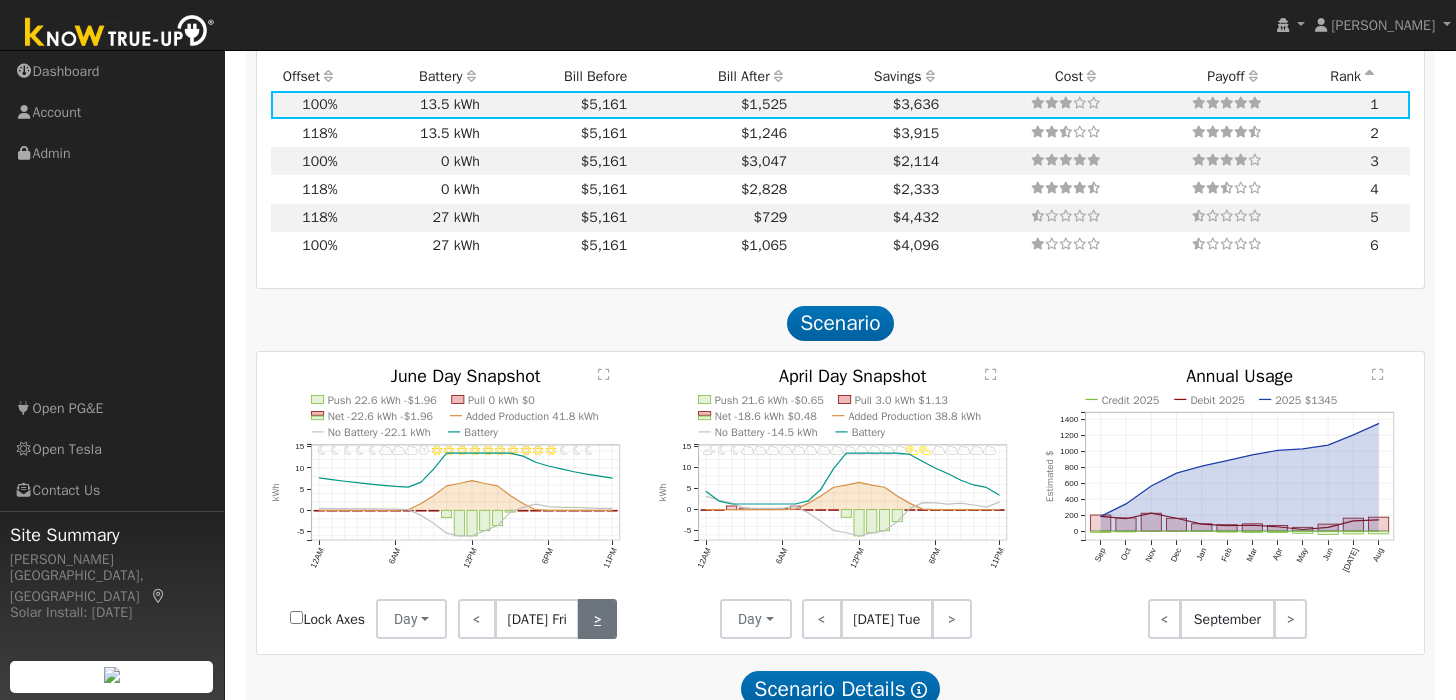 click on ">" at bounding box center [597, 619] 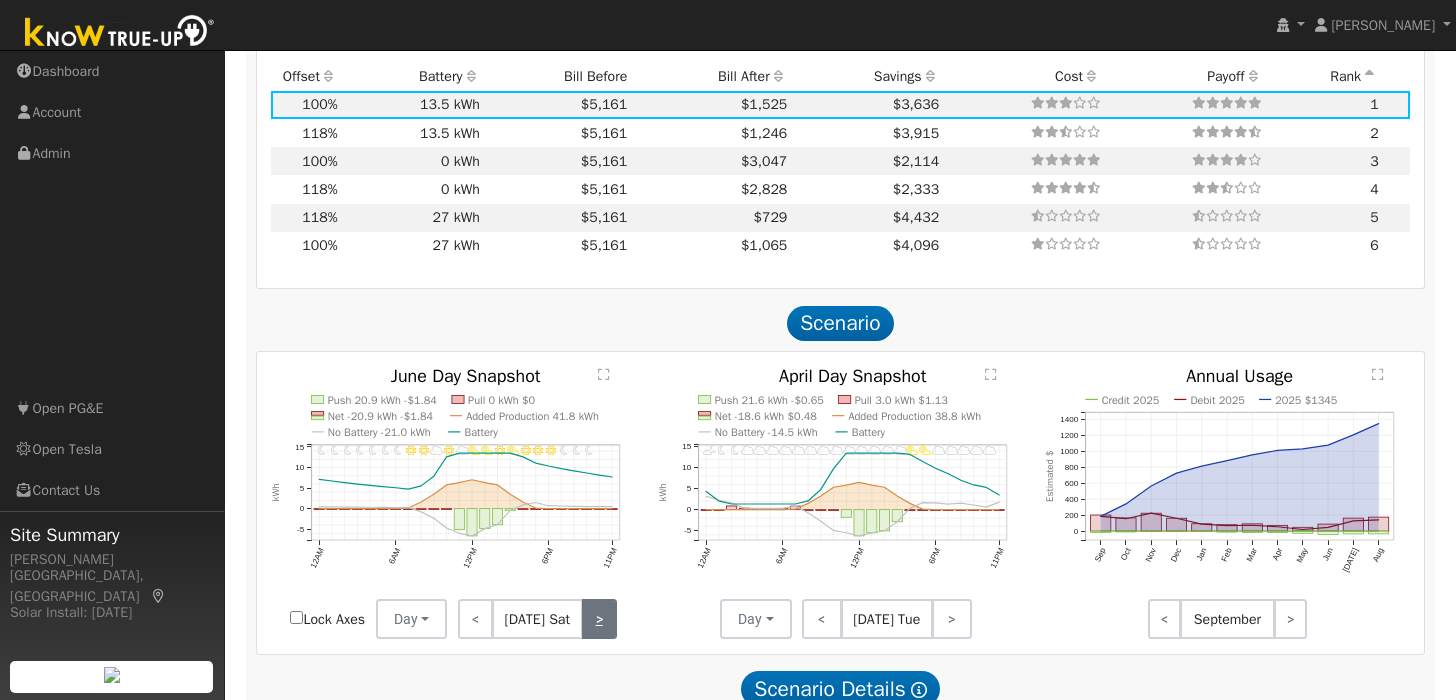 click on ">" at bounding box center [599, 619] 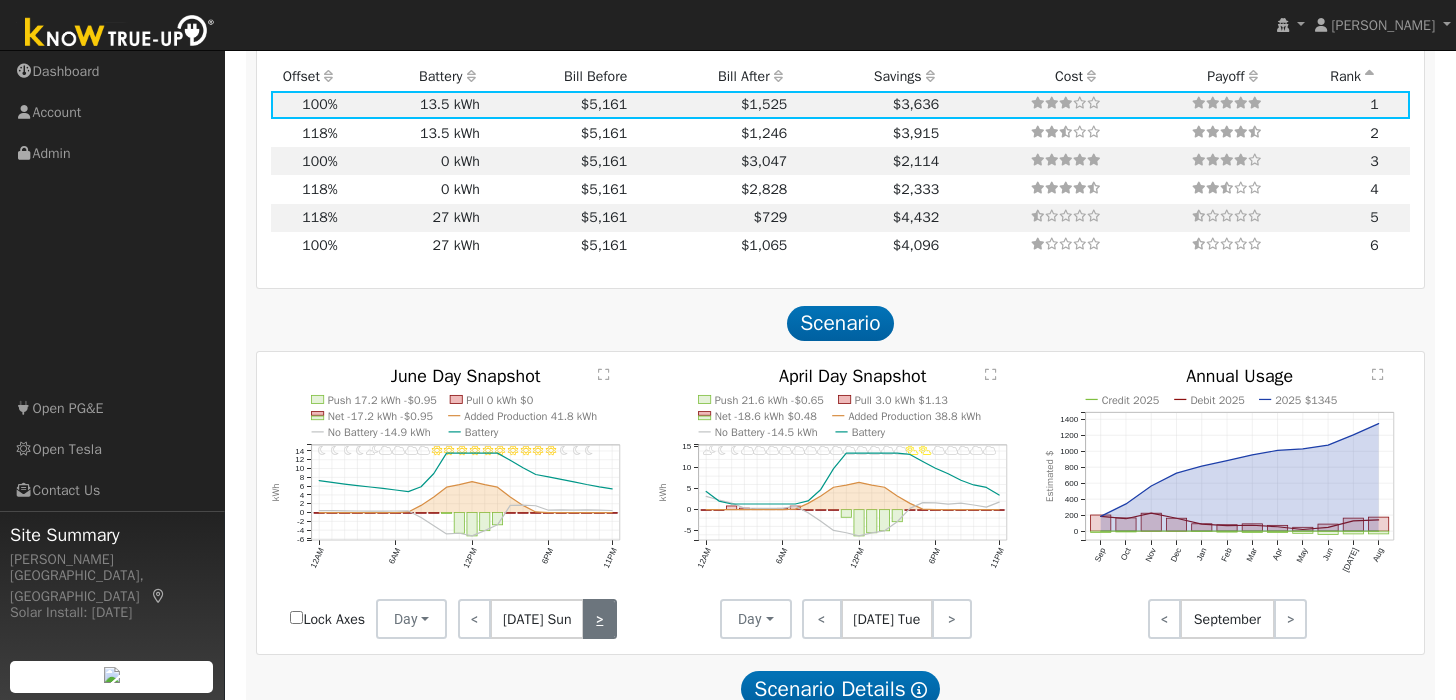 click on ">" at bounding box center (600, 619) 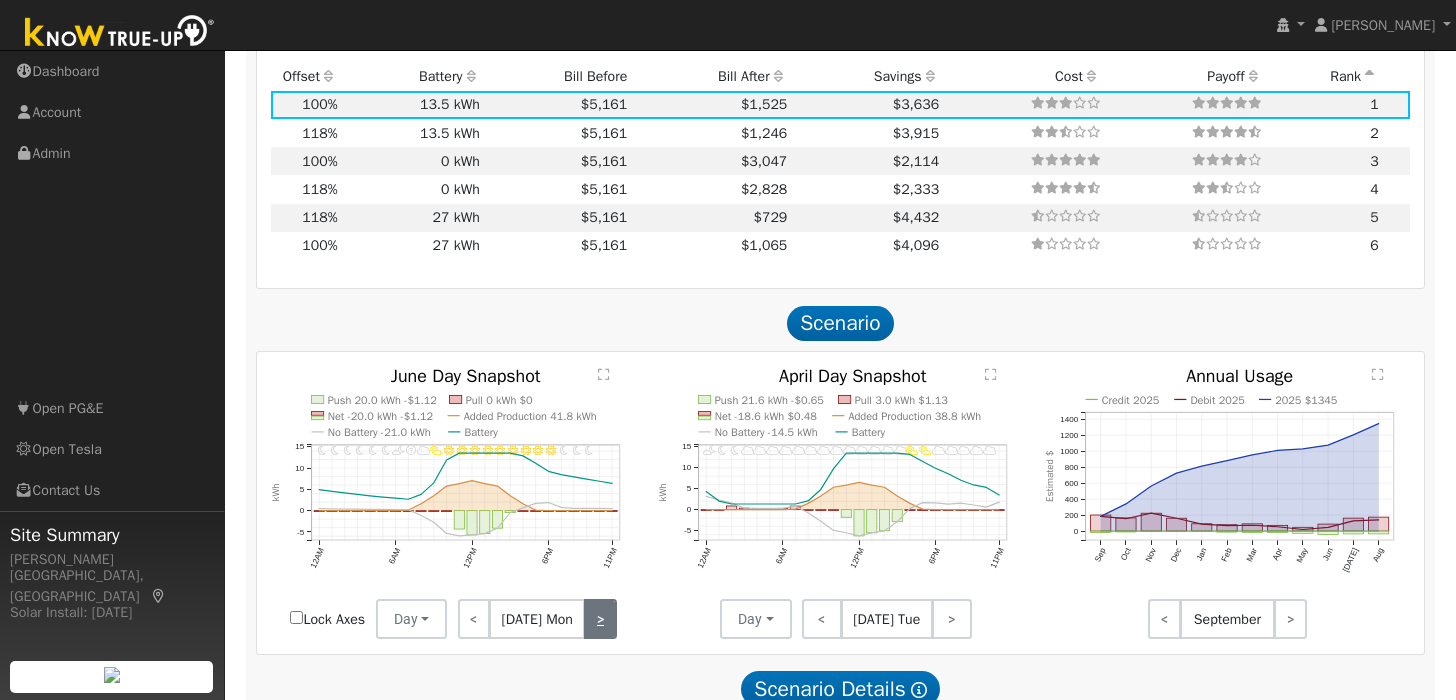 click on ">" at bounding box center (600, 619) 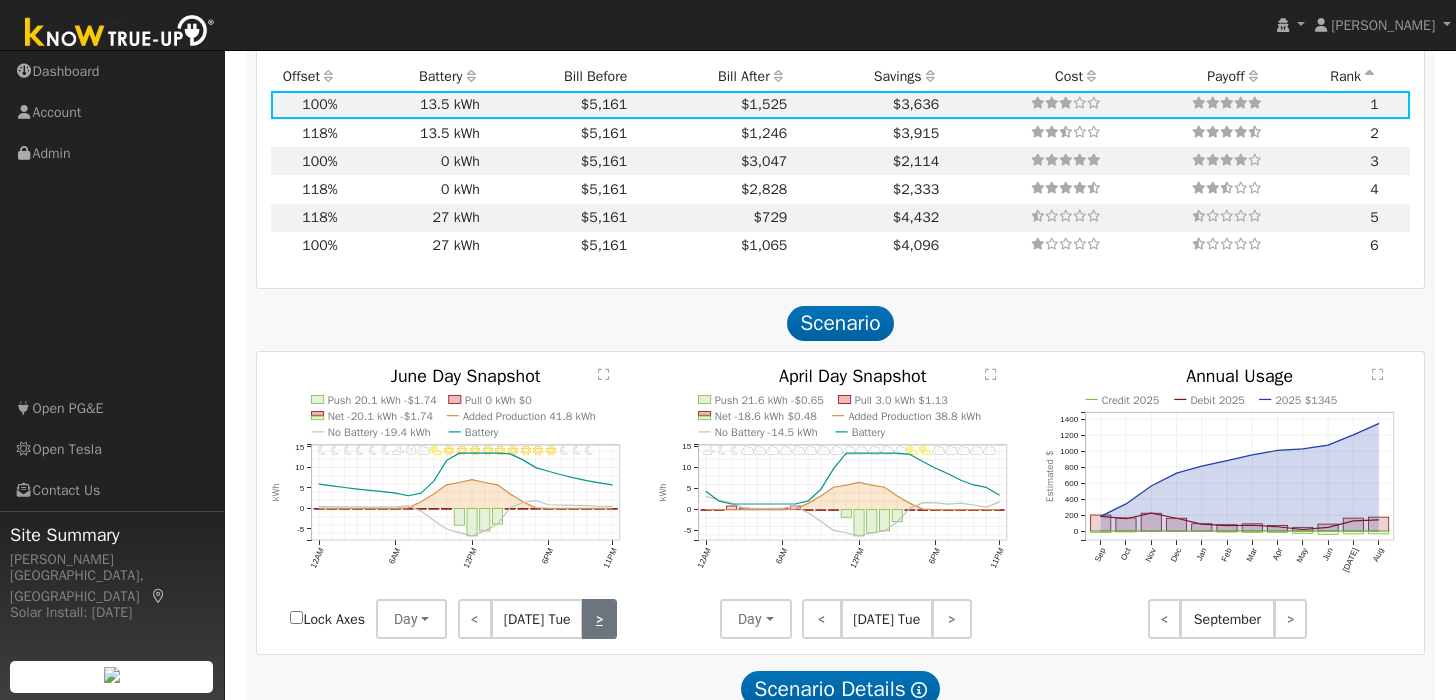 click on ">" at bounding box center (599, 619) 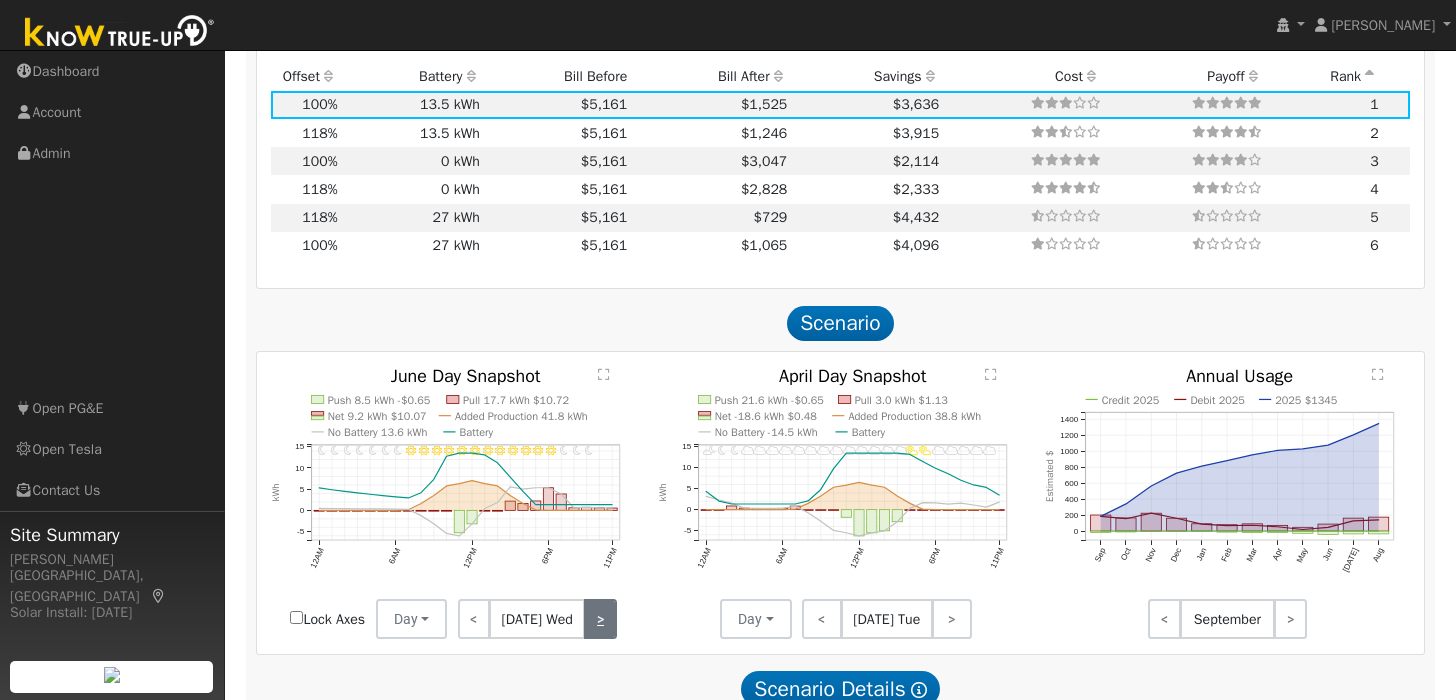 click on ">" at bounding box center (600, 619) 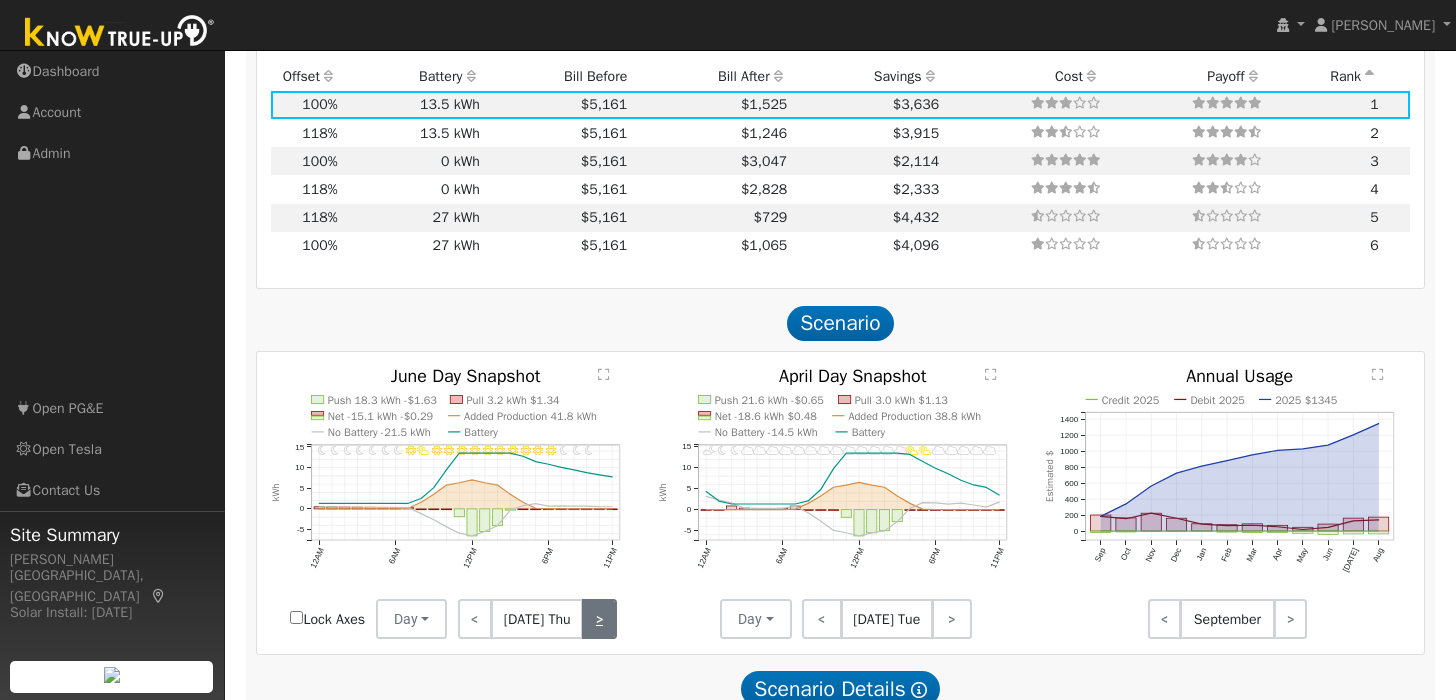 click on ">" at bounding box center (599, 619) 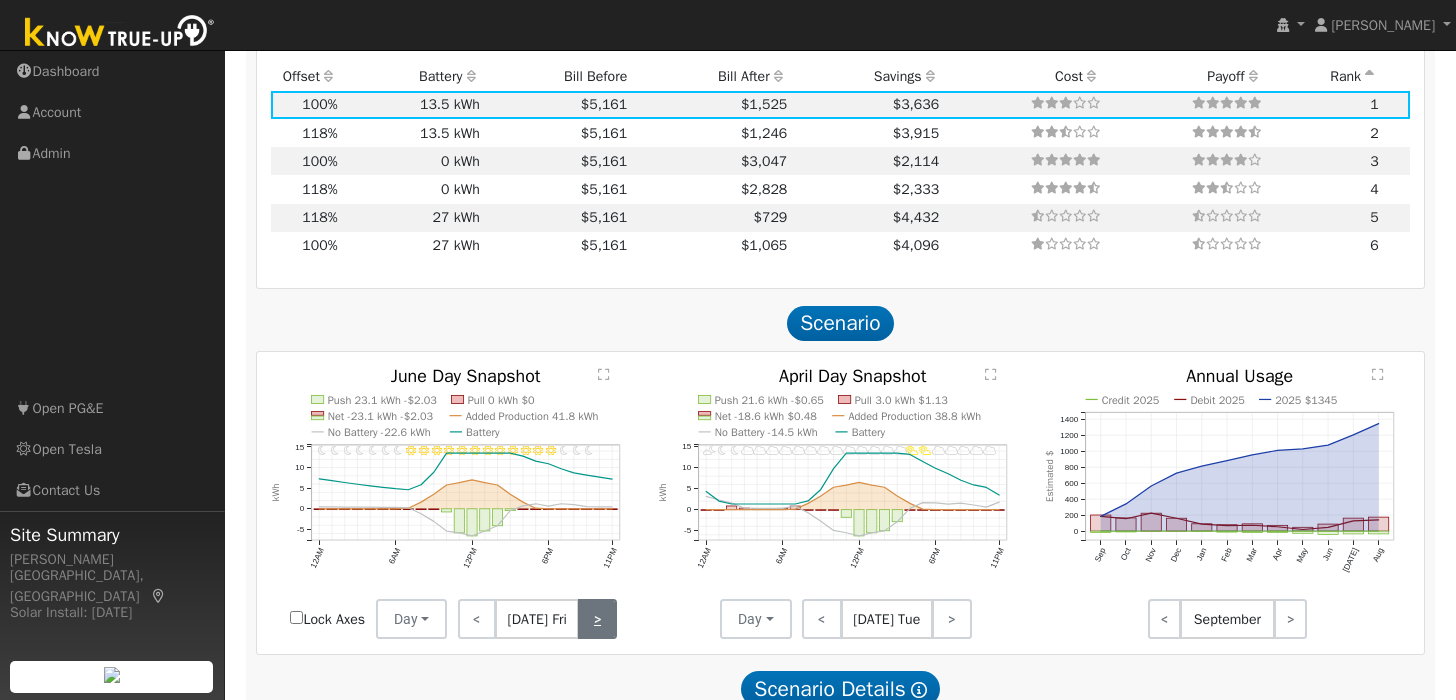 click on ">" at bounding box center (597, 619) 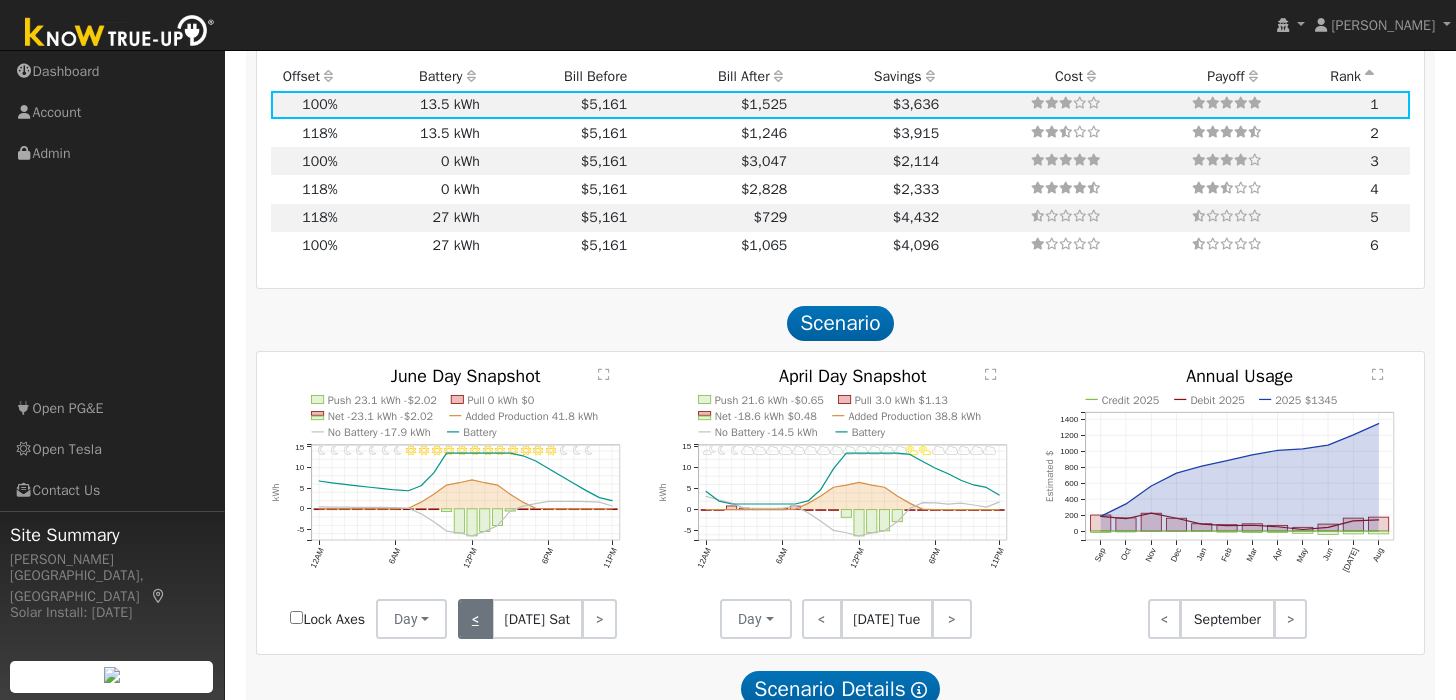 click on "<" at bounding box center (475, 619) 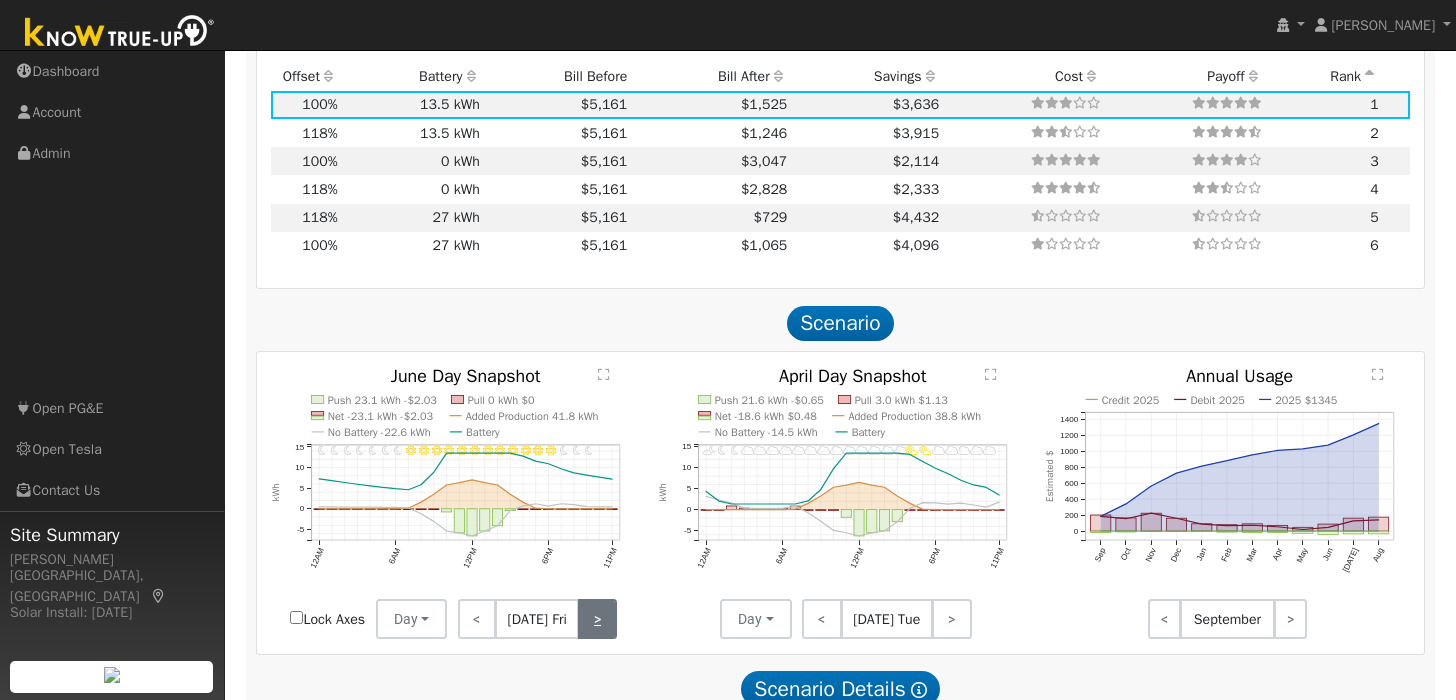 click on ">" at bounding box center [597, 619] 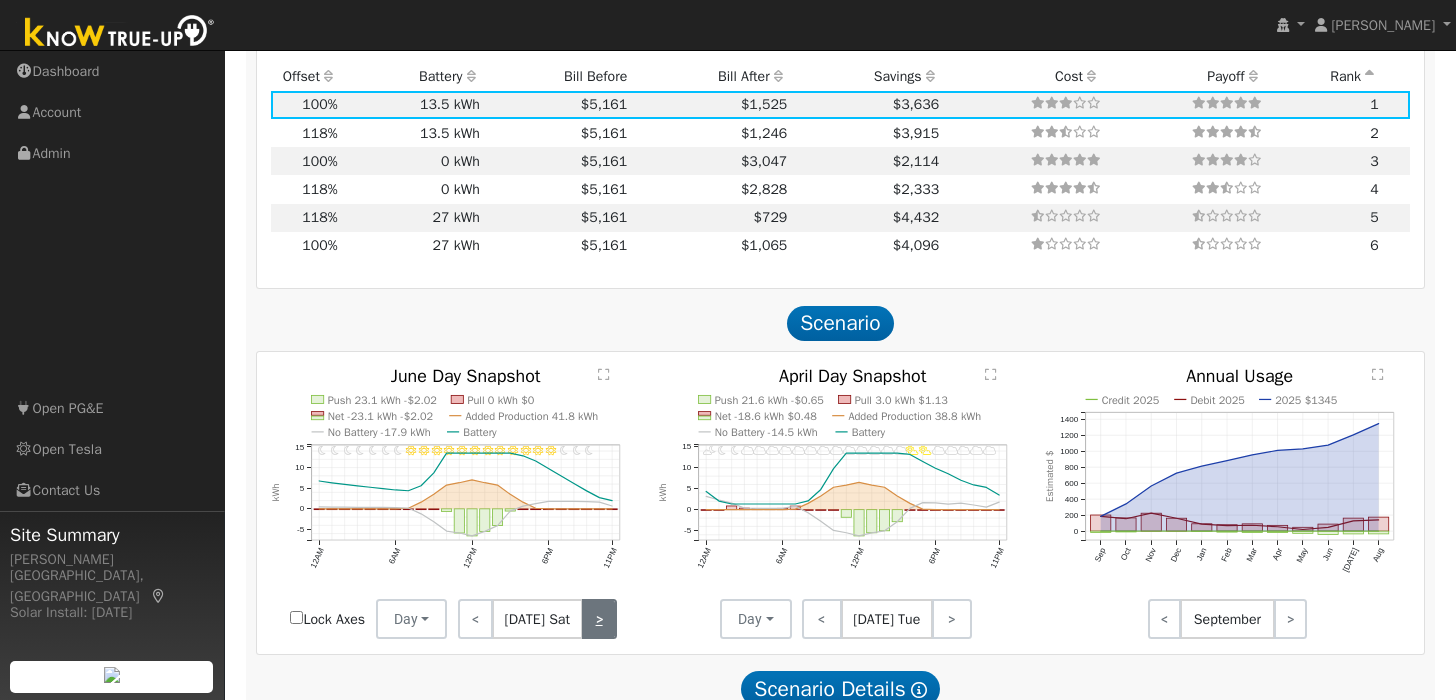 click on ">" at bounding box center [599, 619] 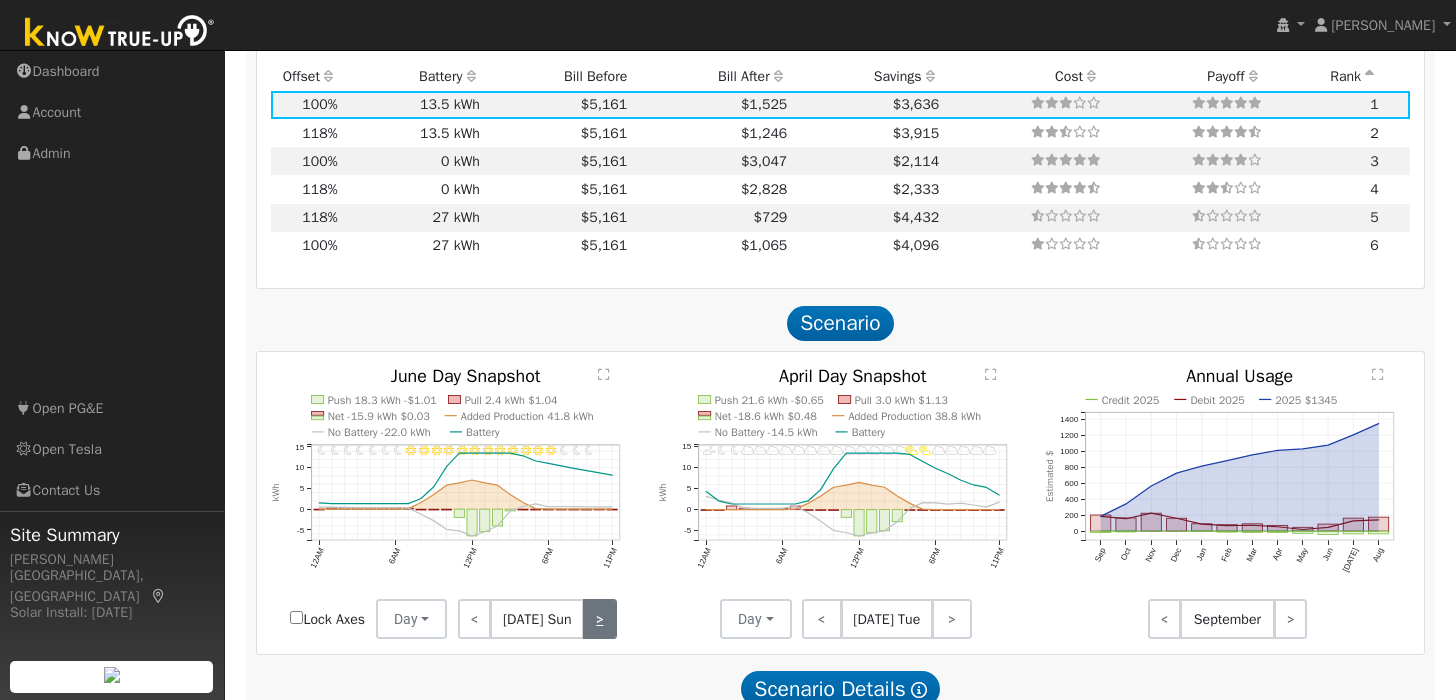 click on ">" at bounding box center [600, 619] 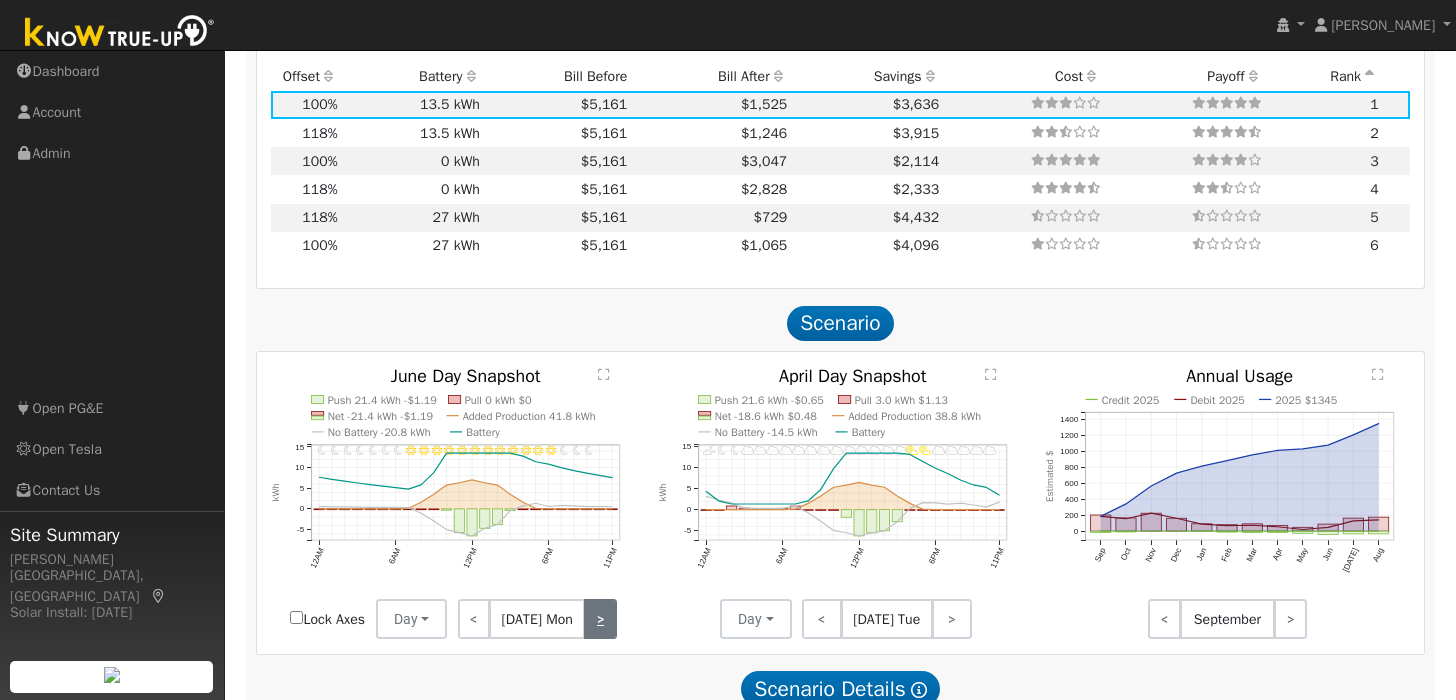 click on ">" at bounding box center (600, 619) 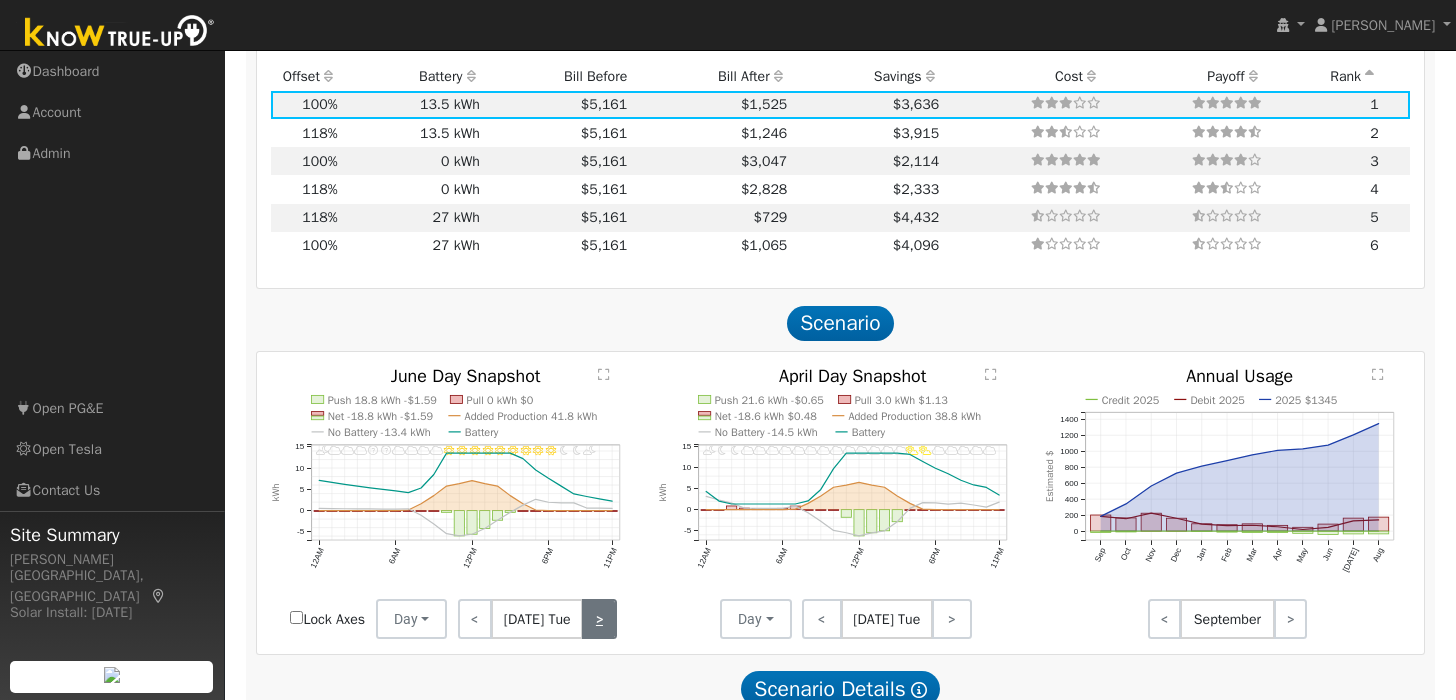 click on ">" at bounding box center [599, 619] 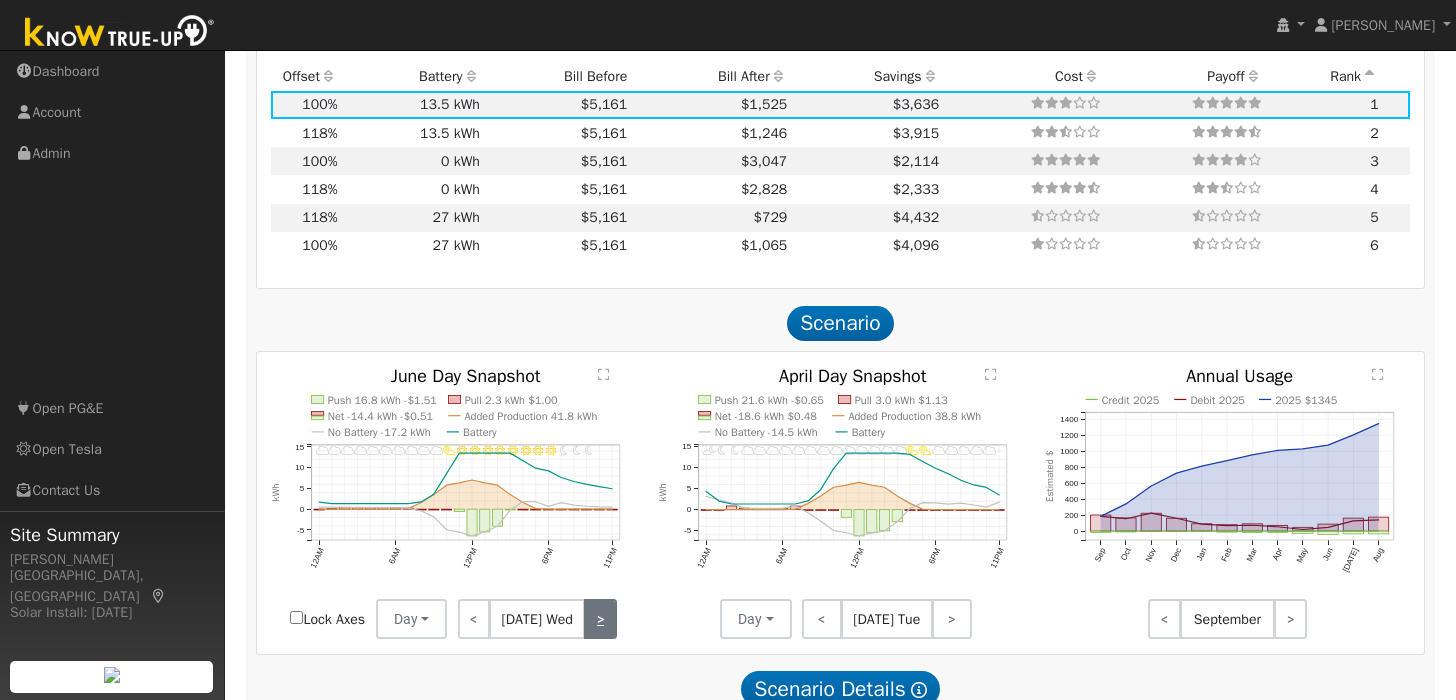 click on ">" at bounding box center (600, 619) 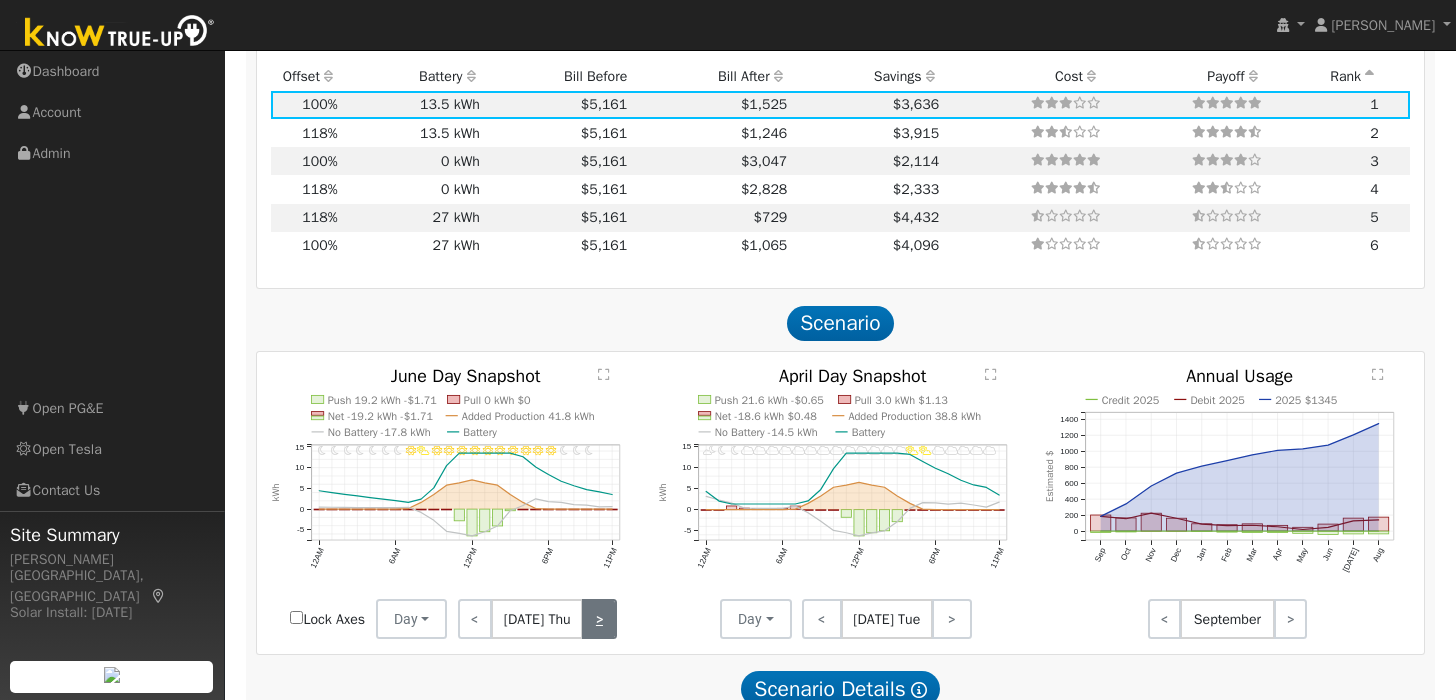 click on ">" at bounding box center (599, 619) 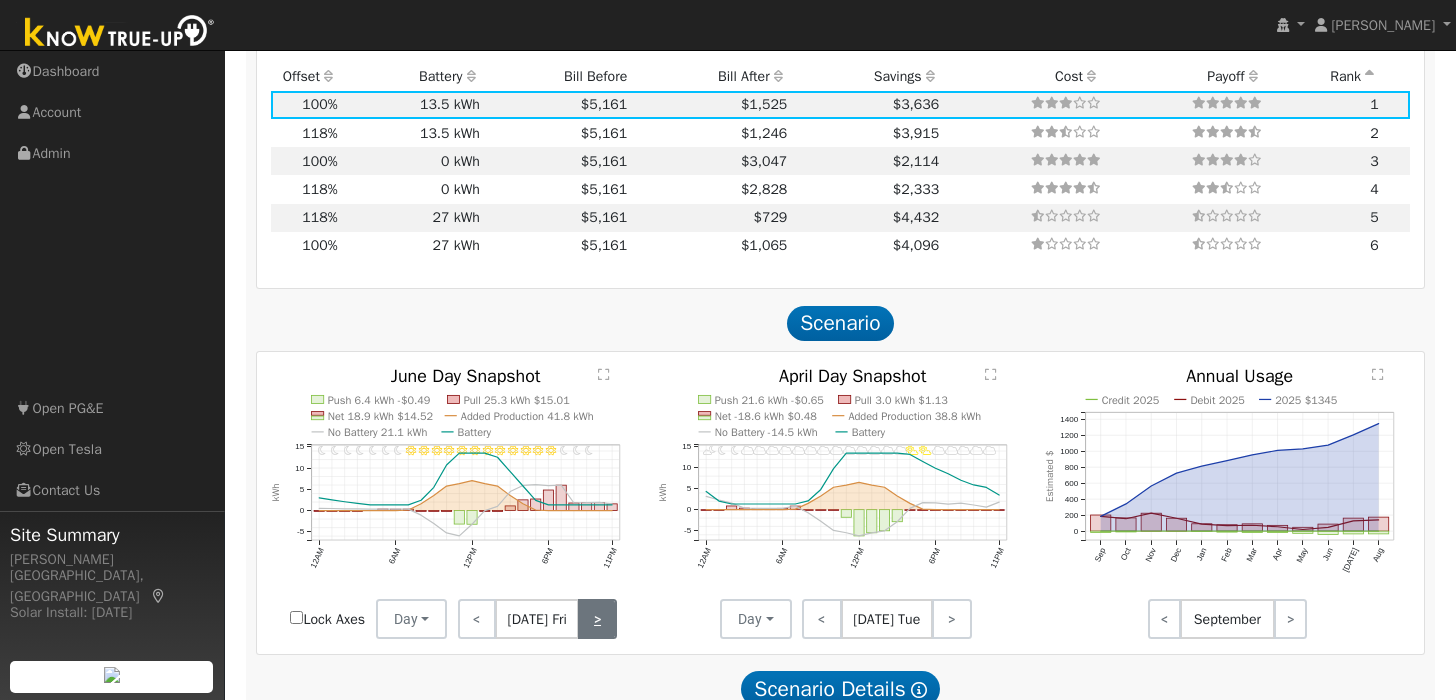click on ">" at bounding box center [597, 619] 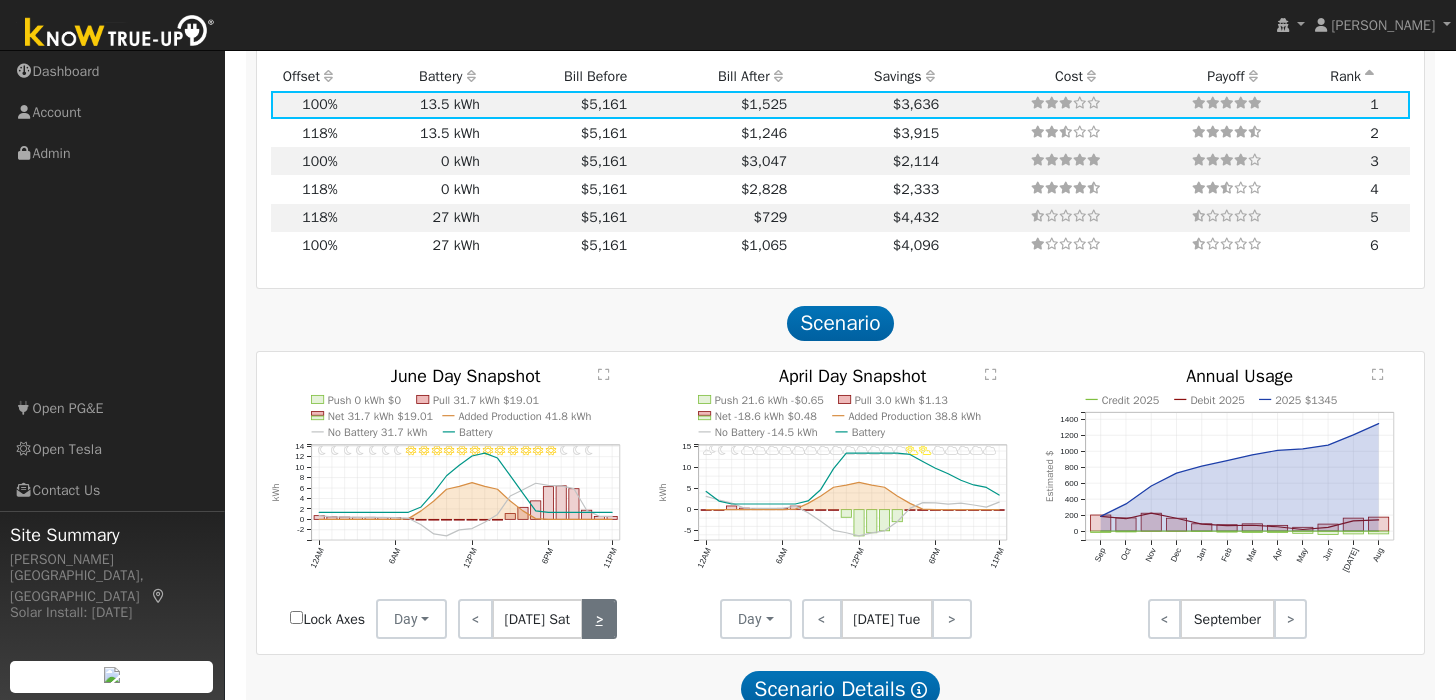 click on ">" at bounding box center (599, 619) 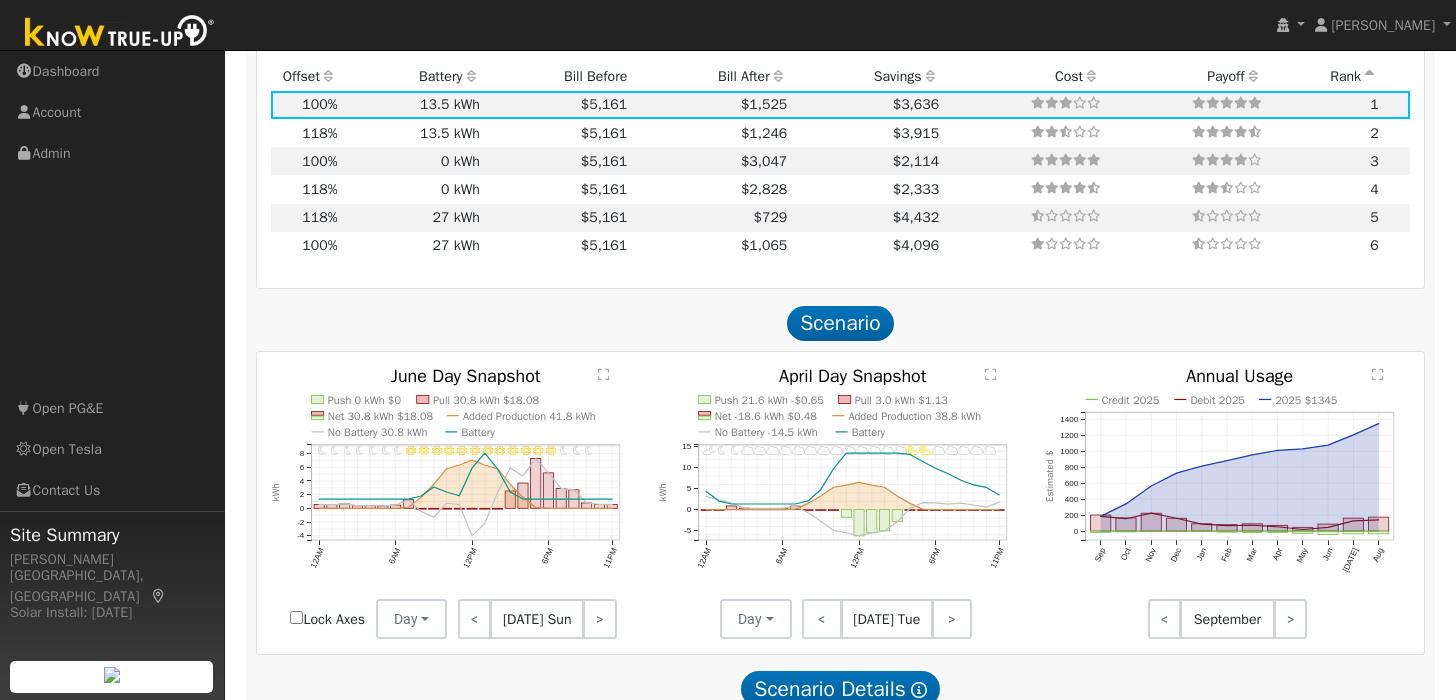 click on ">" at bounding box center (600, 619) 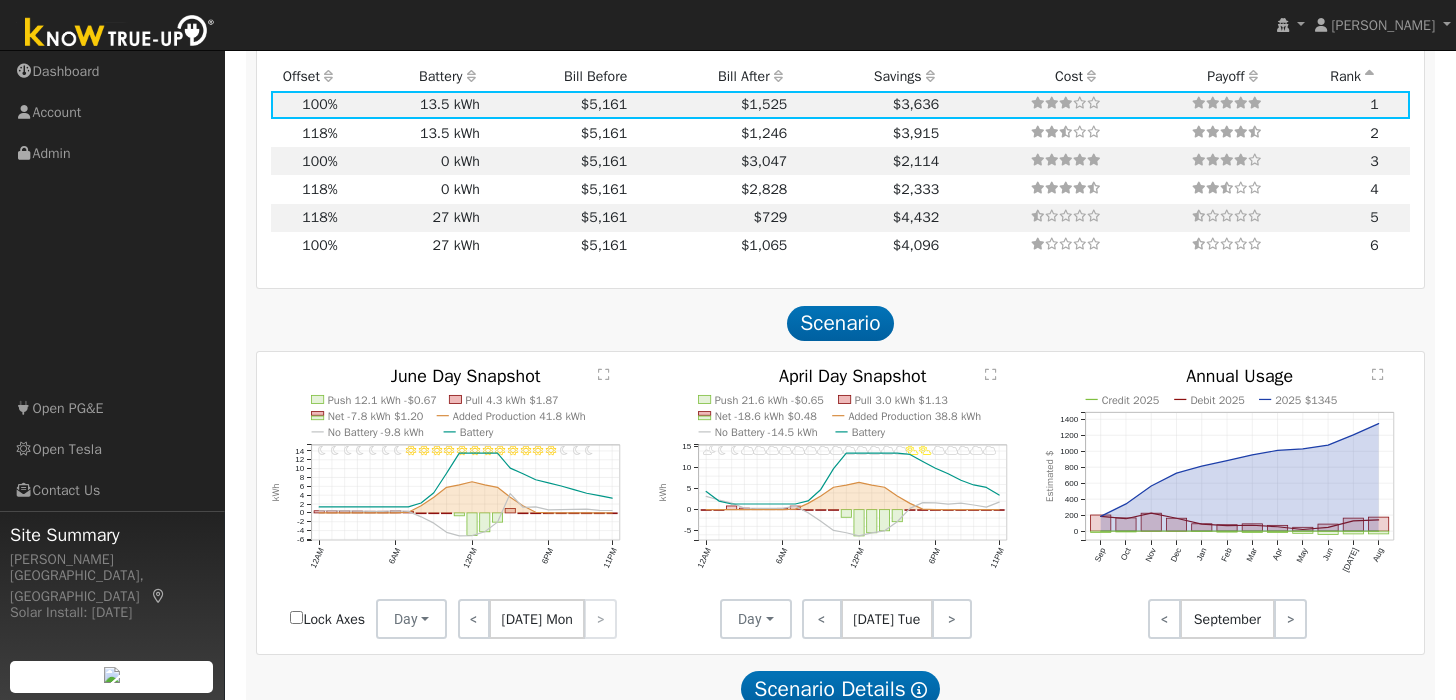 click on "<  Jun 30 Mon  >" at bounding box center (537, 619) 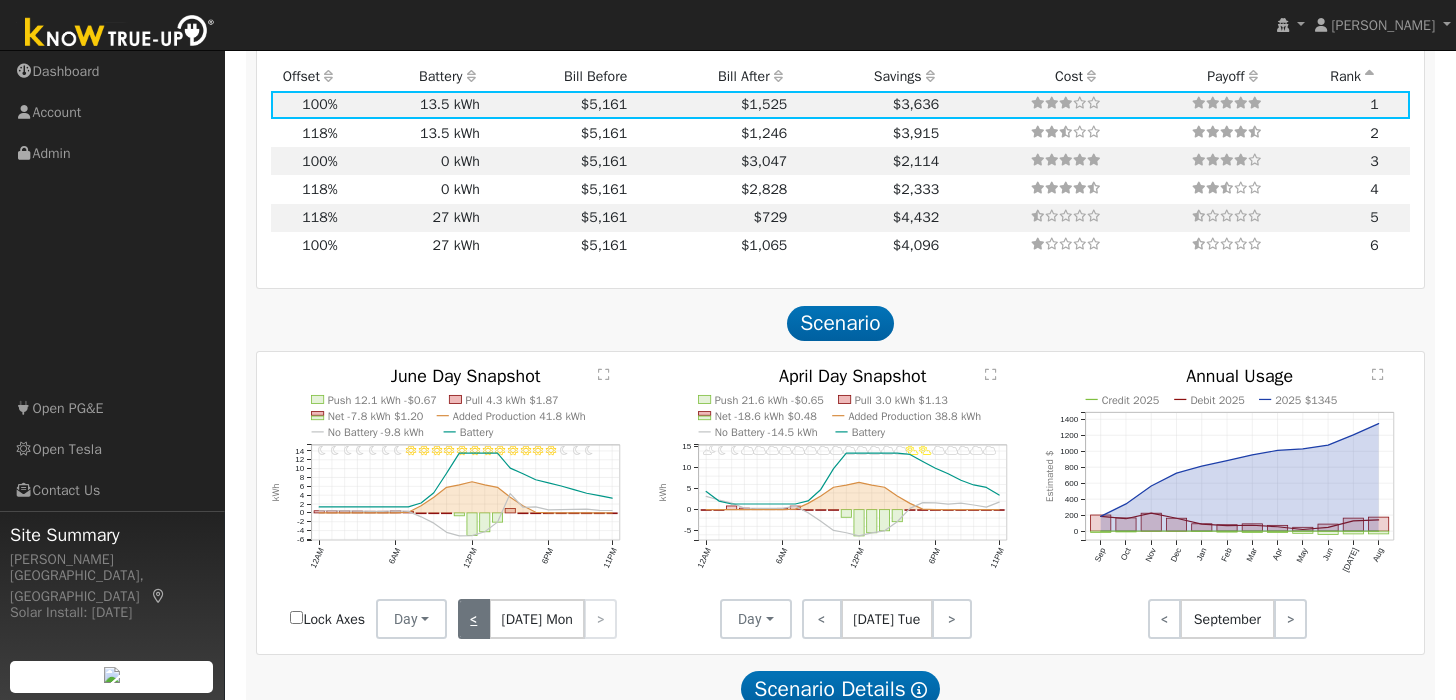 click on "<" at bounding box center (474, 619) 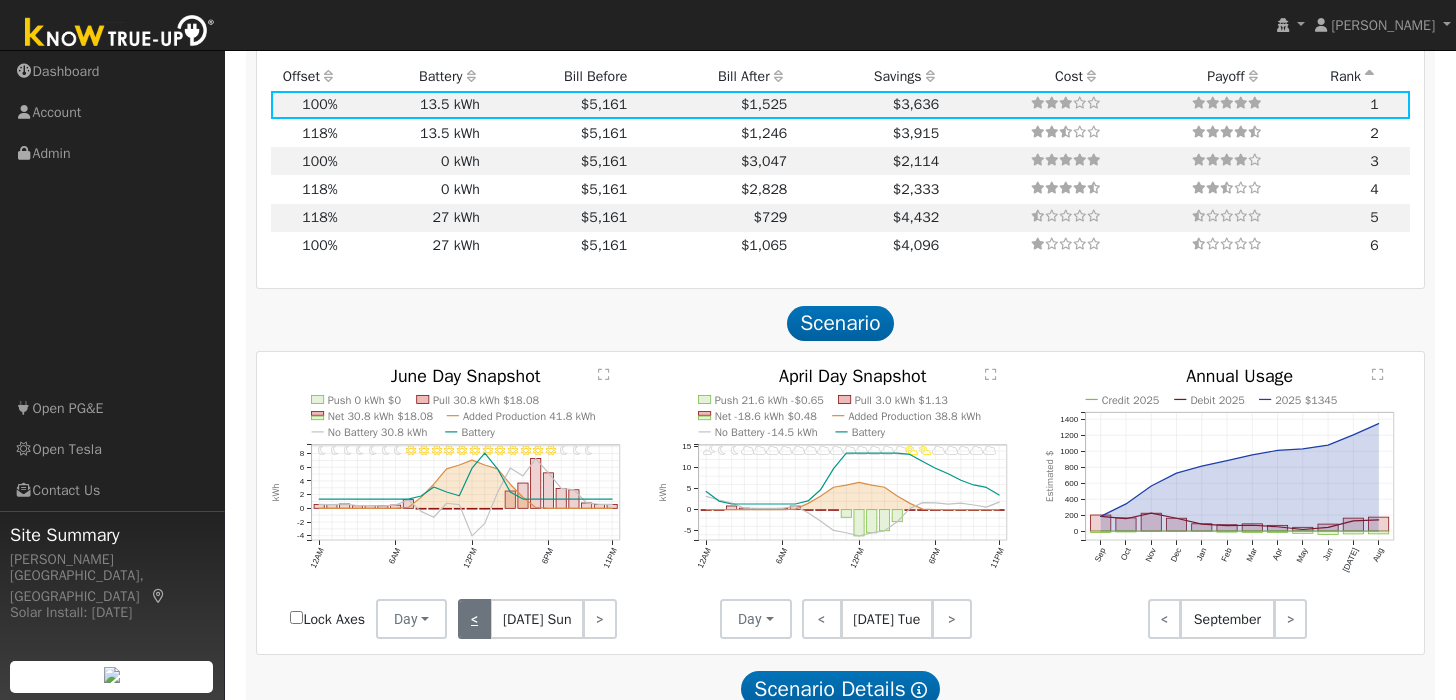 click on "<" at bounding box center (475, 619) 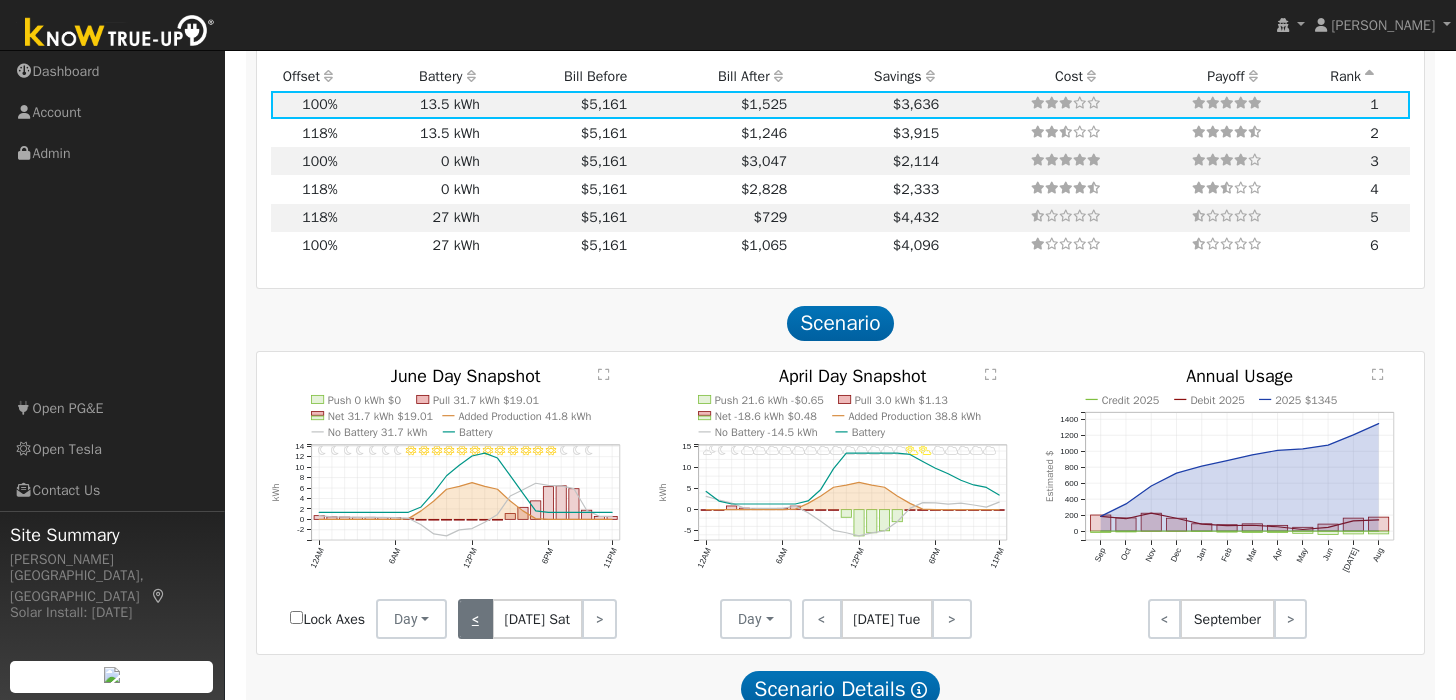 click on "<" at bounding box center (475, 619) 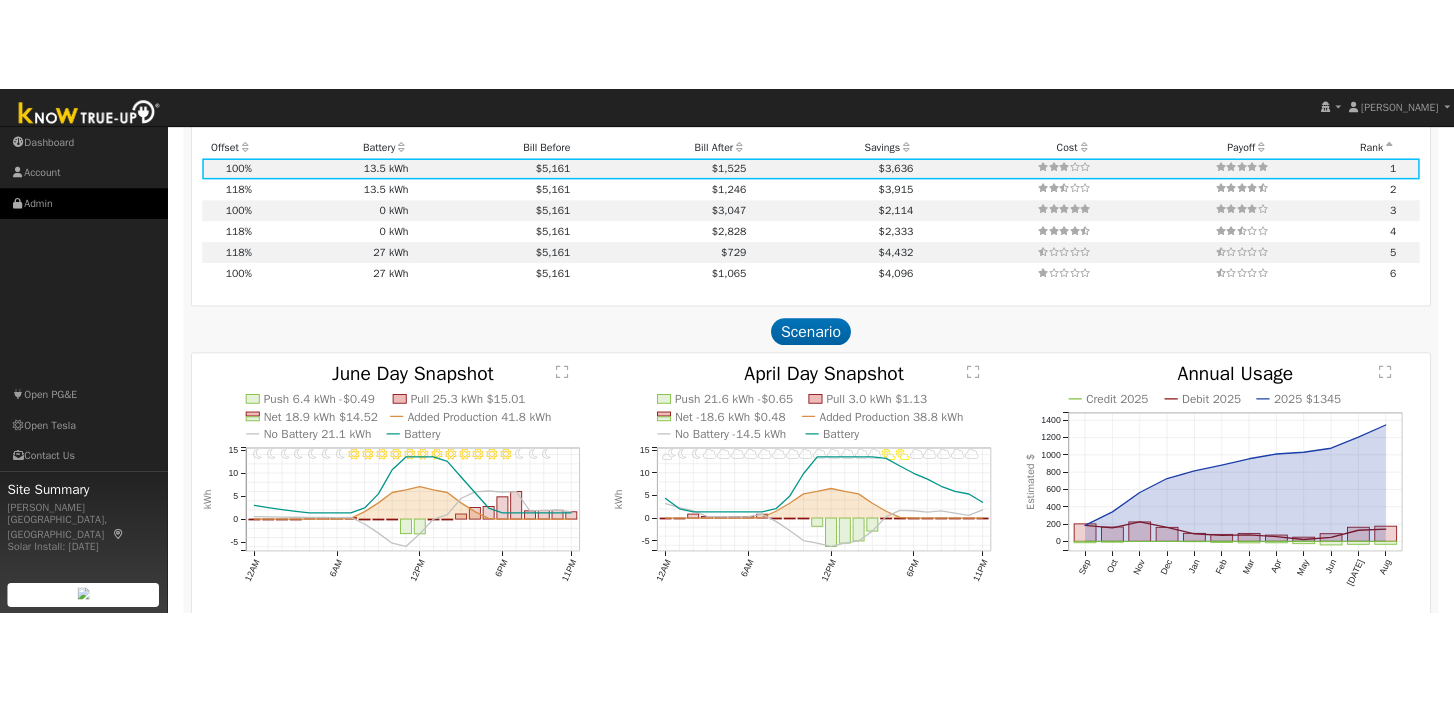 scroll, scrollTop: 2069, scrollLeft: 0, axis: vertical 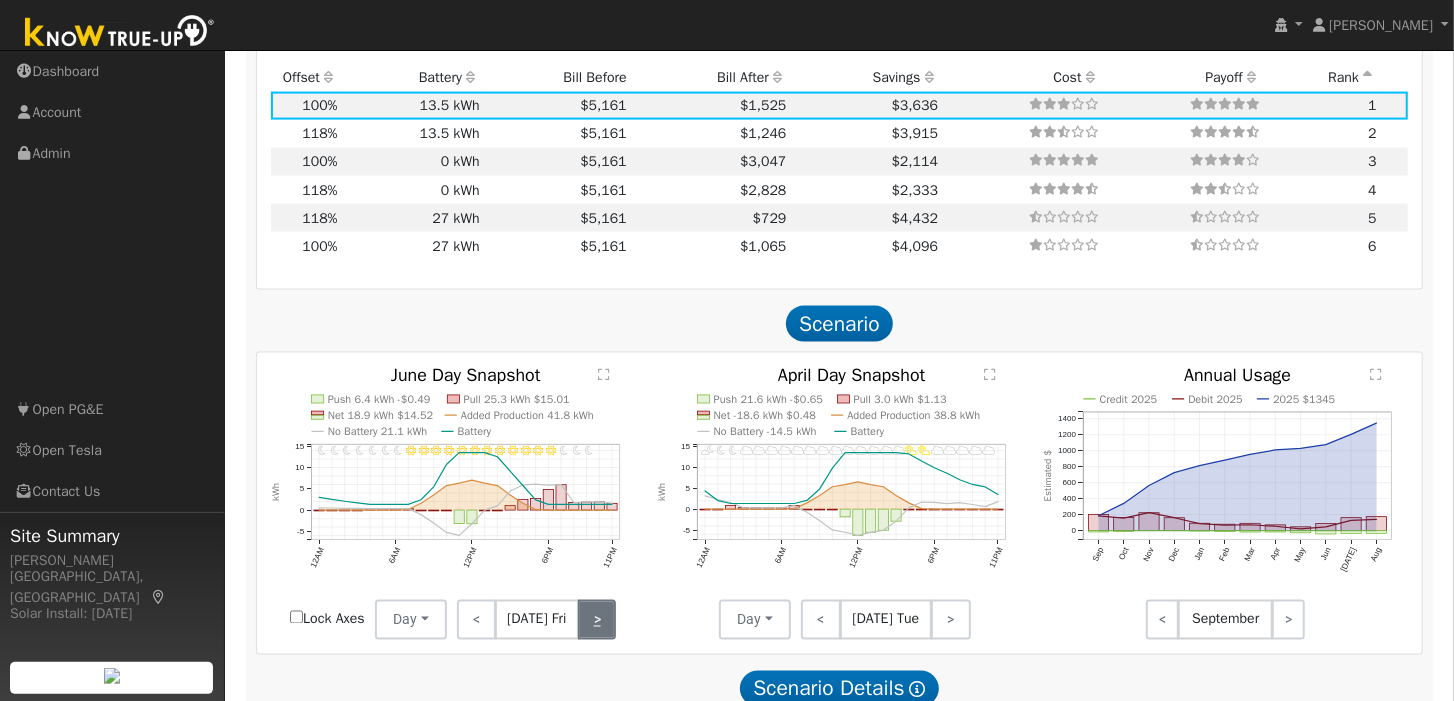 click on ">" at bounding box center [597, 620] 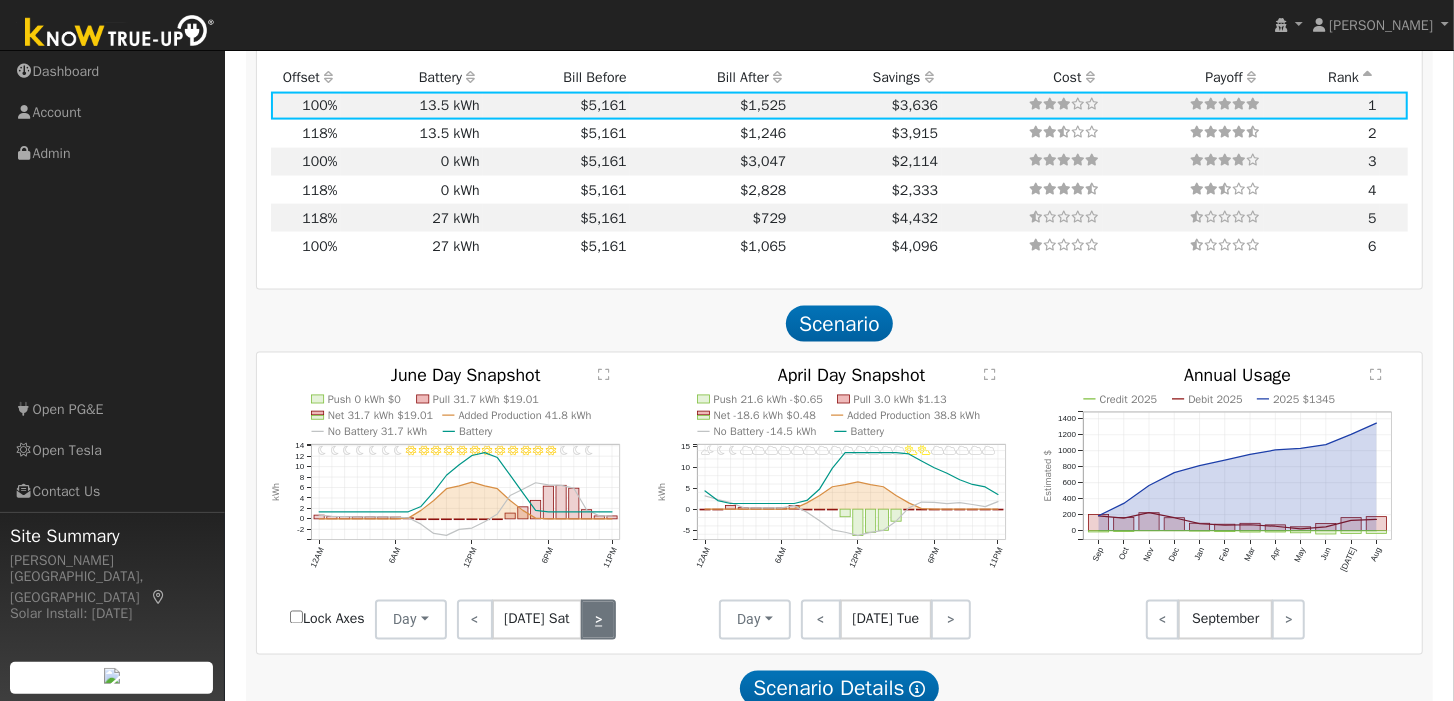 click on ">" at bounding box center (598, 620) 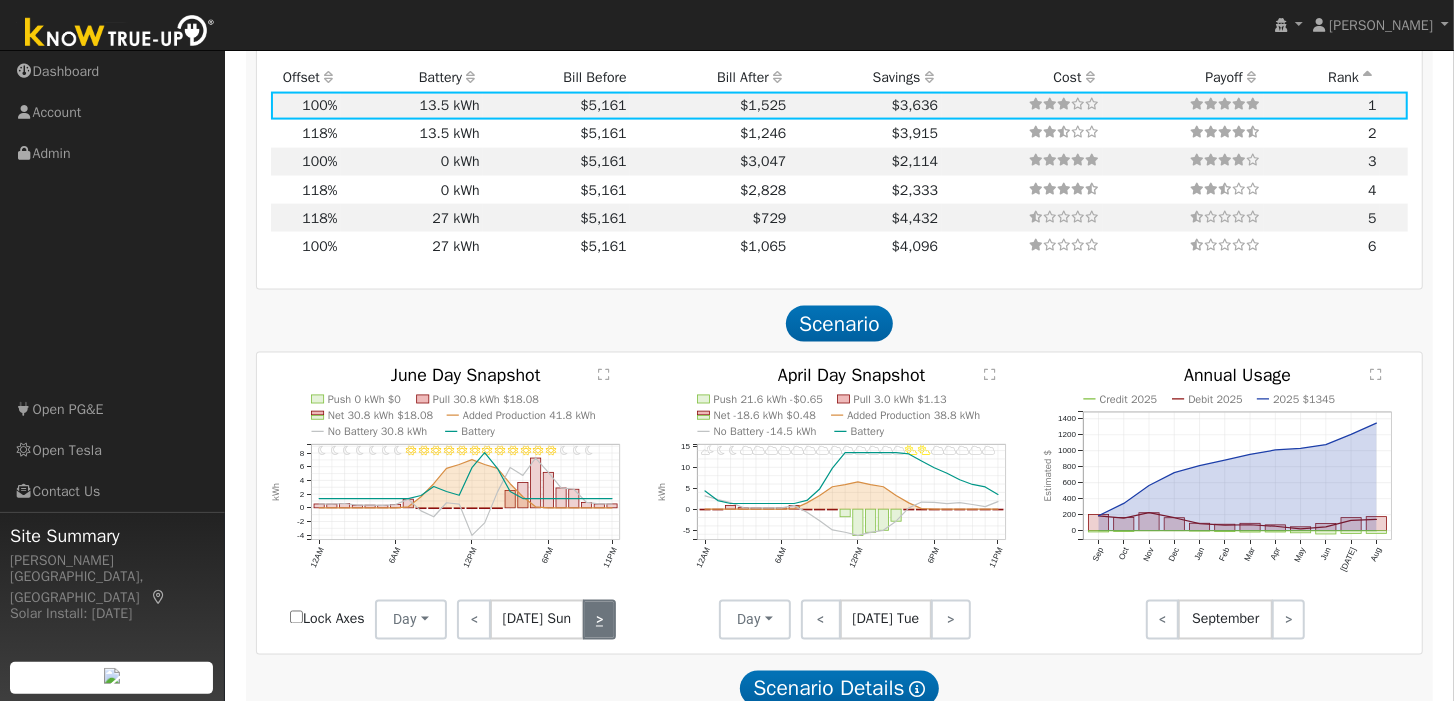 click on ">" at bounding box center (600, 620) 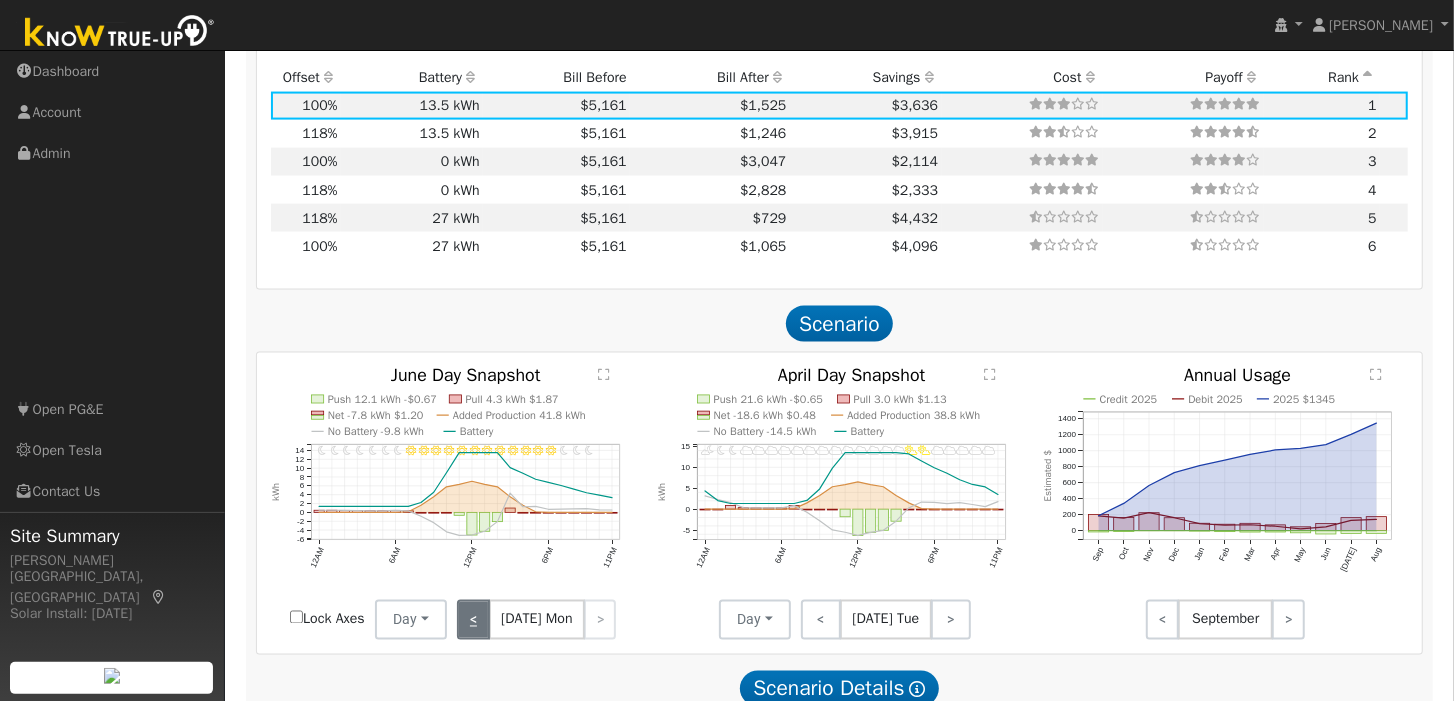 click on "<" at bounding box center (473, 620) 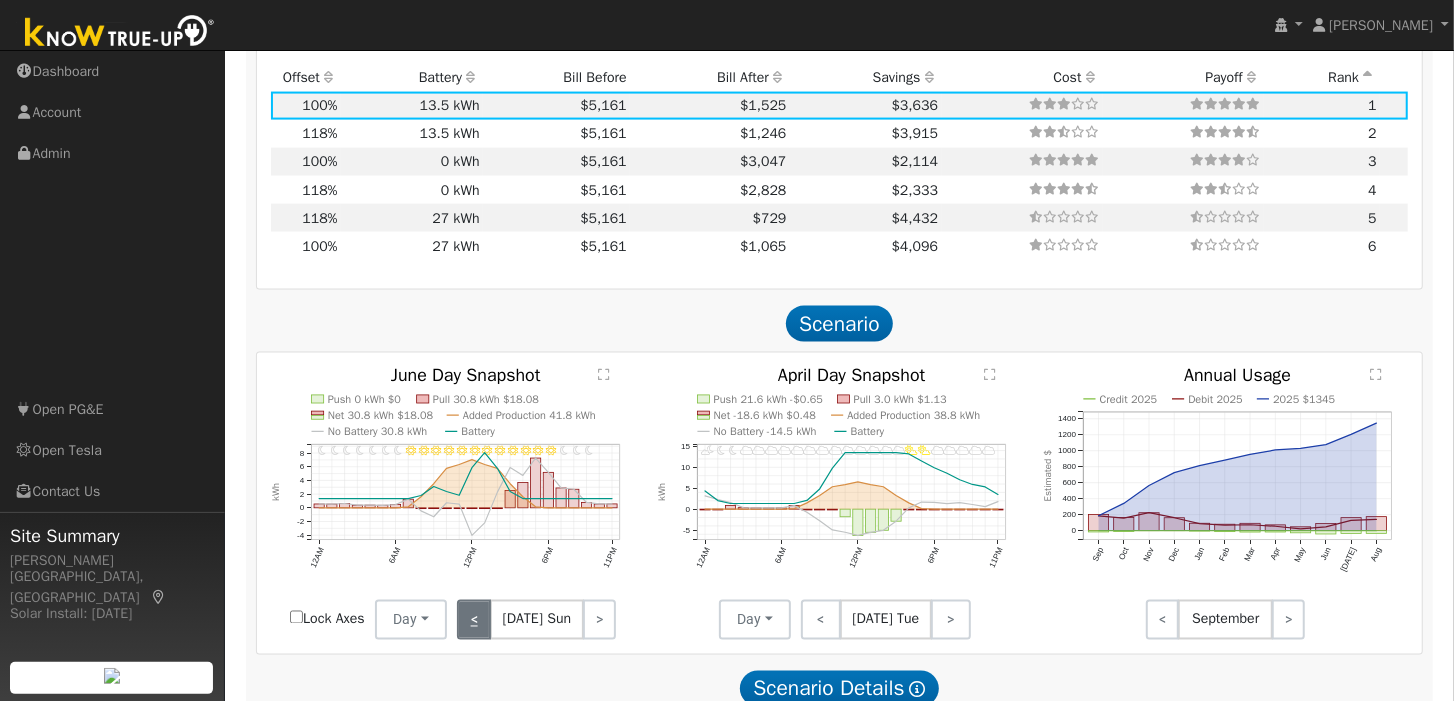 click on "<" at bounding box center [474, 620] 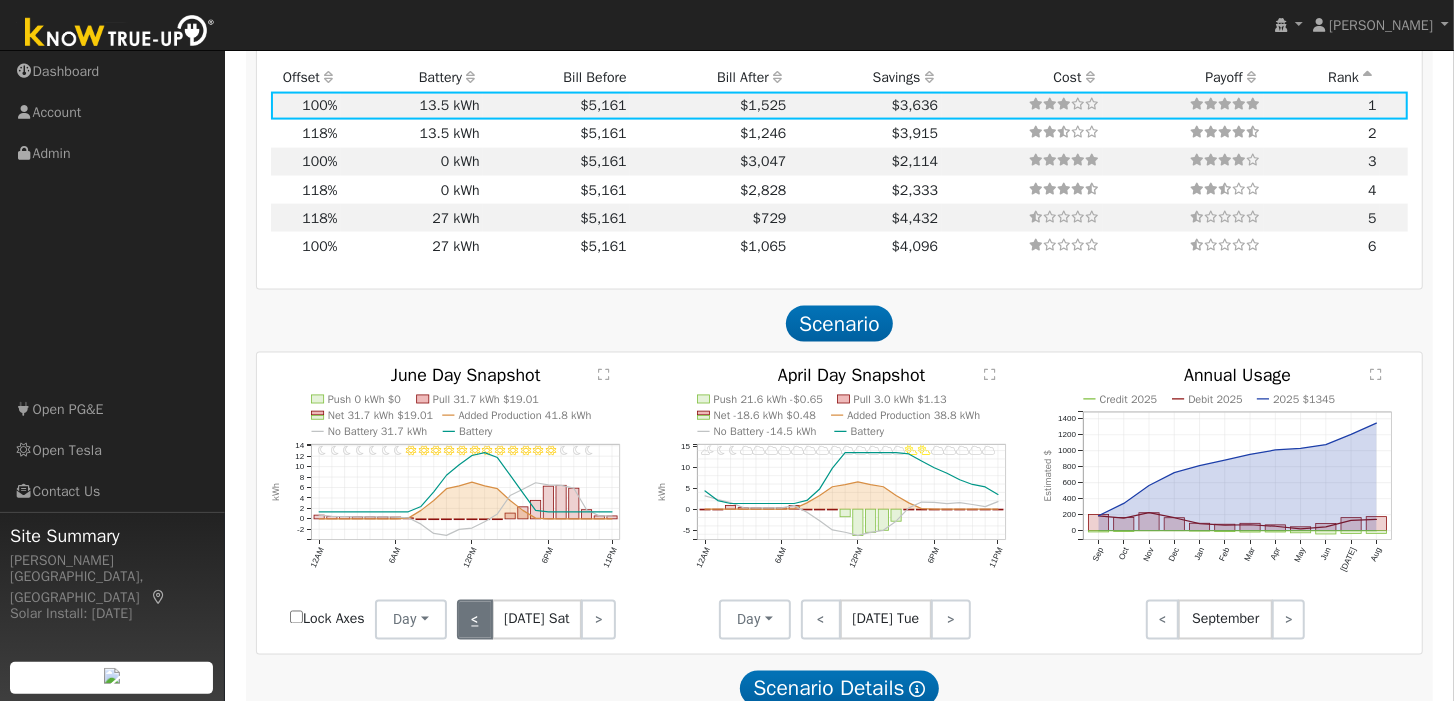 click on "<" at bounding box center [474, 620] 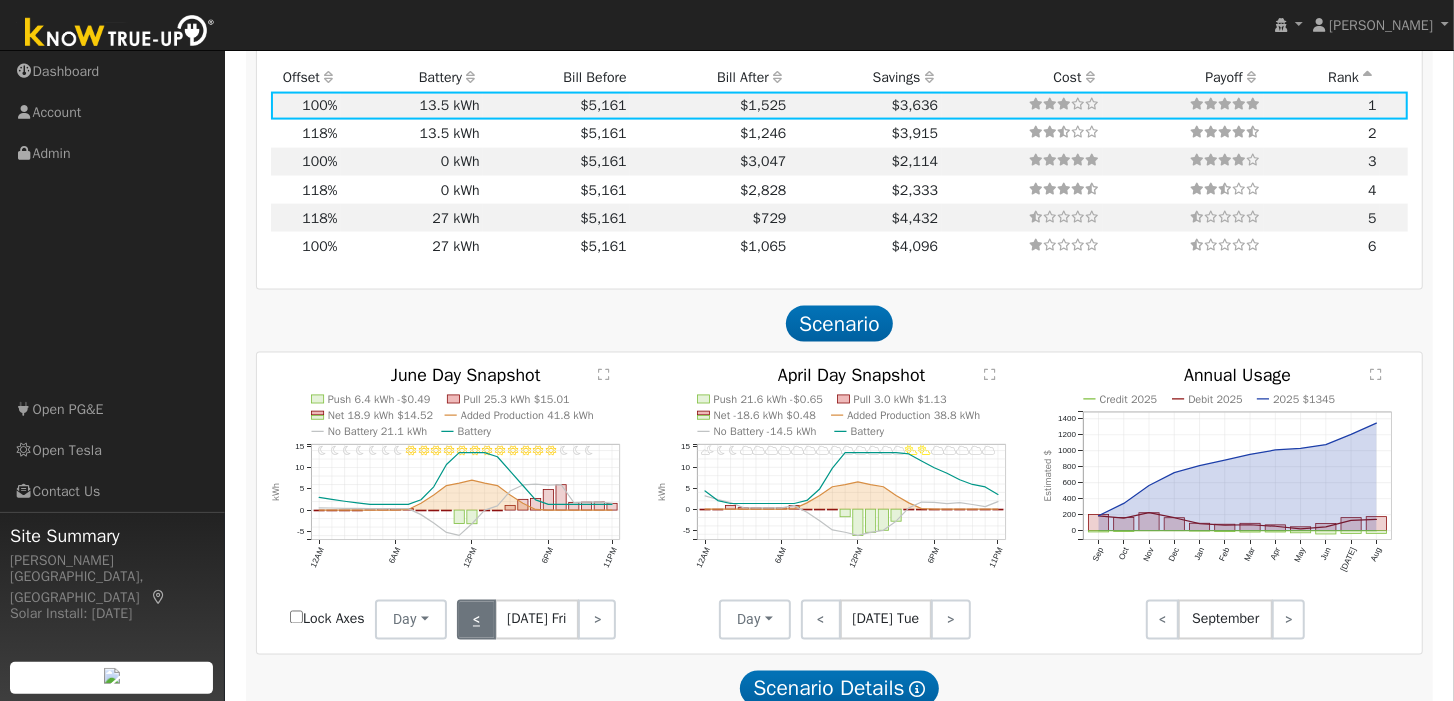 click on "<" at bounding box center (476, 620) 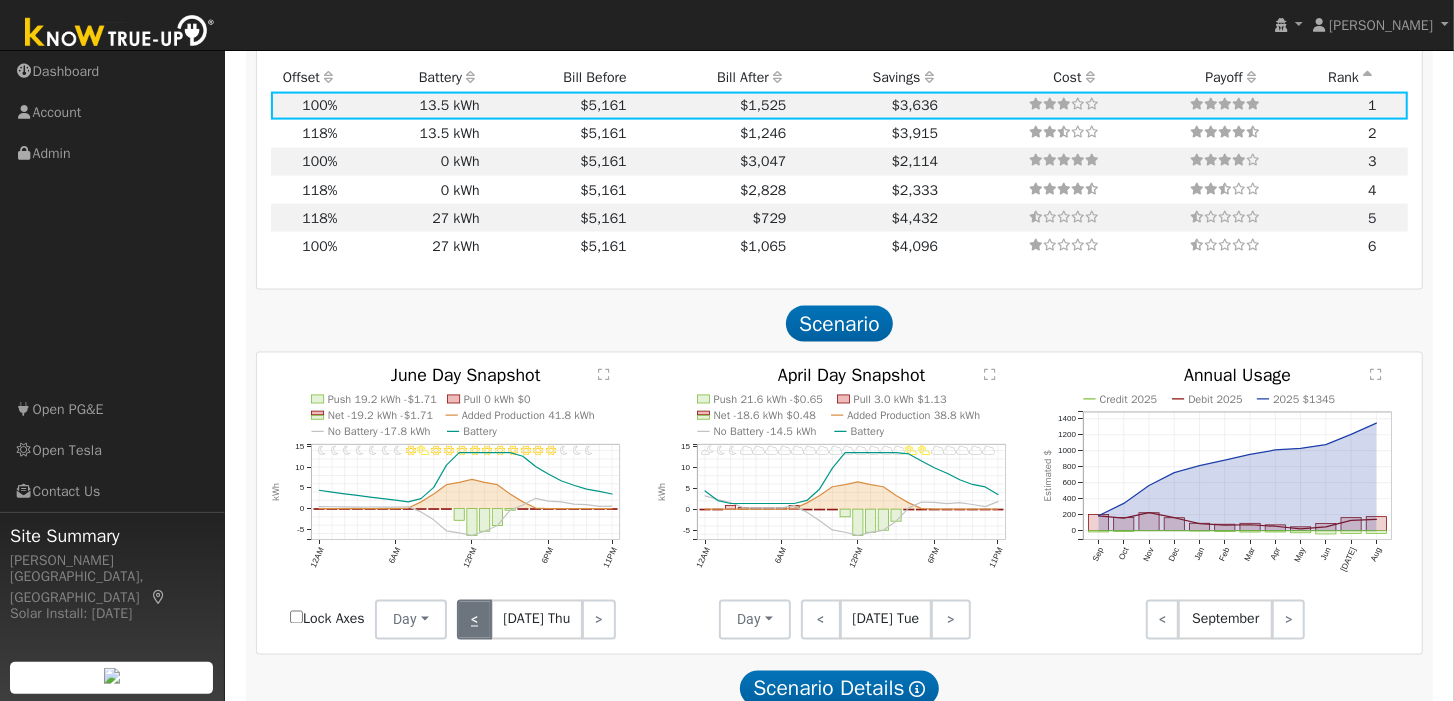 click on "<" at bounding box center (474, 620) 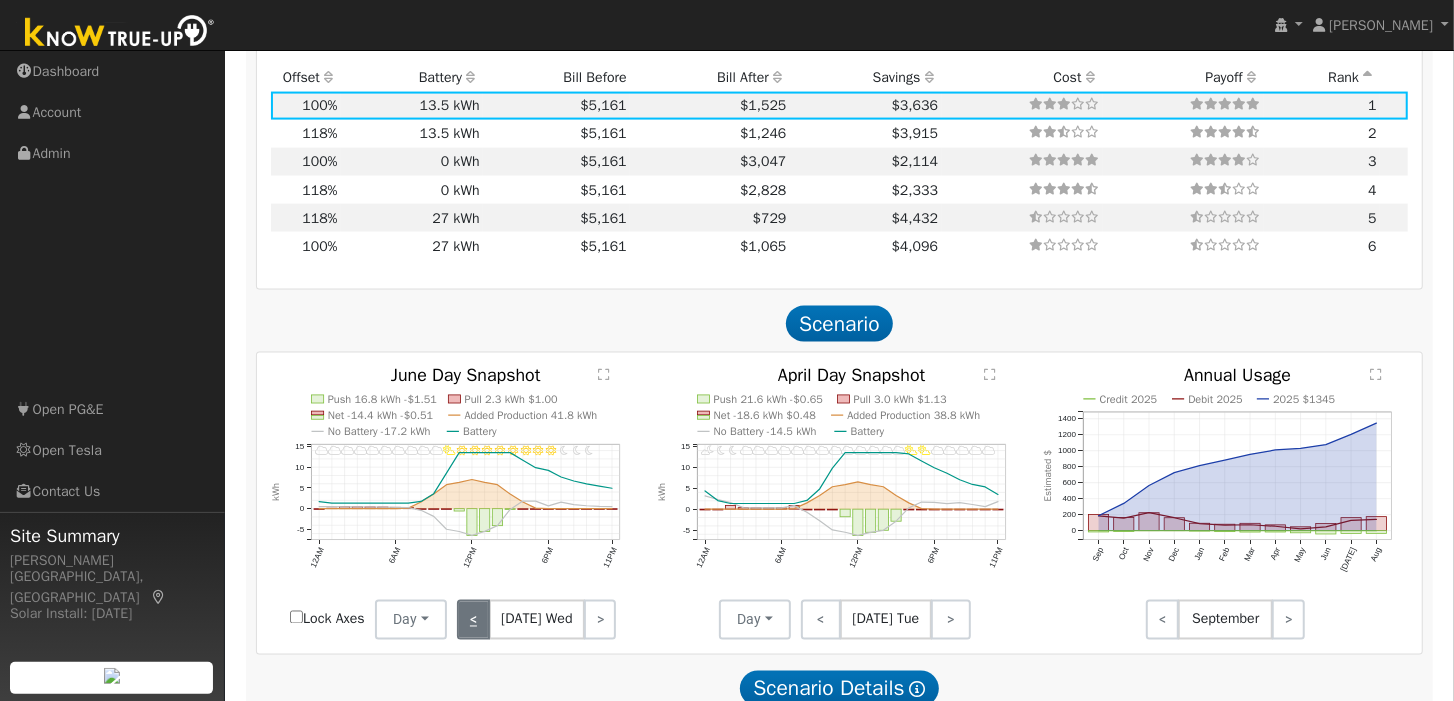 click on "<" at bounding box center (473, 620) 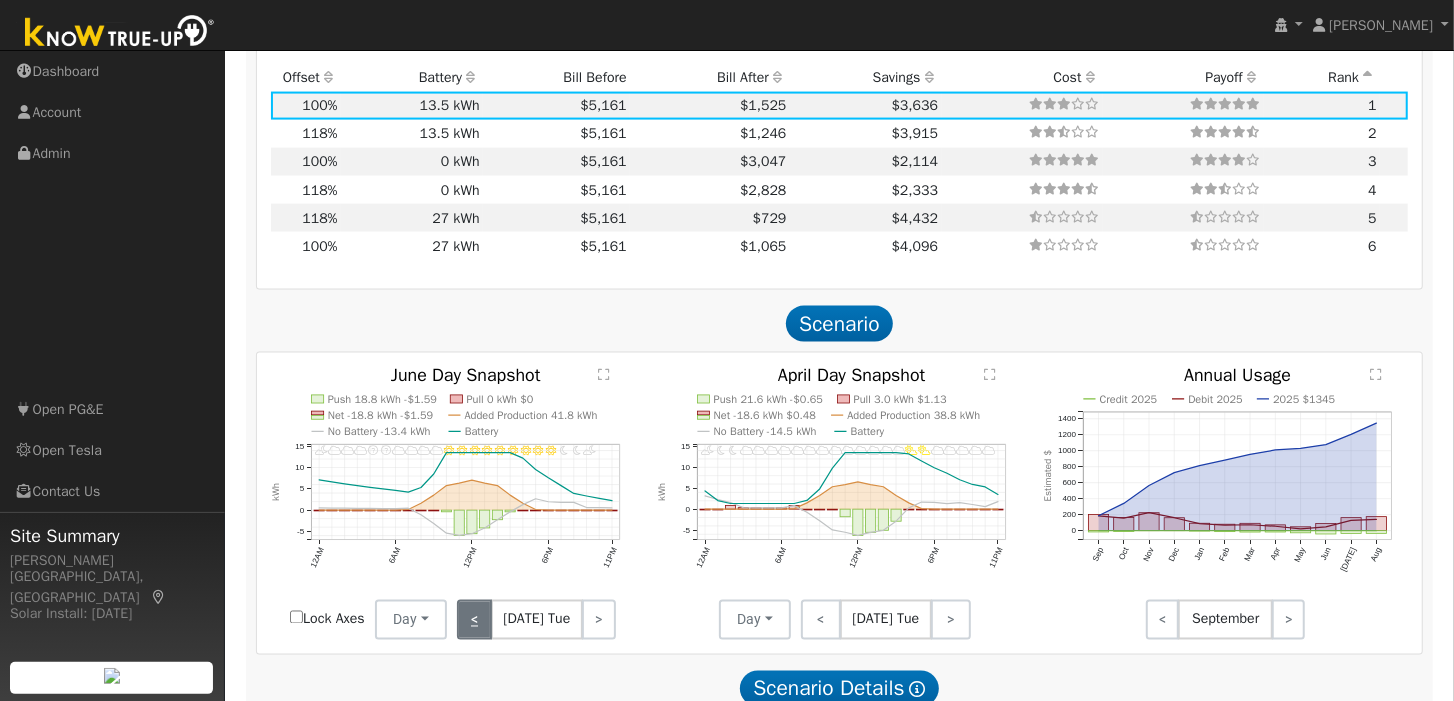 click on "<" at bounding box center [474, 620] 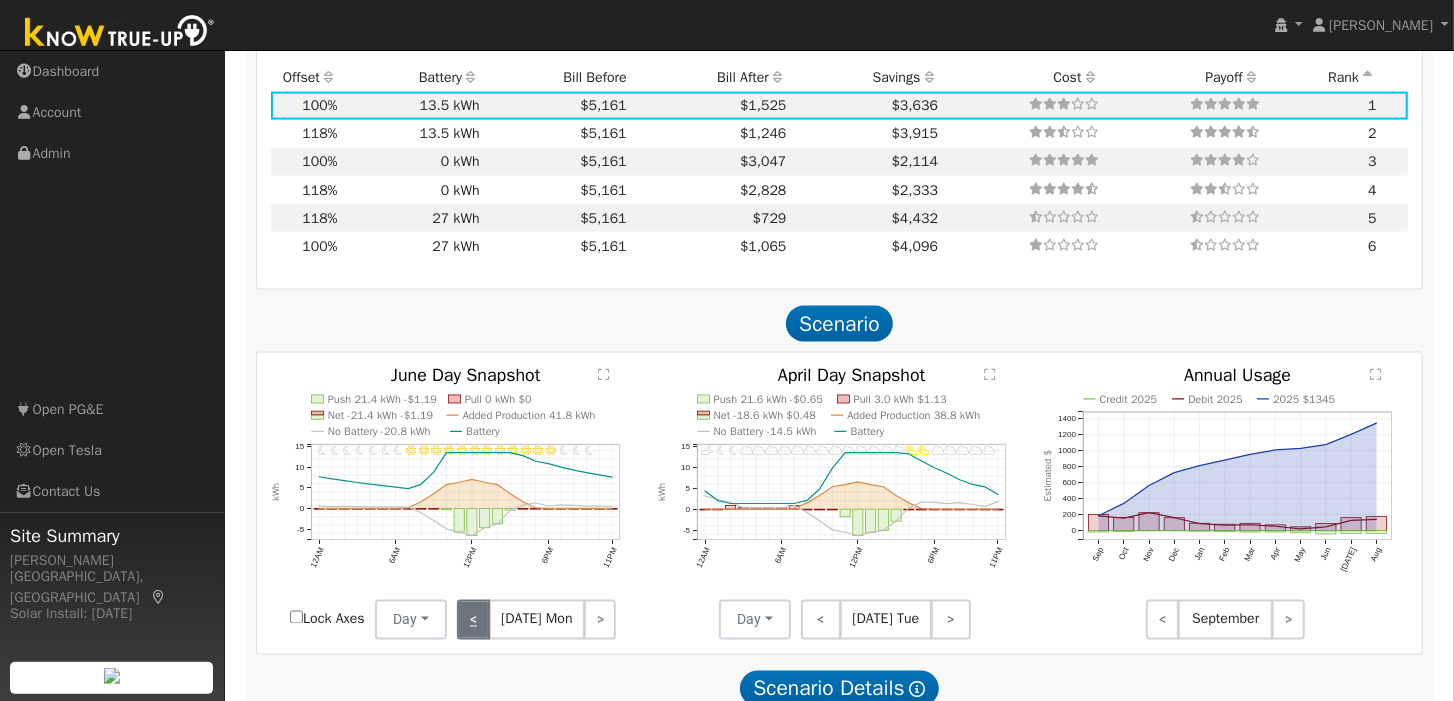 click on "<" at bounding box center [473, 620] 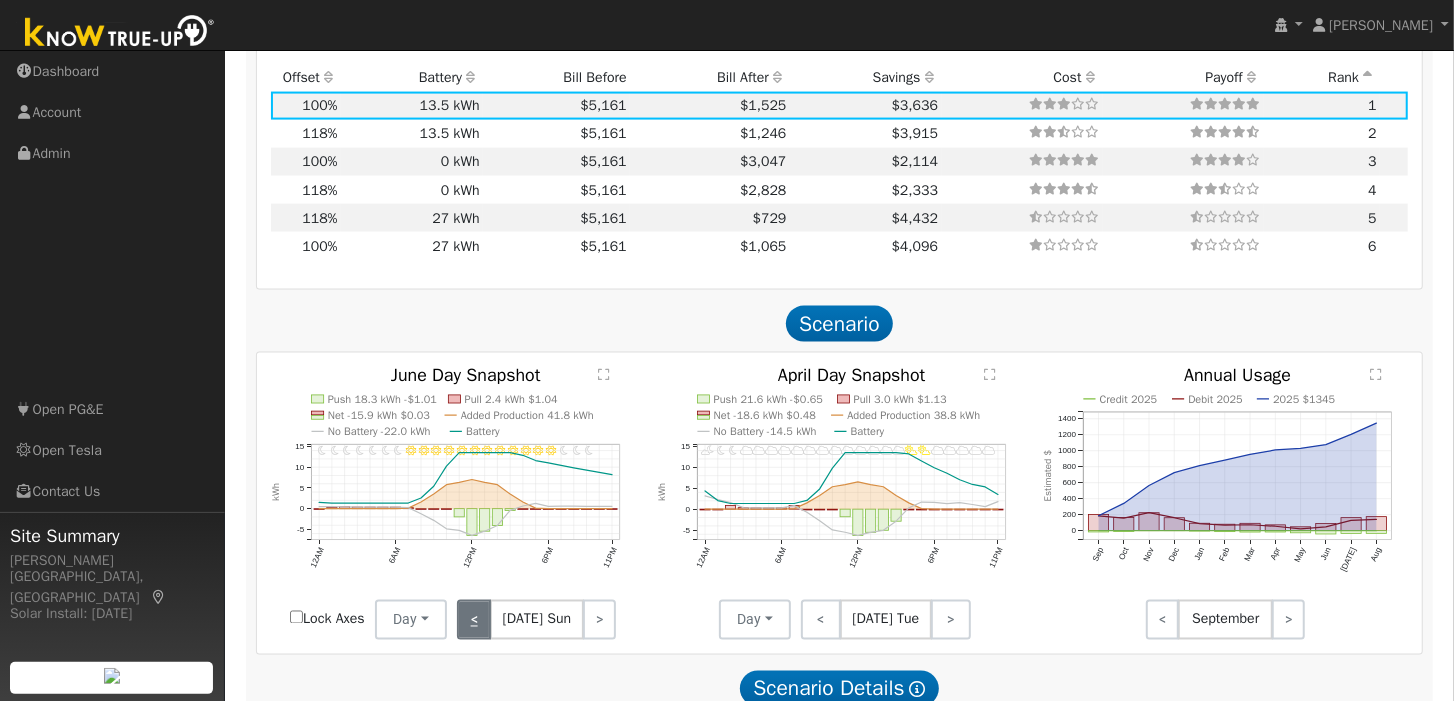 click on "<" at bounding box center [474, 620] 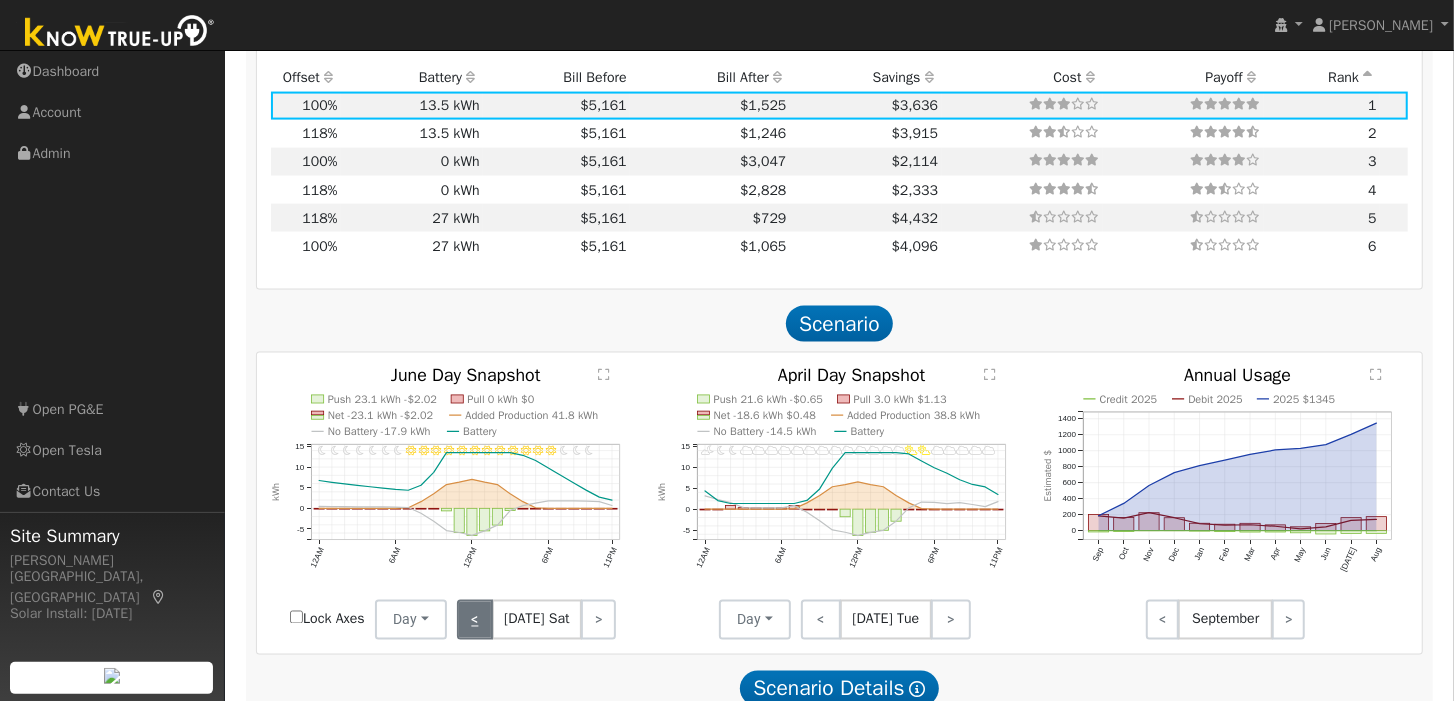 click on "<" at bounding box center (474, 620) 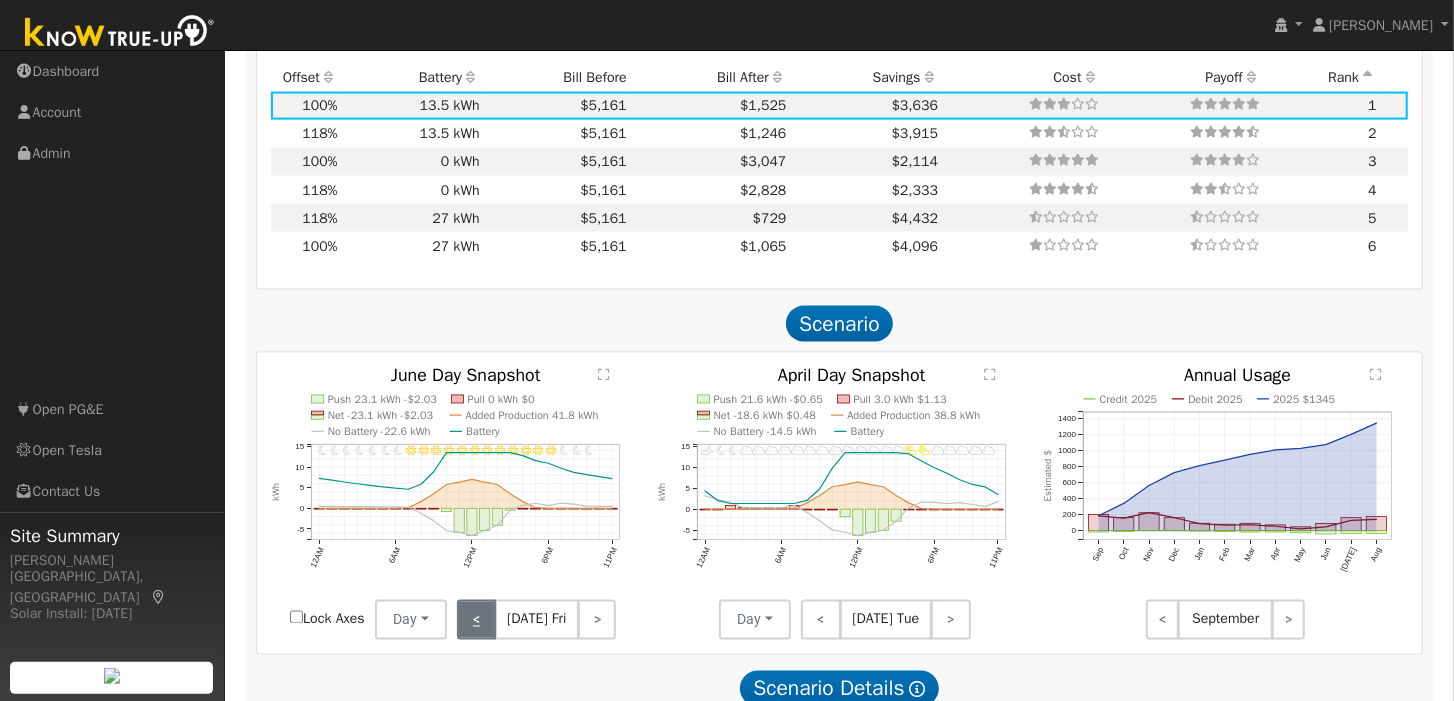 click on "<" at bounding box center [476, 620] 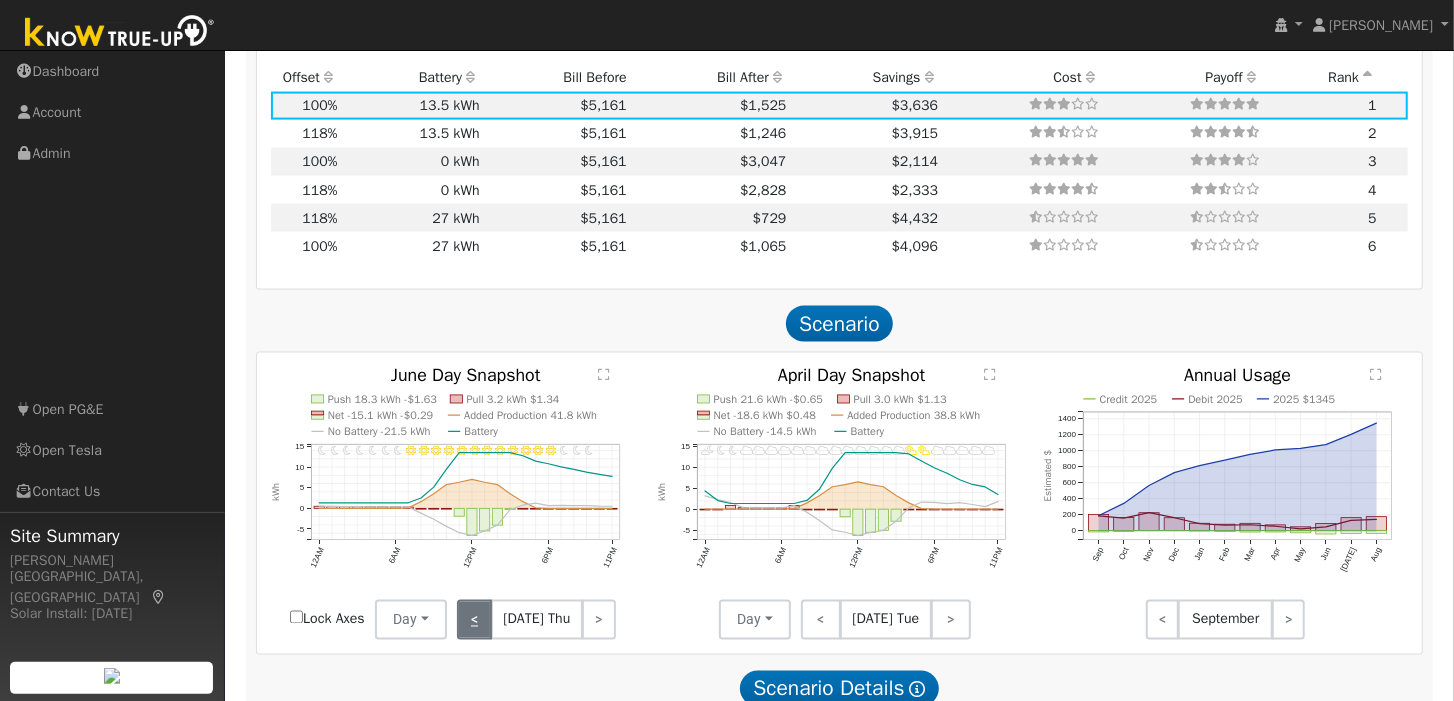click on "<" at bounding box center (474, 620) 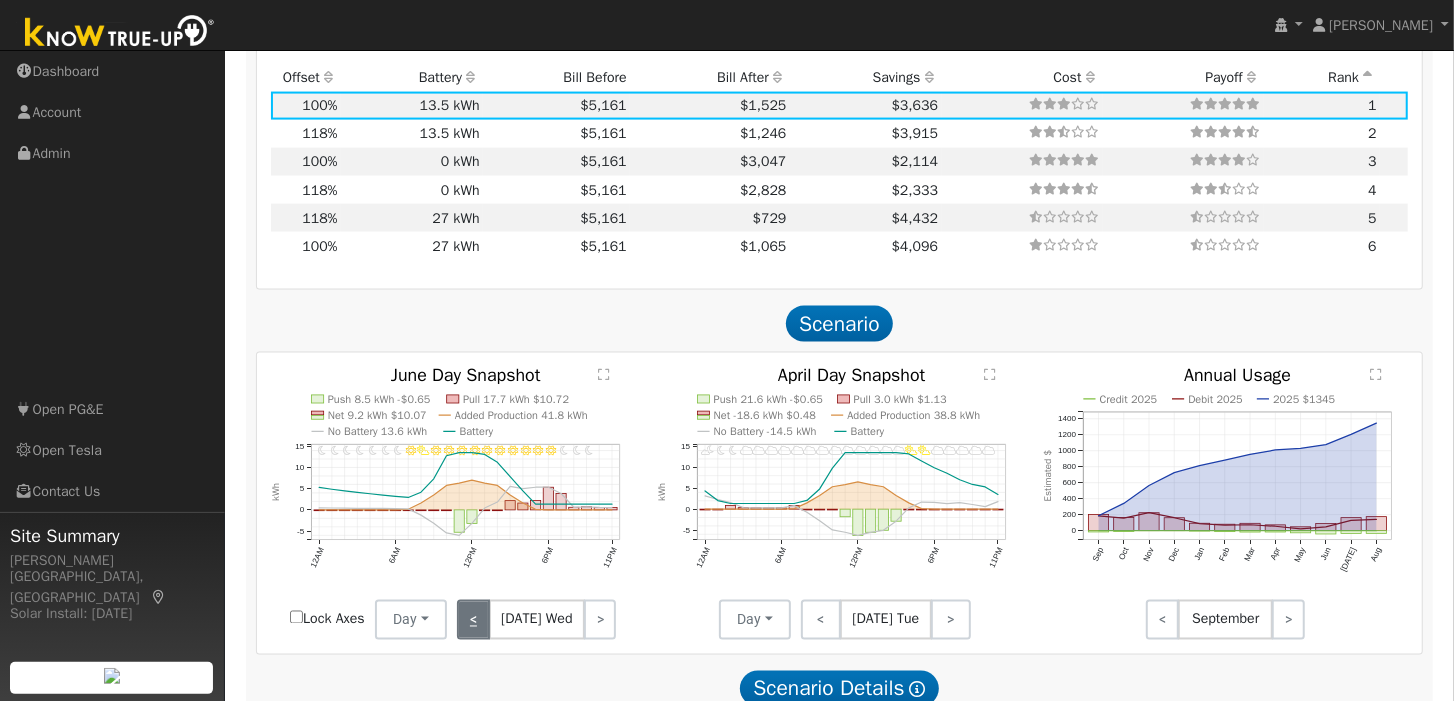 click on "<" at bounding box center [473, 620] 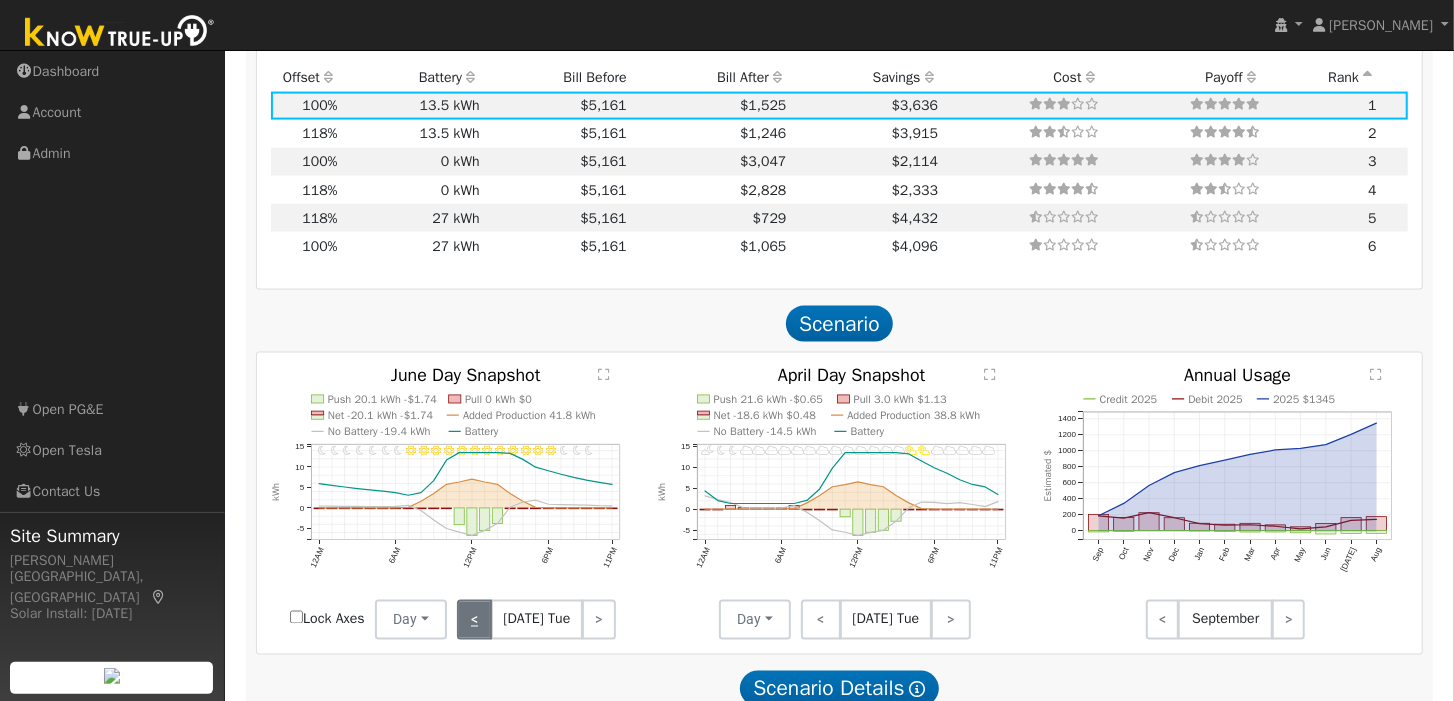 click on "<" at bounding box center [474, 620] 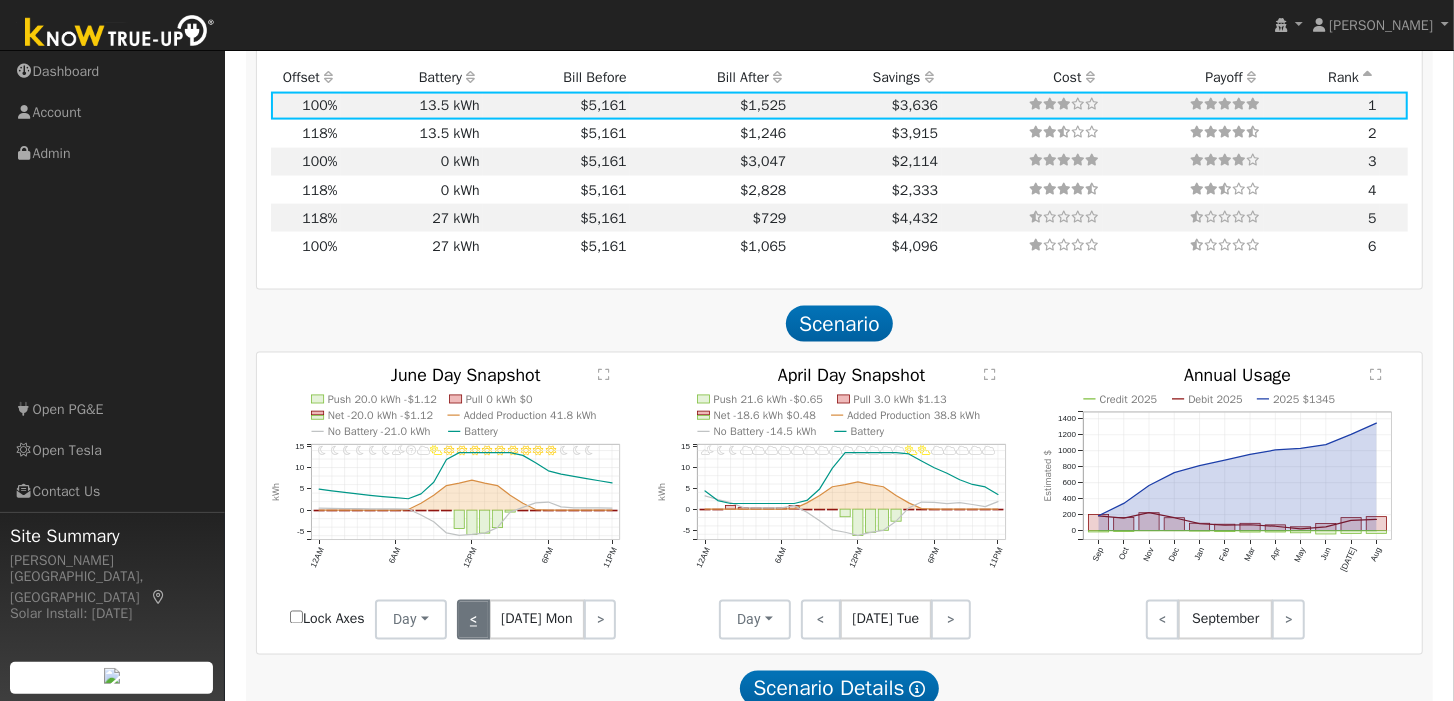 click on "<" at bounding box center (473, 620) 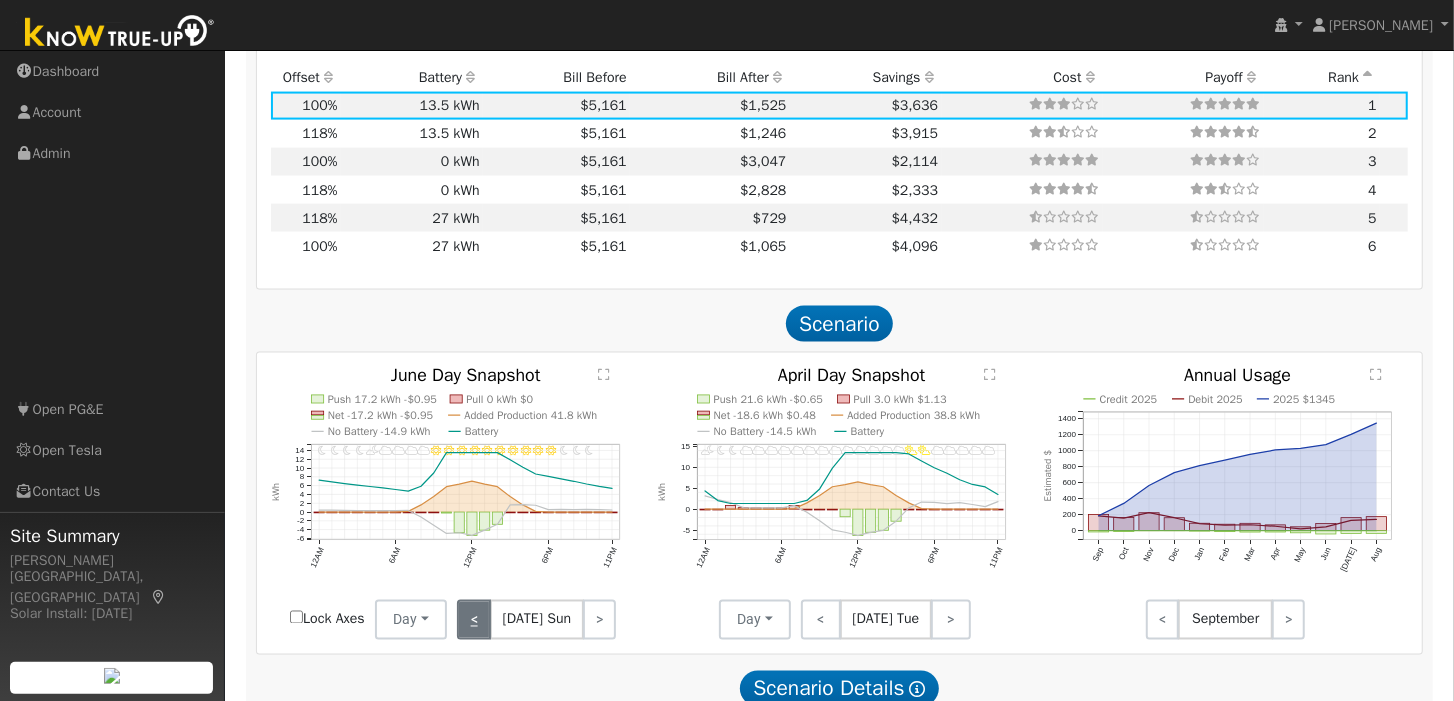 click on "<" at bounding box center (474, 620) 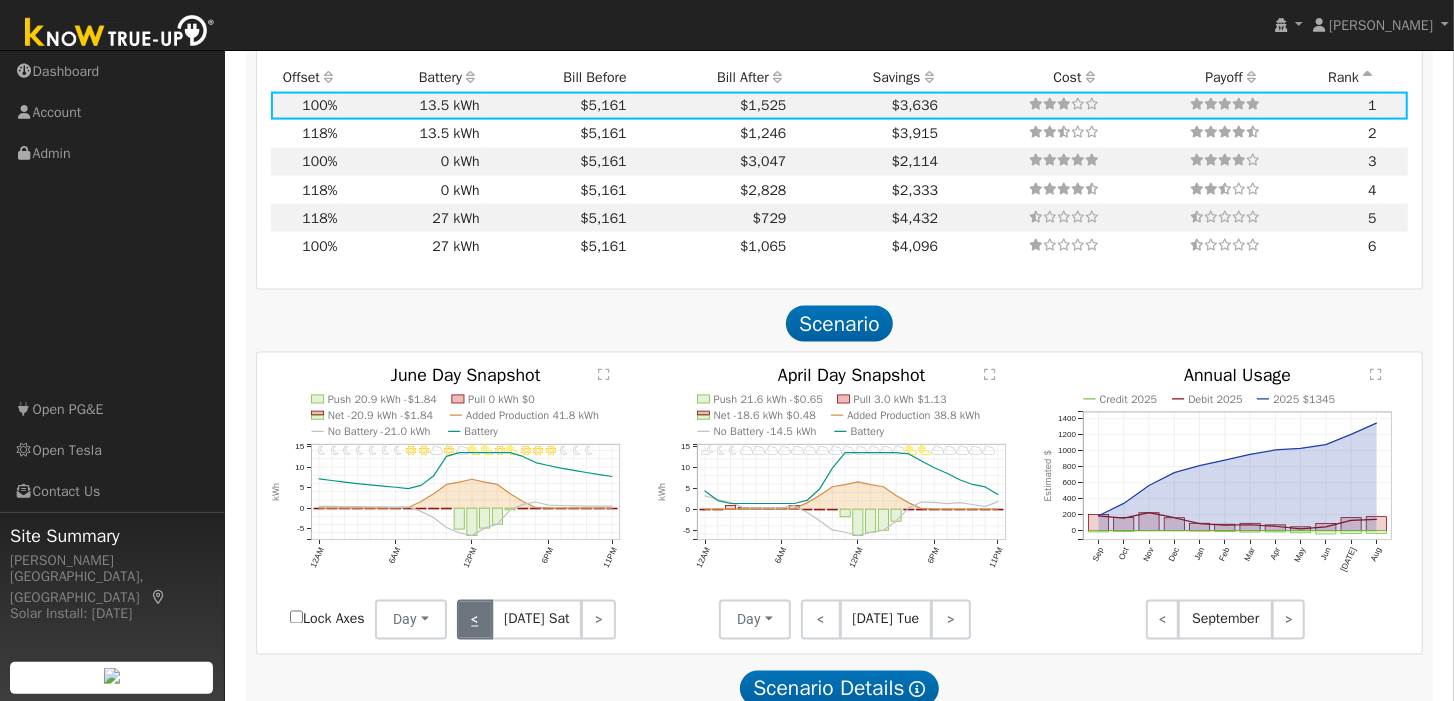 click on "<" at bounding box center (474, 620) 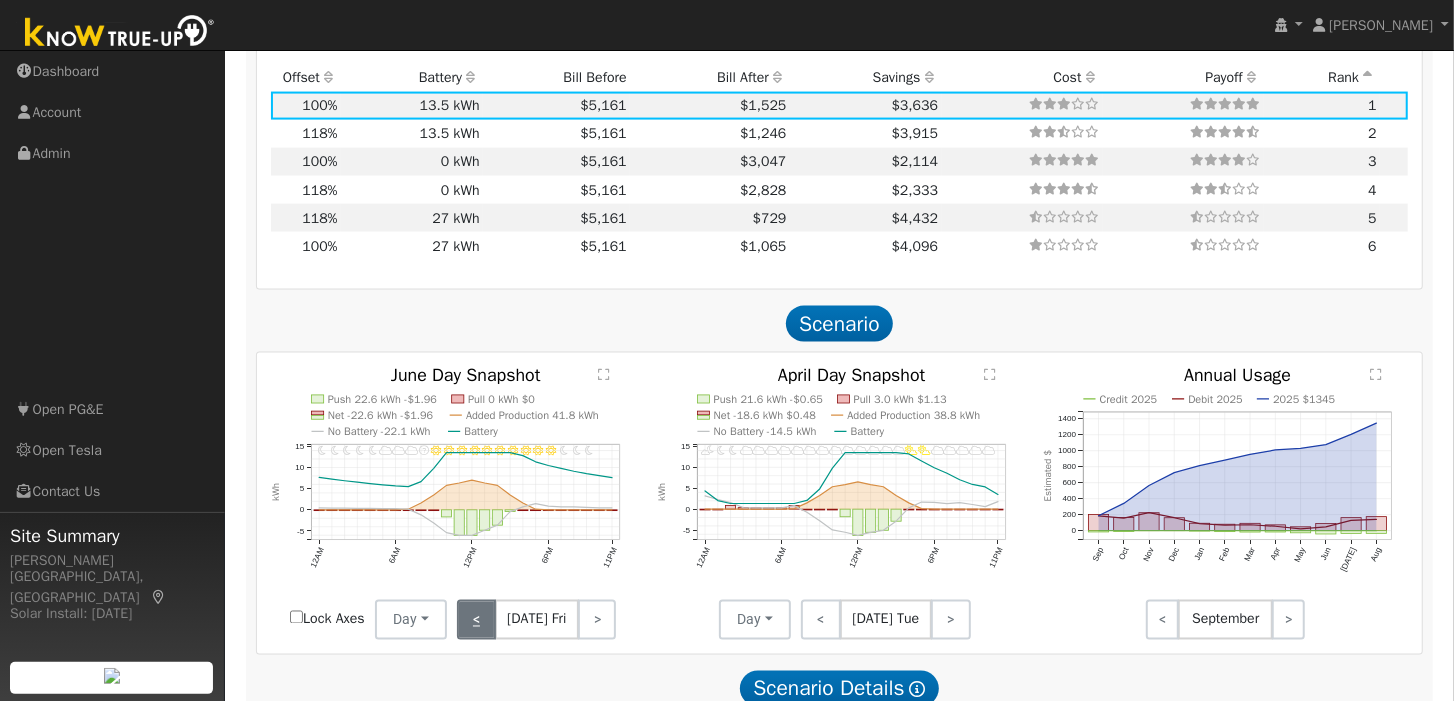click on "<" at bounding box center [476, 620] 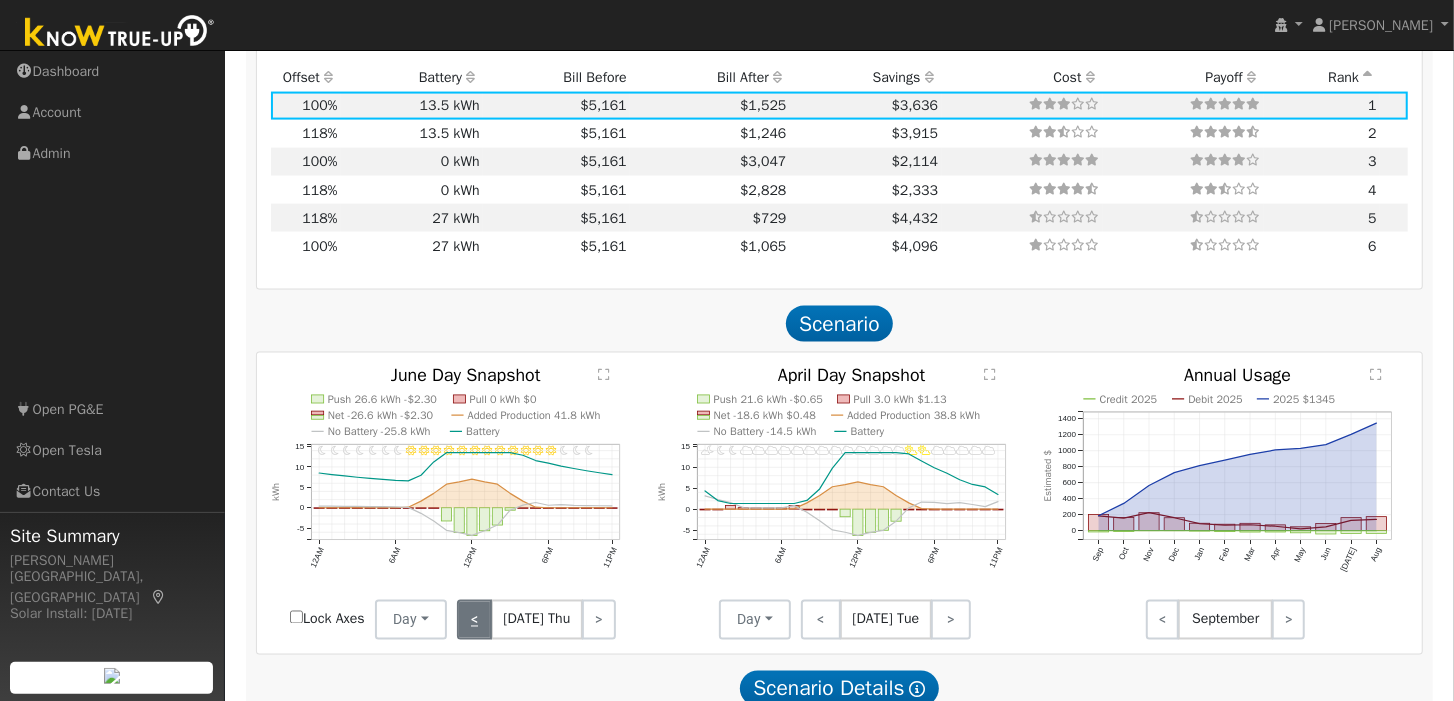 click on "<" at bounding box center (474, 620) 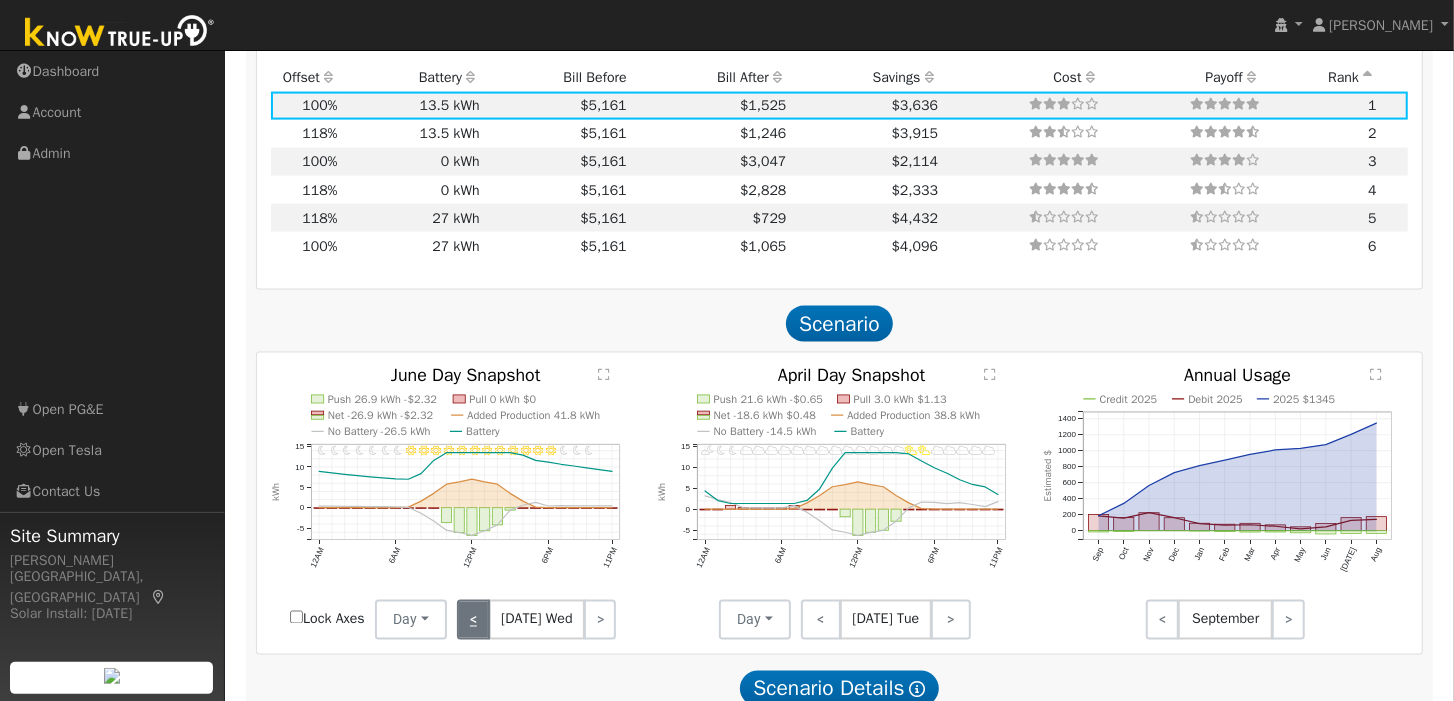 click on "<" at bounding box center (473, 620) 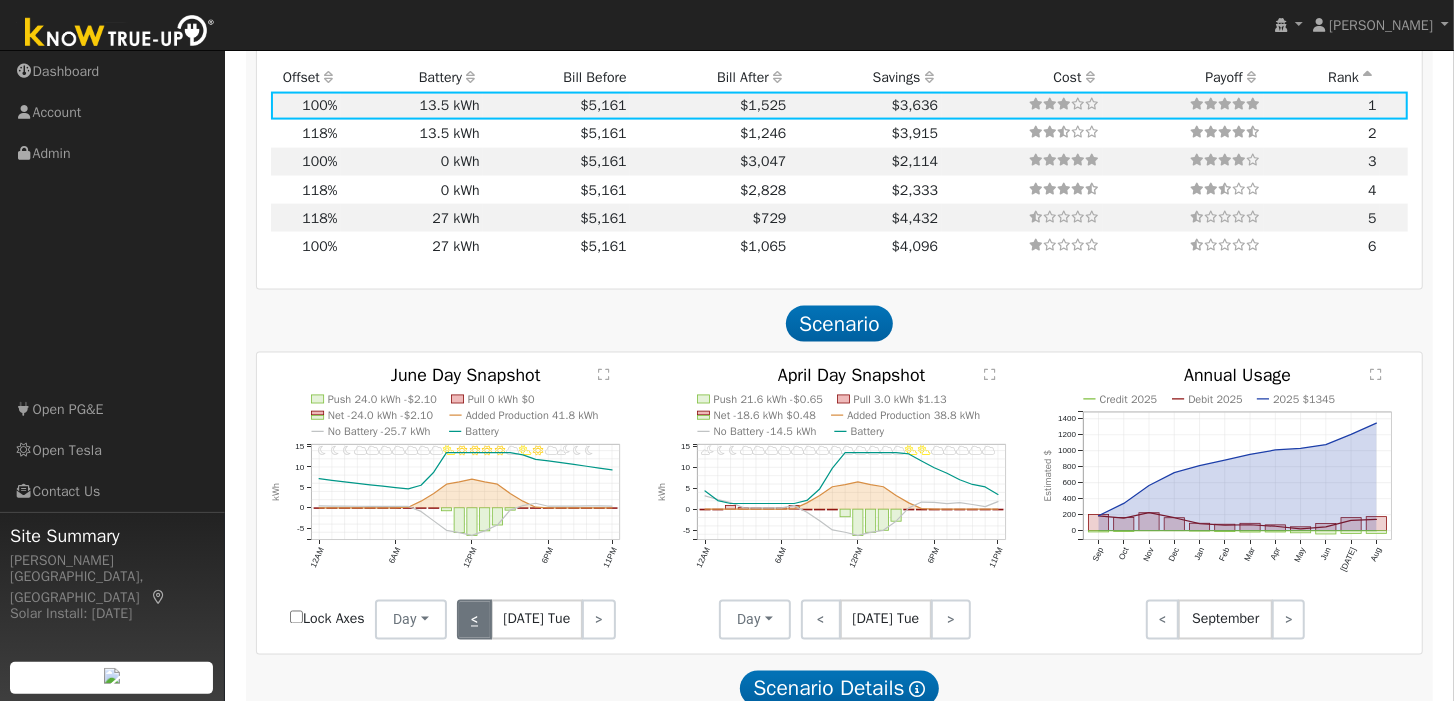 click on "<" at bounding box center [474, 620] 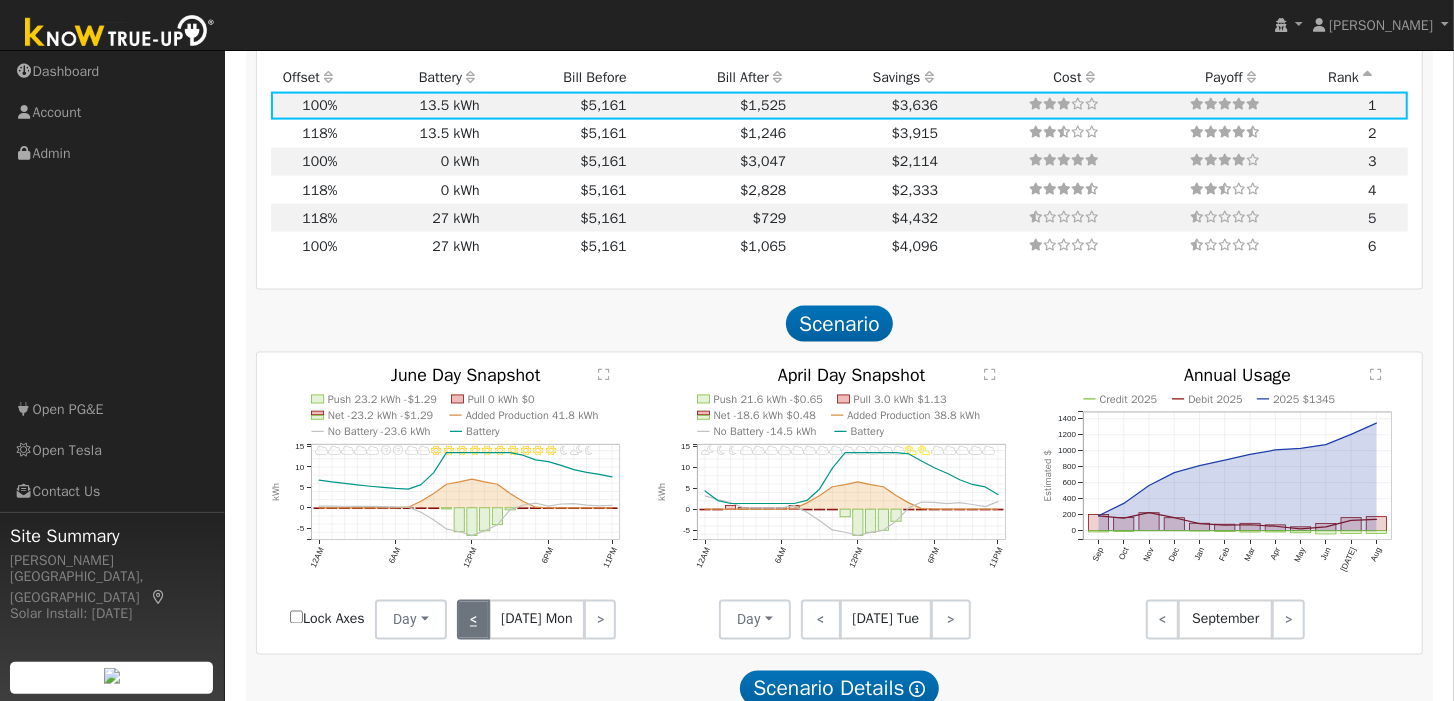 click on "<" at bounding box center (473, 620) 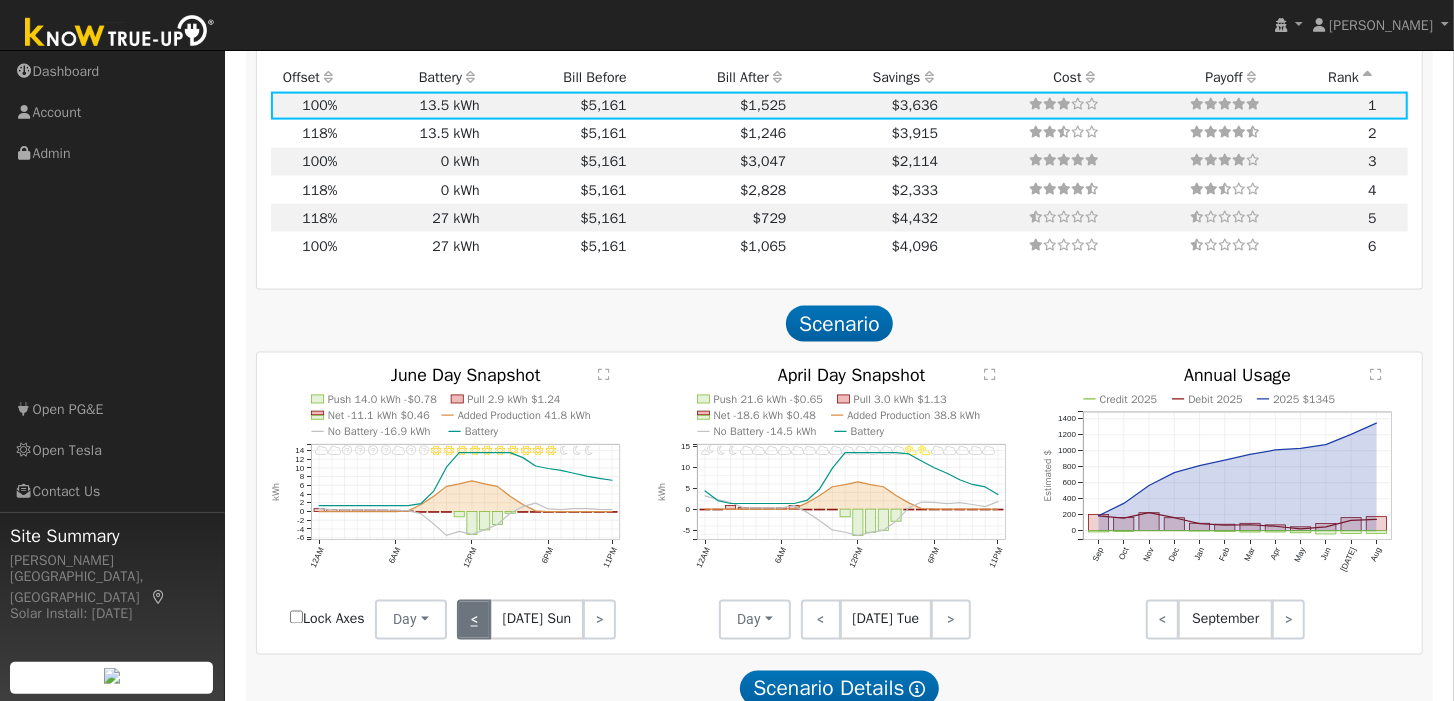 click on "<" at bounding box center [474, 620] 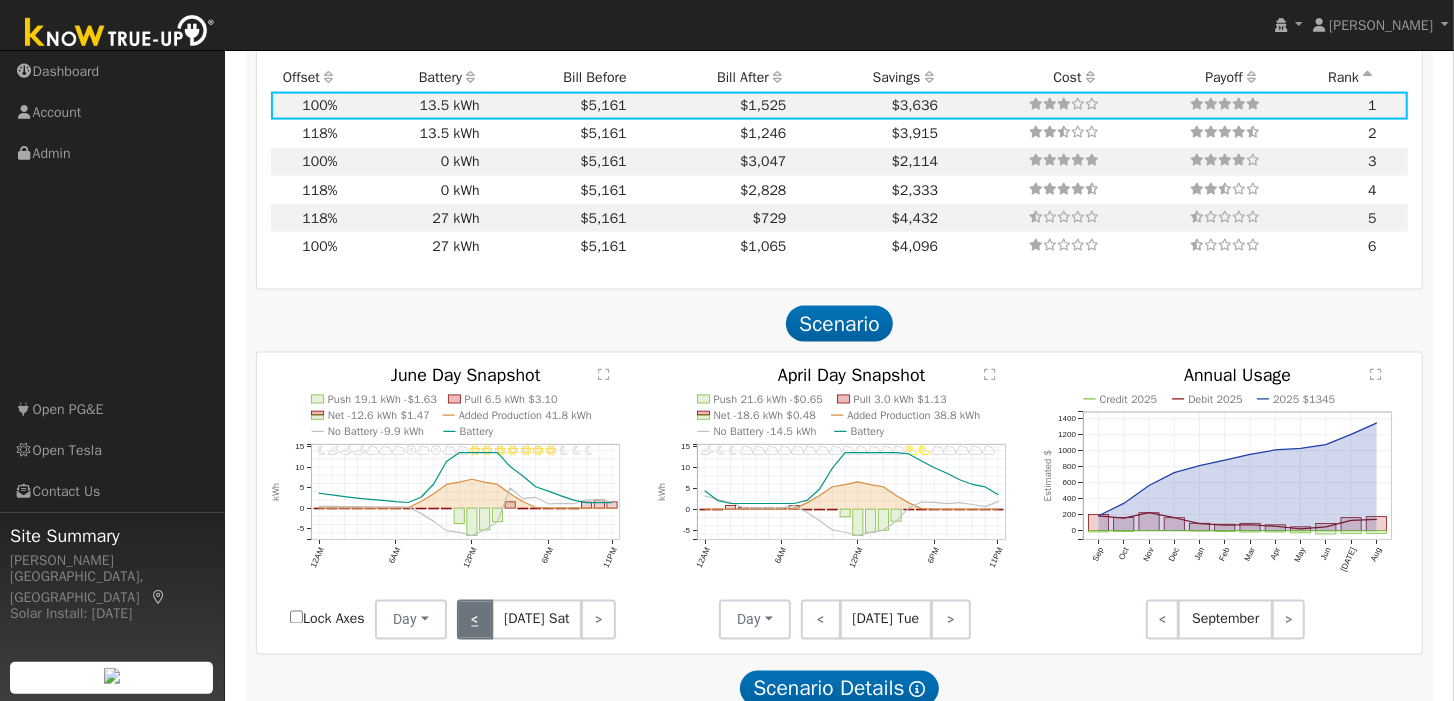 click on "<" at bounding box center [474, 620] 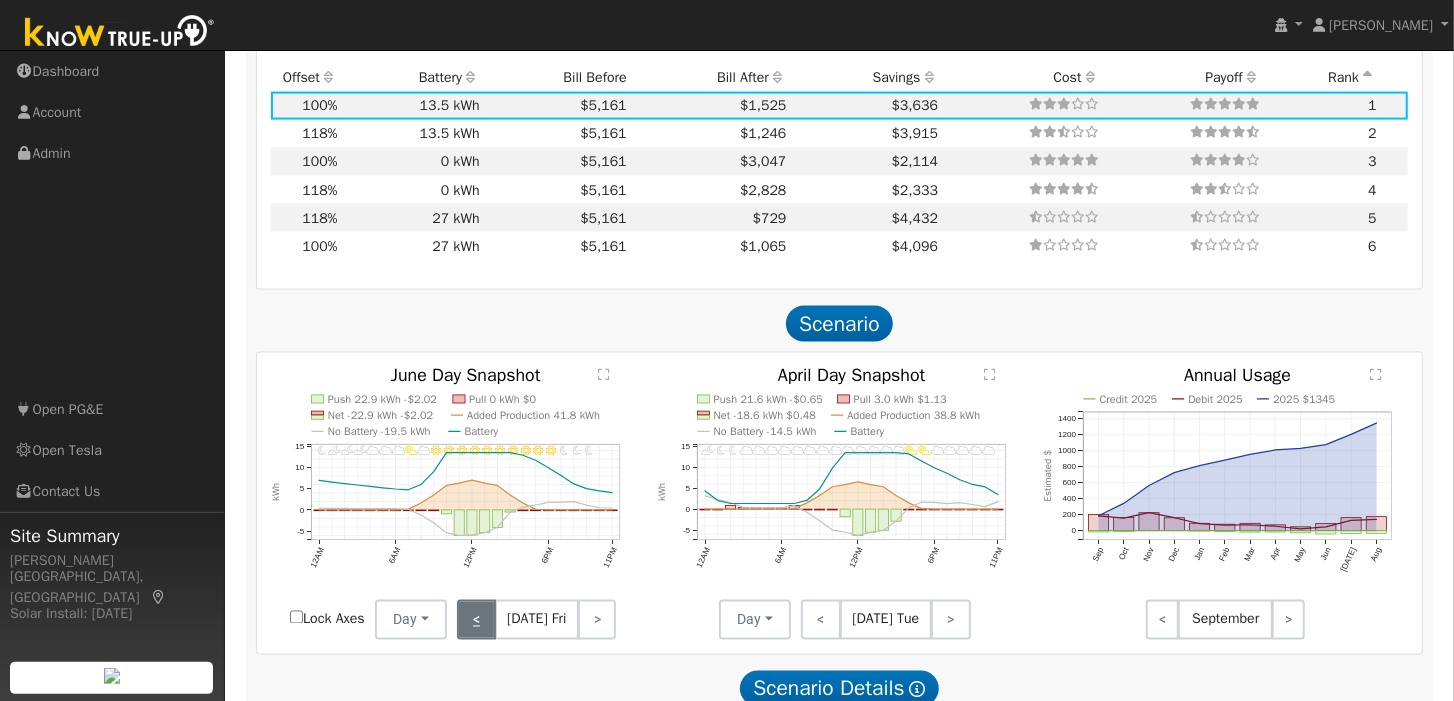click on "<" at bounding box center (476, 620) 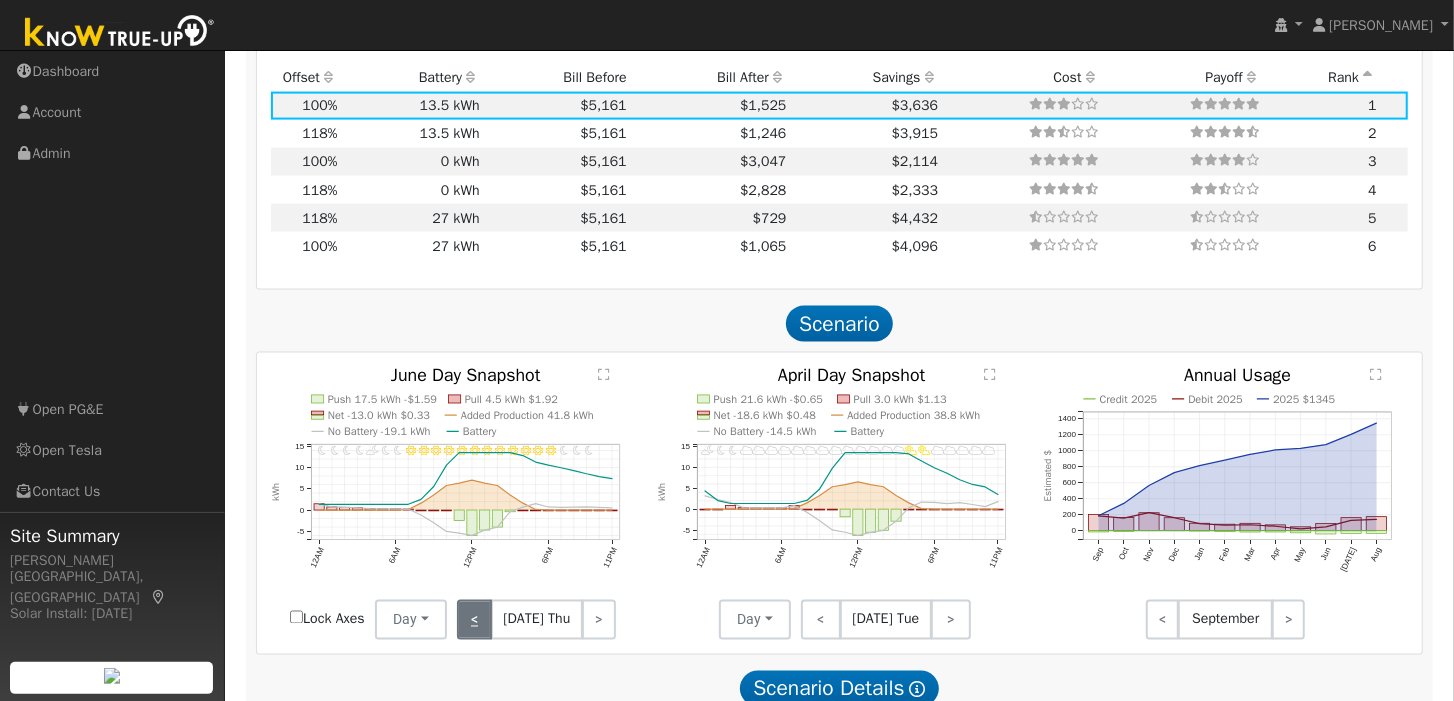 click on "<" at bounding box center (474, 620) 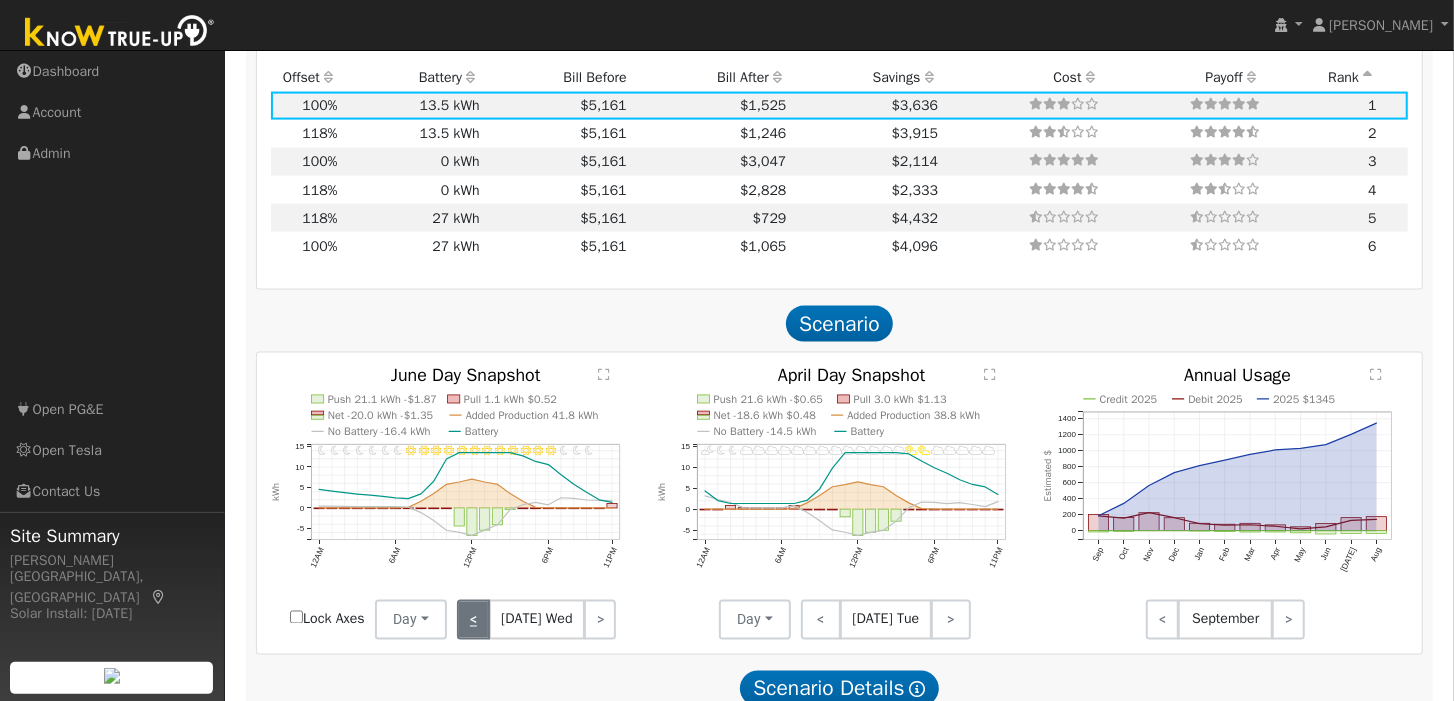 click on "<" at bounding box center (473, 620) 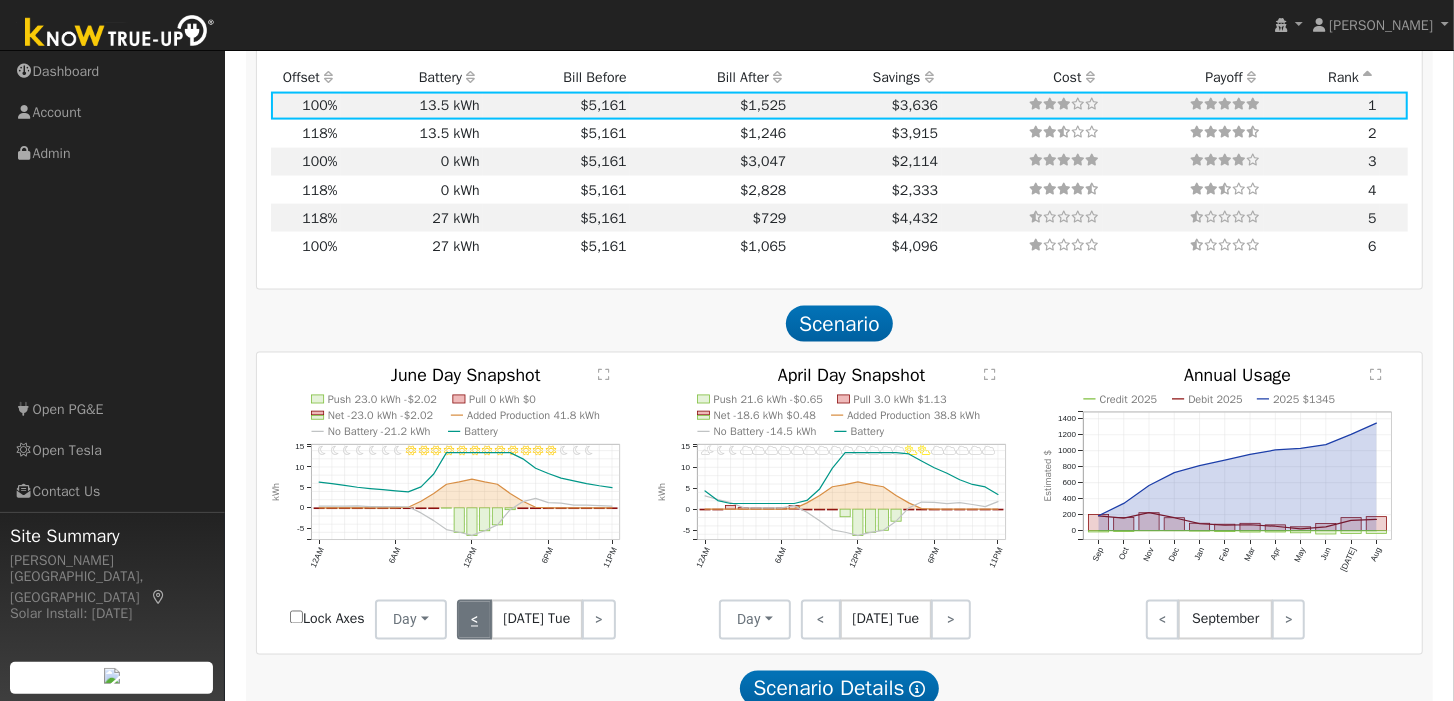click on "<" at bounding box center [474, 620] 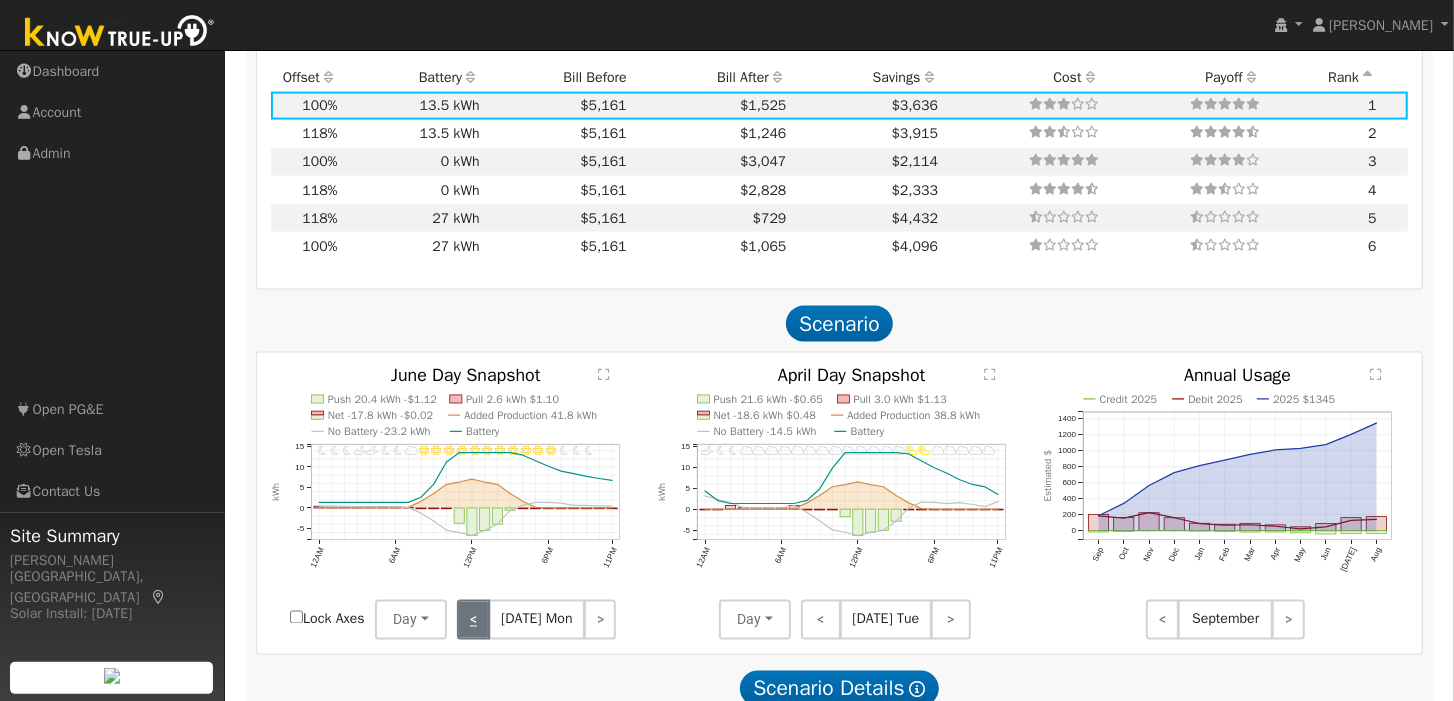 click on "<" at bounding box center (473, 620) 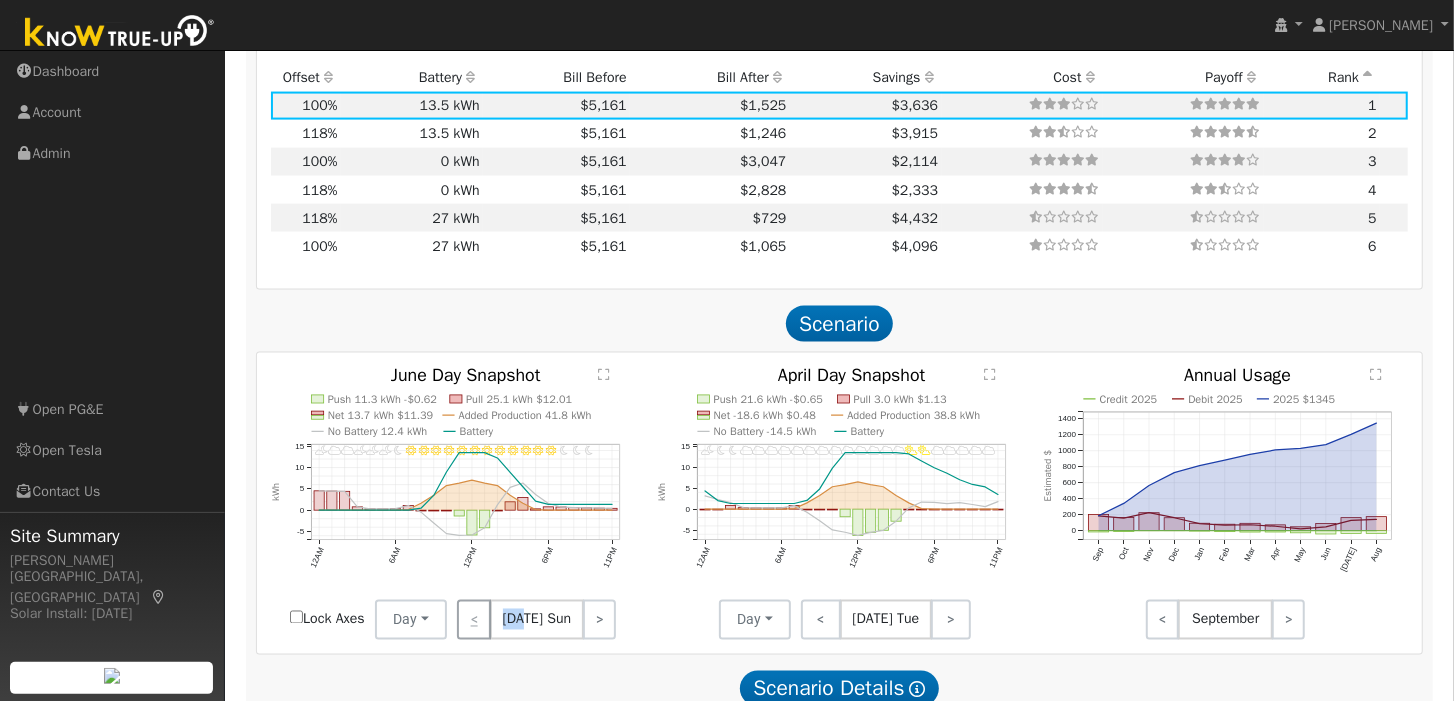 click on "<  Jun 1 Sun  >" at bounding box center [537, 620] 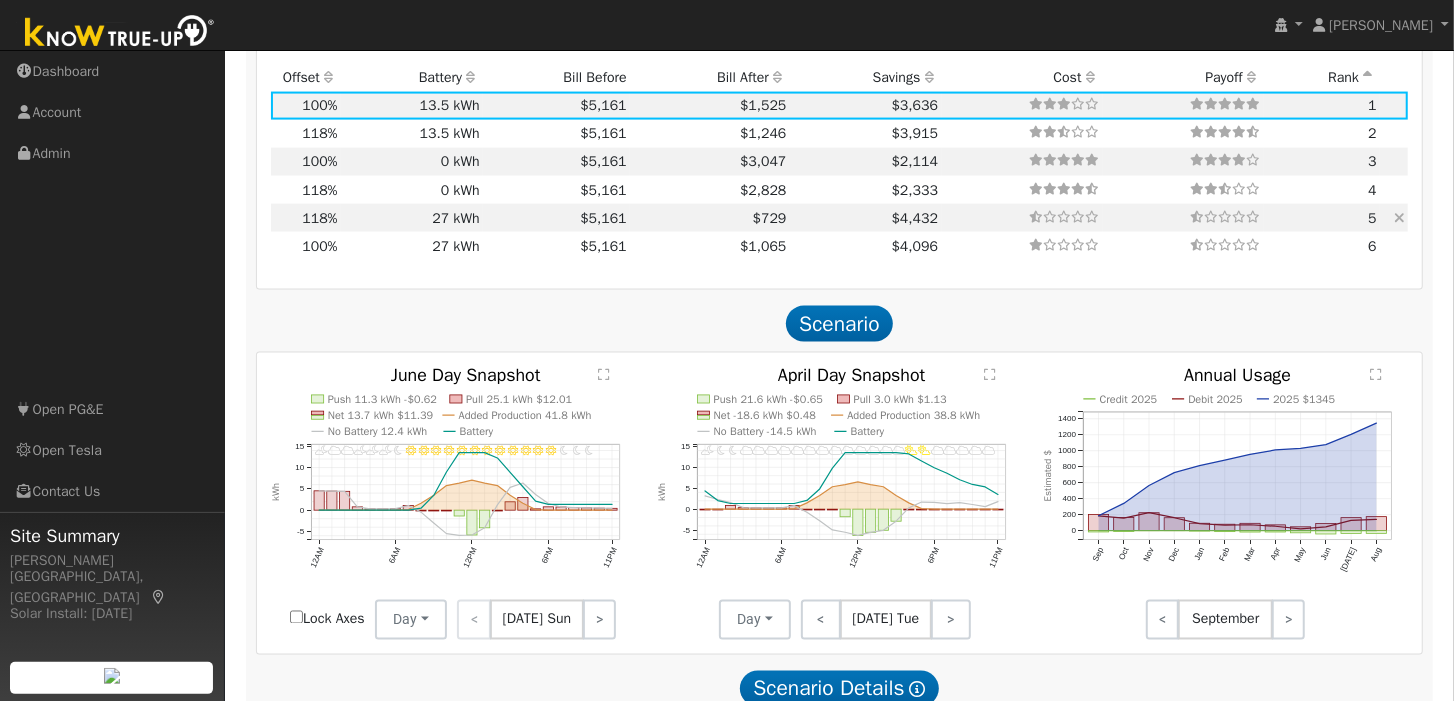 click on "27 kWh" at bounding box center [412, 218] 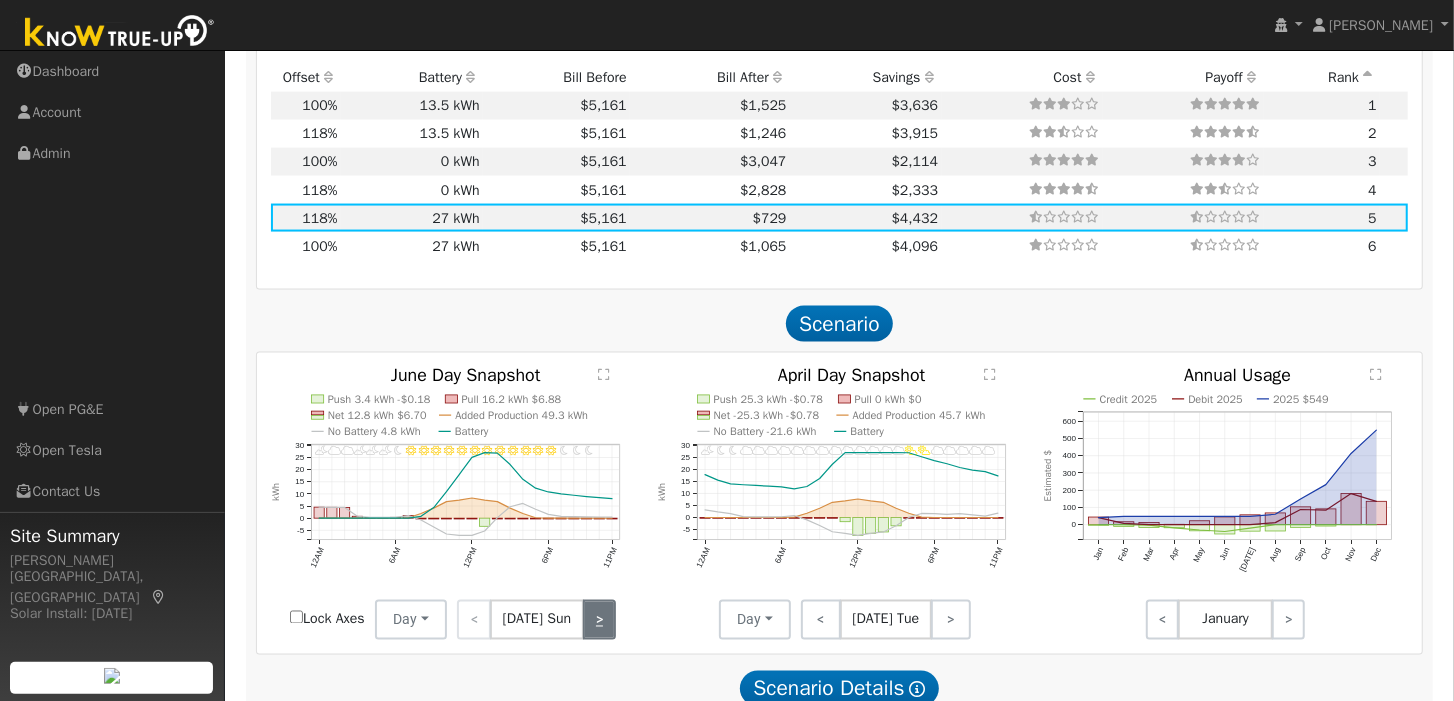click on ">" at bounding box center (600, 620) 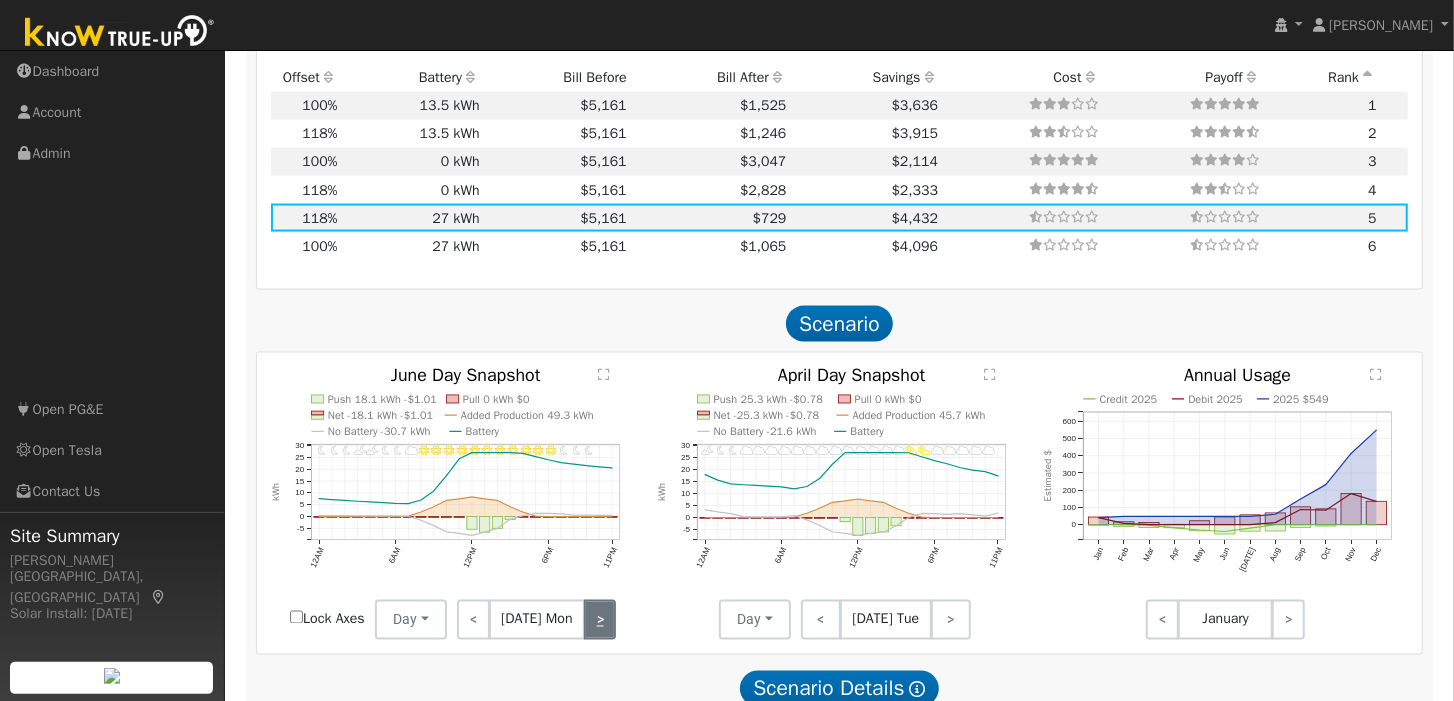 click on ">" at bounding box center (600, 620) 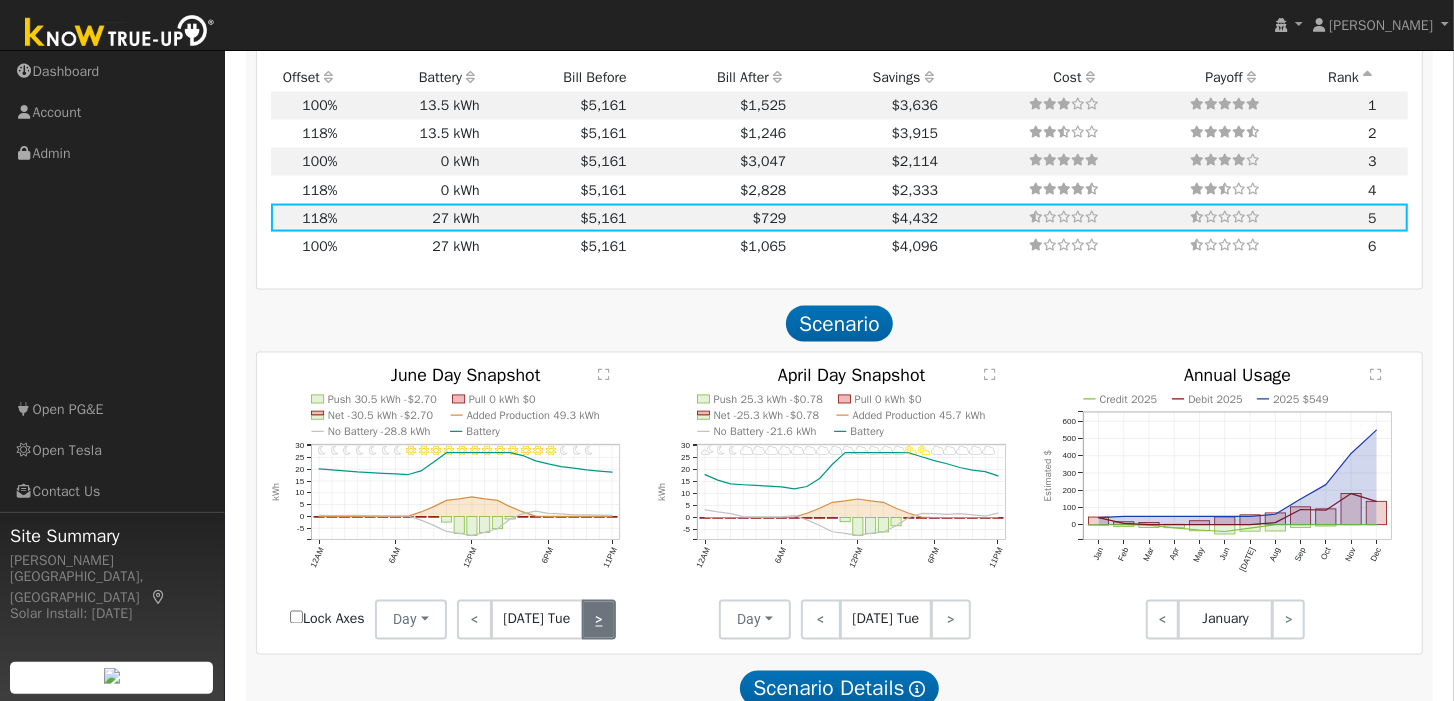 click on ">" at bounding box center [599, 620] 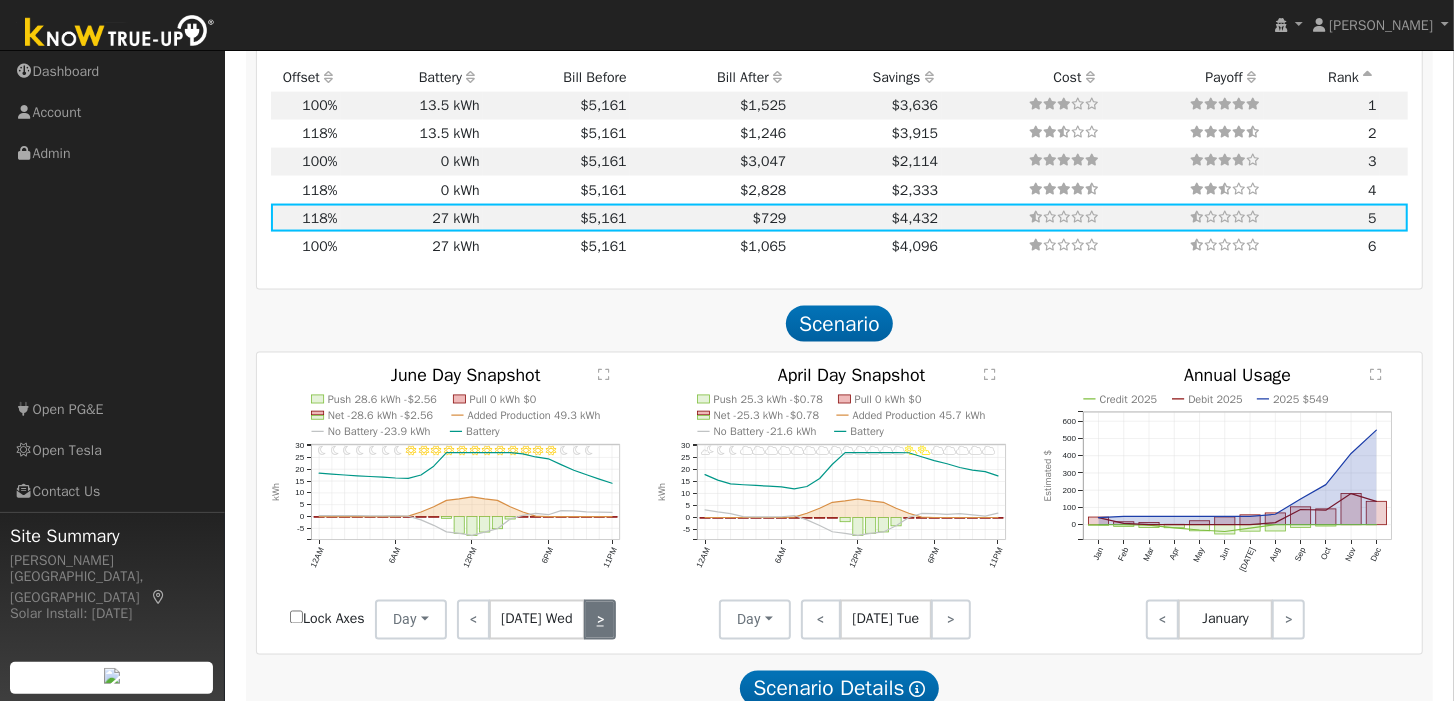 click on ">" at bounding box center (600, 620) 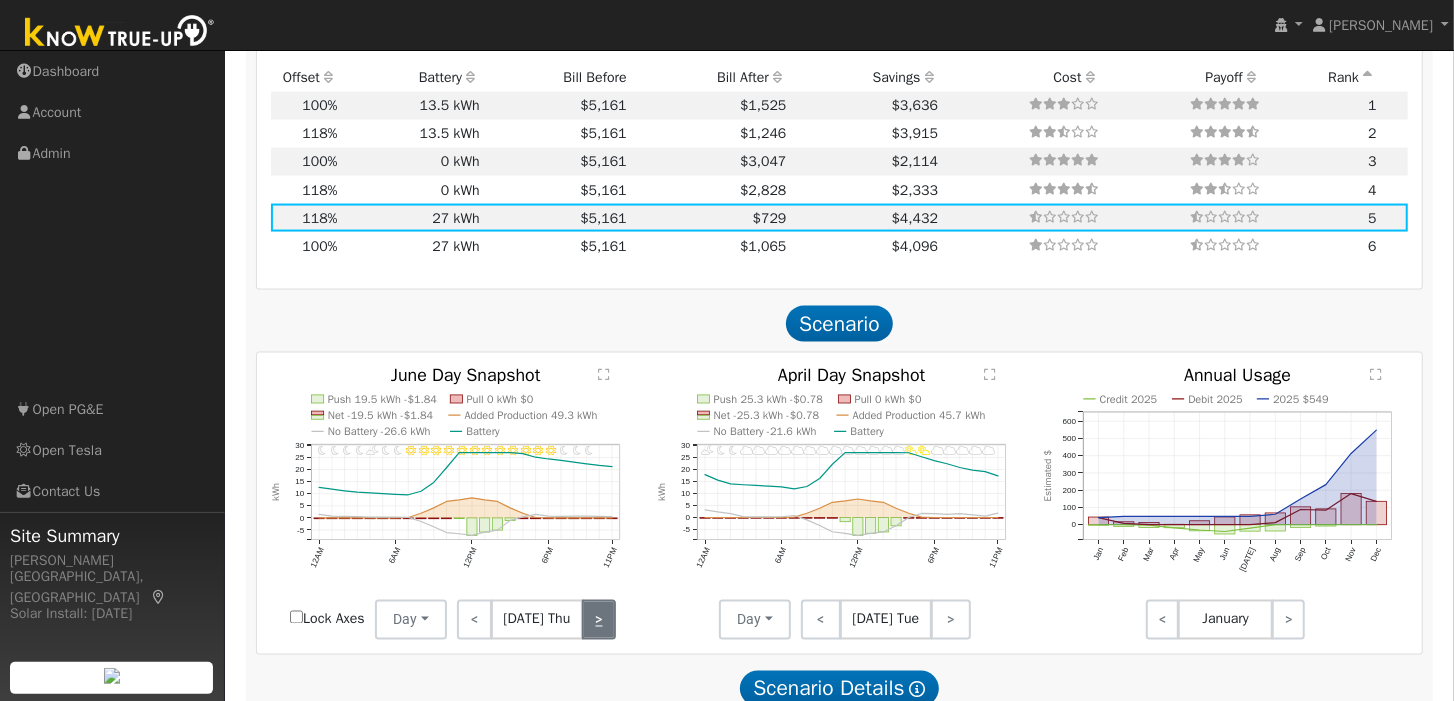 click on ">" at bounding box center [599, 620] 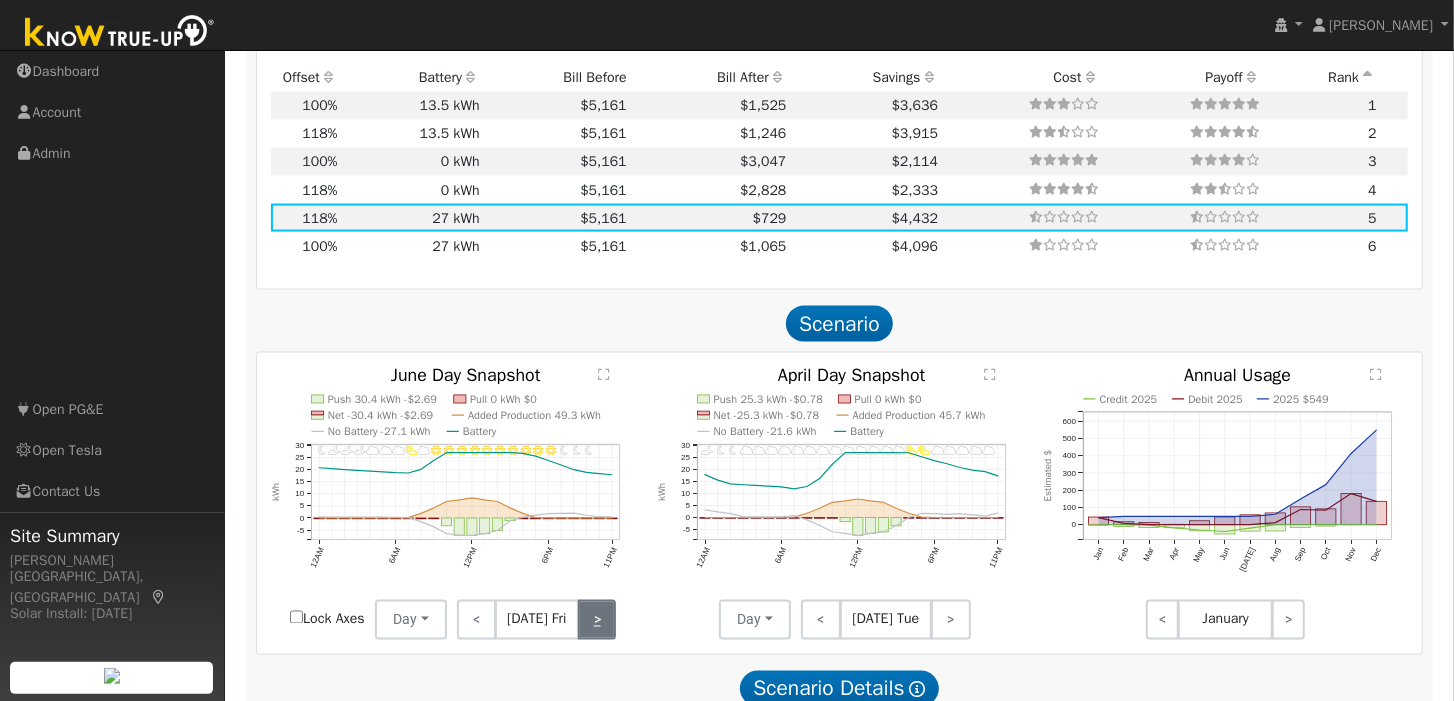 click on ">" at bounding box center (597, 620) 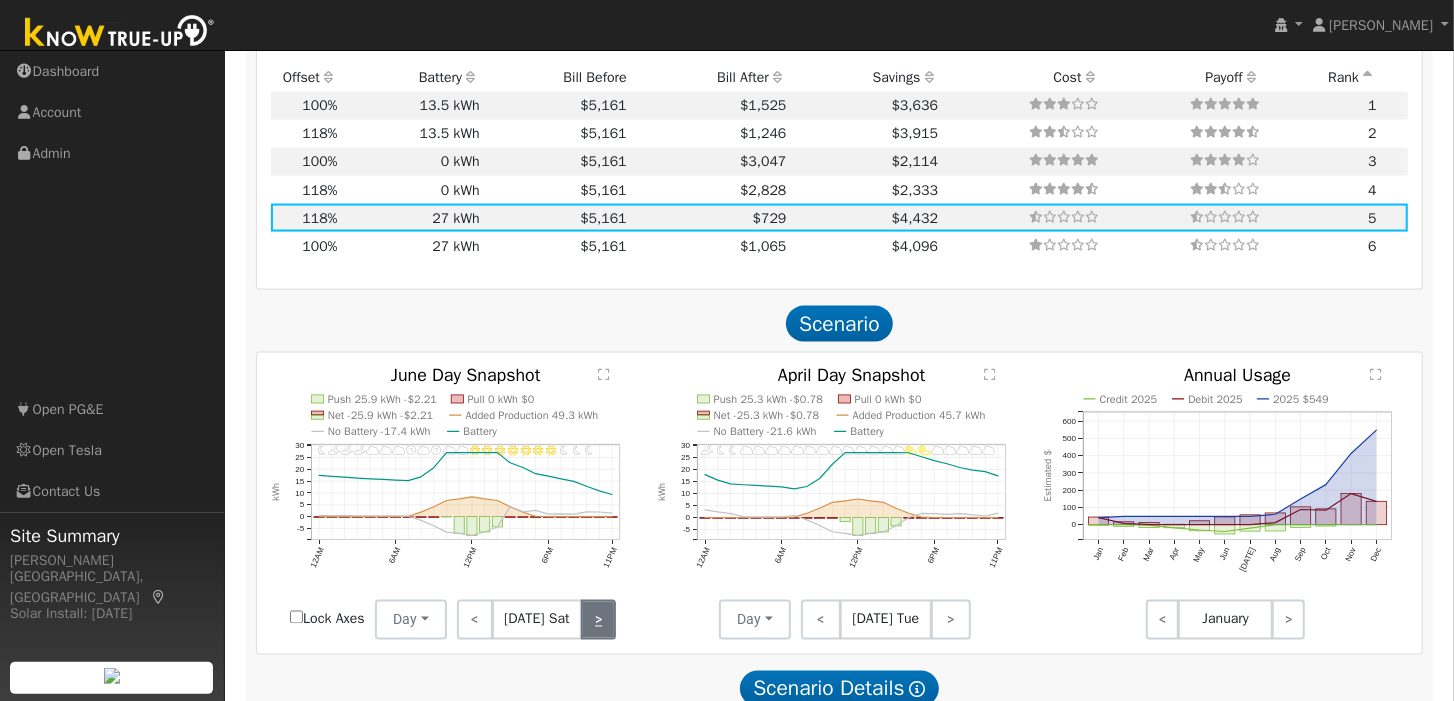 click on ">" at bounding box center (598, 620) 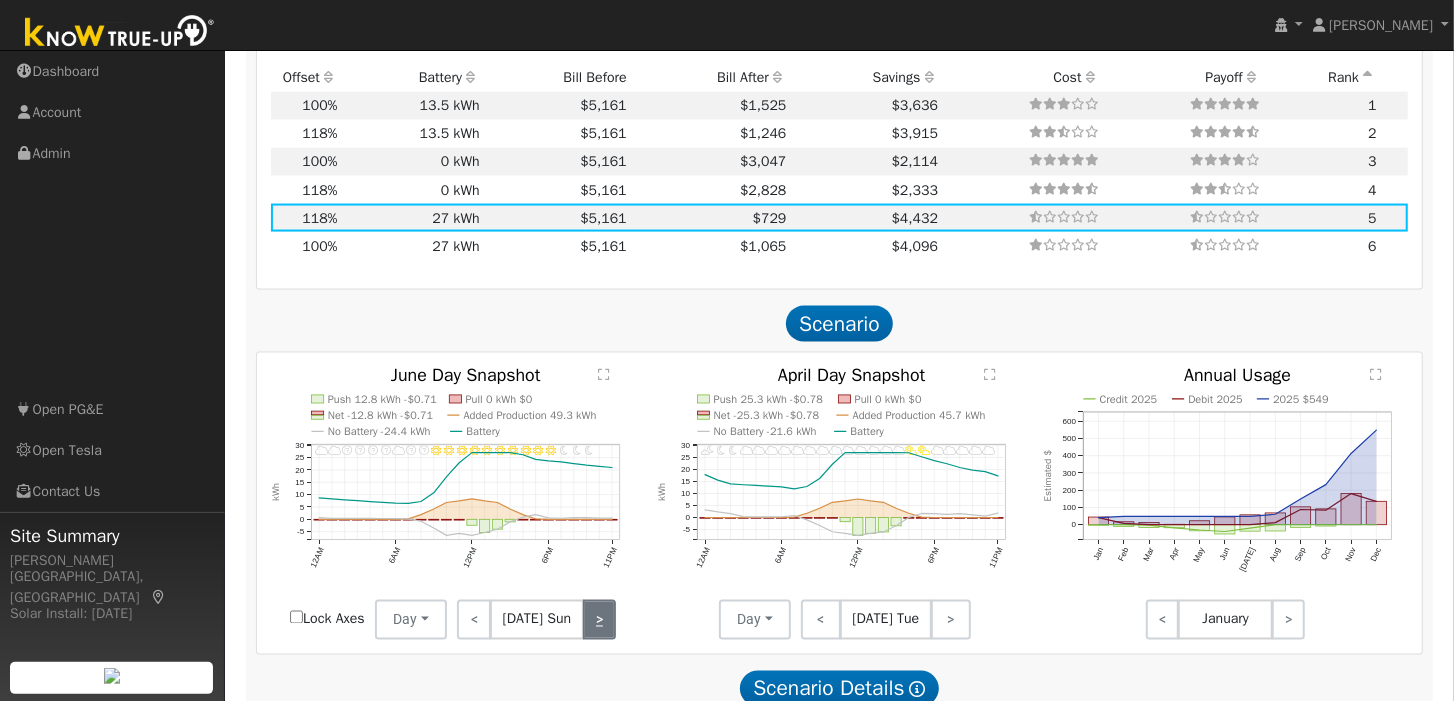 click on ">" at bounding box center [600, 620] 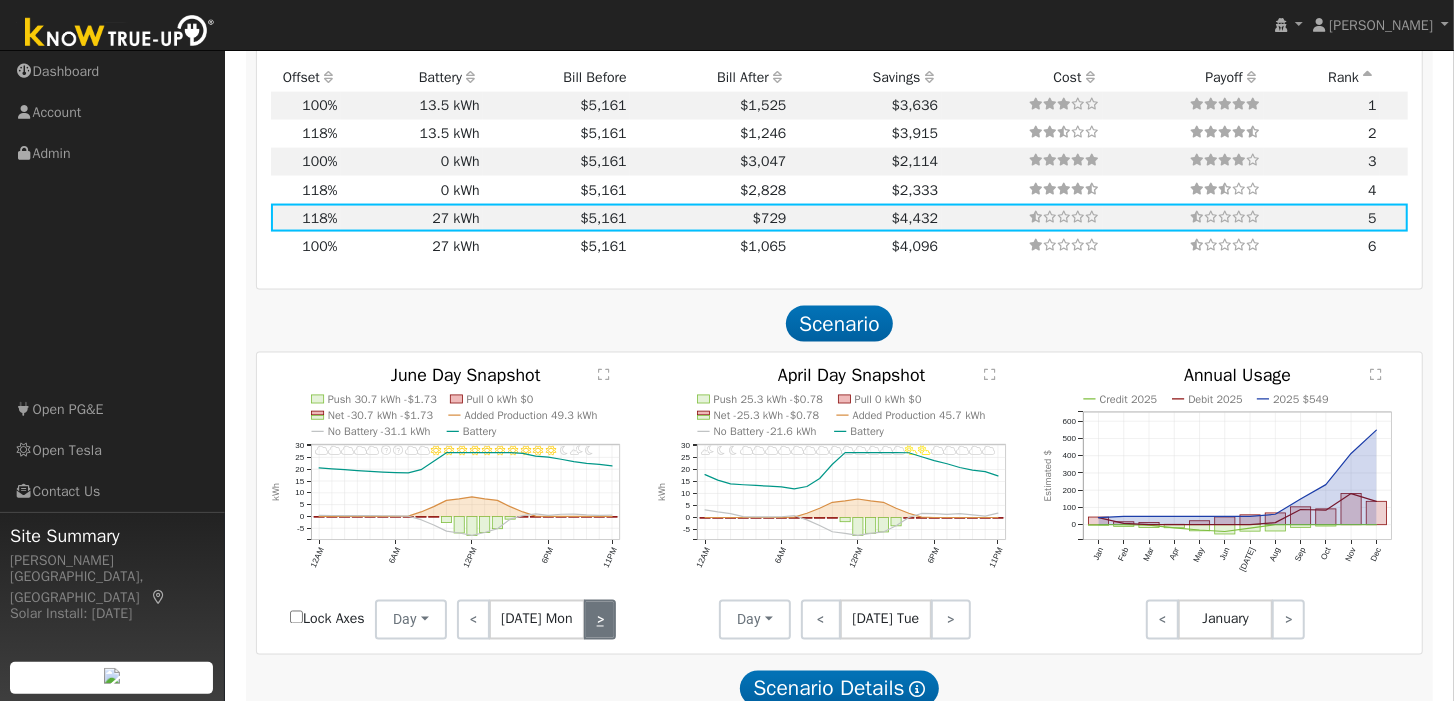 click on ">" at bounding box center (600, 620) 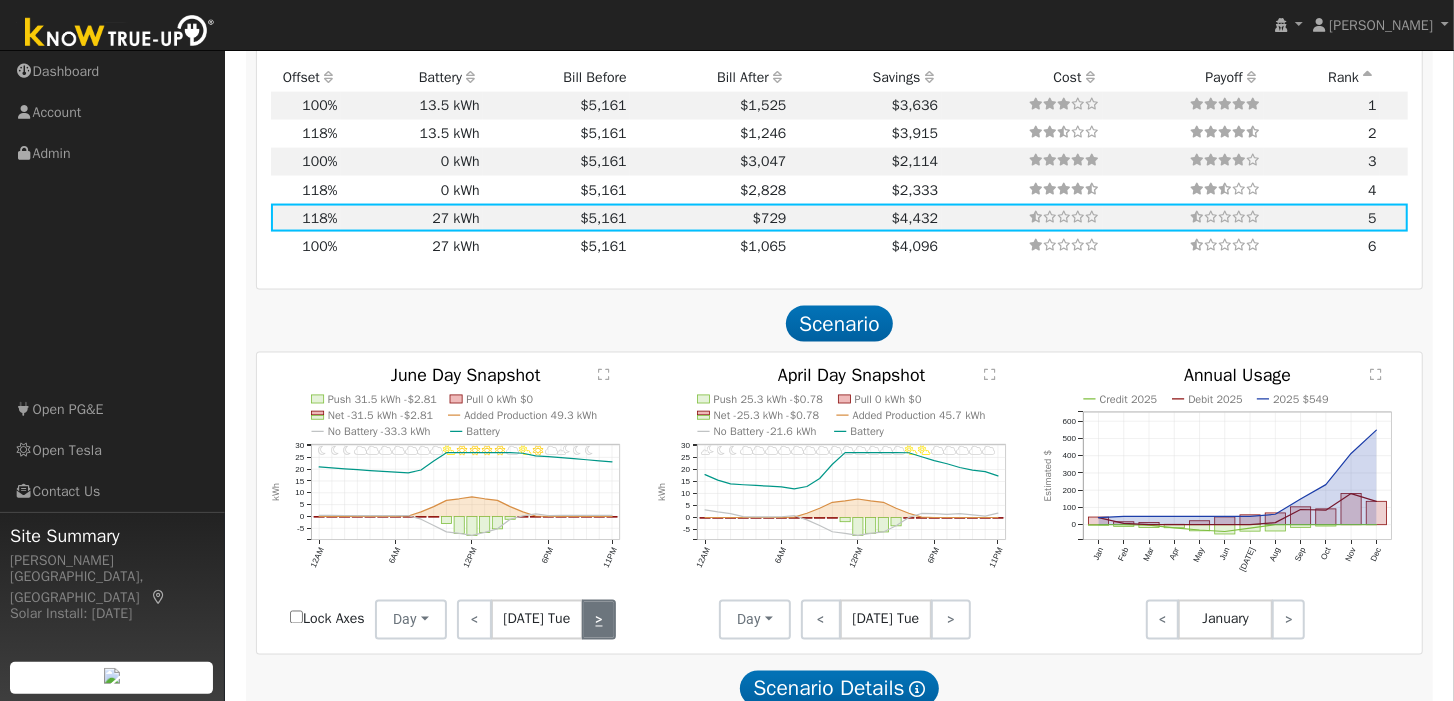 click on ">" at bounding box center (599, 620) 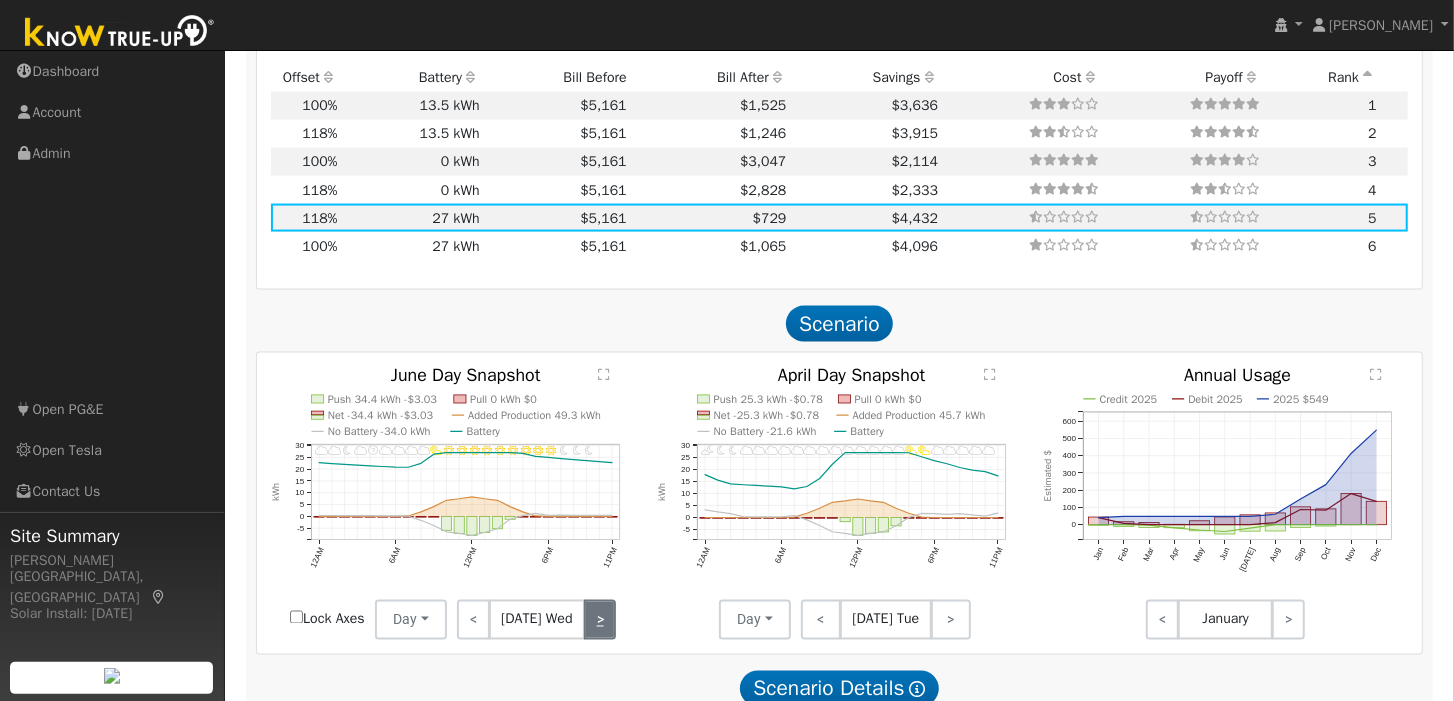 click on ">" at bounding box center [600, 620] 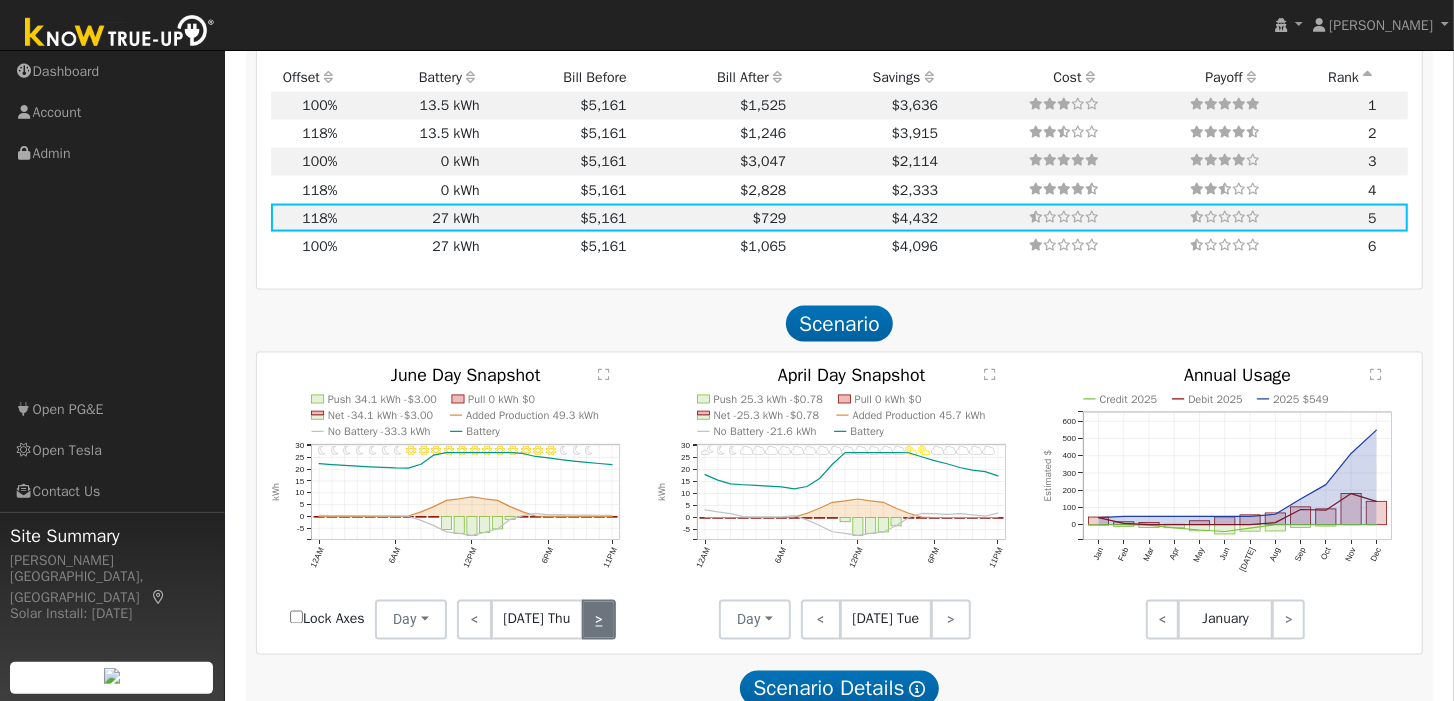 click on ">" at bounding box center [599, 620] 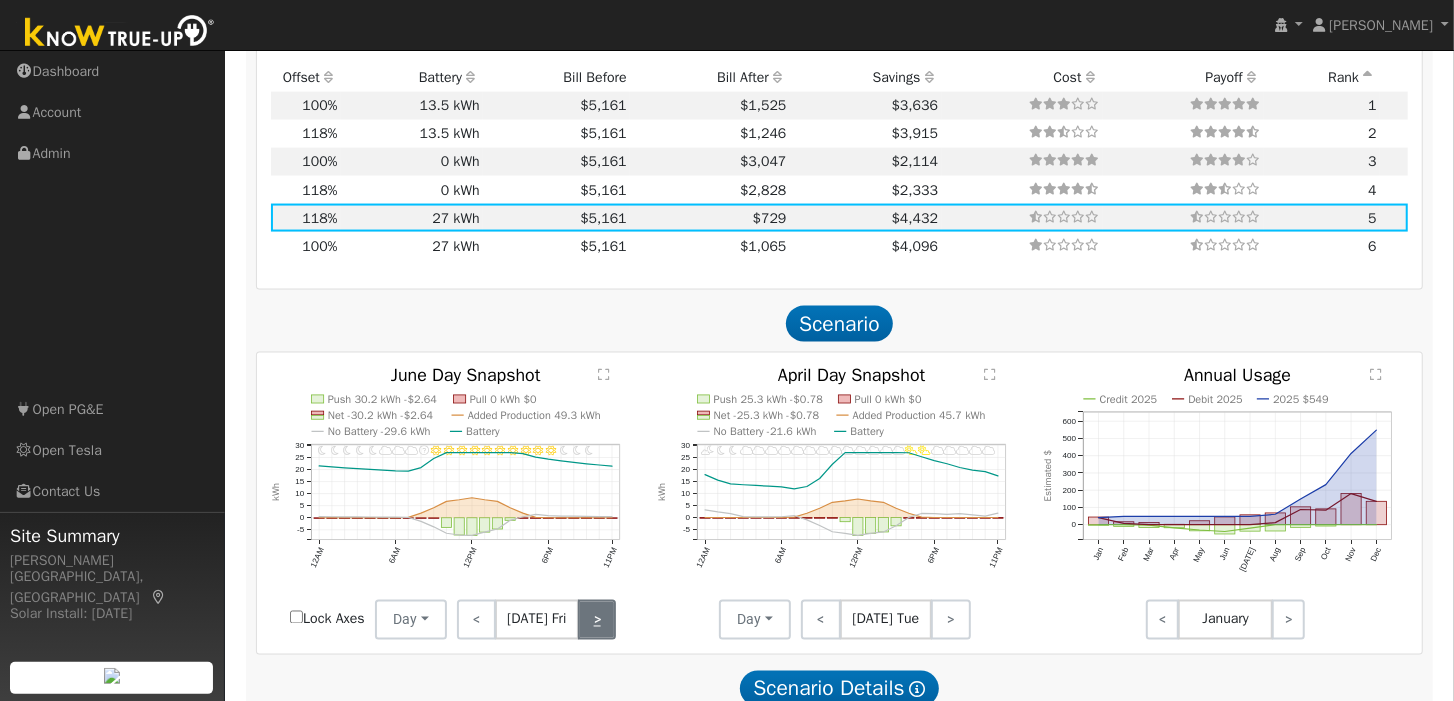 click on ">" at bounding box center [597, 620] 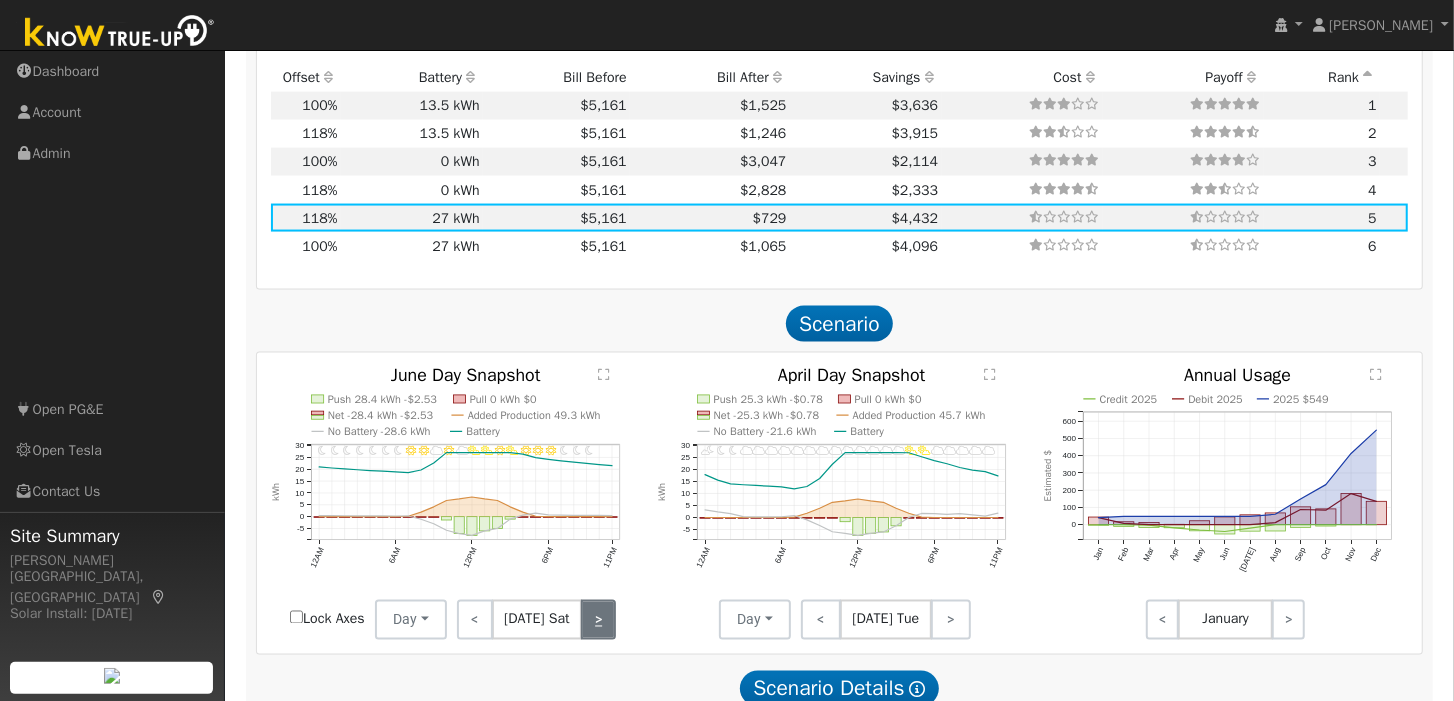 click on ">" at bounding box center (598, 620) 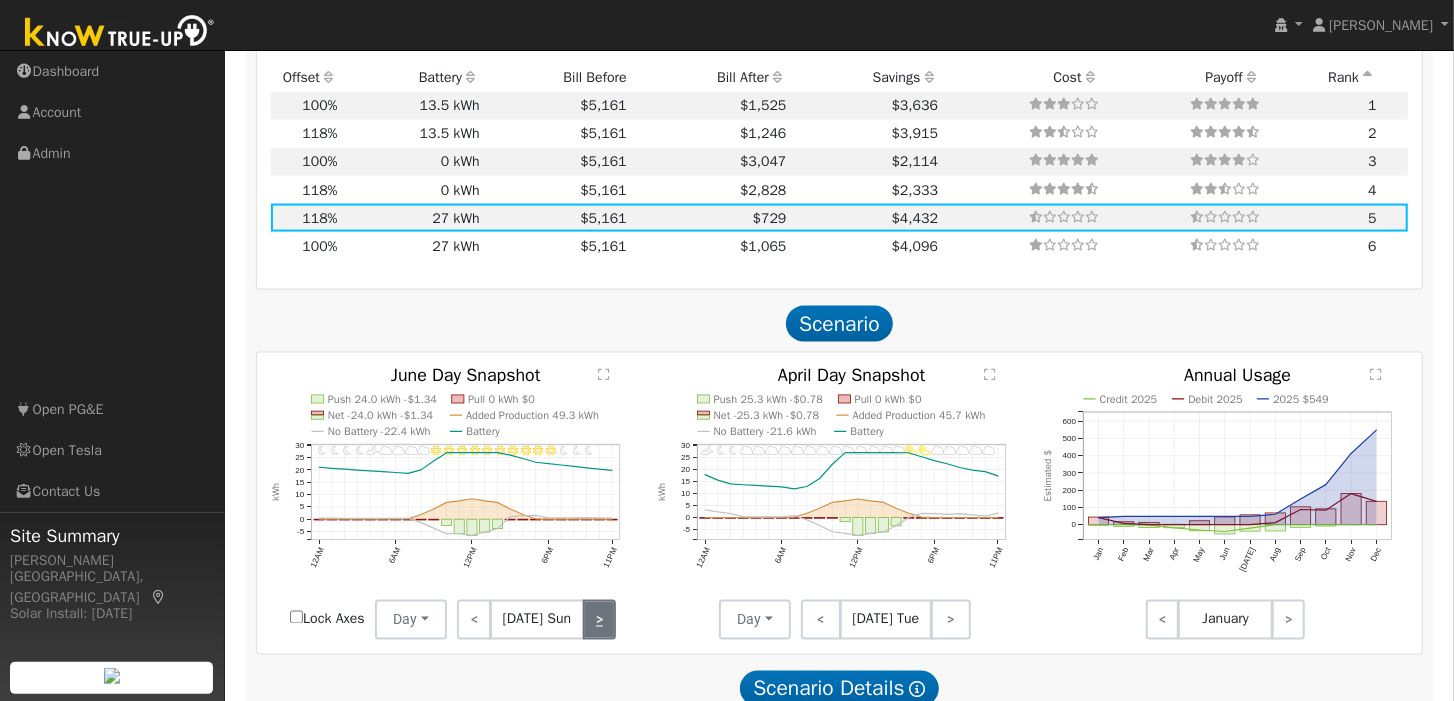 click on ">" at bounding box center [600, 620] 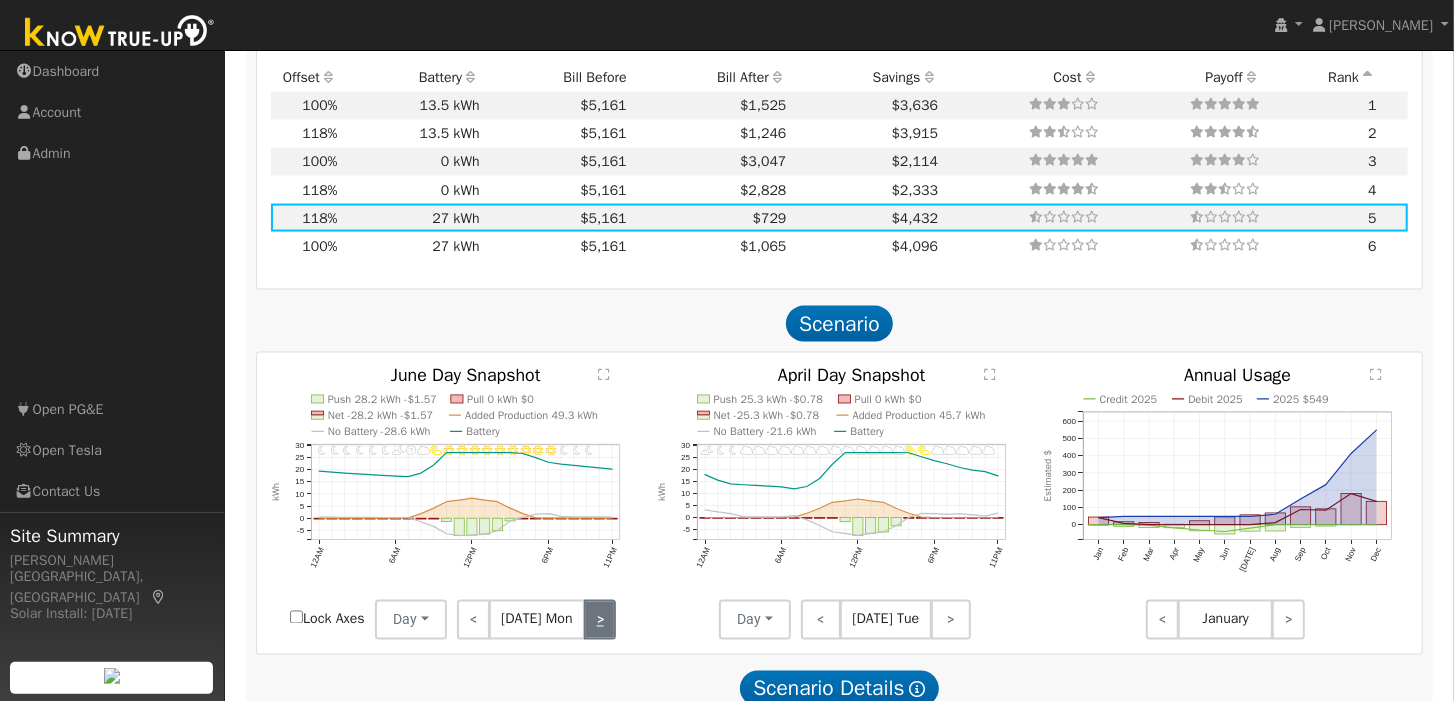 click on ">" at bounding box center [600, 620] 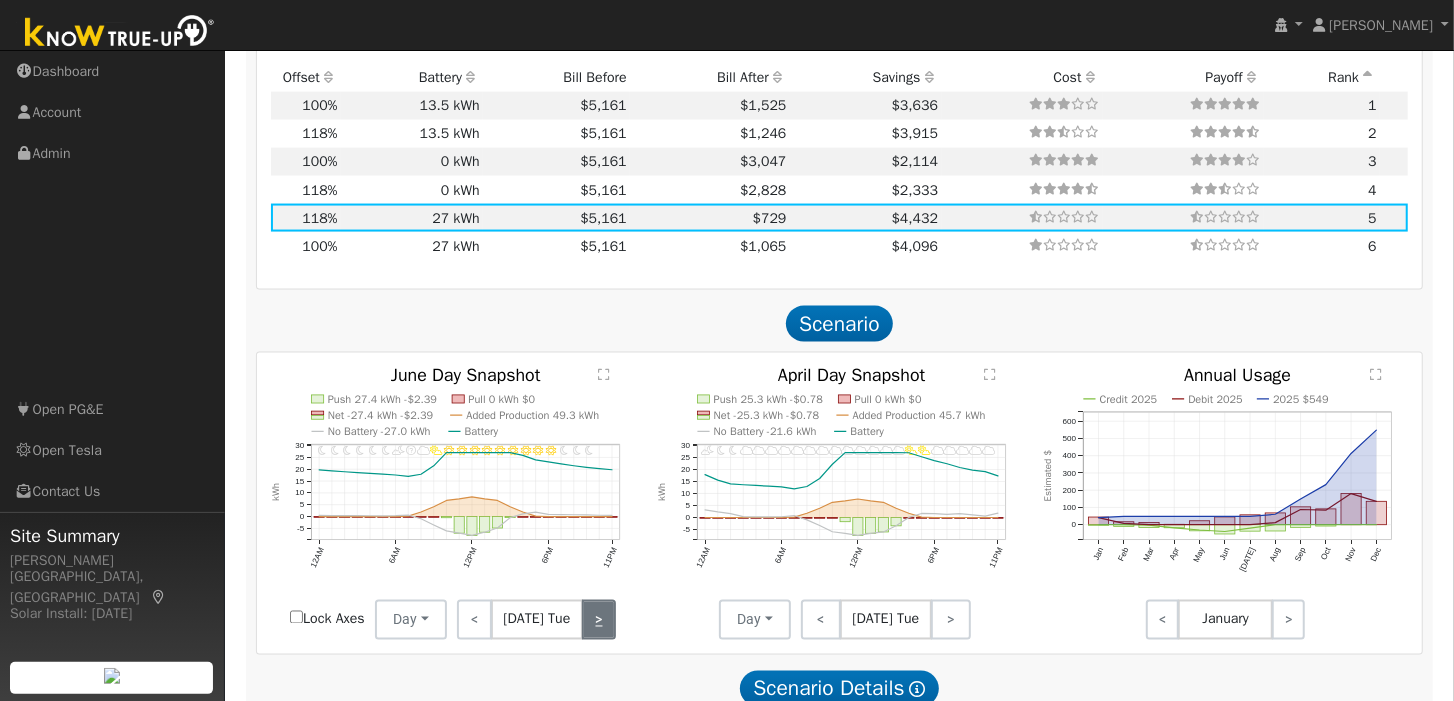 click on ">" at bounding box center (599, 620) 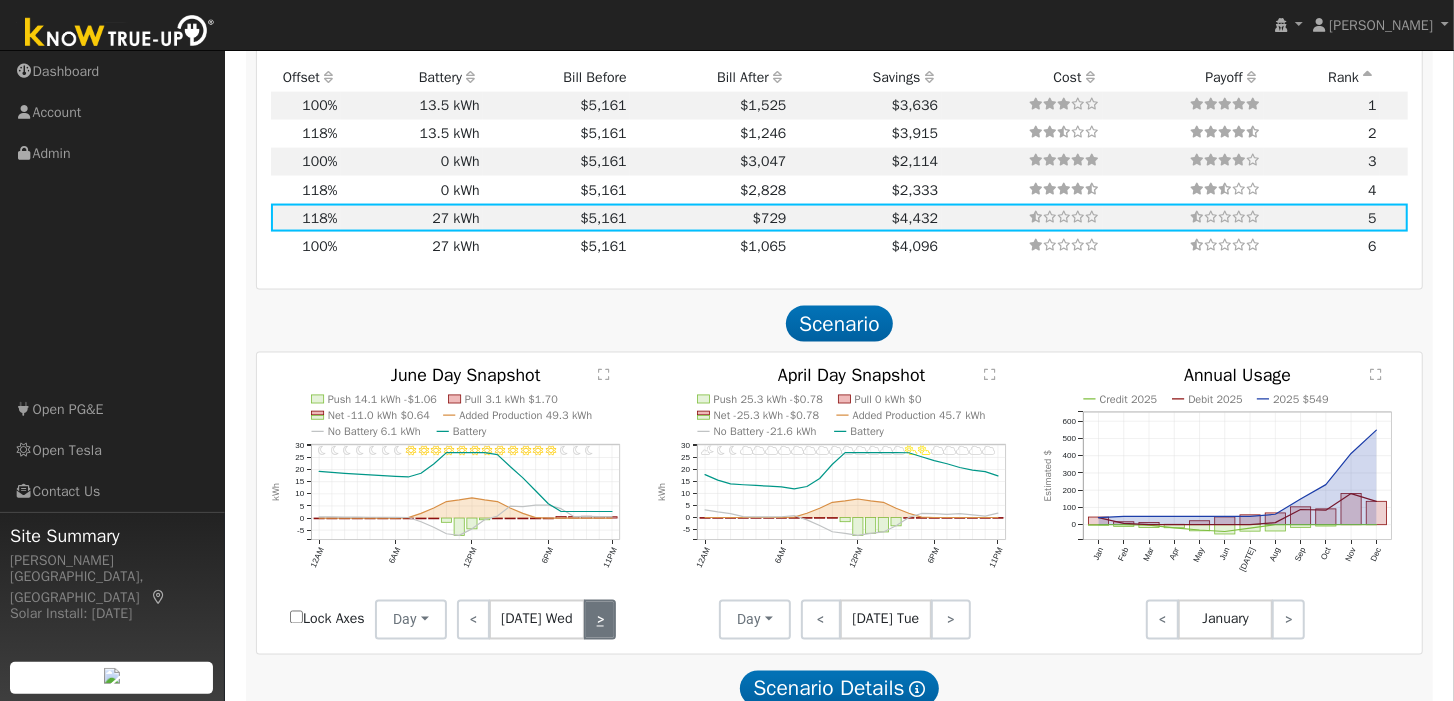 click on ">" at bounding box center [600, 620] 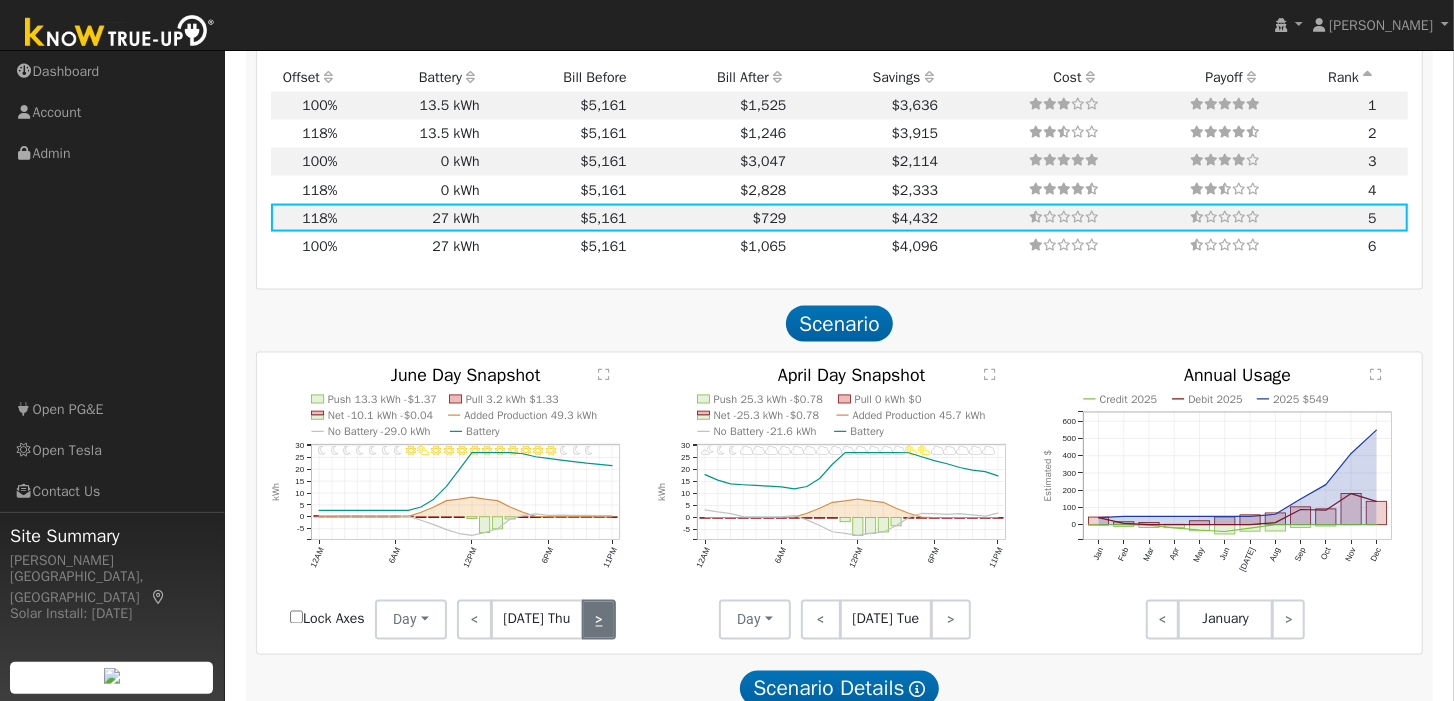 click on ">" at bounding box center (599, 620) 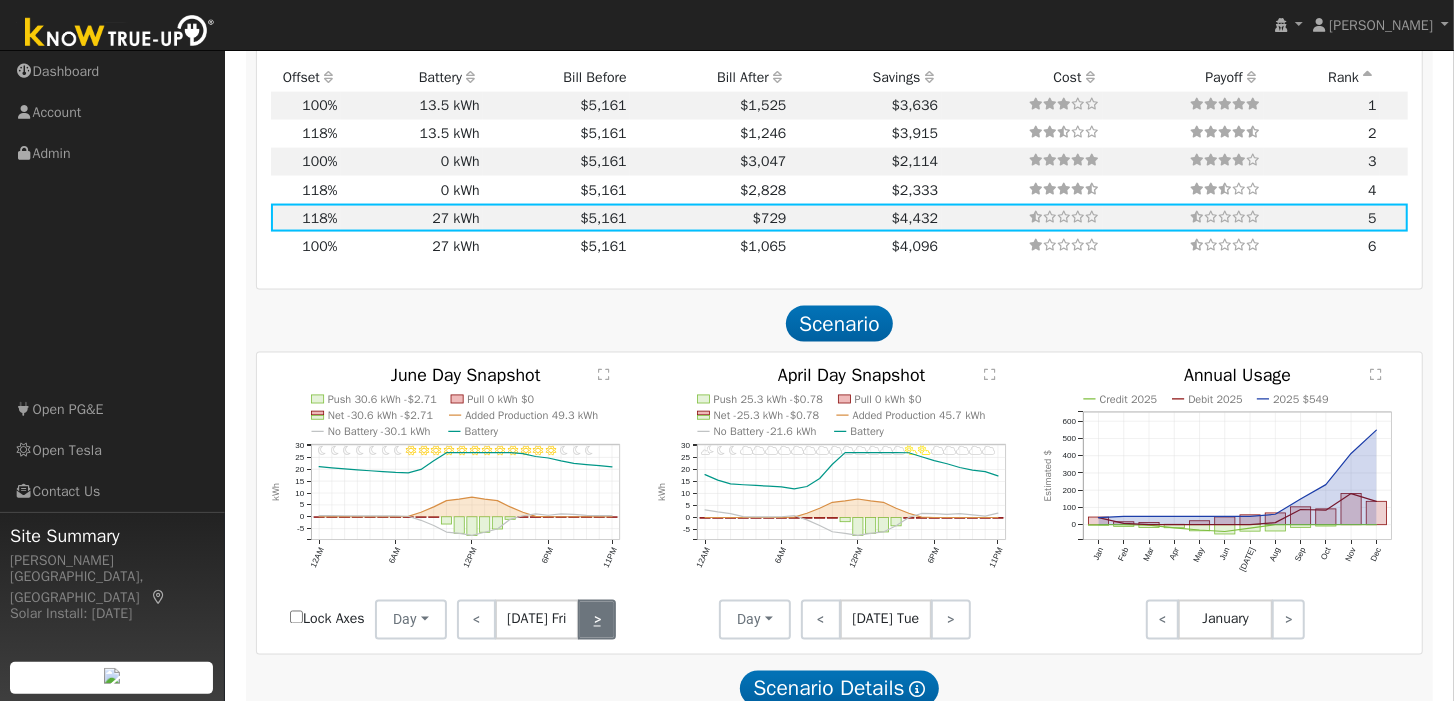 click on ">" at bounding box center [597, 620] 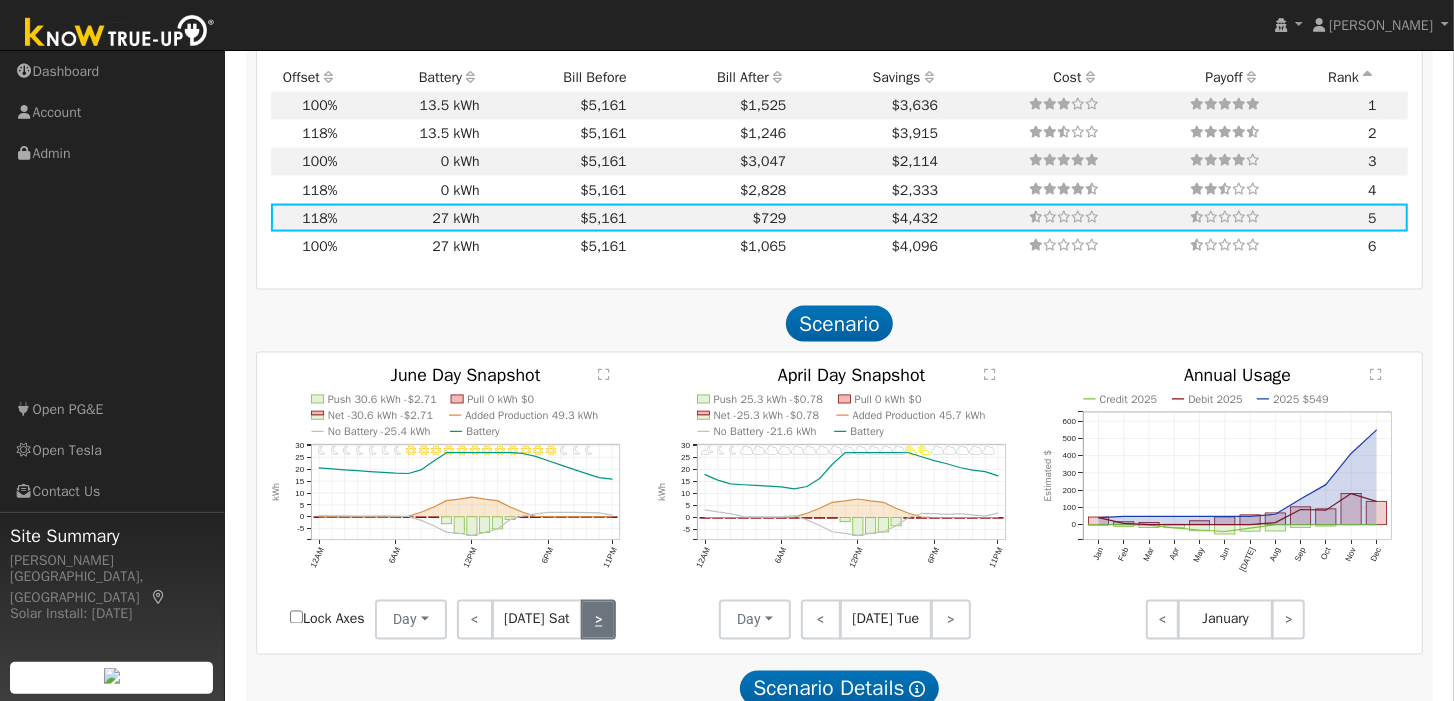 click on ">" at bounding box center [598, 620] 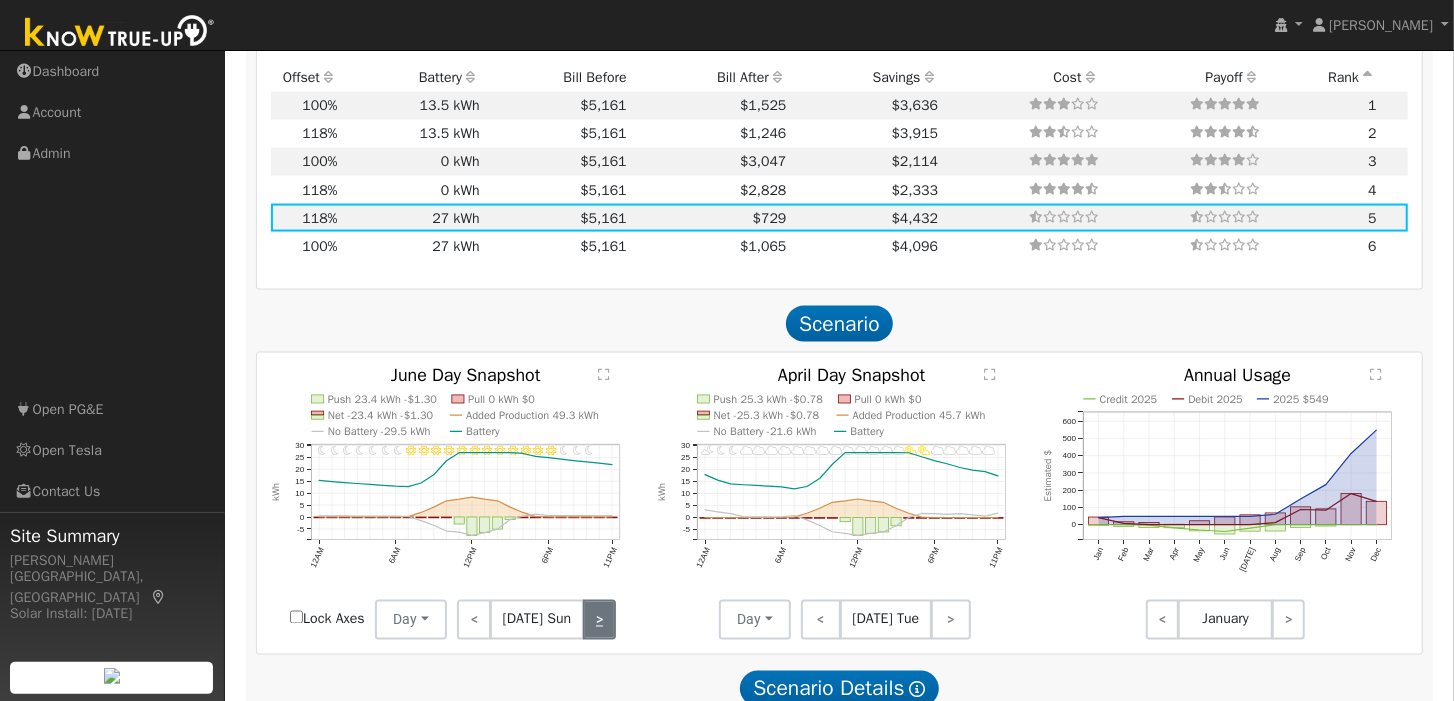 click on ">" at bounding box center [600, 620] 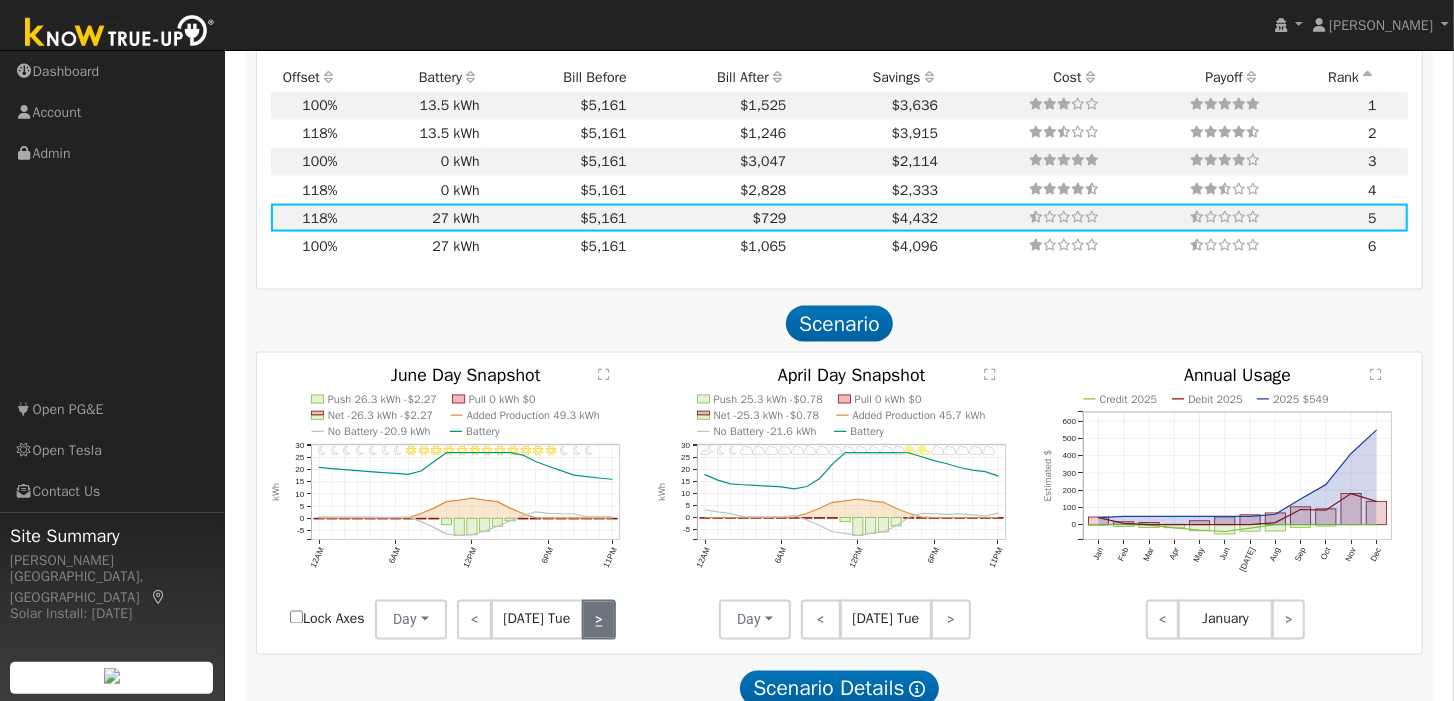 click on ">" at bounding box center (599, 620) 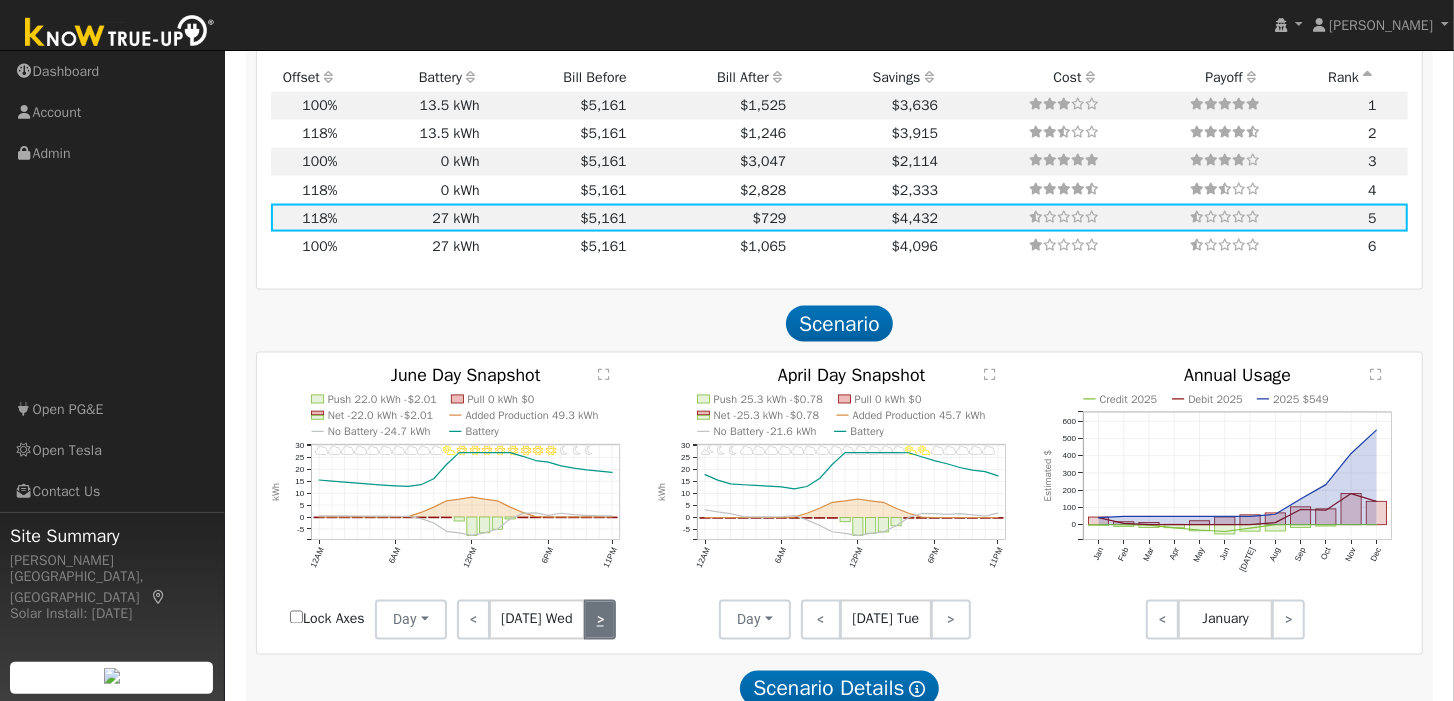 click on ">" at bounding box center (600, 620) 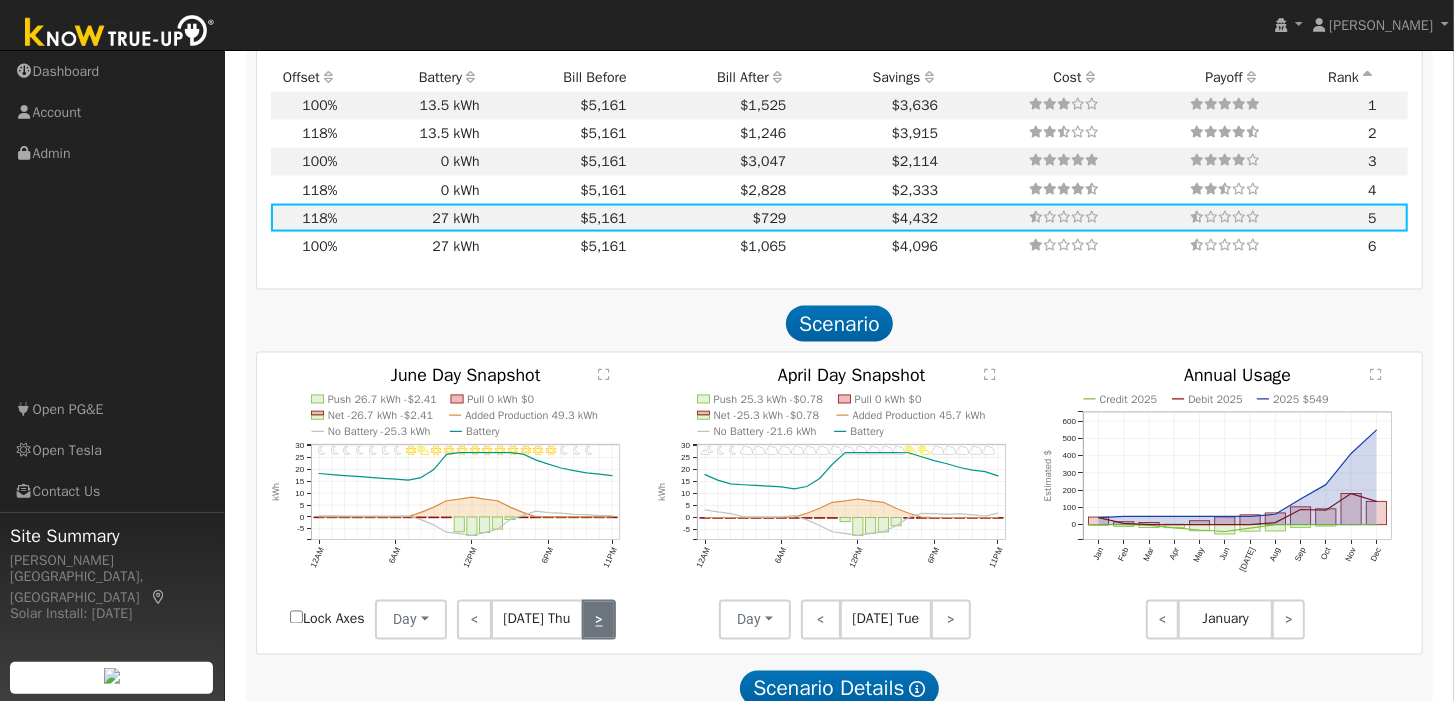 click on ">" at bounding box center (599, 620) 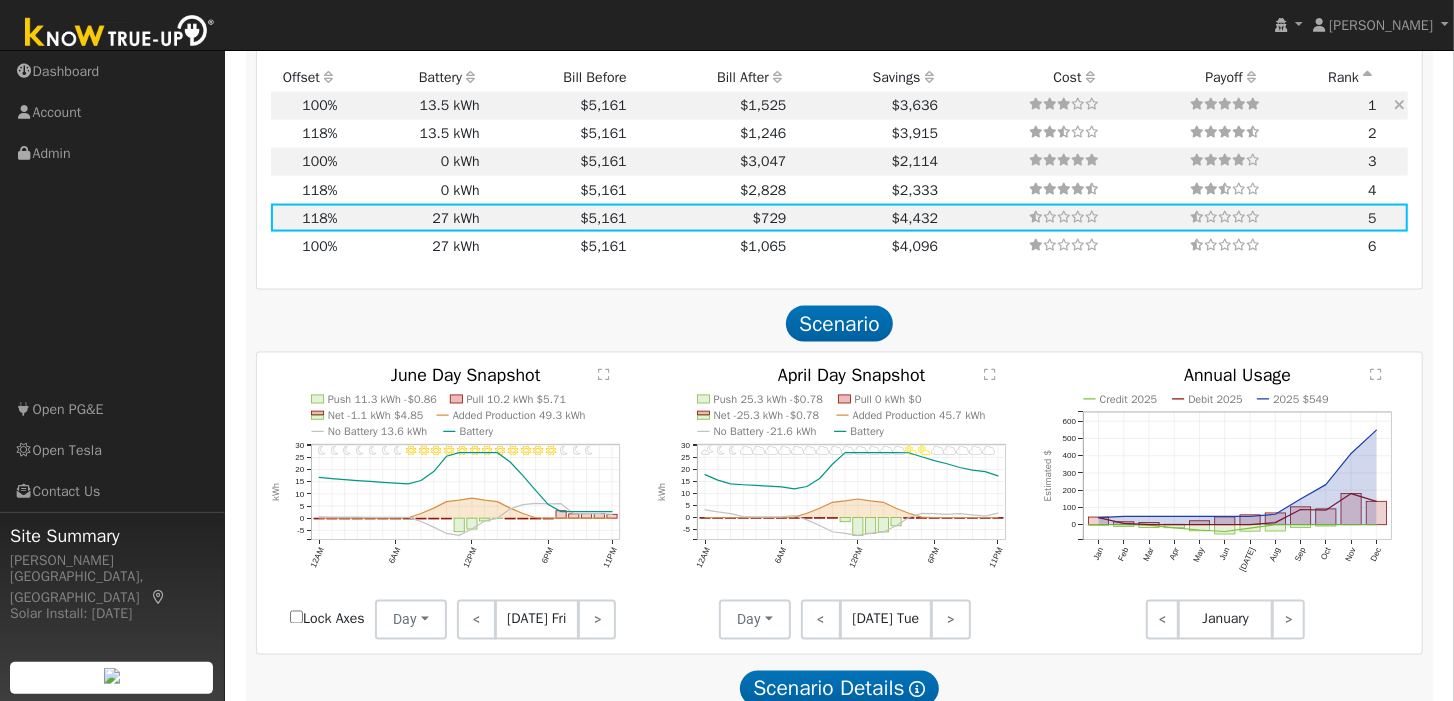 click on "$5,161" at bounding box center [556, 106] 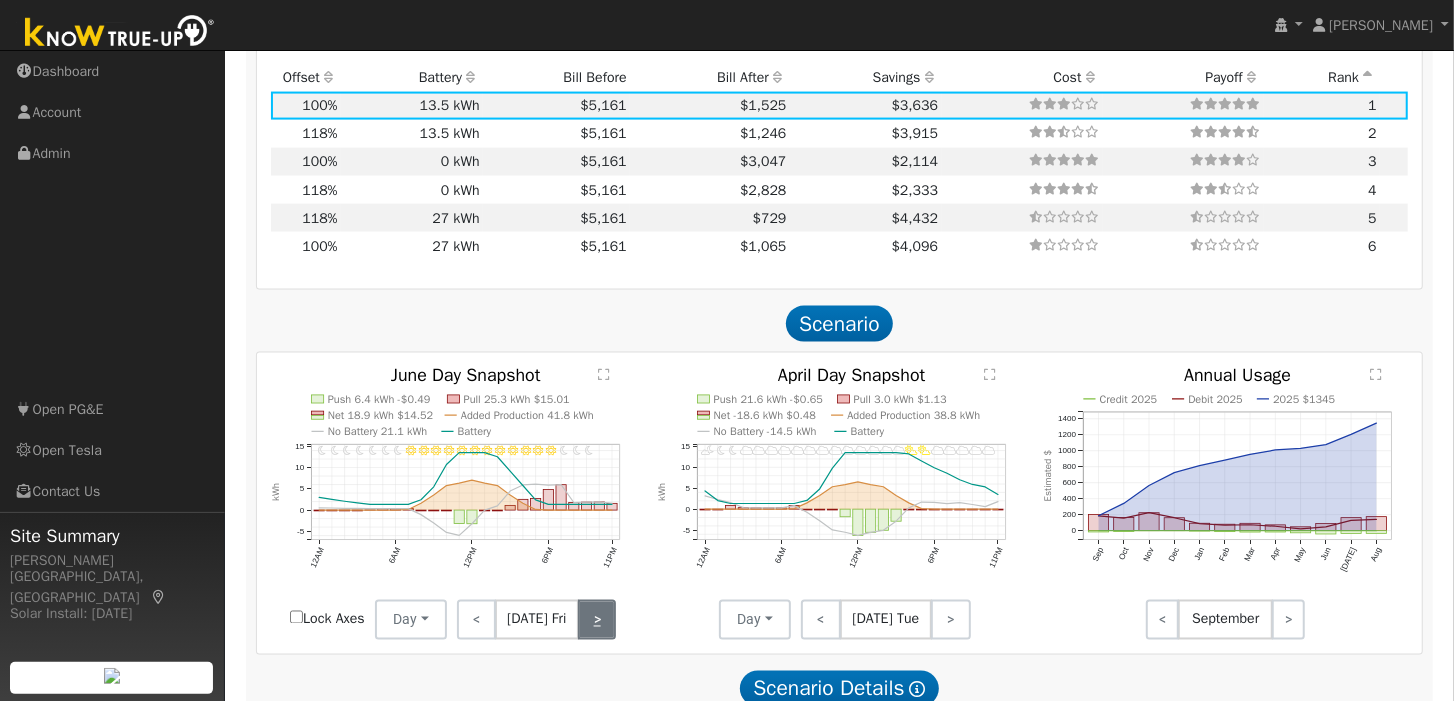 click on ">" at bounding box center (597, 620) 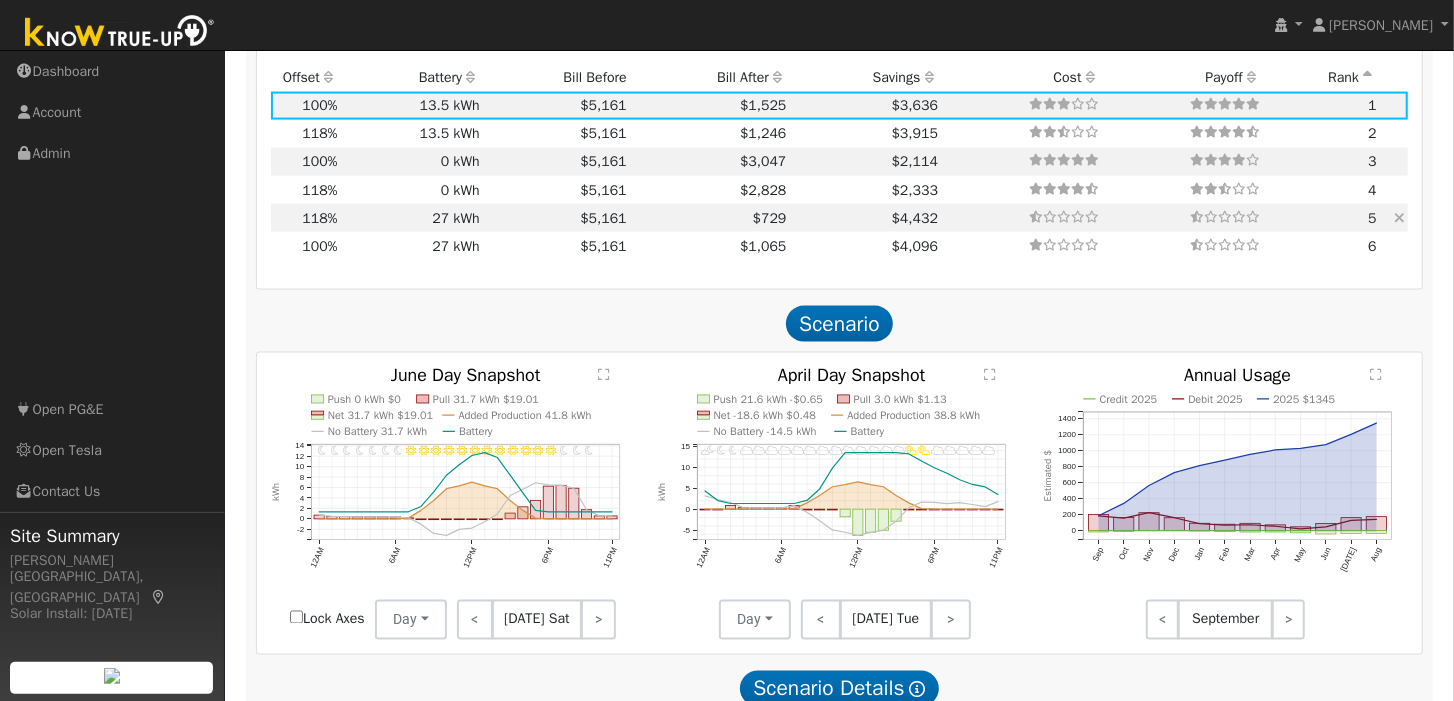 click on "27 kWh" at bounding box center [412, 218] 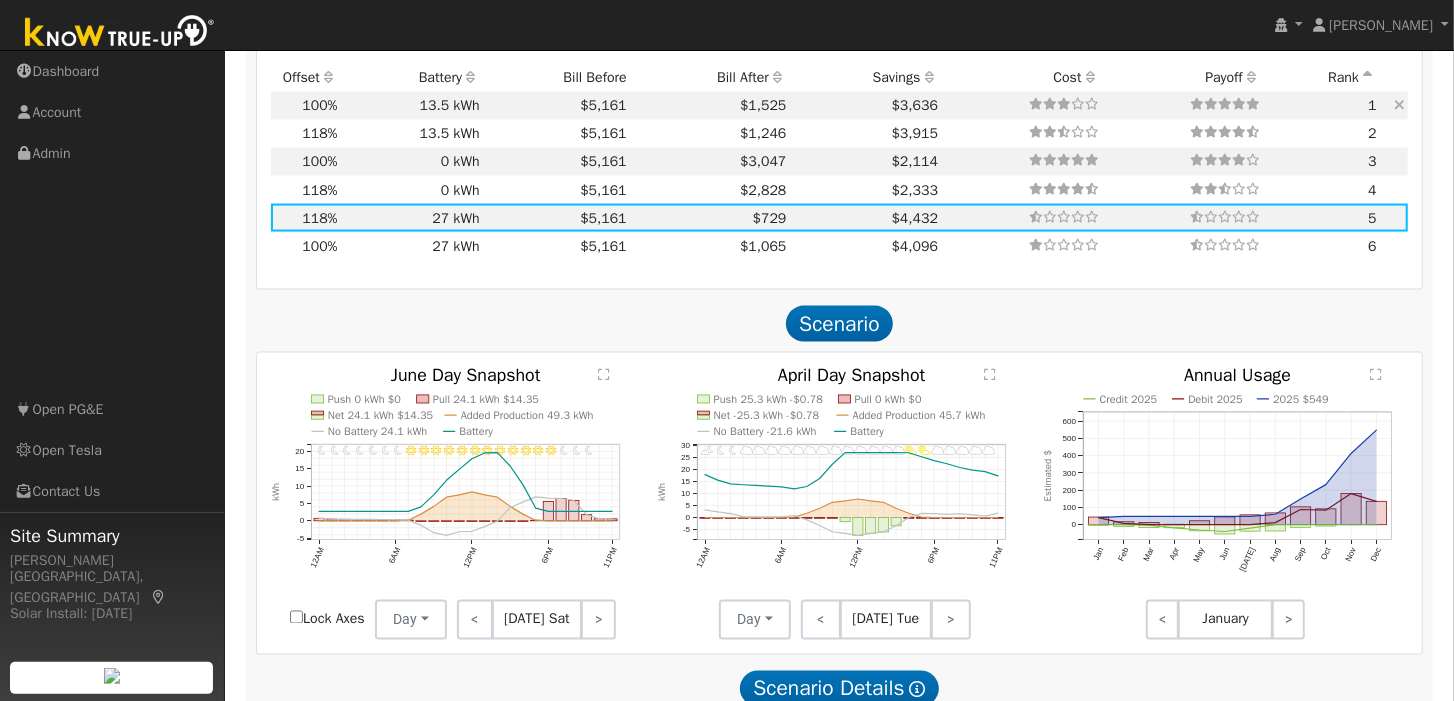 click on "13.5 kWh" at bounding box center (412, 106) 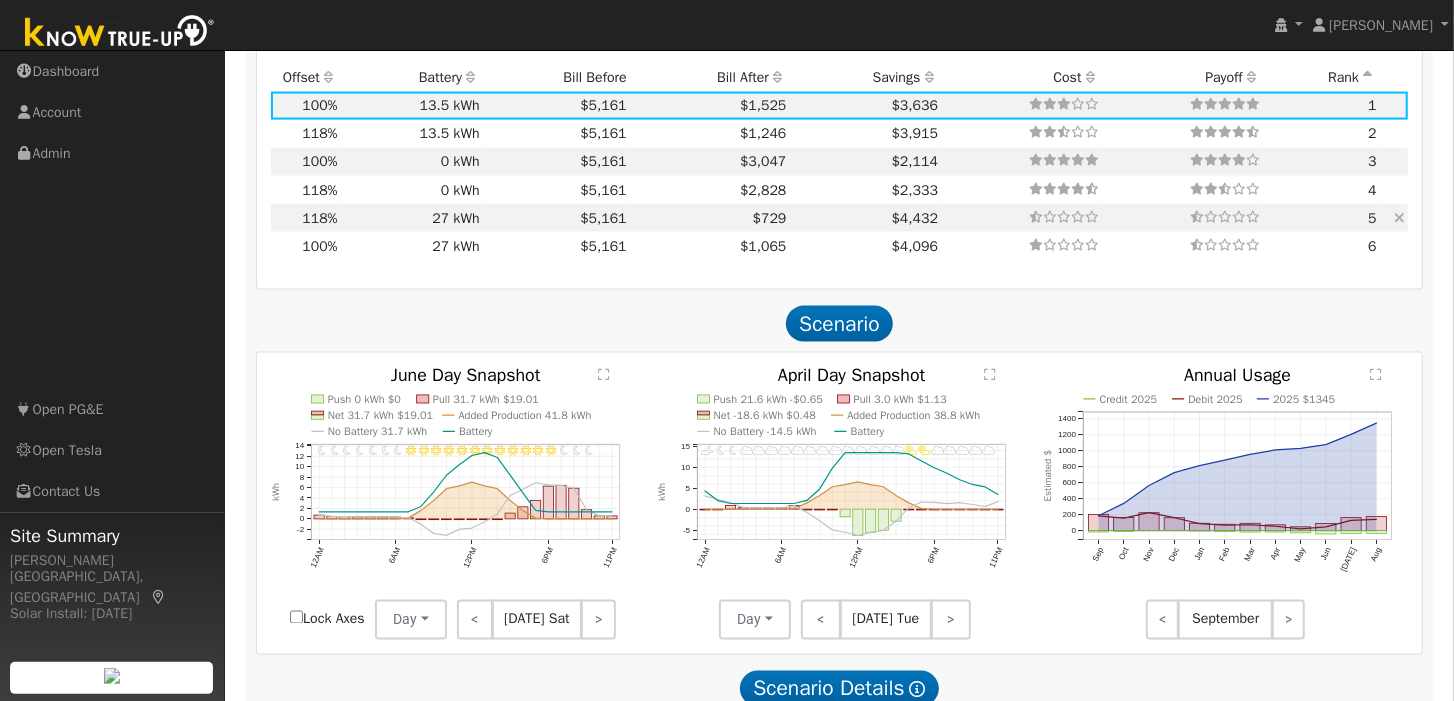 click on "27 kWh" at bounding box center (412, 218) 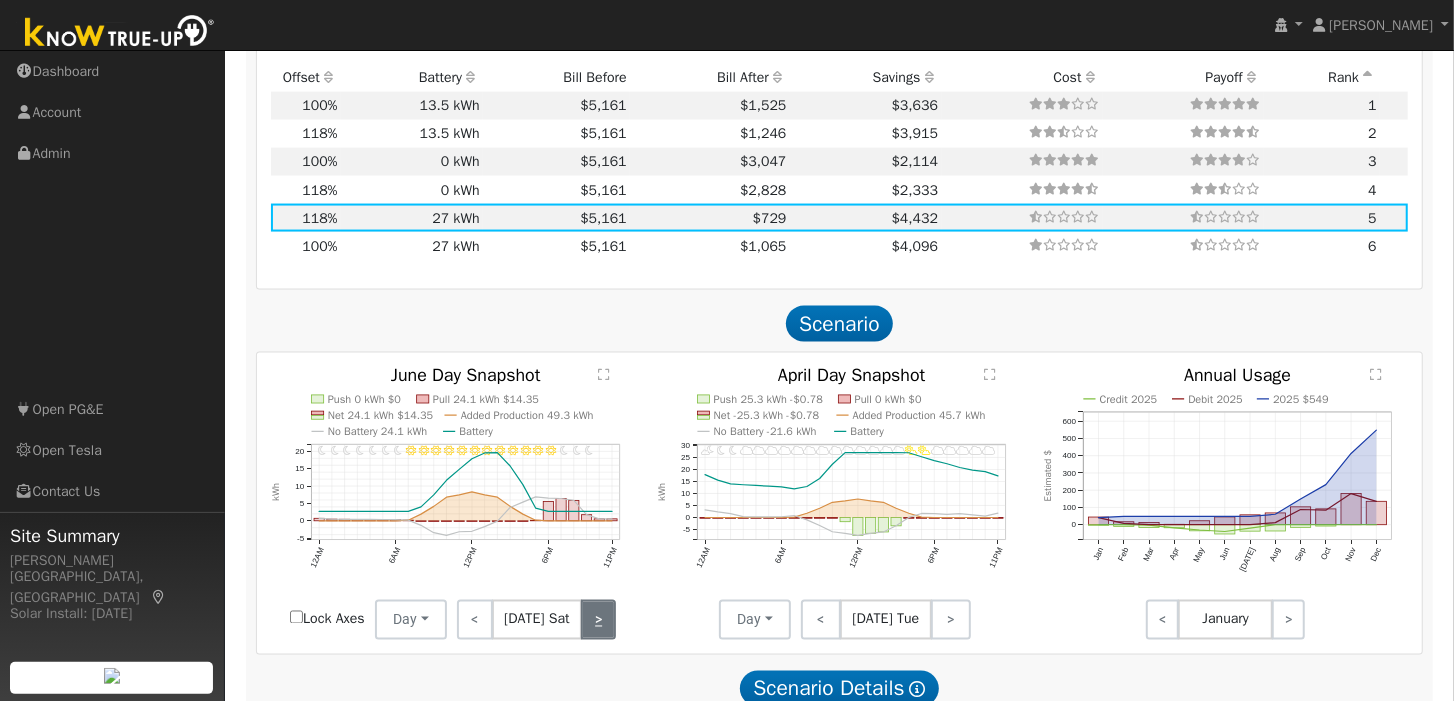click on ">" at bounding box center [598, 620] 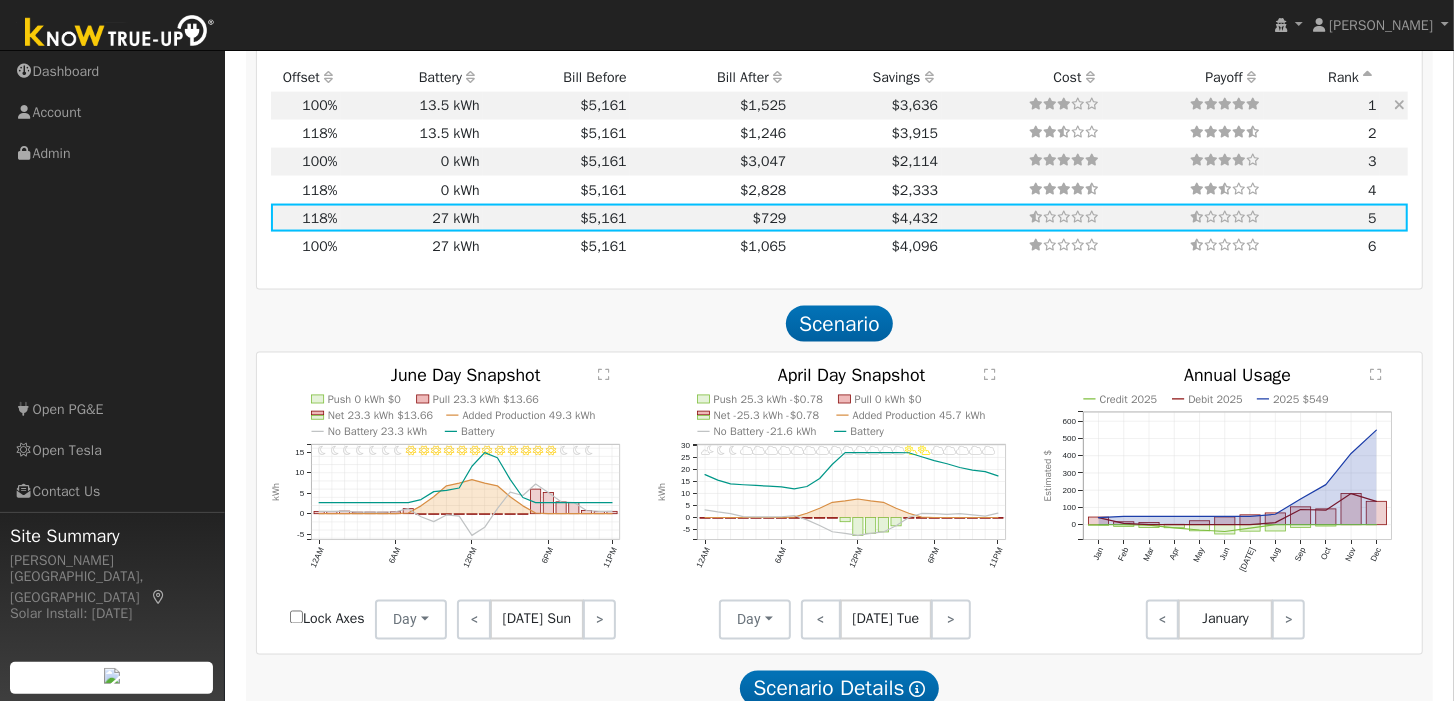 click on "13.5 kWh" at bounding box center [412, 106] 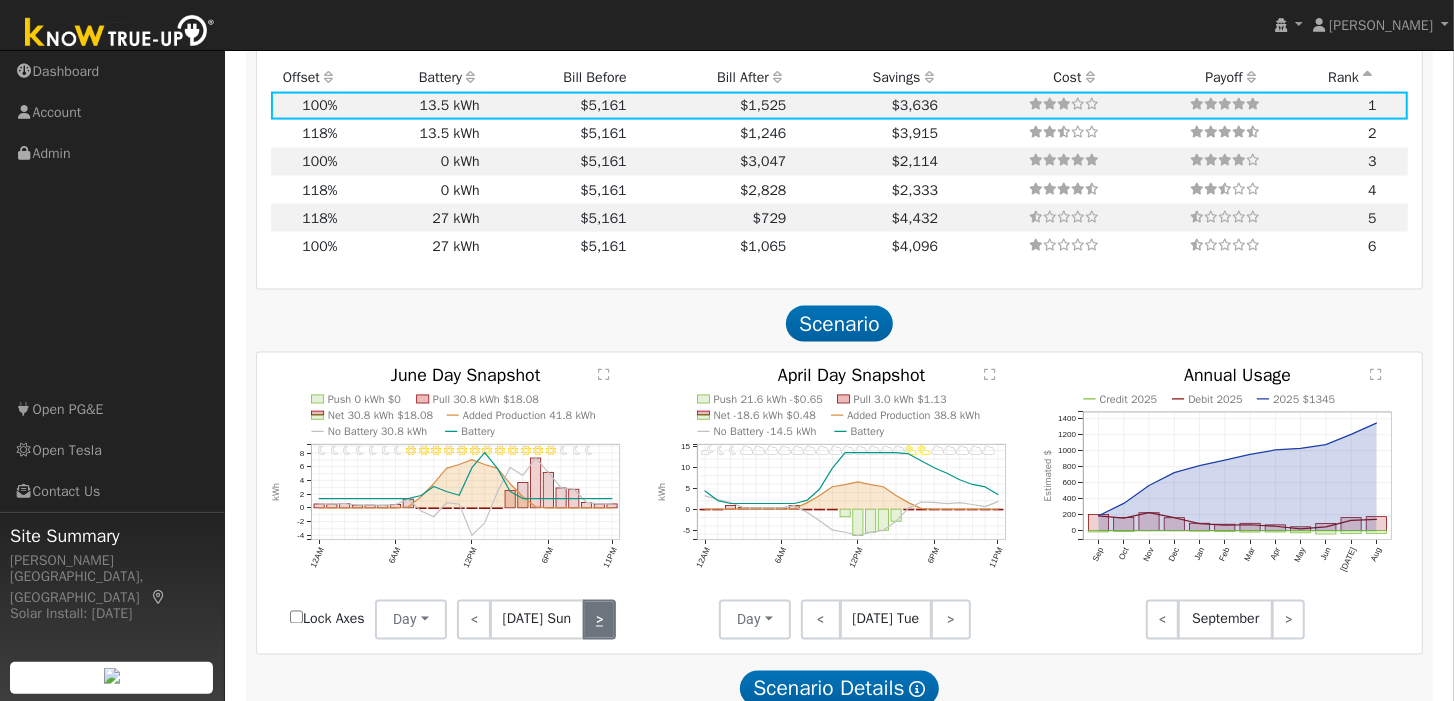 click on ">" at bounding box center [600, 620] 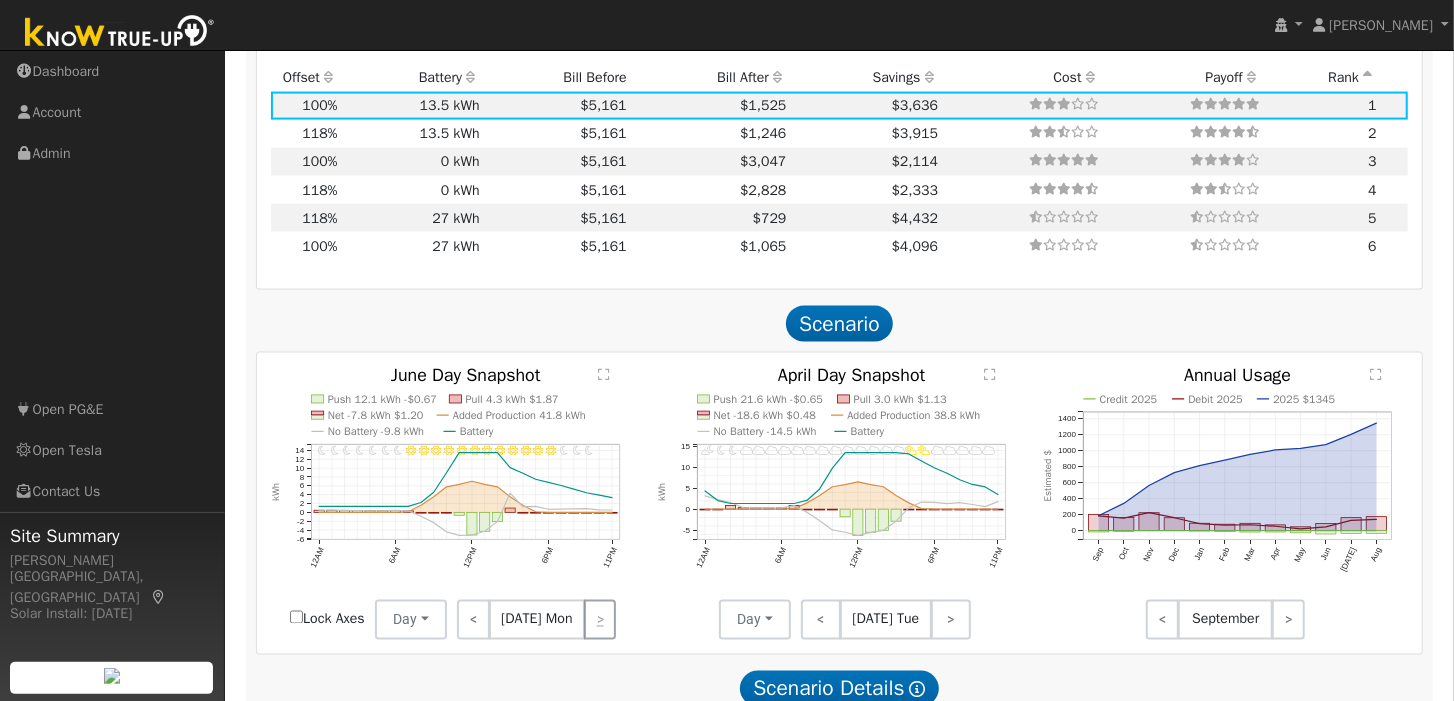 click on "<  Jun 30 Mon  >" at bounding box center (537, 620) 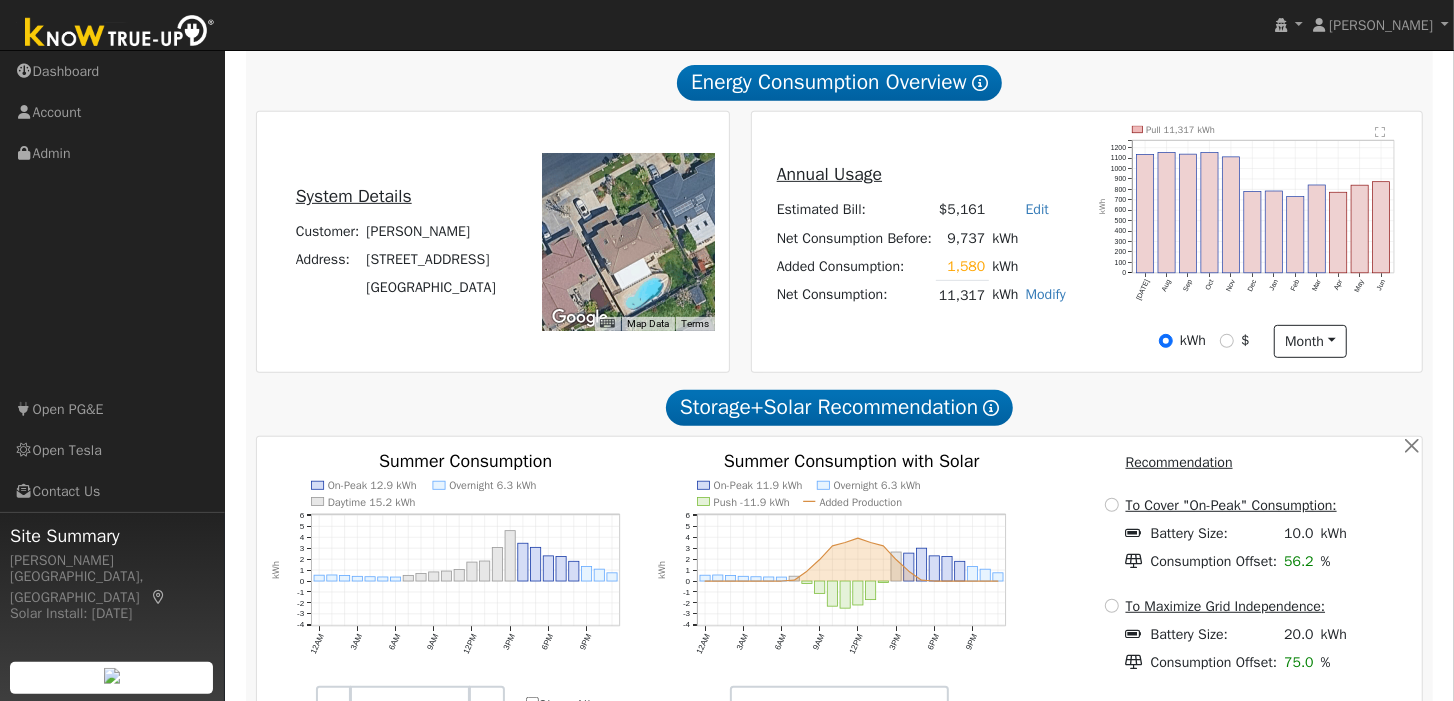 scroll, scrollTop: 536, scrollLeft: 0, axis: vertical 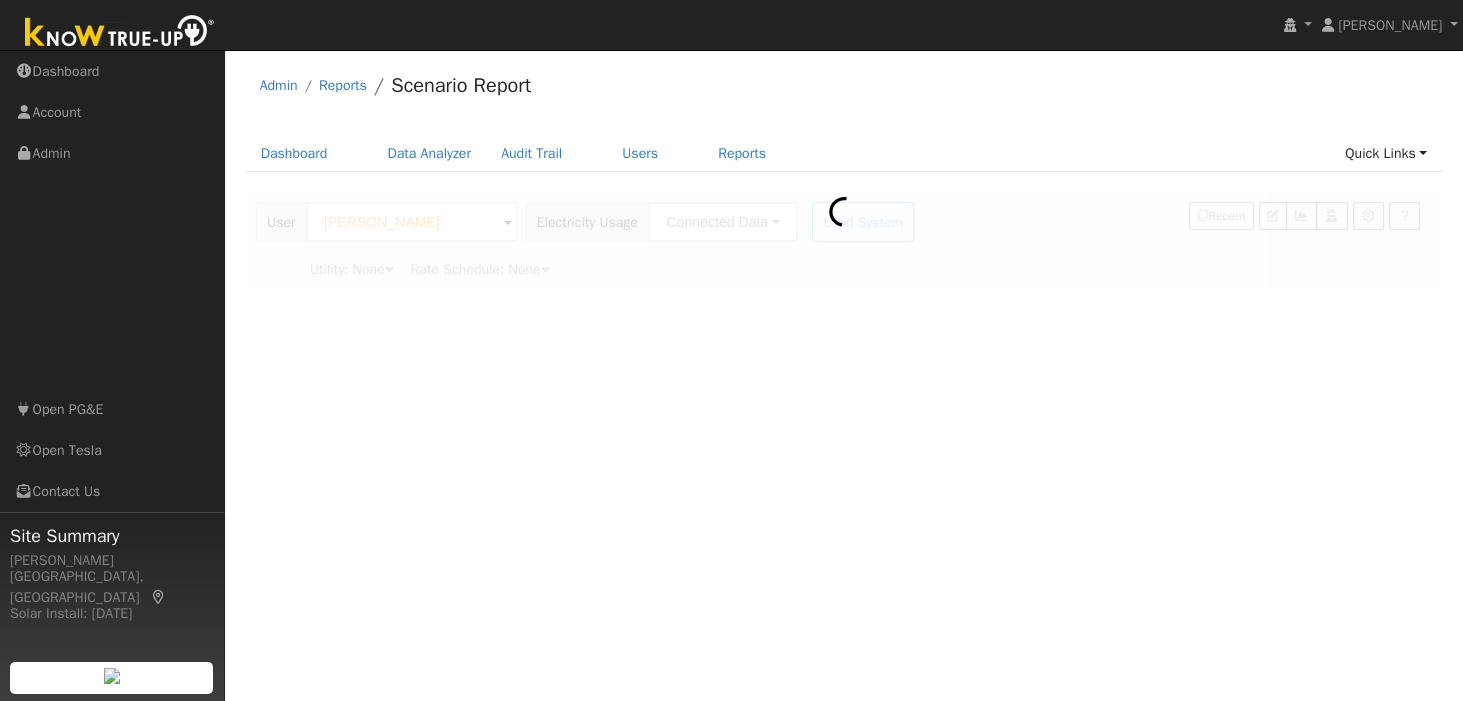 type on "Pacific Gas & Electric" 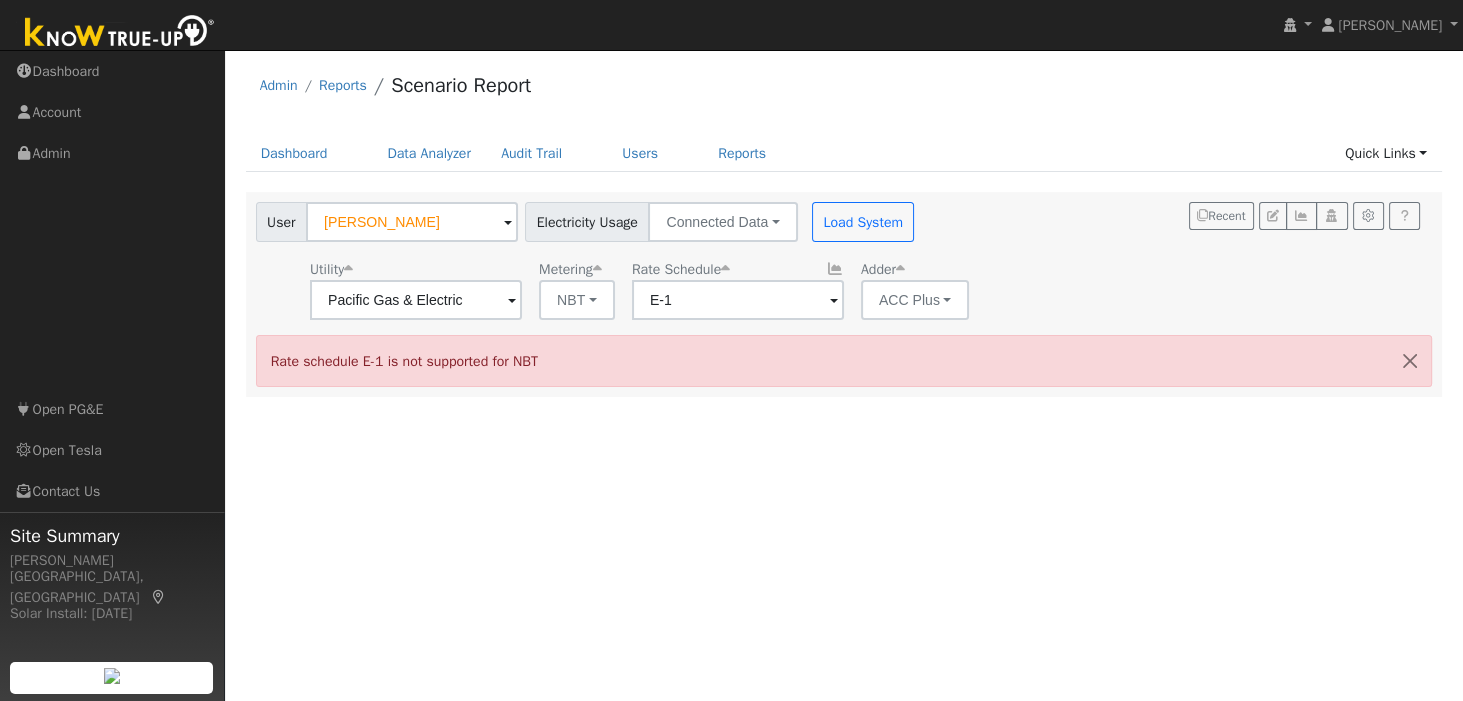 click at bounding box center [512, 301] 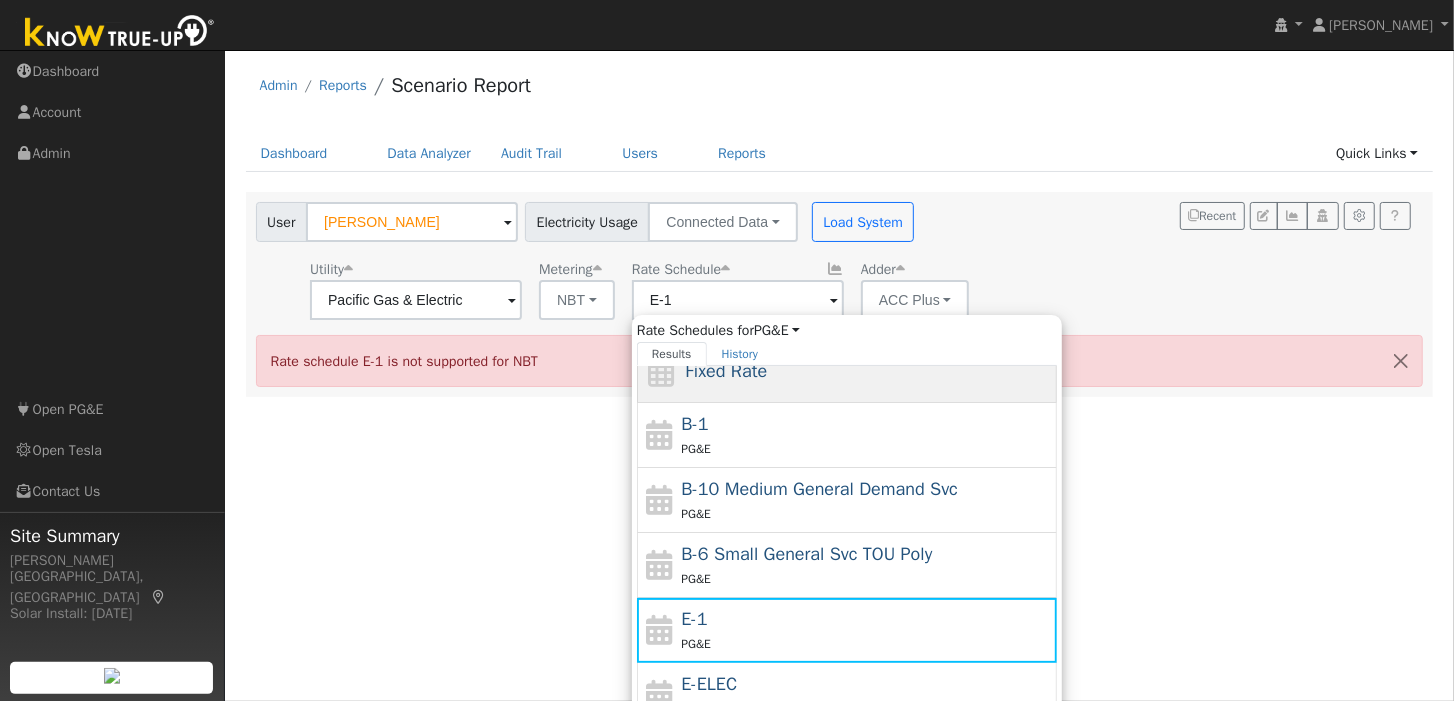 scroll, scrollTop: 87, scrollLeft: 0, axis: vertical 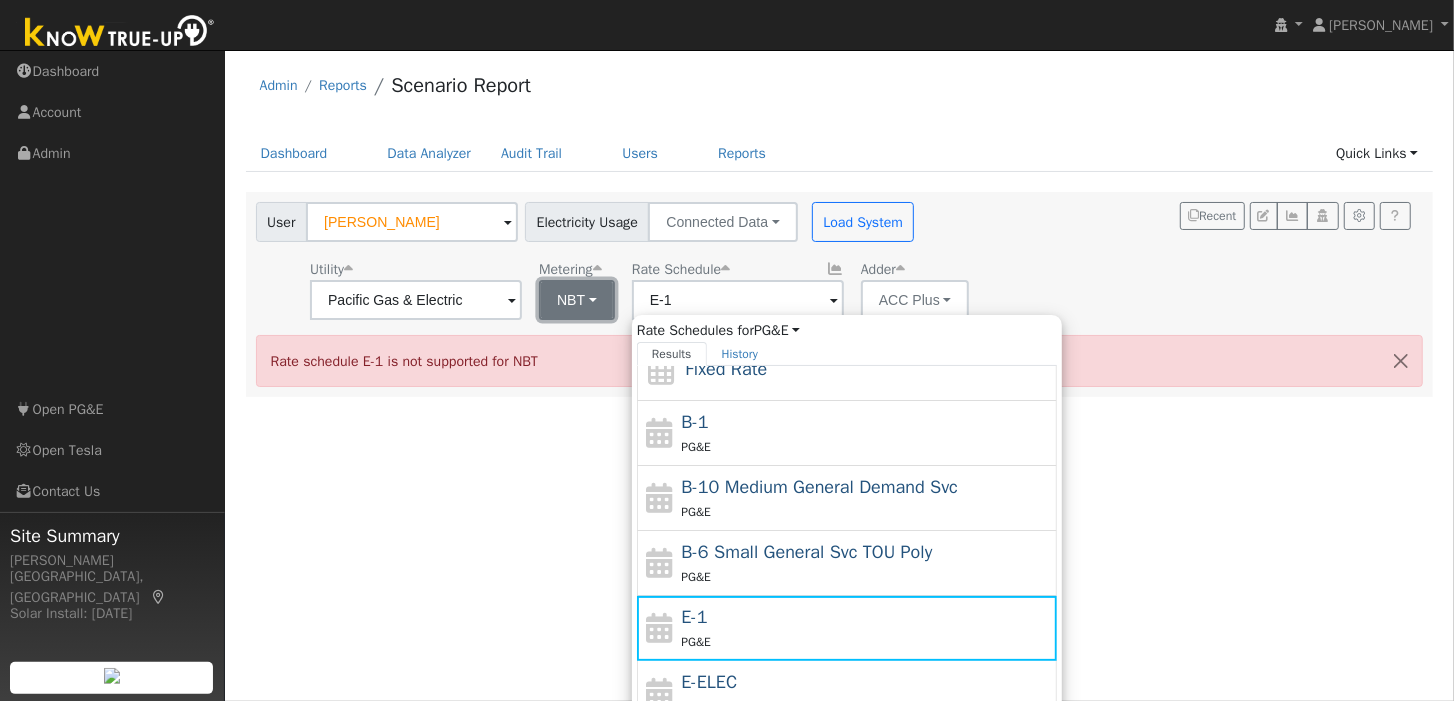 click on "NBT" at bounding box center [577, 300] 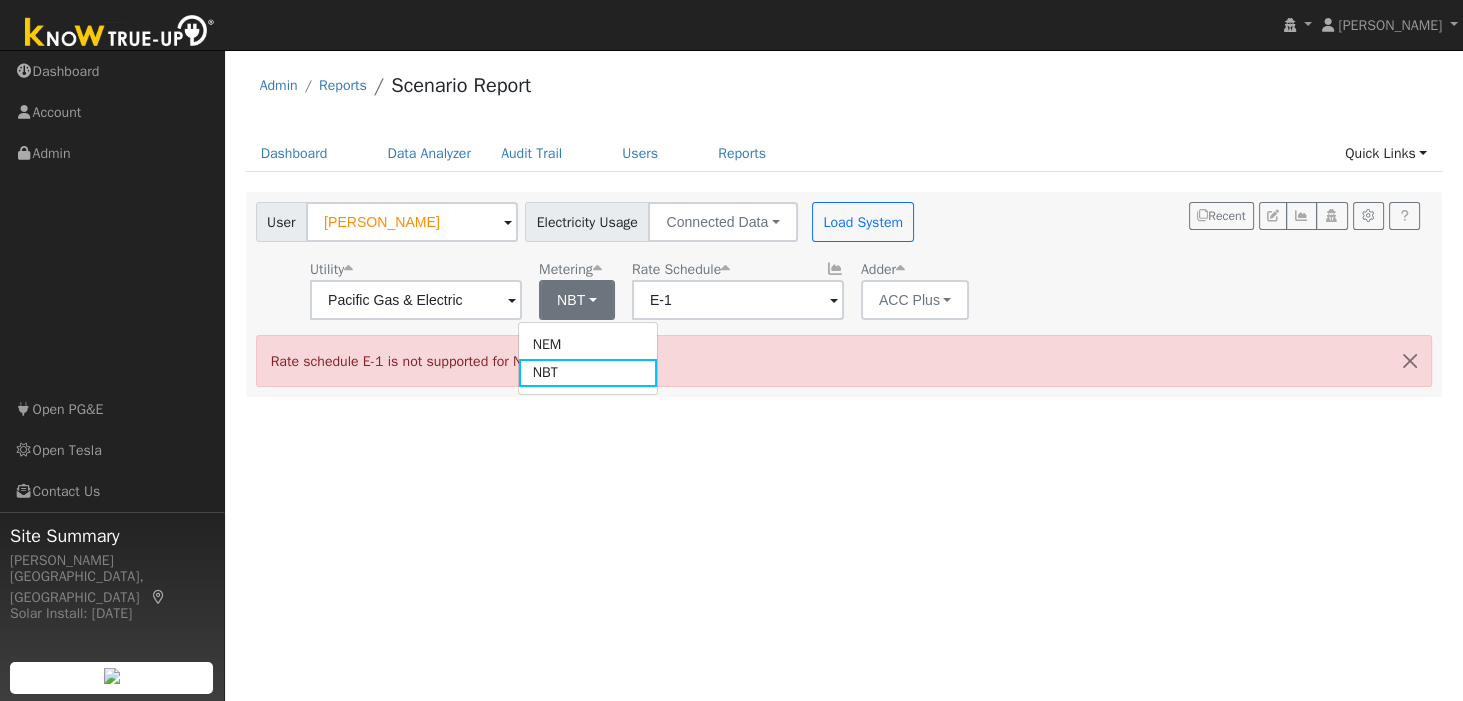 click at bounding box center (512, 301) 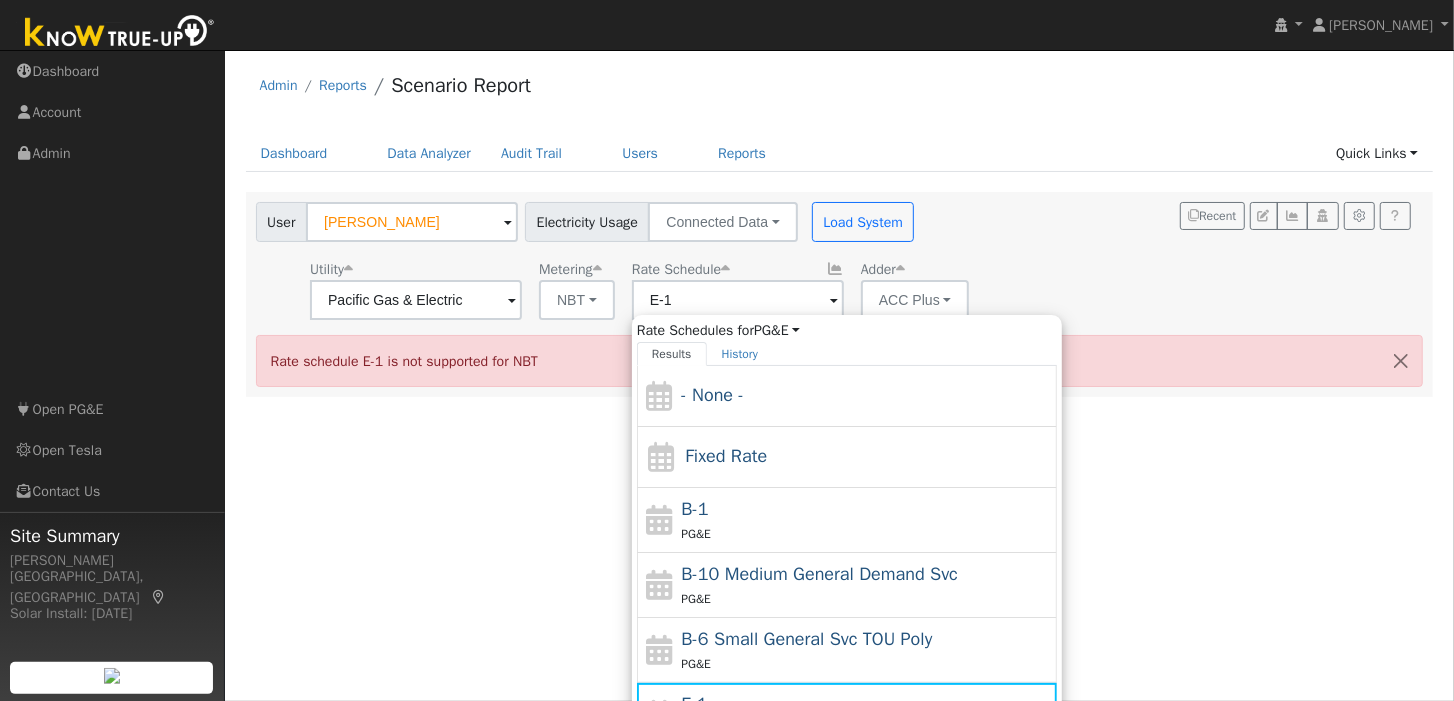 click at bounding box center [512, 301] 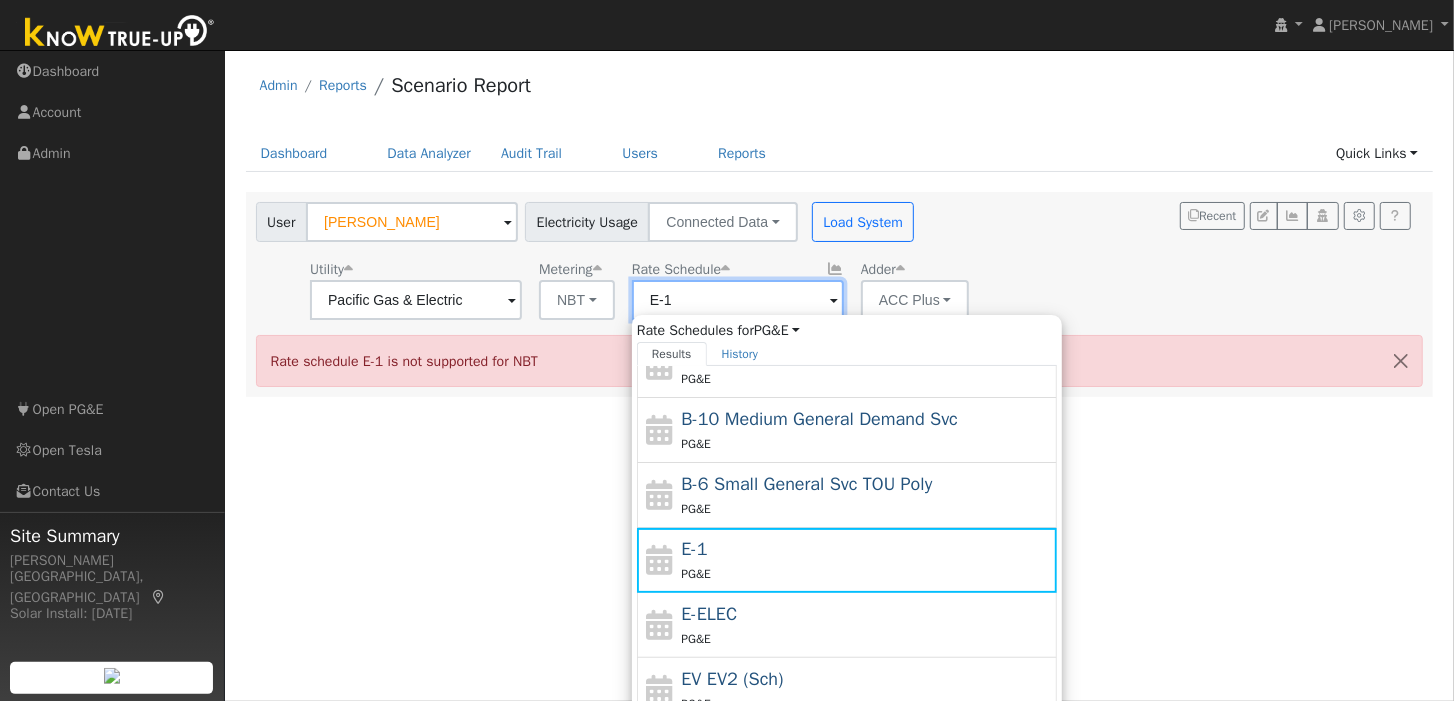 scroll, scrollTop: 217, scrollLeft: 0, axis: vertical 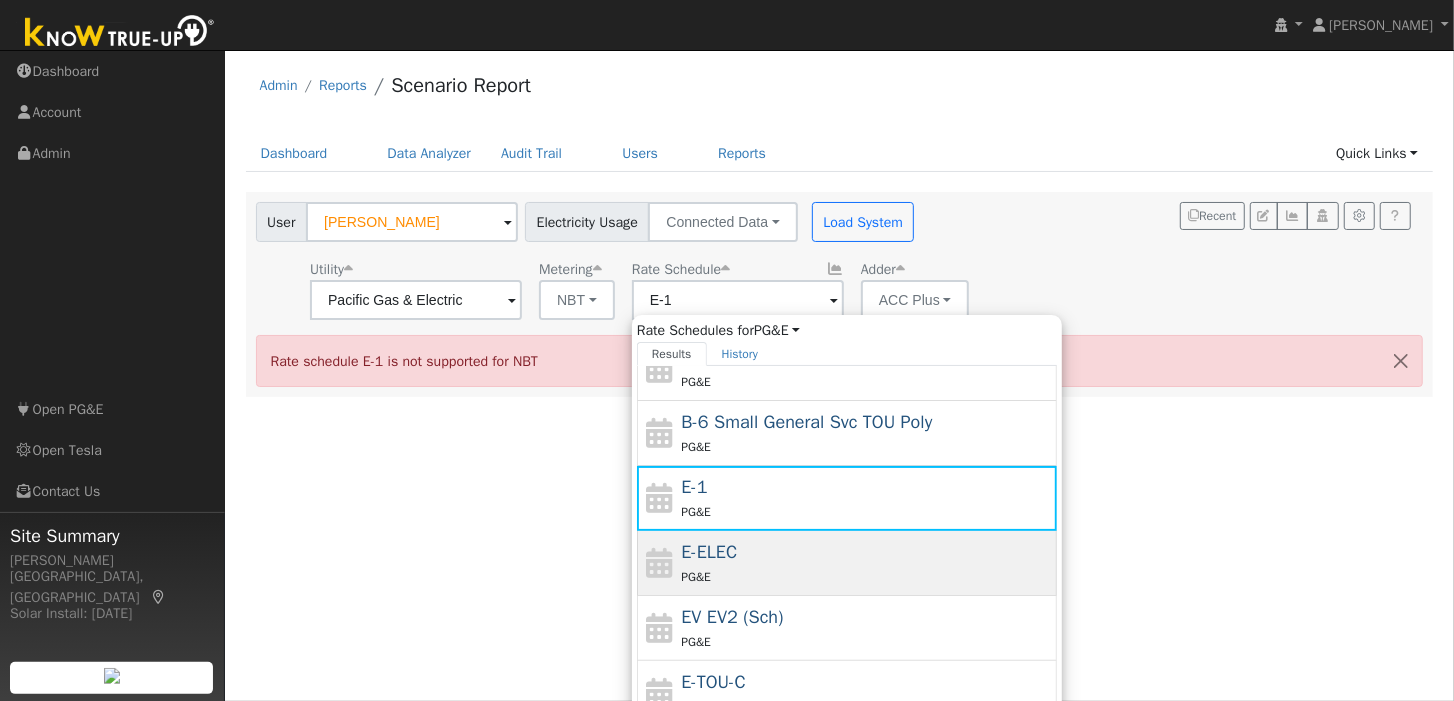 click on "PG&E" at bounding box center [866, 576] 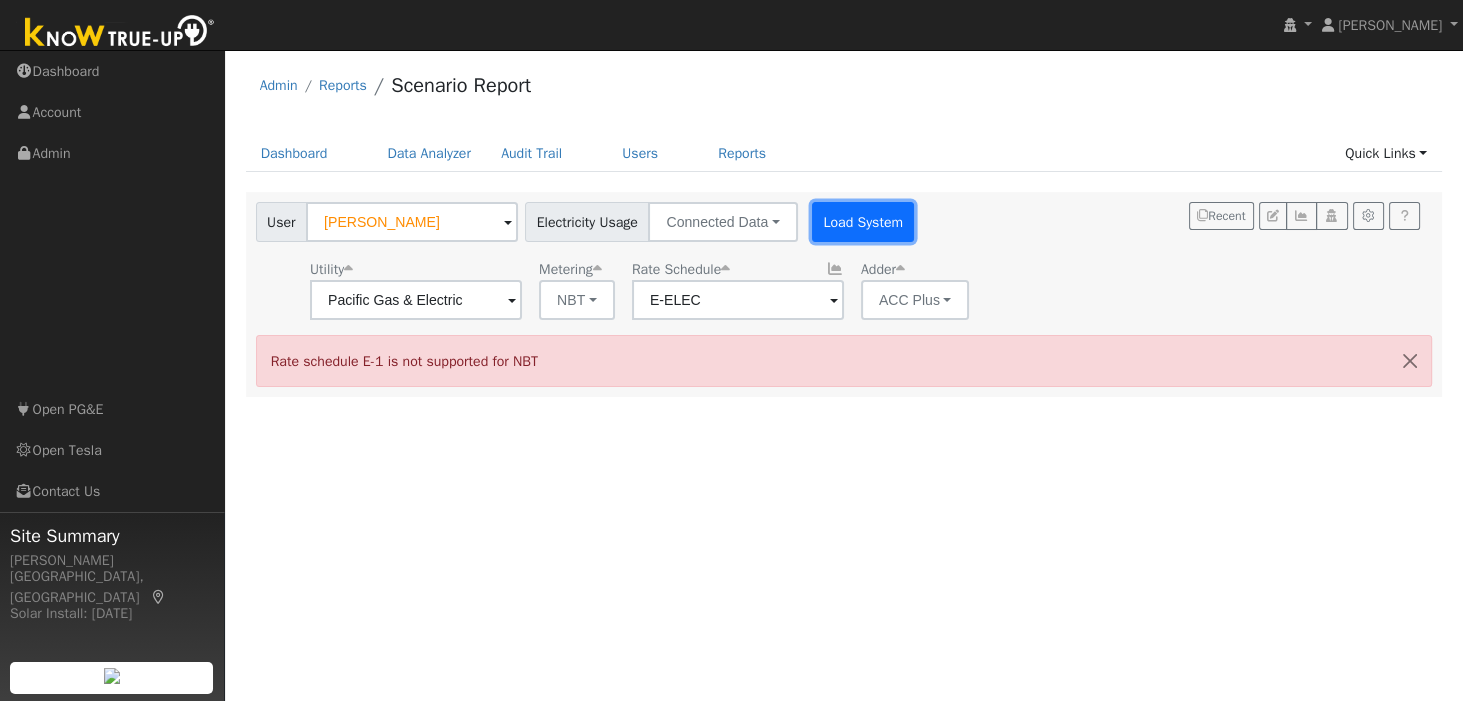 click on "Load System" at bounding box center (863, 222) 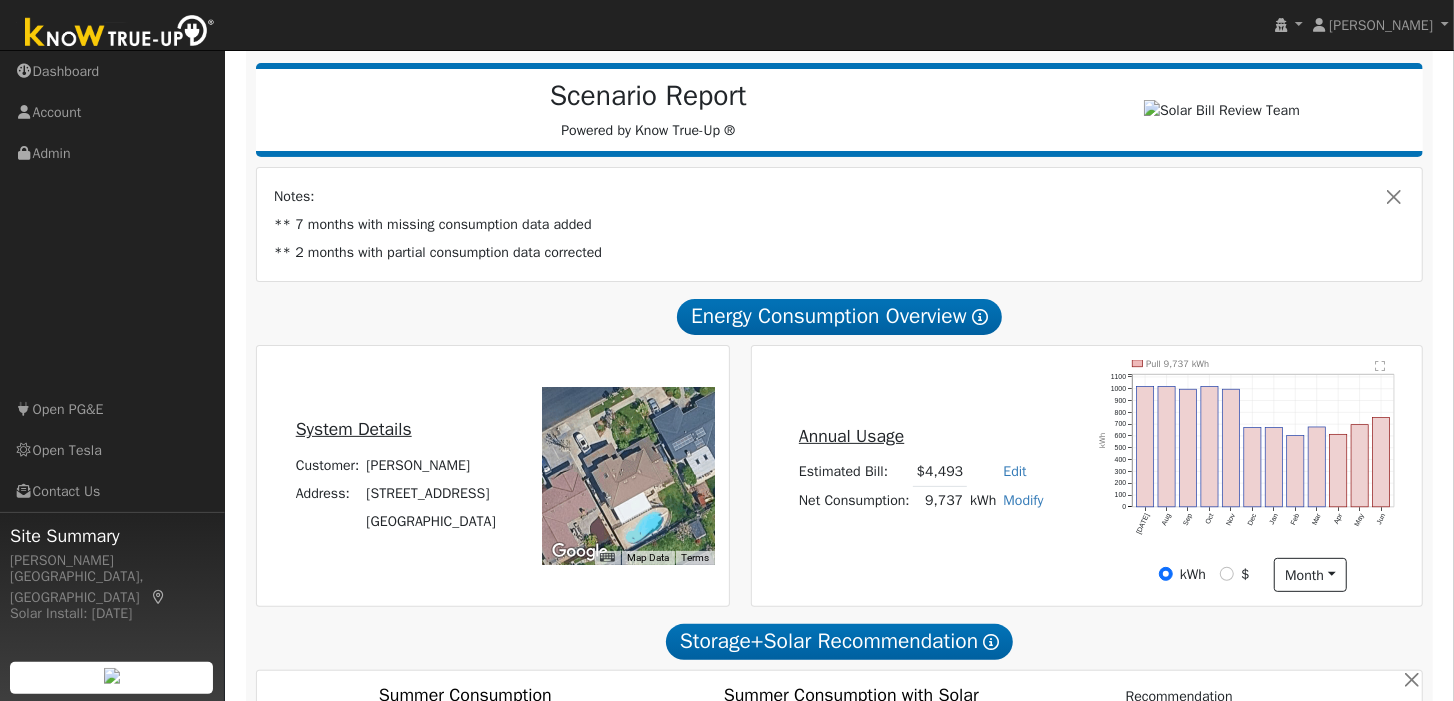 scroll, scrollTop: 239, scrollLeft: 0, axis: vertical 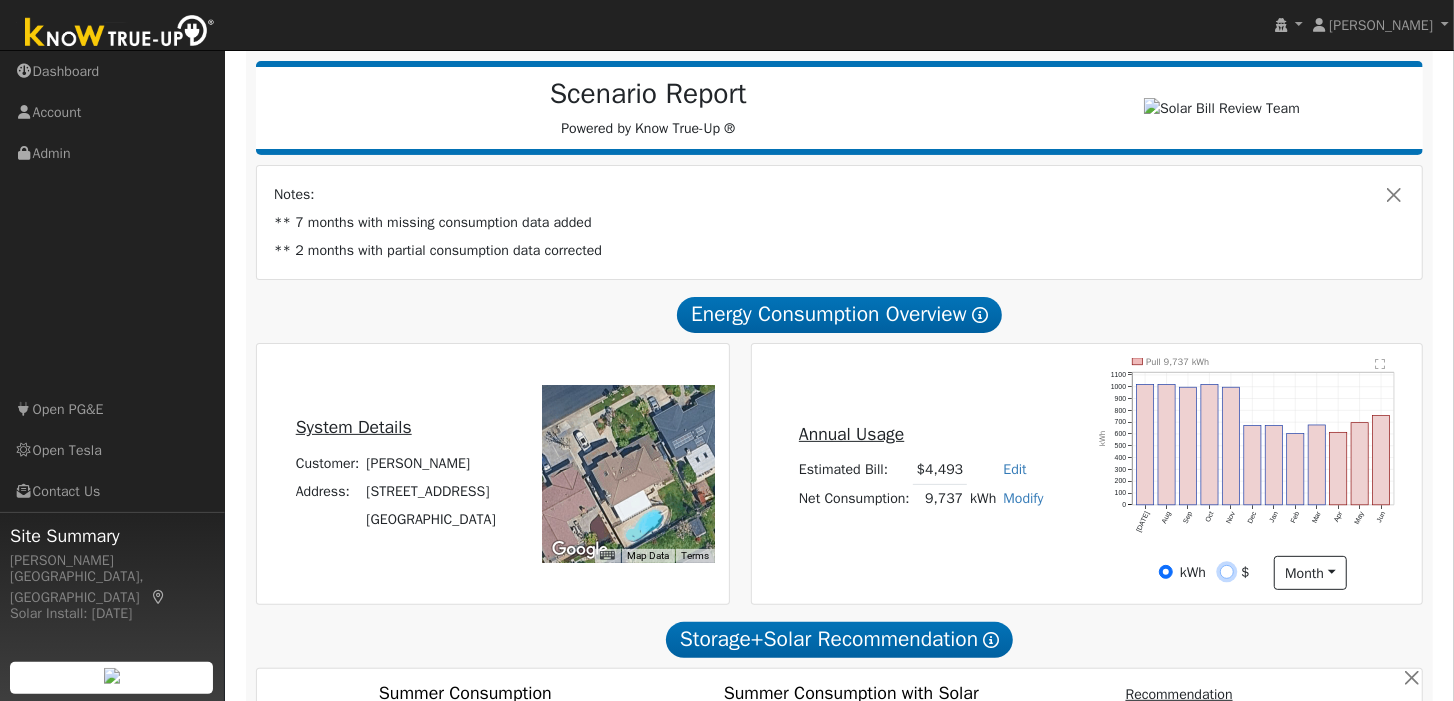 click on "$" at bounding box center (1227, 572) 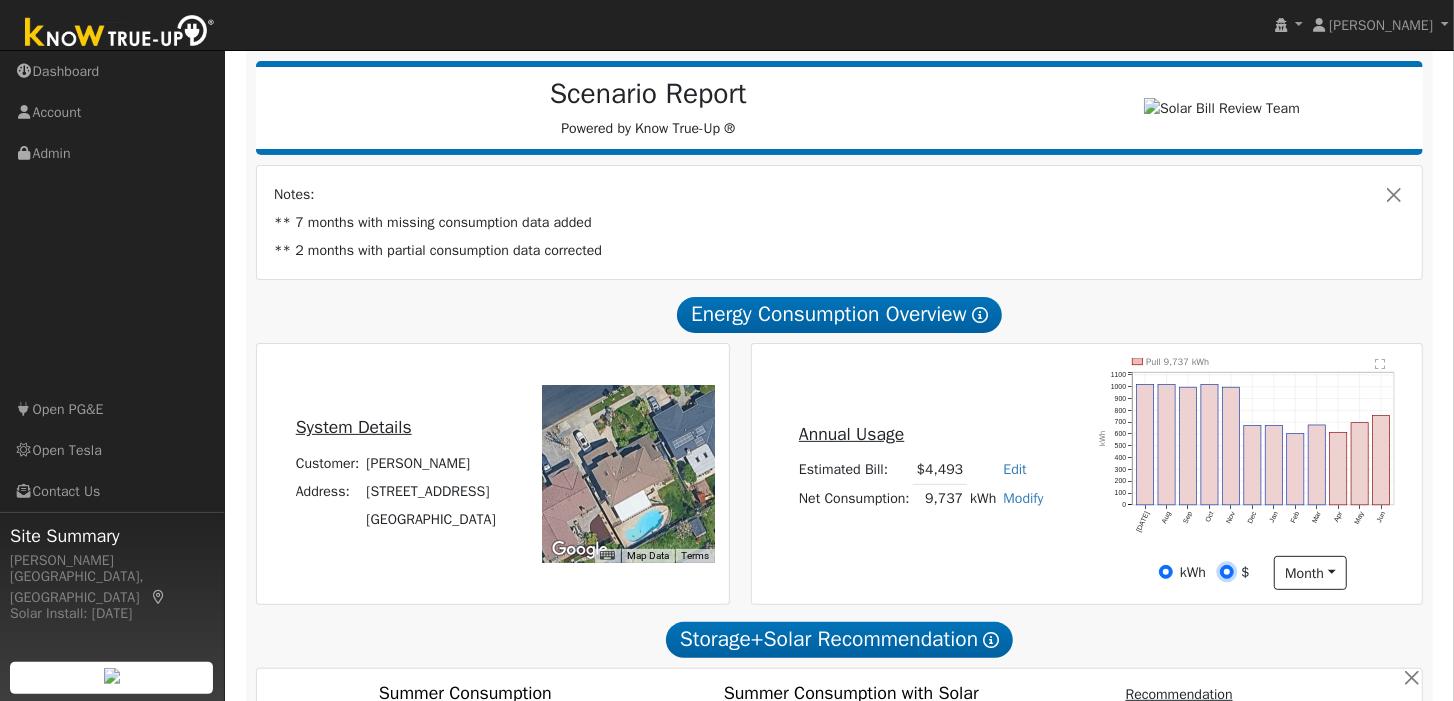 radio on "true" 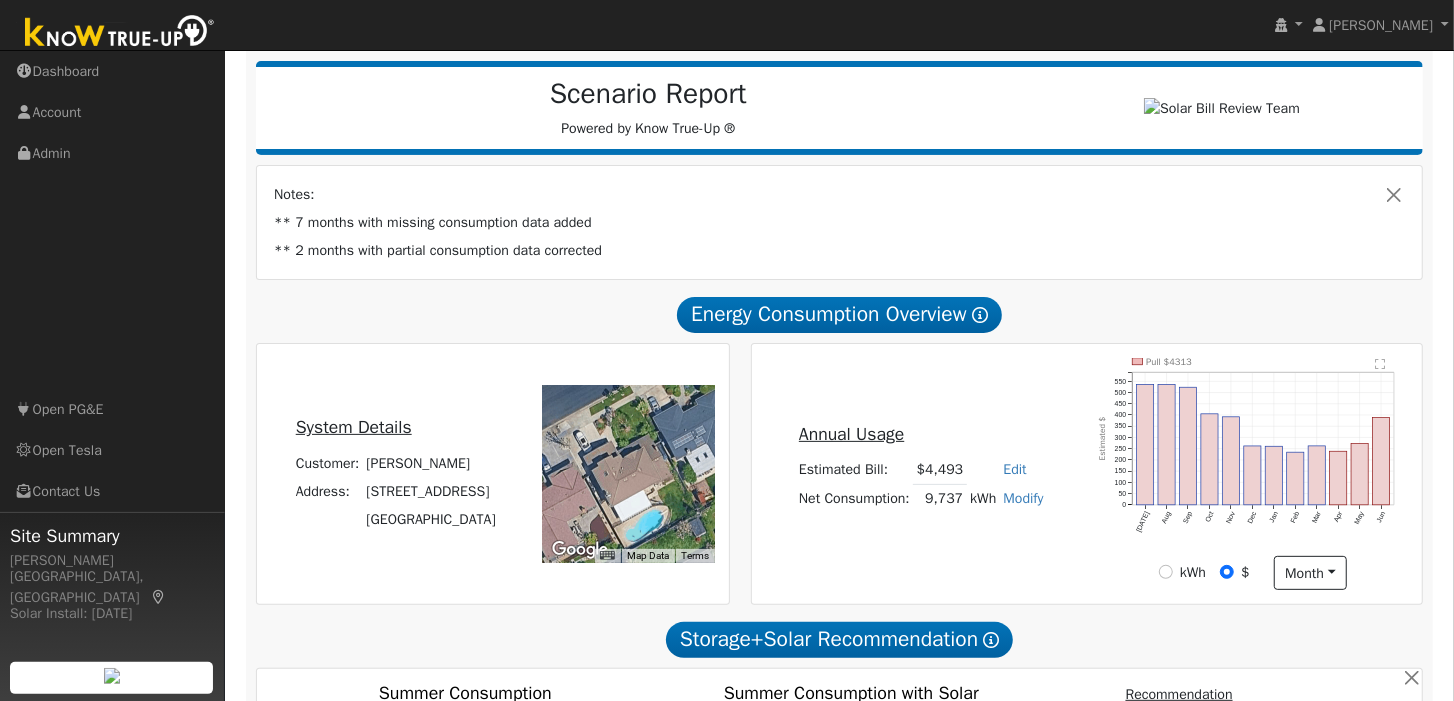 click on "Modify" at bounding box center [1023, 498] 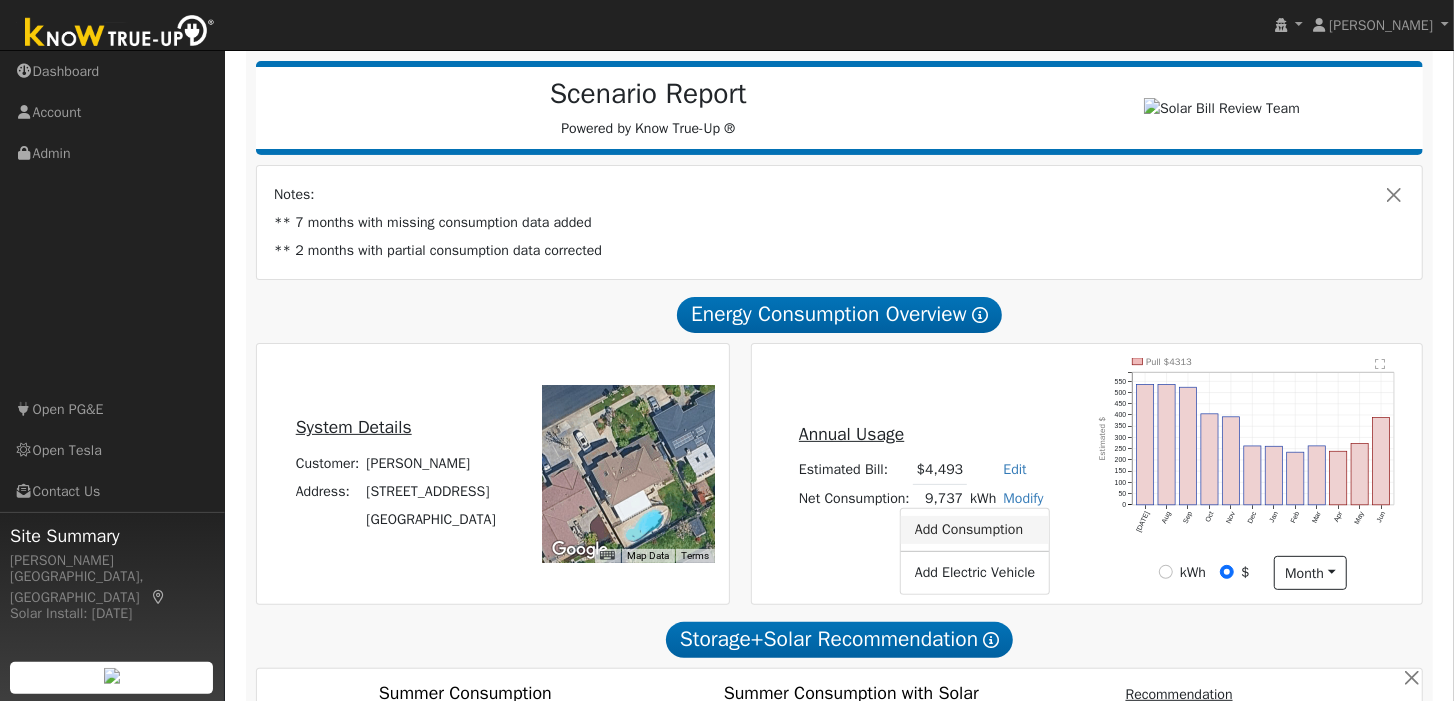 click on "Add Consumption" at bounding box center [975, 530] 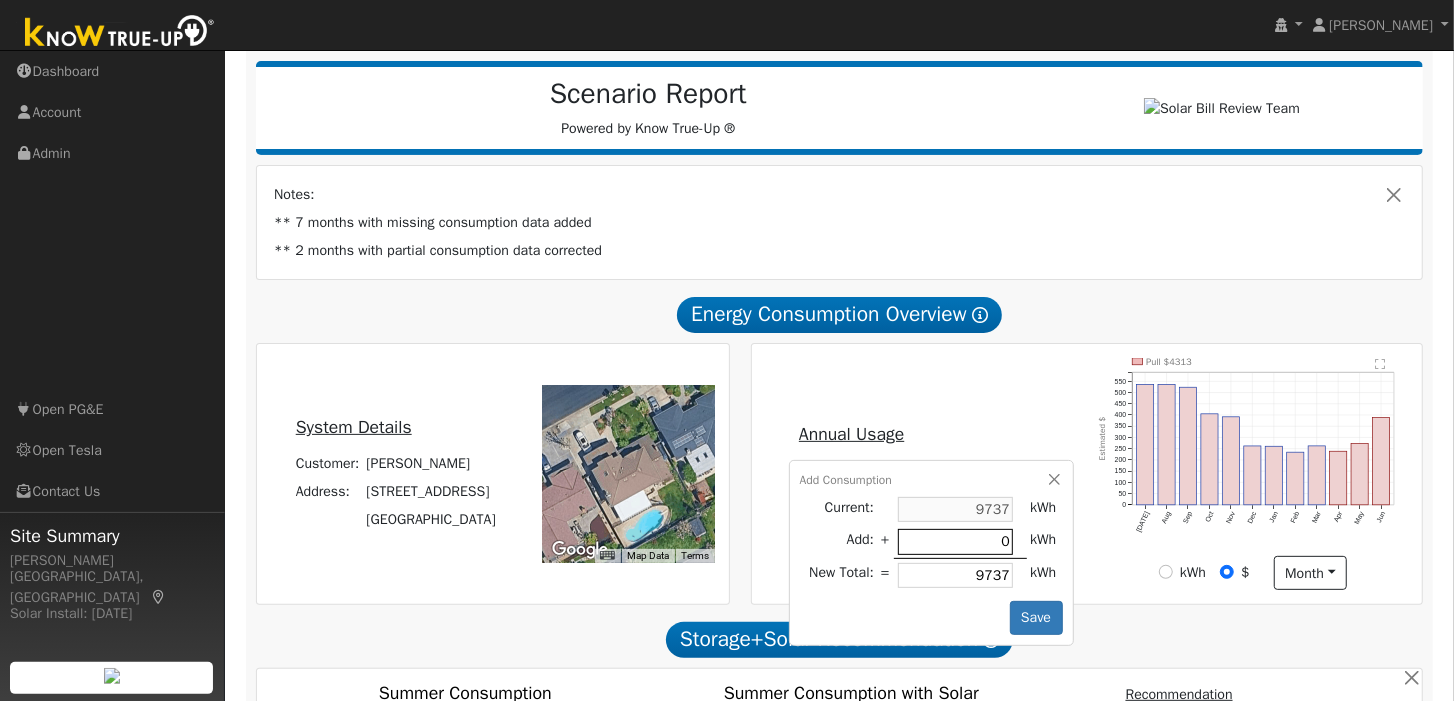 type on "1" 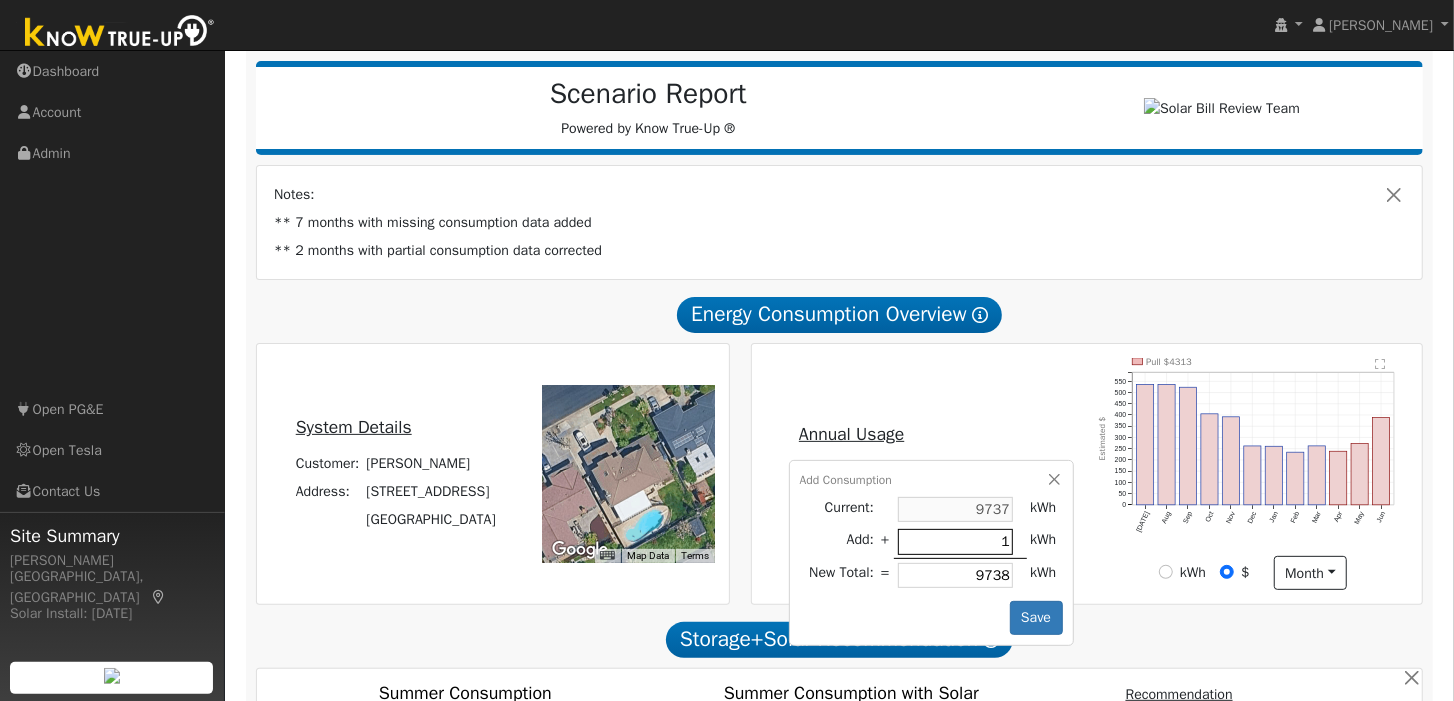 type on "15" 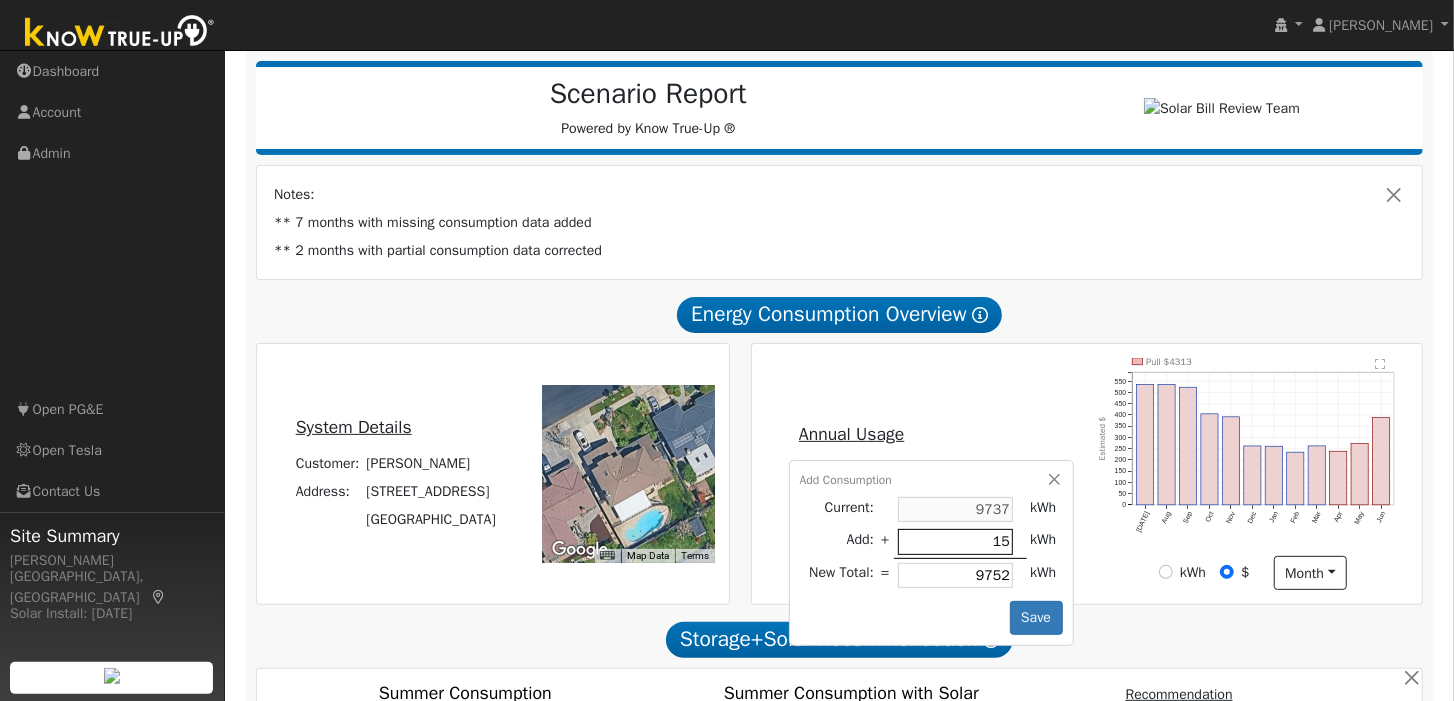 type on "157" 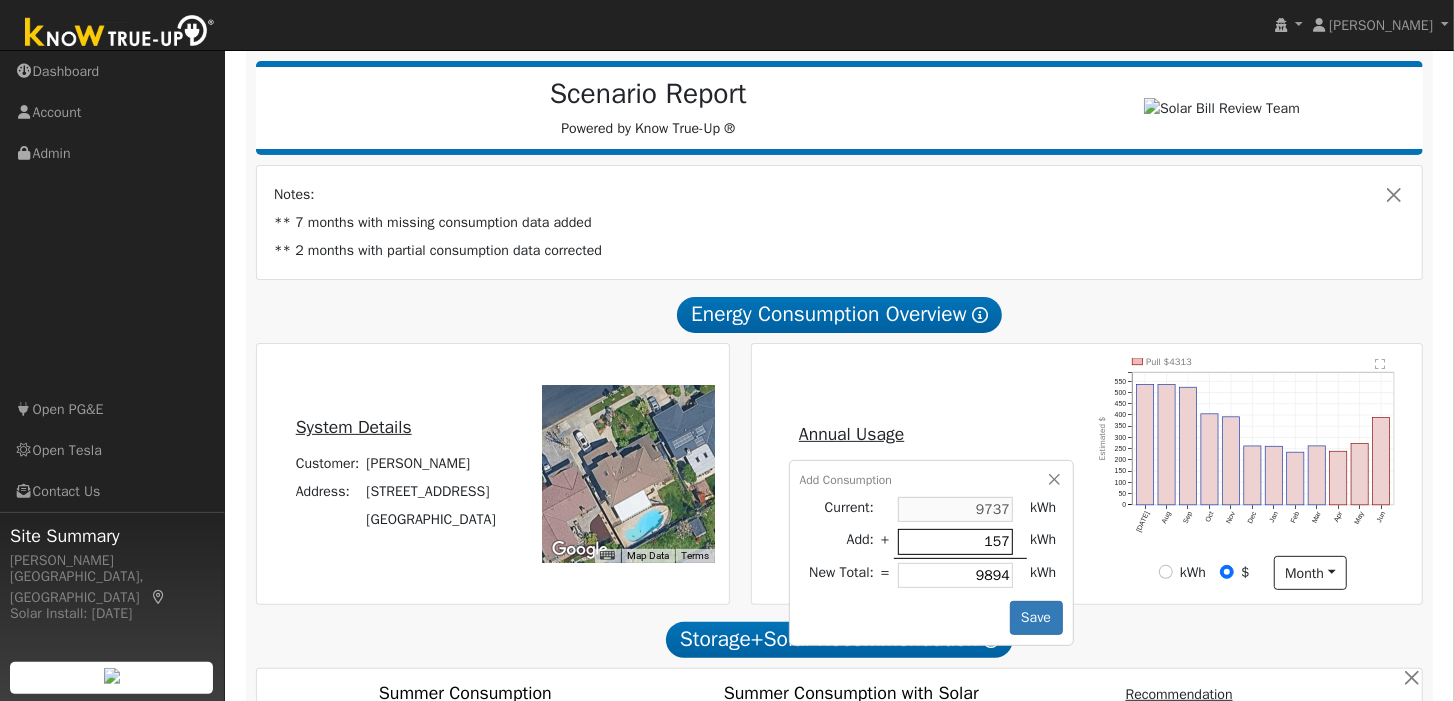 type on "1576" 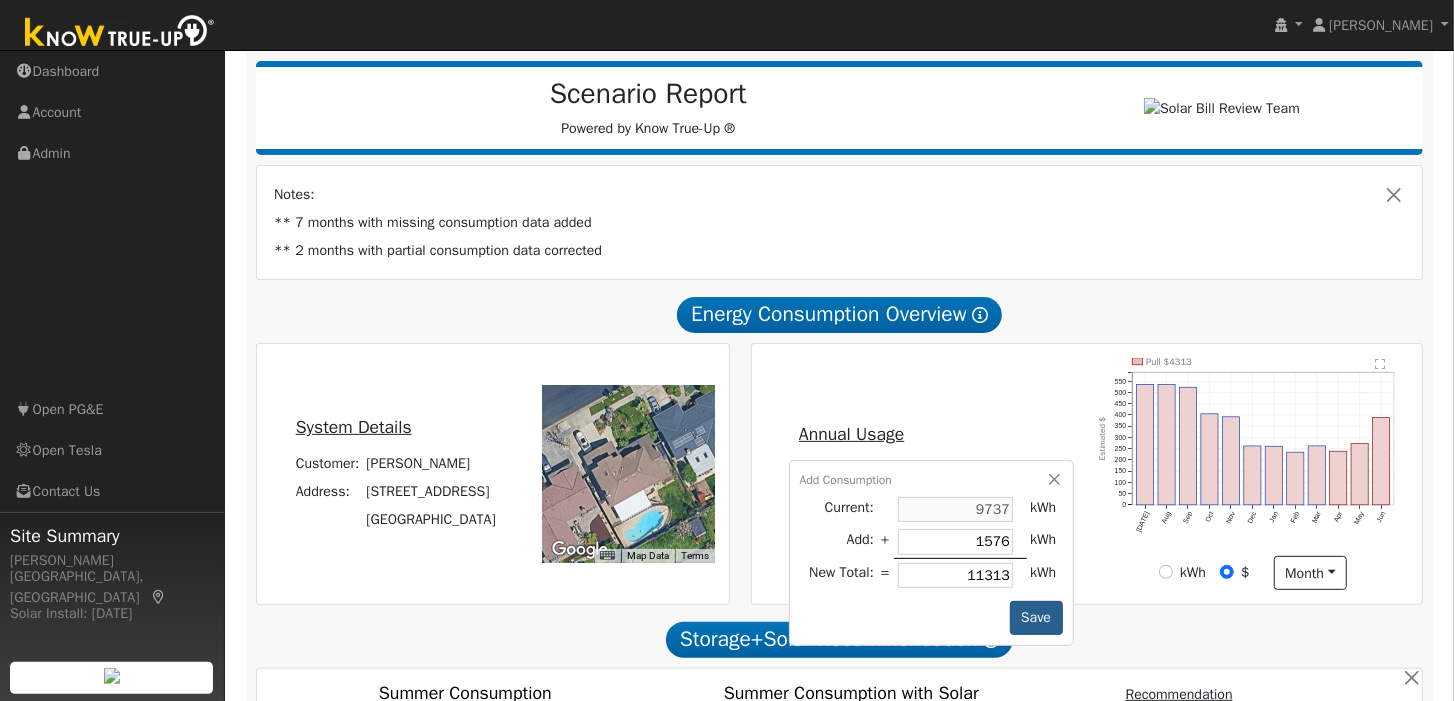 type on "1576" 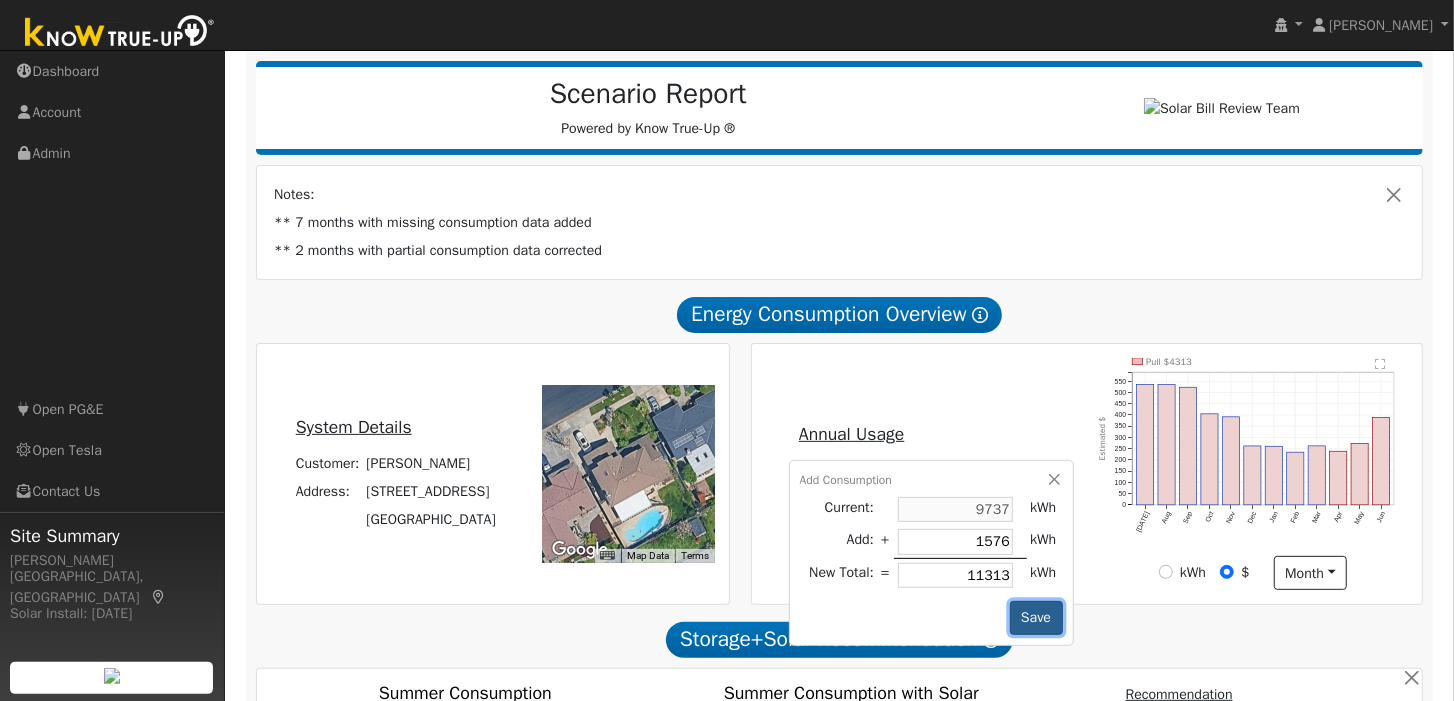 click on "Save" at bounding box center (1036, 618) 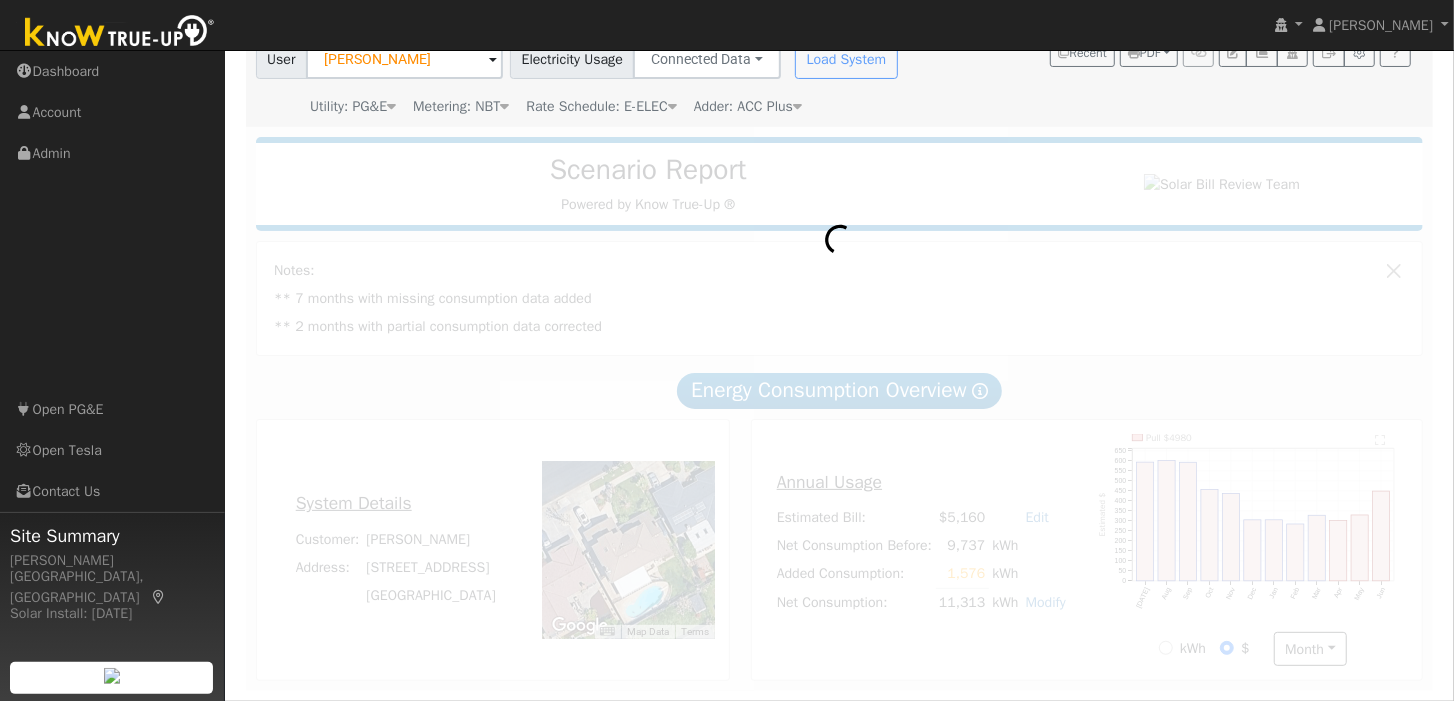 scroll, scrollTop: 169, scrollLeft: 0, axis: vertical 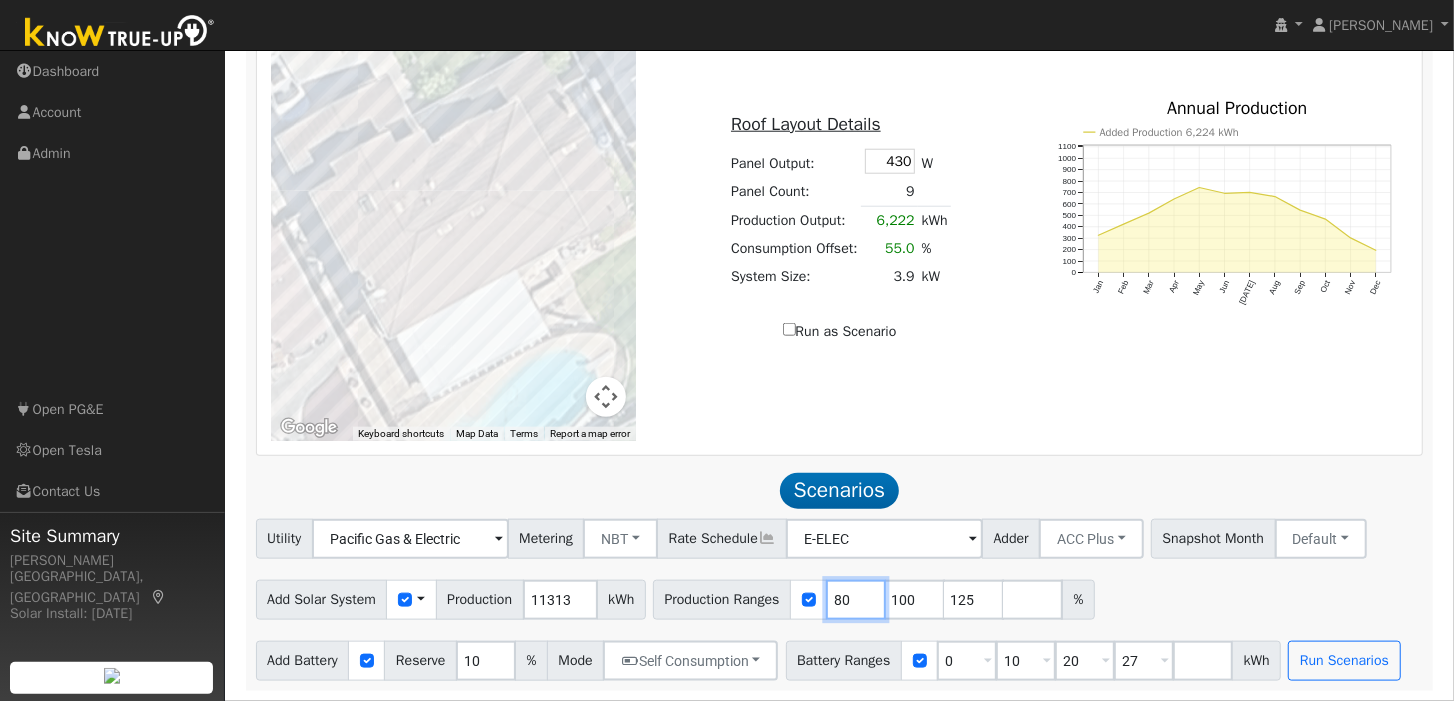 drag, startPoint x: 872, startPoint y: 561, endPoint x: 858, endPoint y: 531, distance: 33.105892 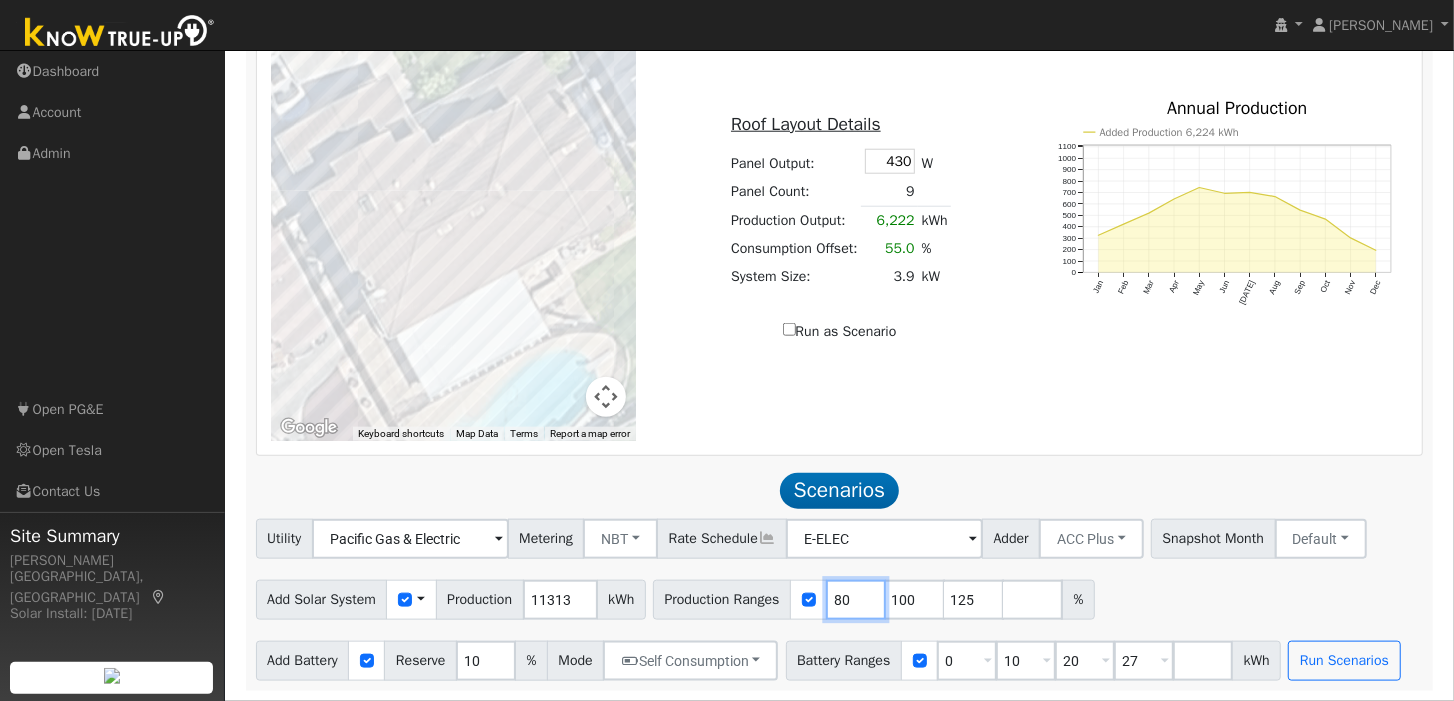 click on "Add Solar System Use CSV Data Production 11313 kWh Production Ranges 80 100 125 %" at bounding box center [839, 596] 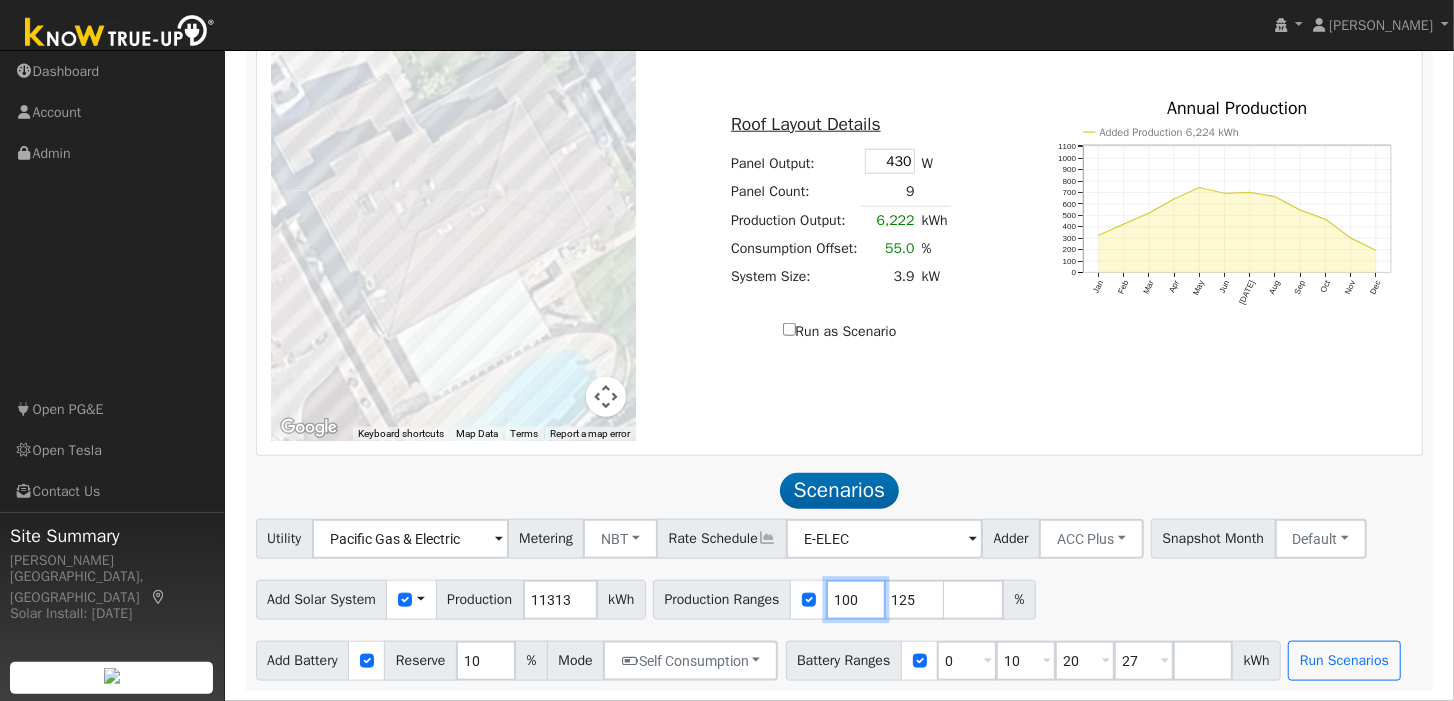 type on "100" 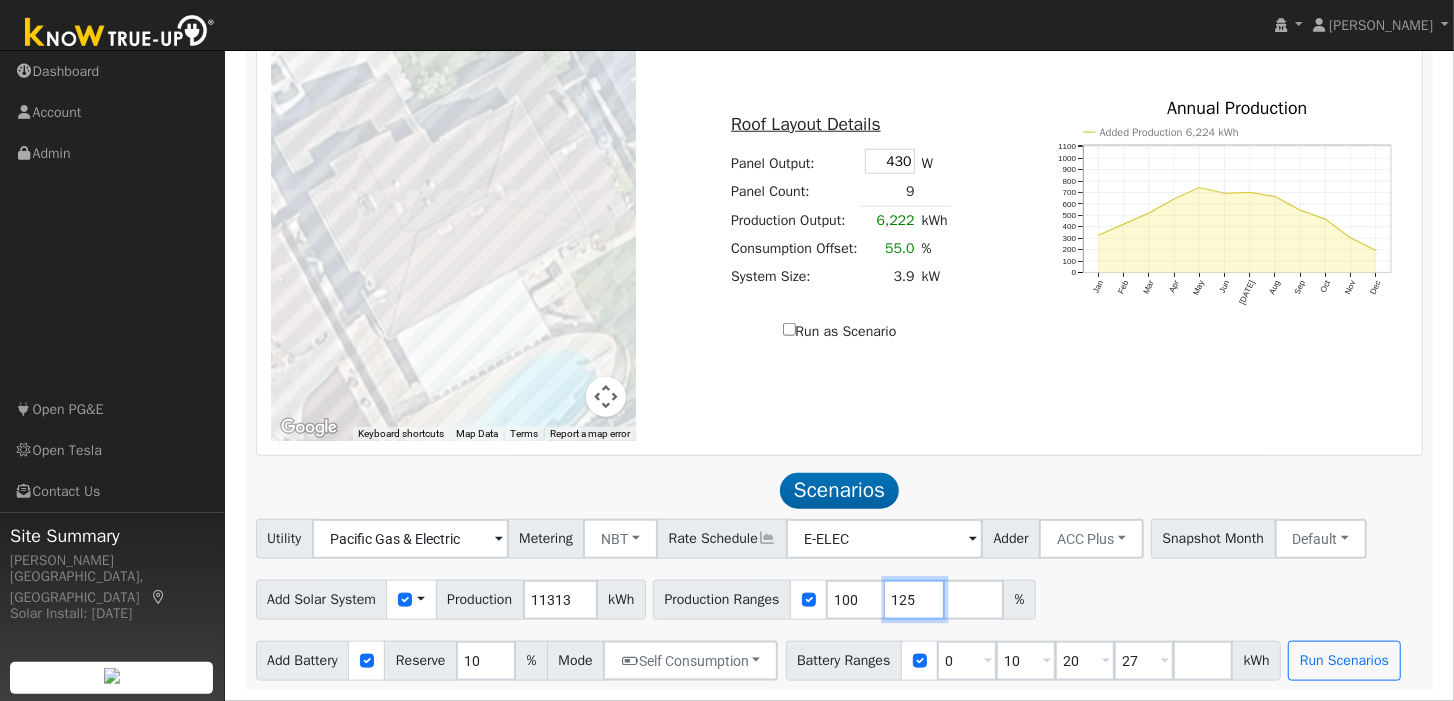 click on "125" at bounding box center [915, 600] 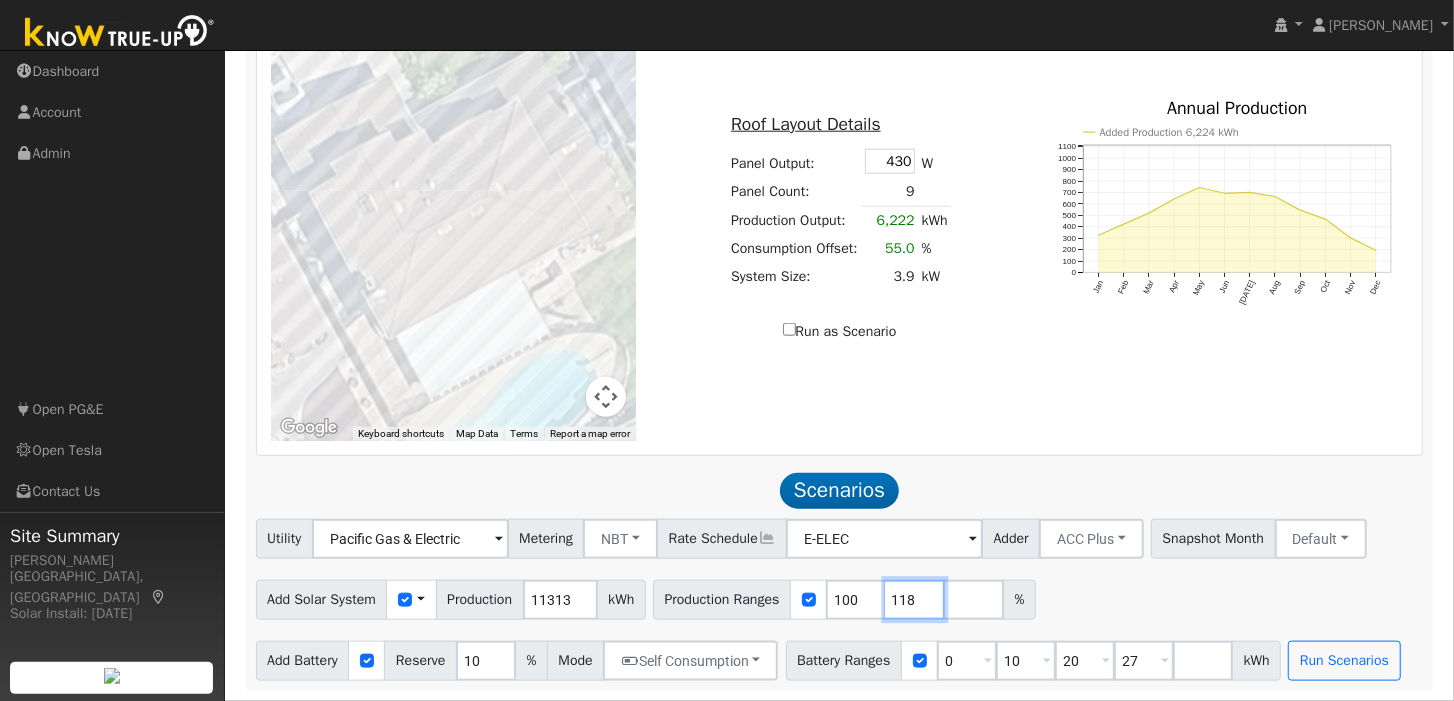 type on "118" 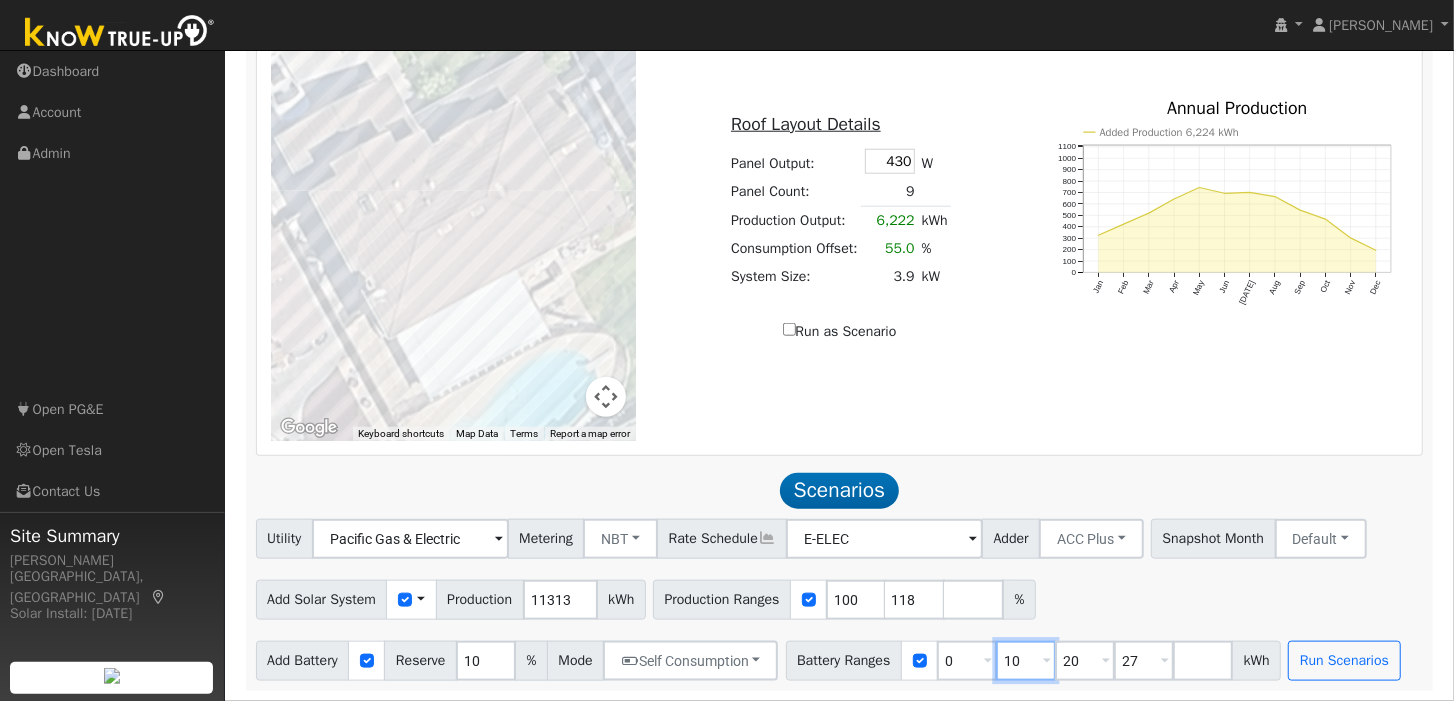 drag, startPoint x: 1047, startPoint y: 619, endPoint x: 1017, endPoint y: 612, distance: 30.805843 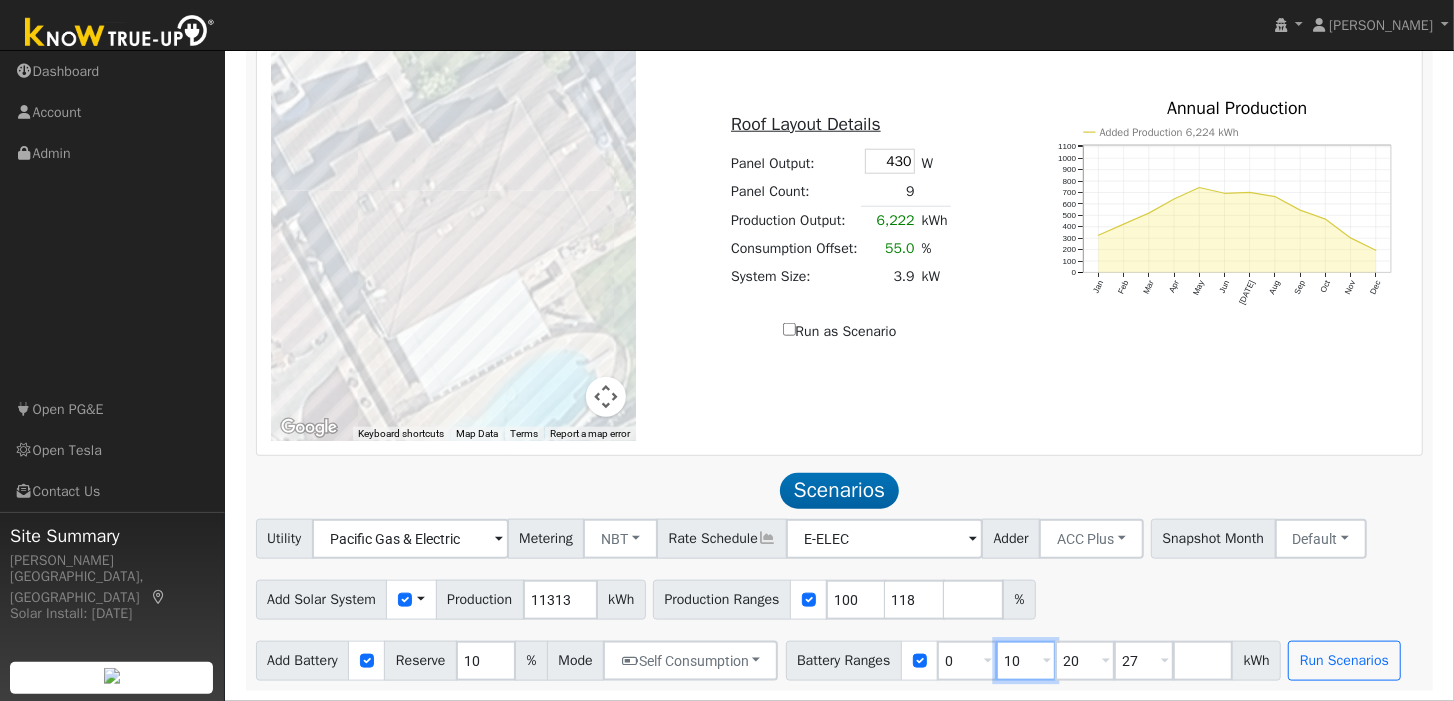 click on "Battery Ranges 0 Overrides Reserve % Mode  None None  Self Consumption  Peak Savings    ACC High Value Push    Backup 10 Overrides Reserve % Mode  None None  Self Consumption  Peak Savings    ACC High Value Push    Backup 20 Overrides Reserve % Mode  None None  Self Consumption  Peak Savings    ACC High Value Push    Backup 27 Overrides Reserve % Mode  None None  Self Consumption  Peak Savings    ACC High Value Push    Backup kWh" at bounding box center (1034, 661) 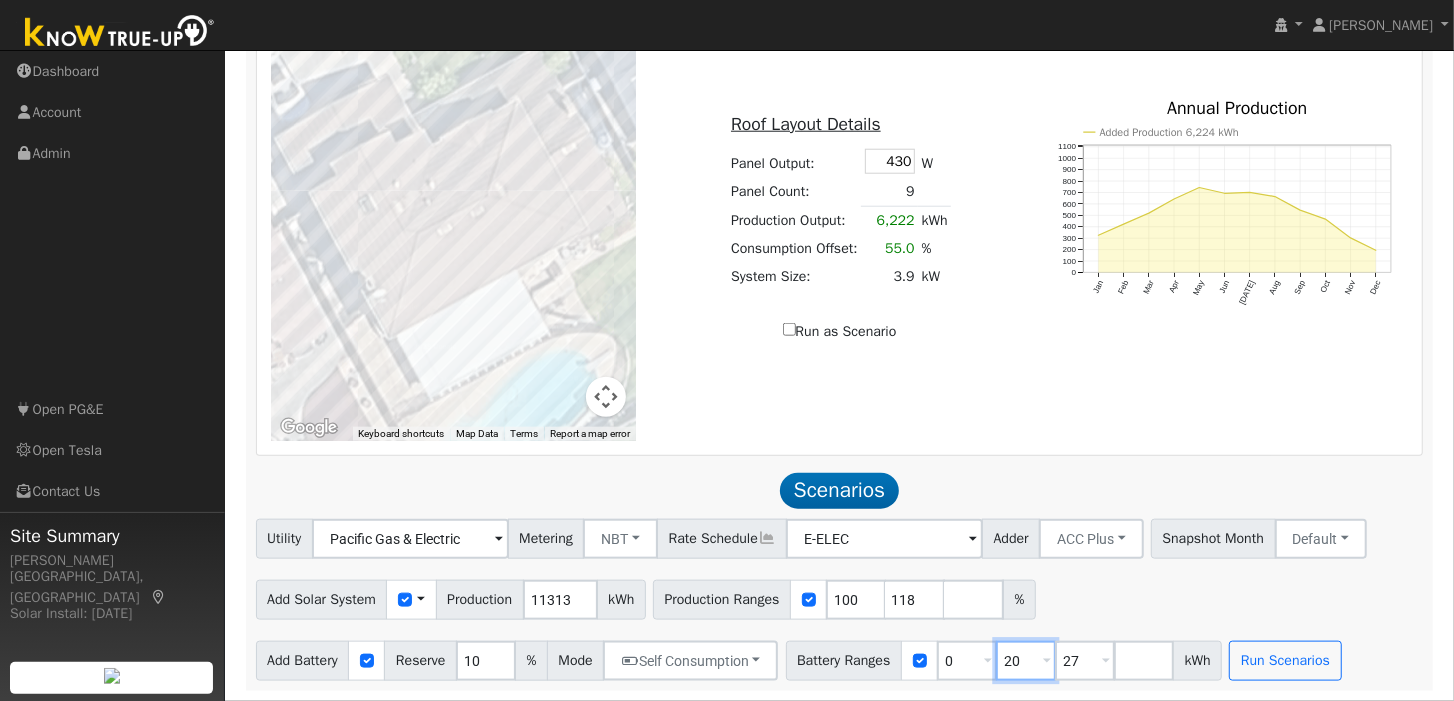 scroll, scrollTop: 1316, scrollLeft: 0, axis: vertical 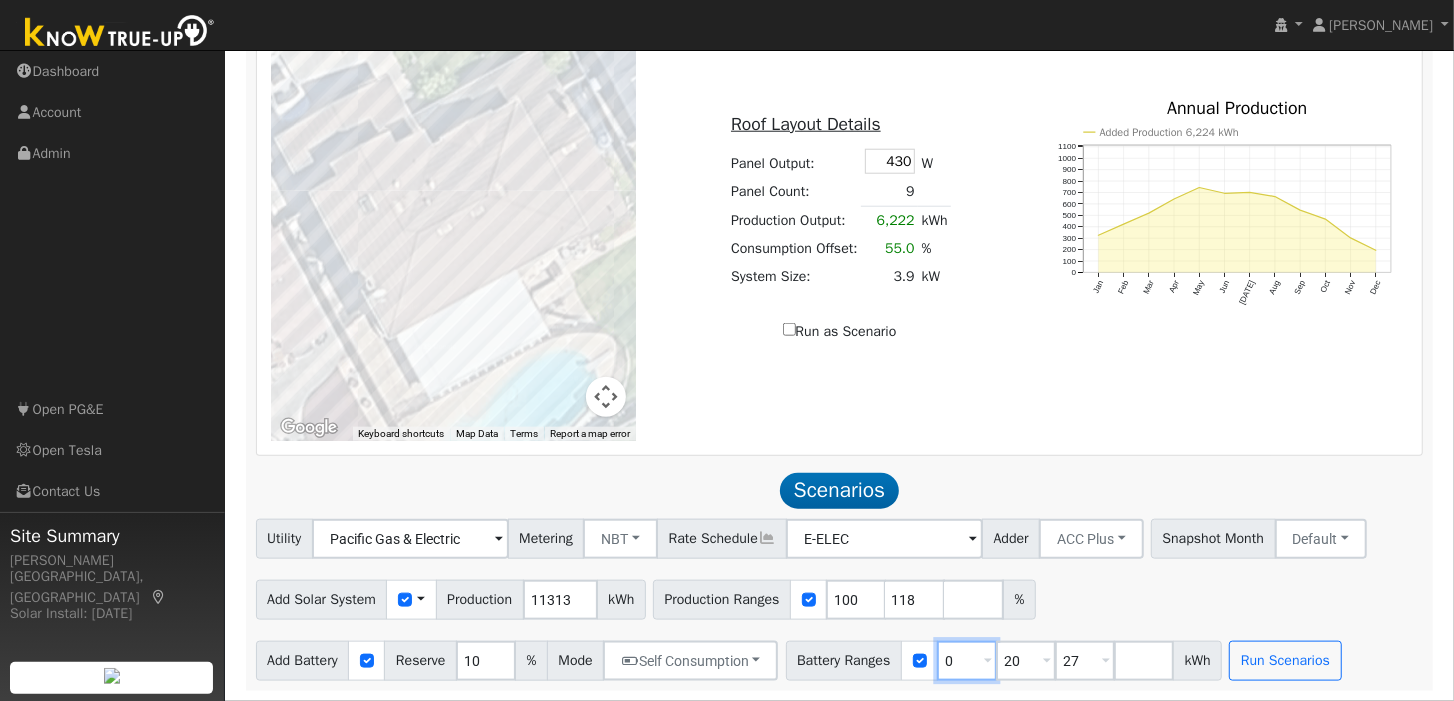 drag, startPoint x: 983, startPoint y: 656, endPoint x: 954, endPoint y: 662, distance: 29.614185 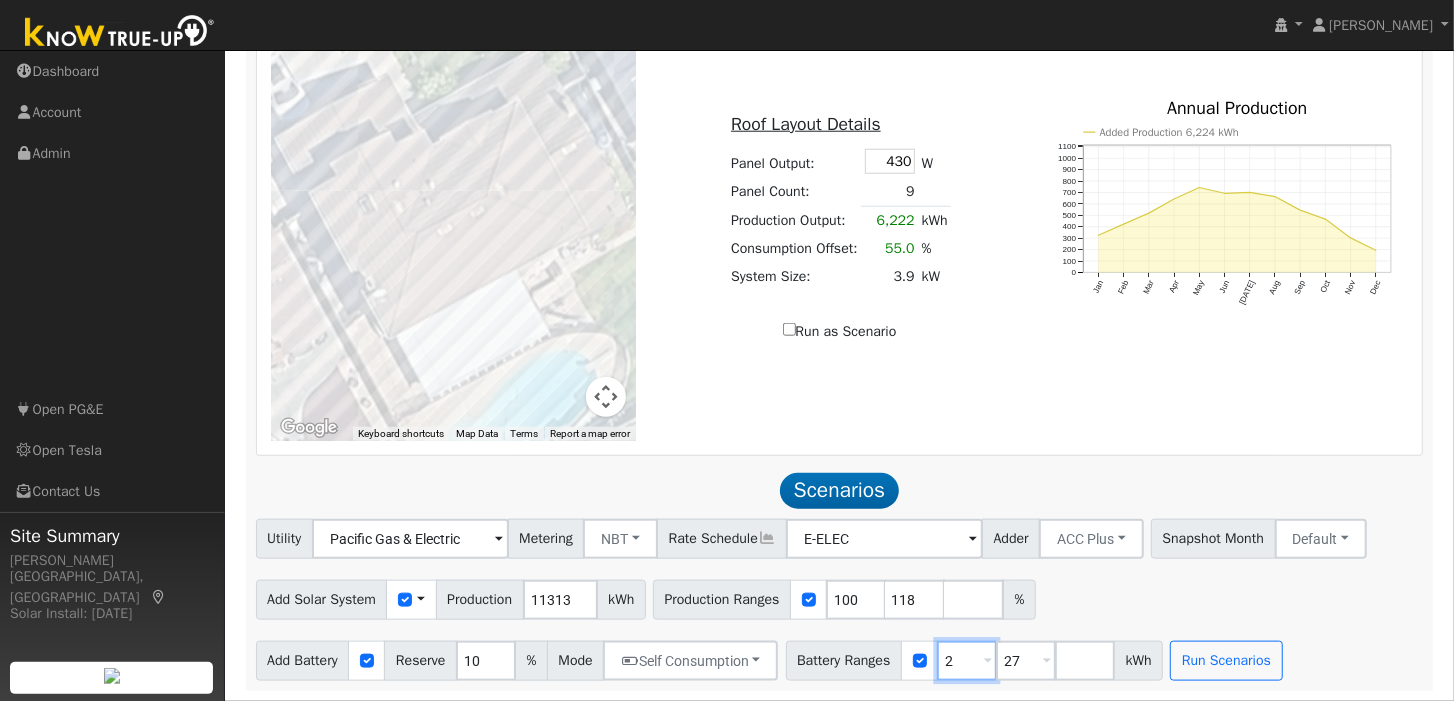 type on "27" 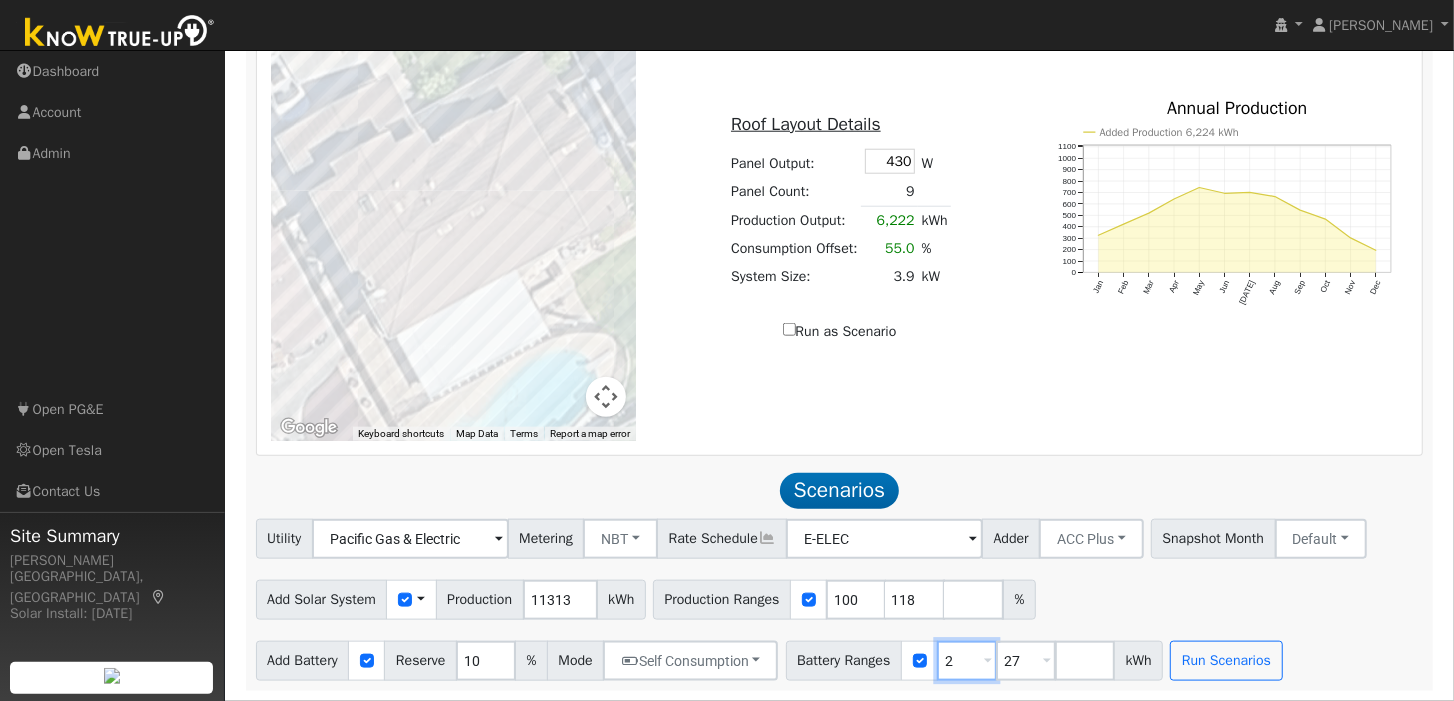 type 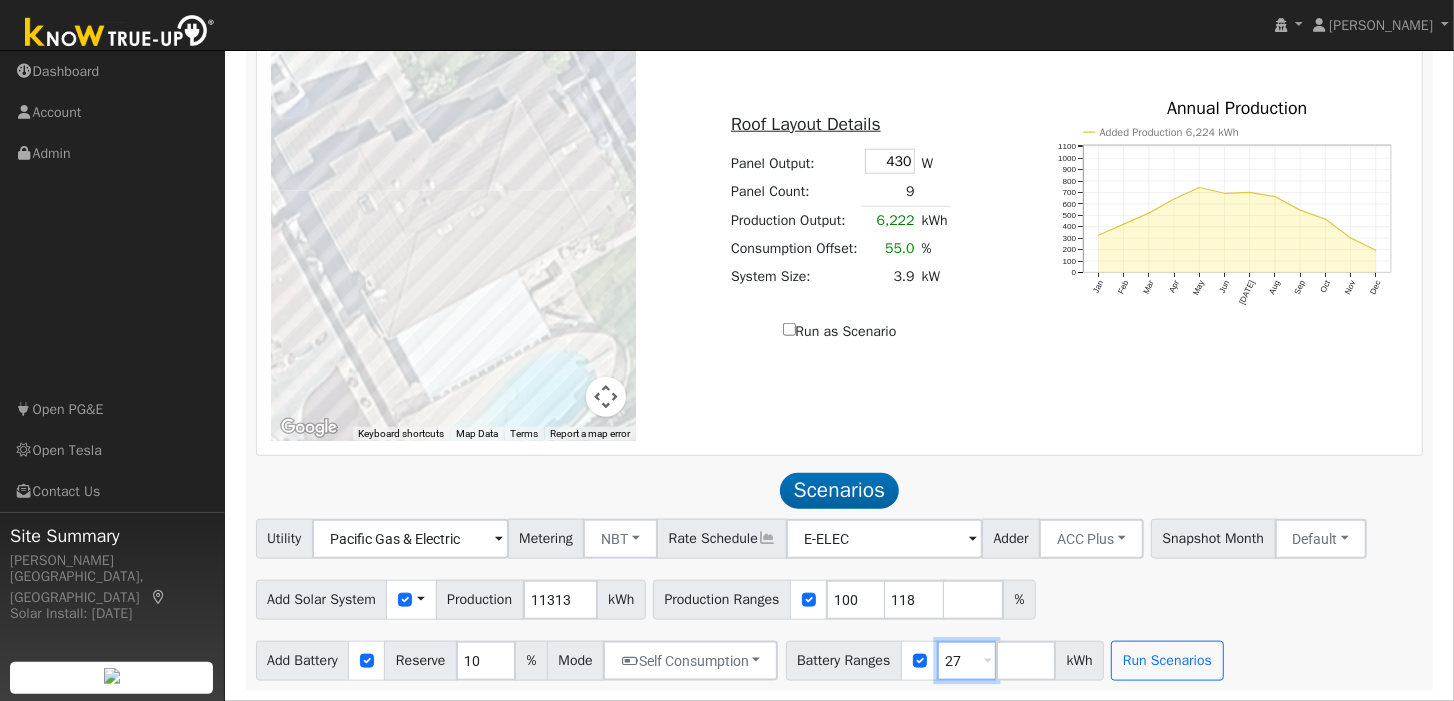 type on "27" 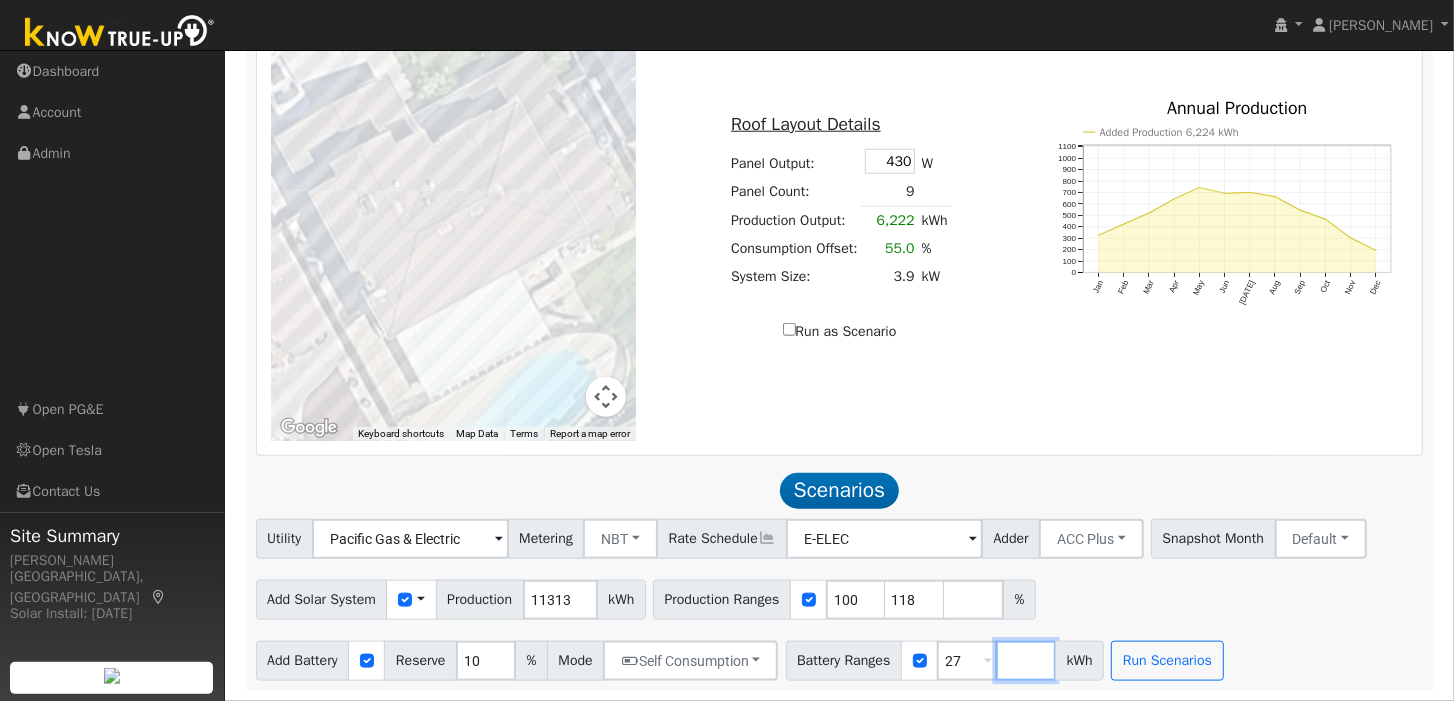 click at bounding box center [1026, 661] 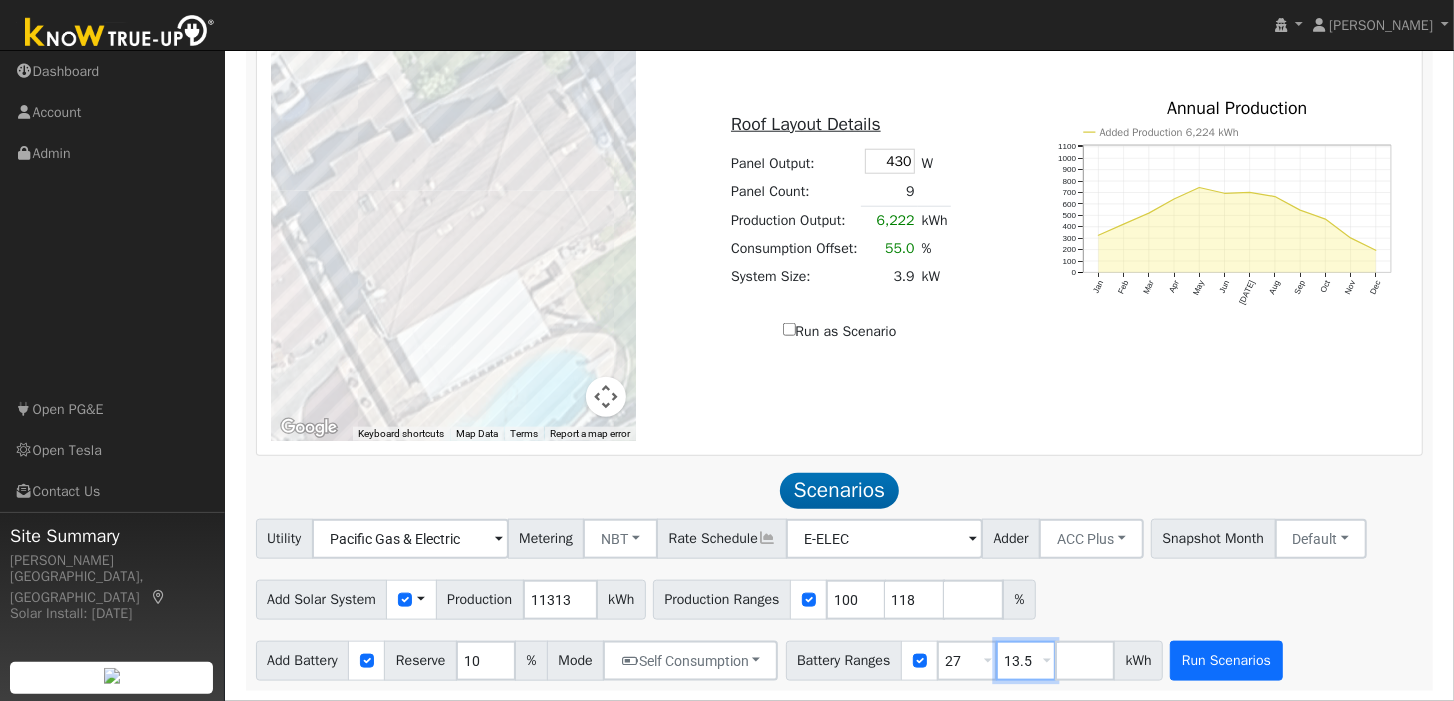 type on "13.5" 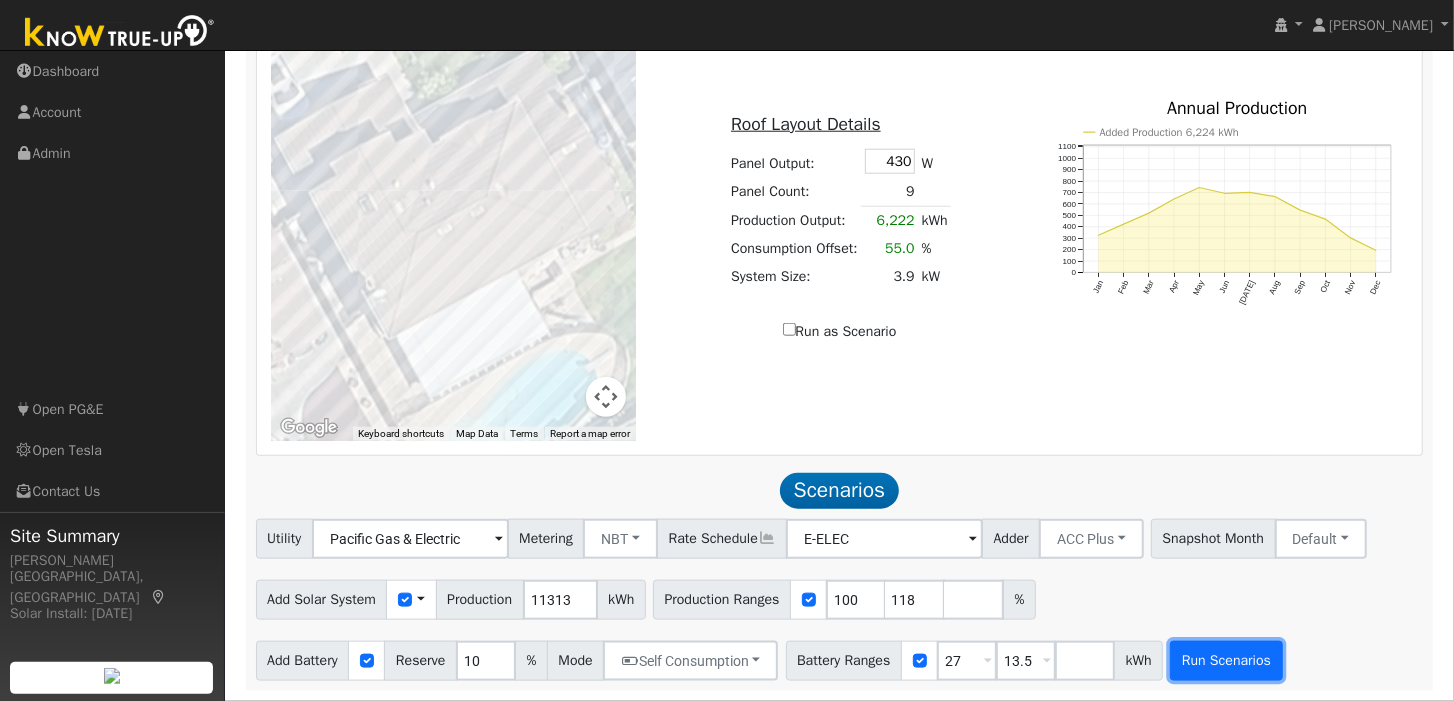 type on "13.5" 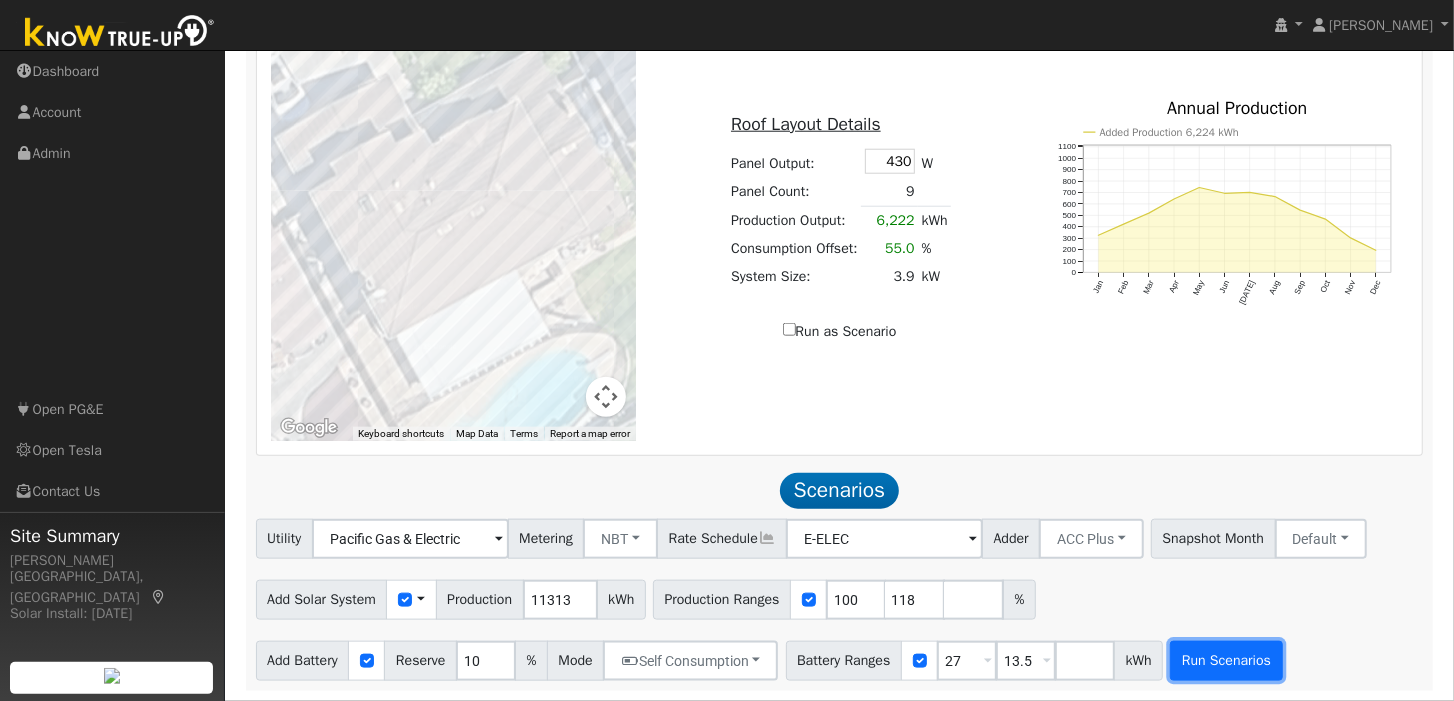 type on "27" 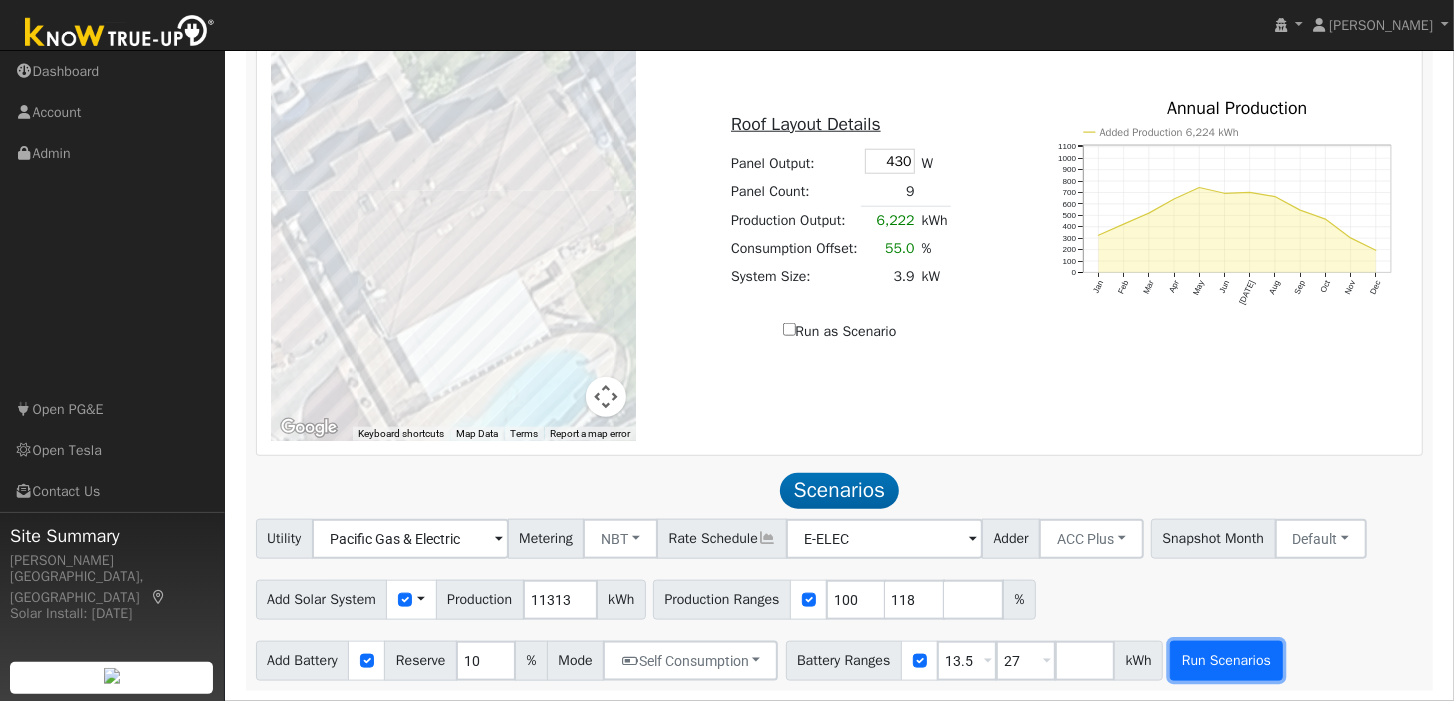 click on "Run Scenarios" at bounding box center (1226, 661) 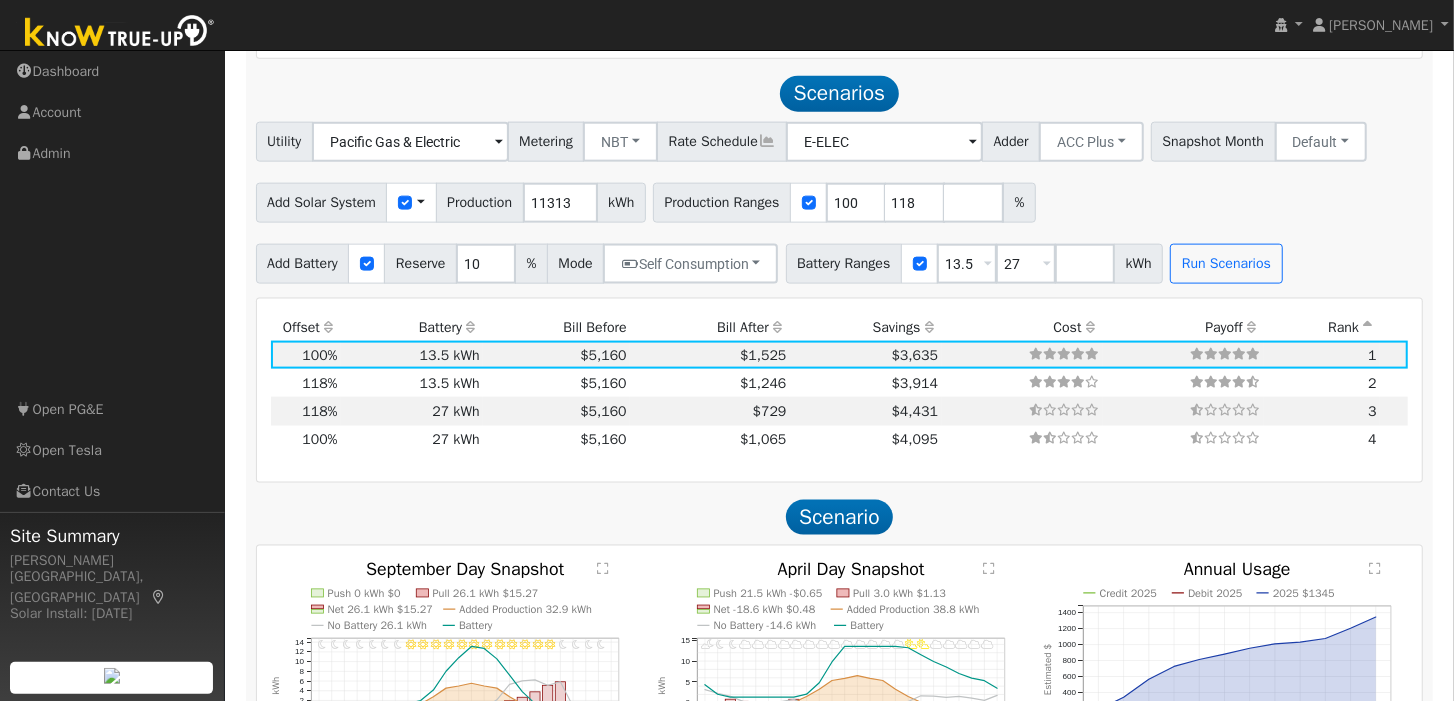 scroll, scrollTop: 1727, scrollLeft: 0, axis: vertical 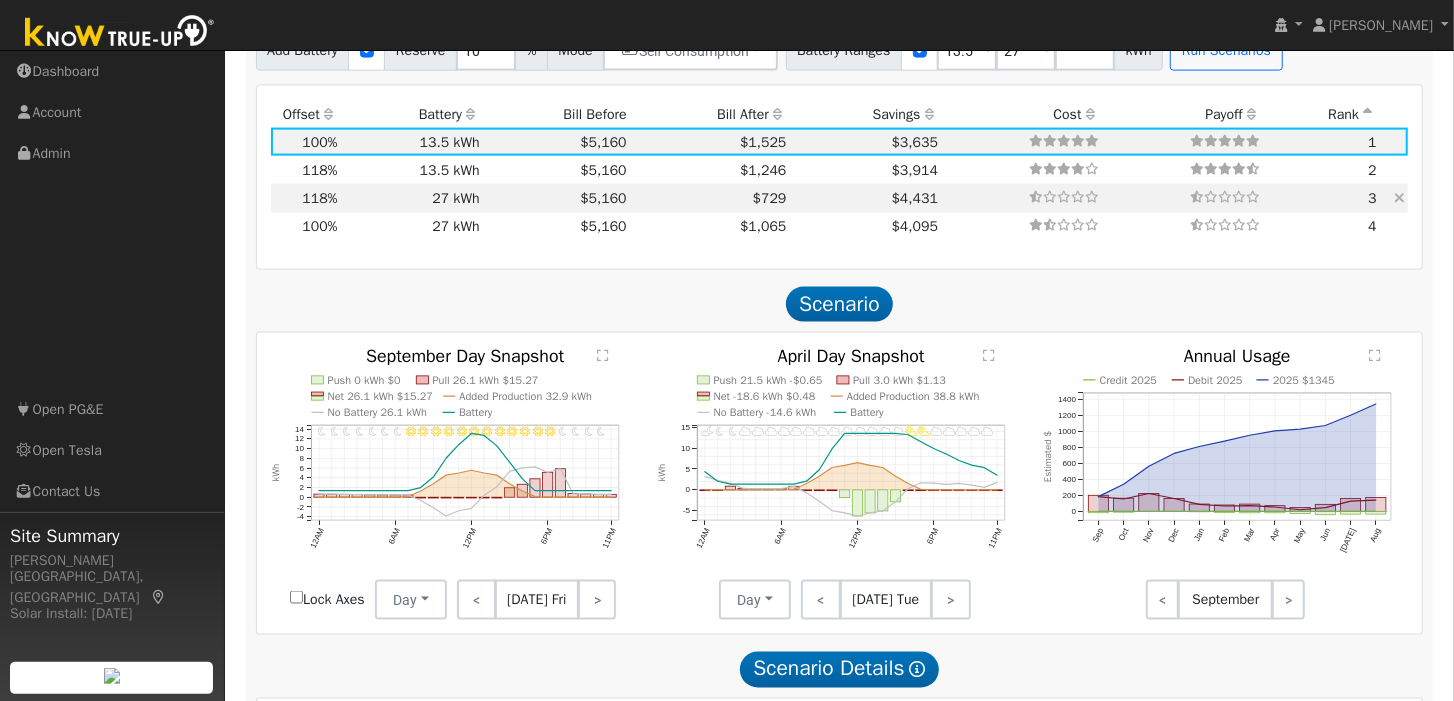 click on "27 kWh" at bounding box center [412, 198] 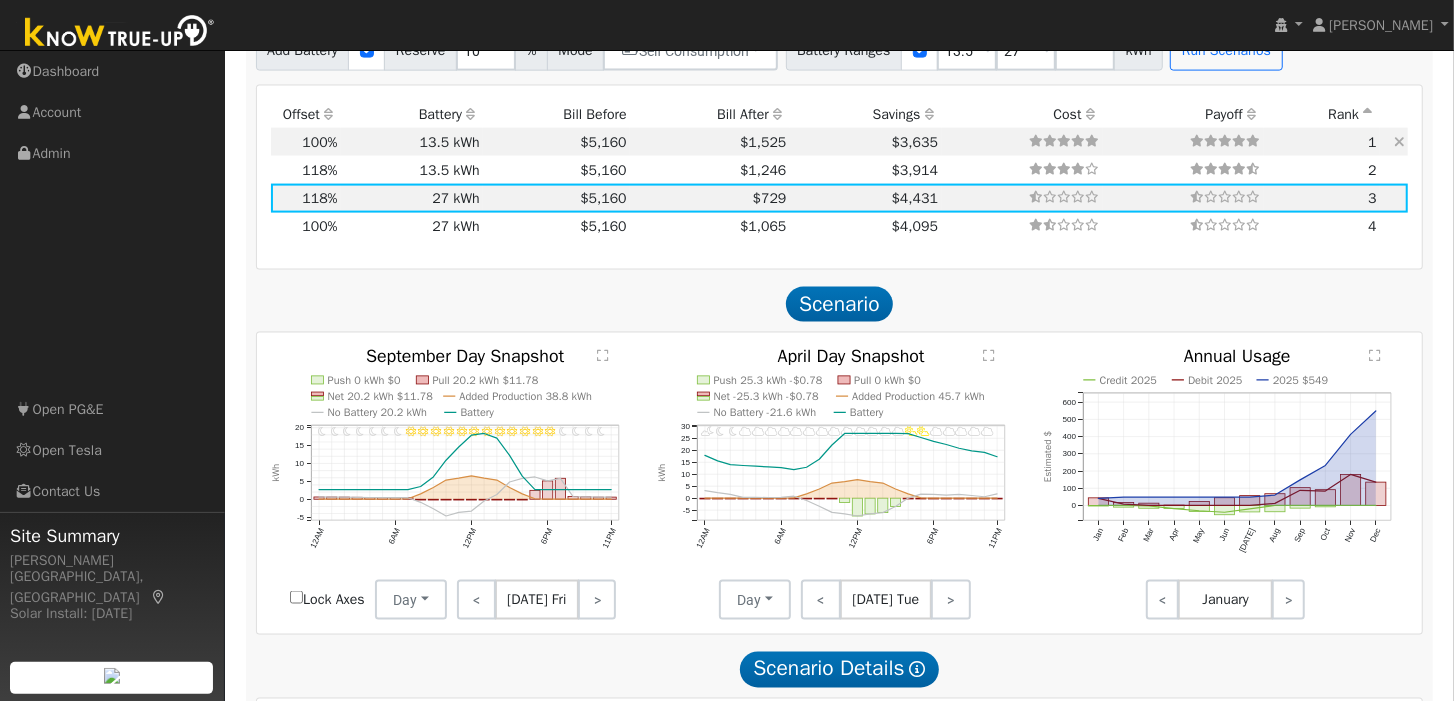 click on "$5,160" at bounding box center (556, 142) 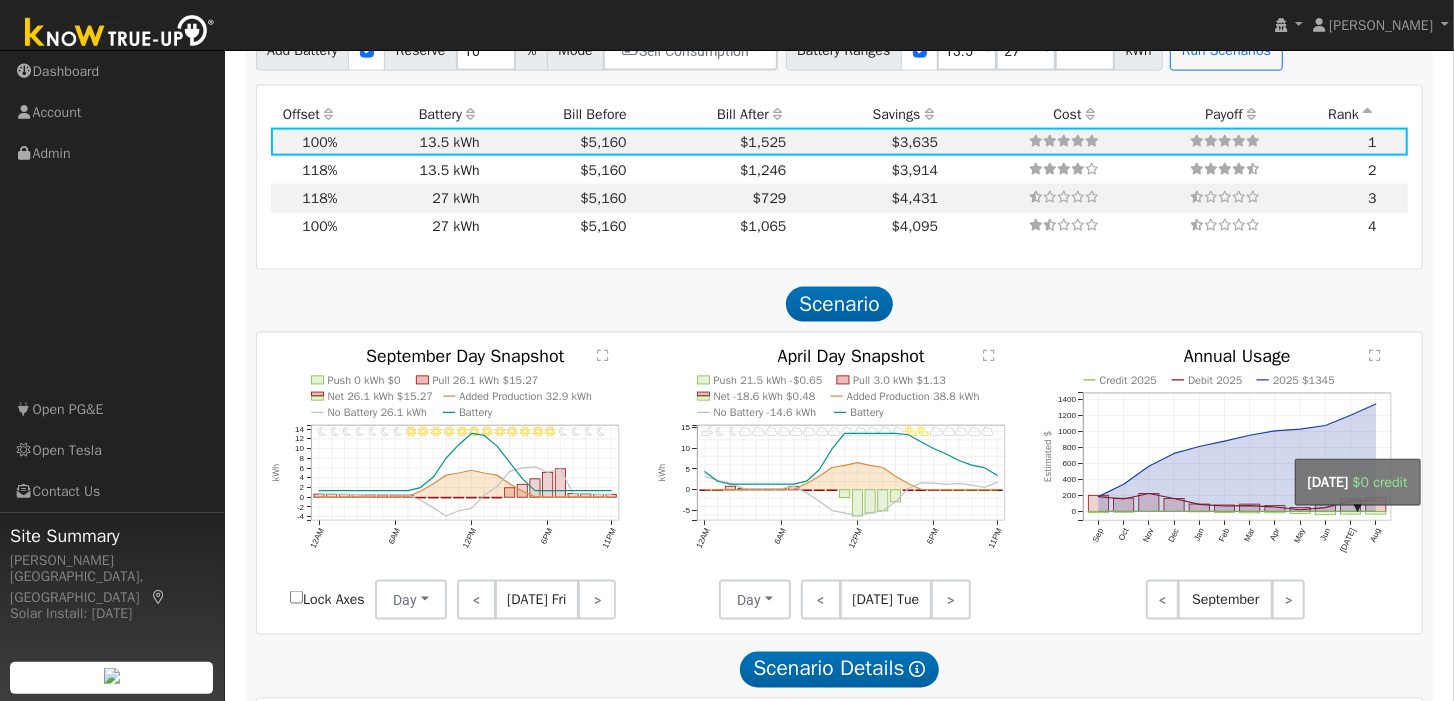 click on "onclick=""" 